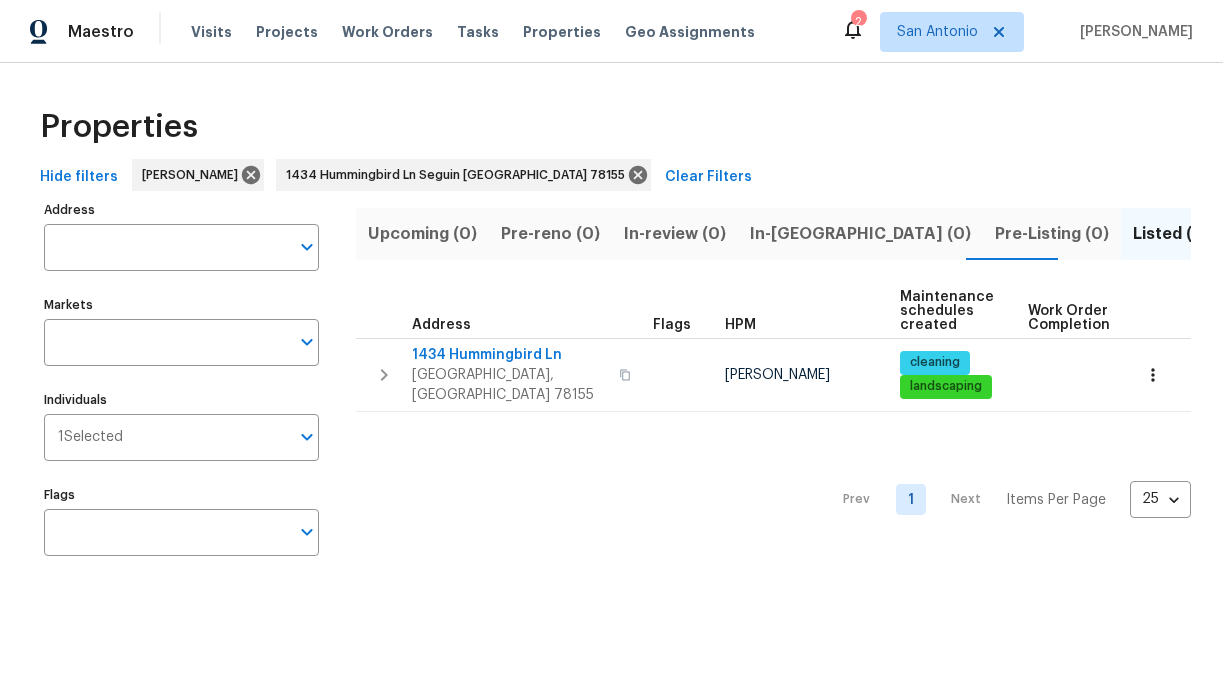 type on "1434 Hummingbird Ln Seguin TX 78155" 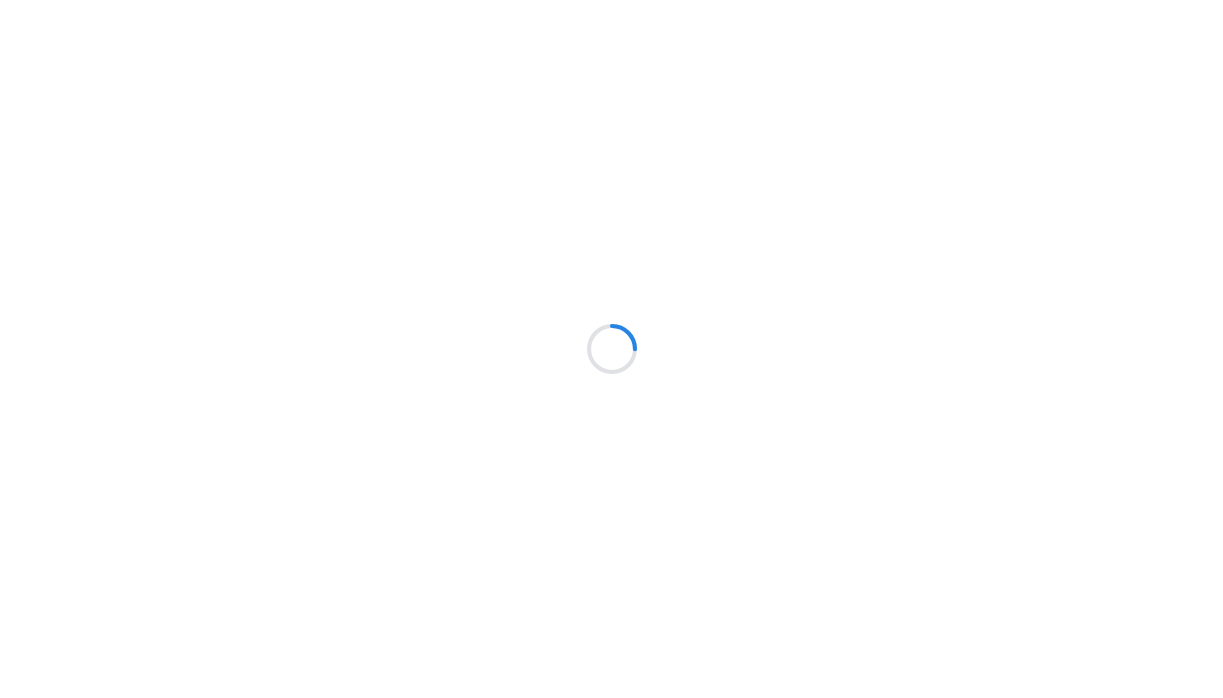scroll, scrollTop: 0, scrollLeft: 0, axis: both 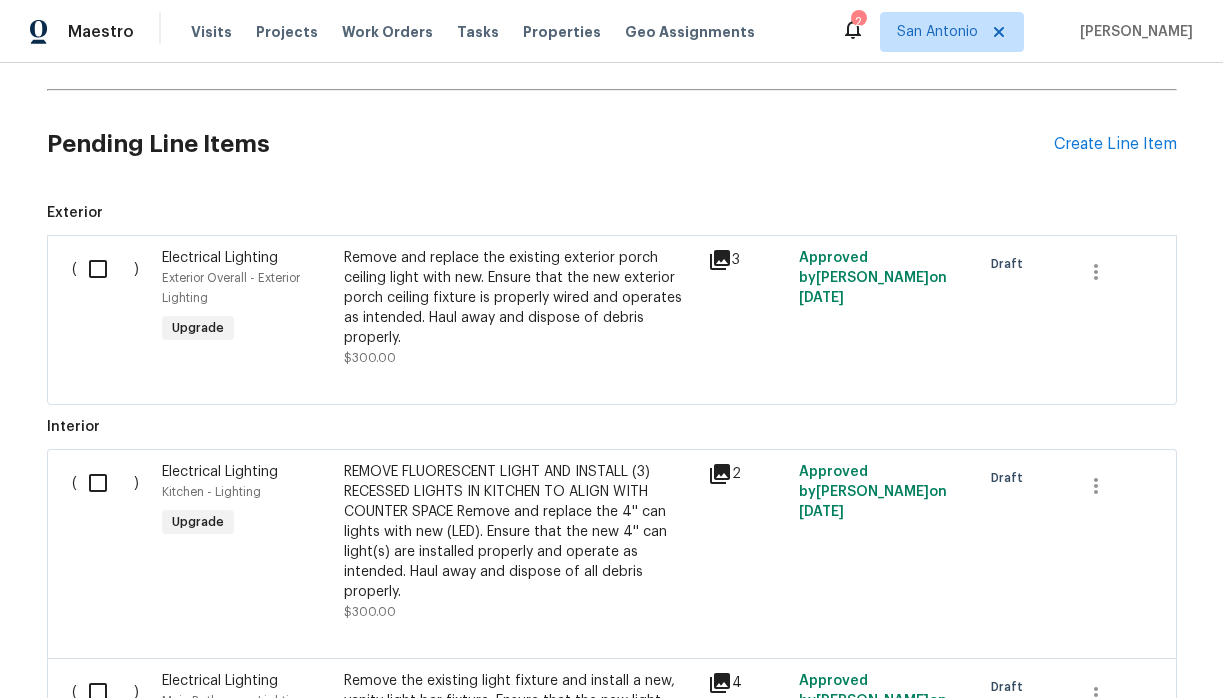 click at bounding box center [105, 269] 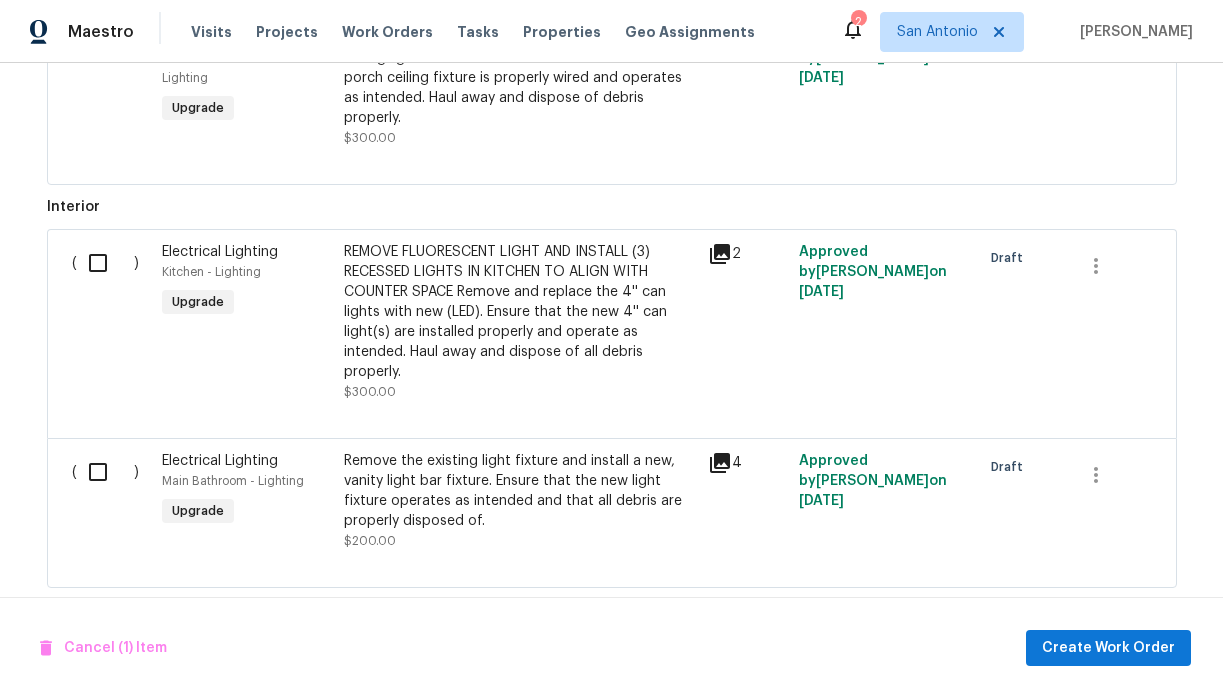 scroll, scrollTop: 1460, scrollLeft: 0, axis: vertical 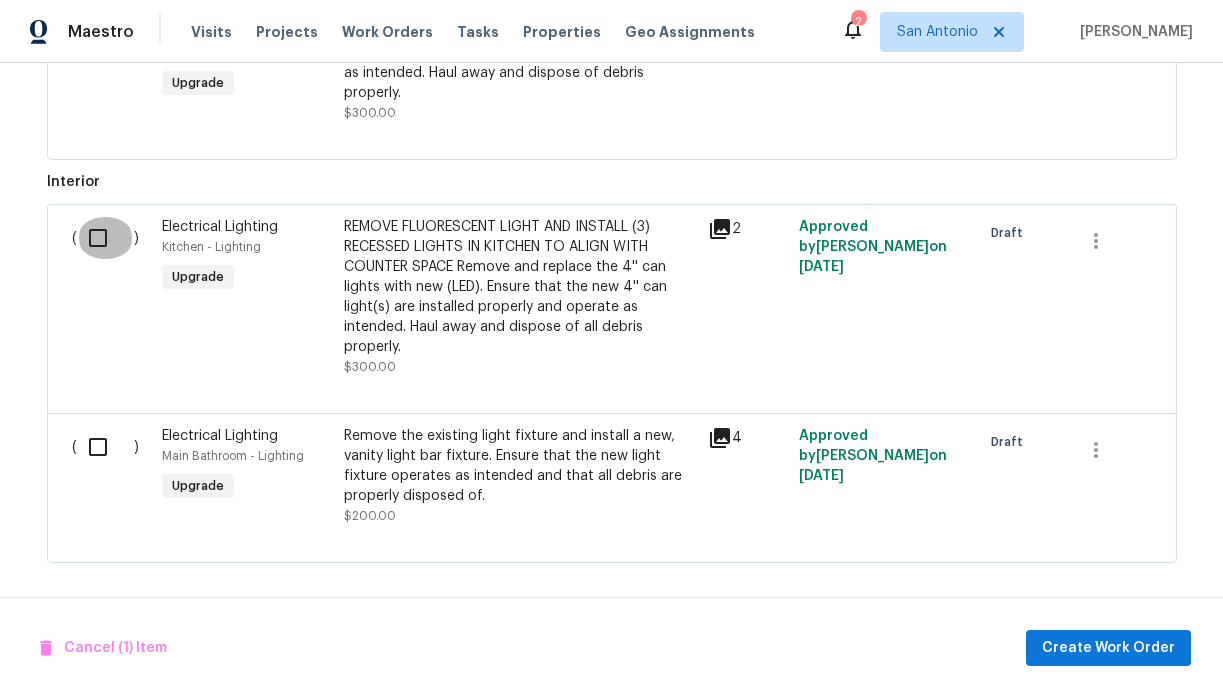 click at bounding box center (105, 238) 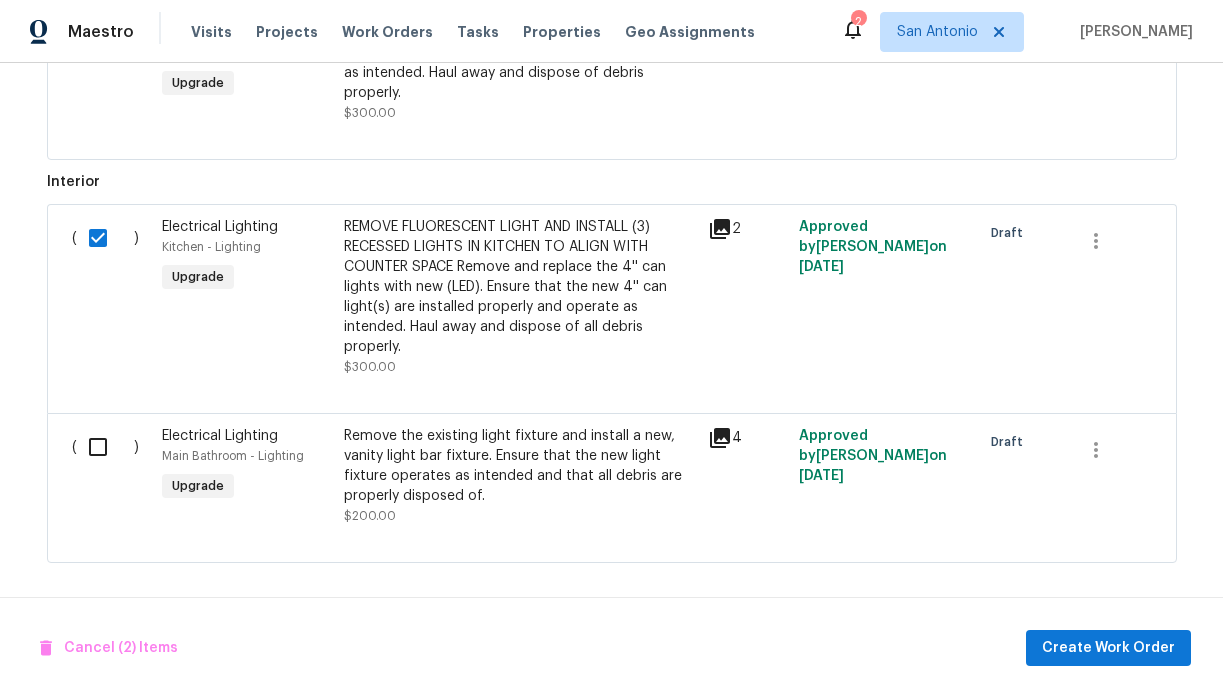 click at bounding box center (105, 447) 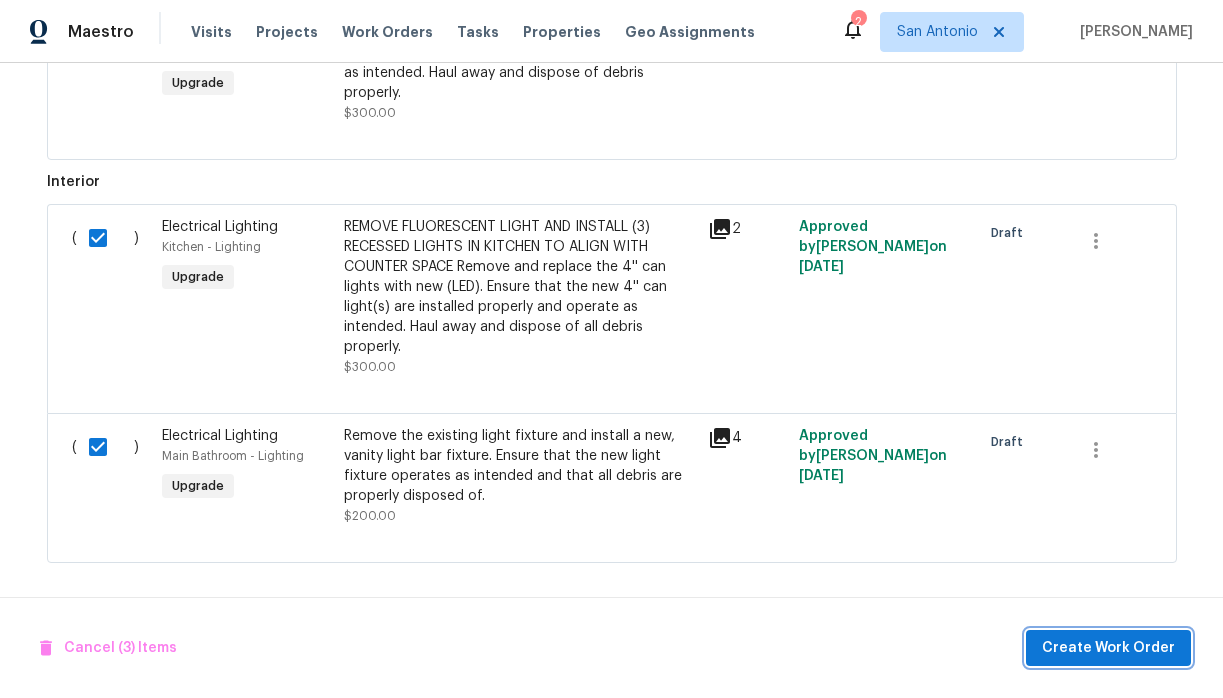 click on "Create Work Order" at bounding box center [1108, 648] 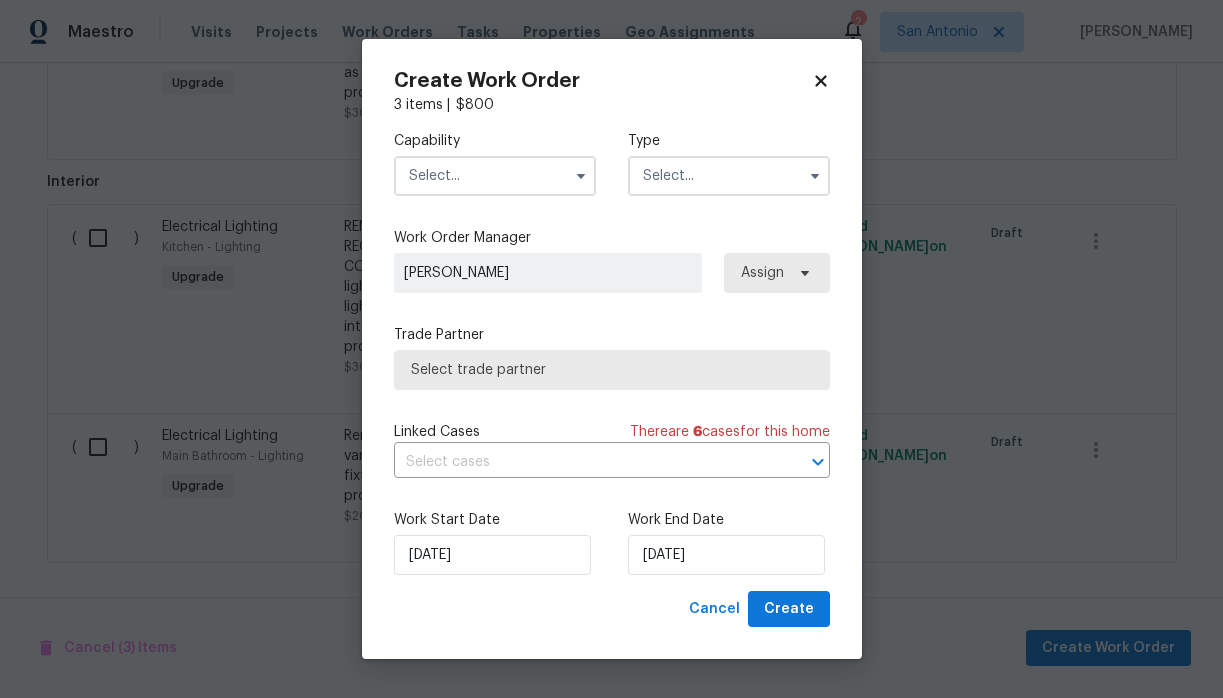 checkbox on "false" 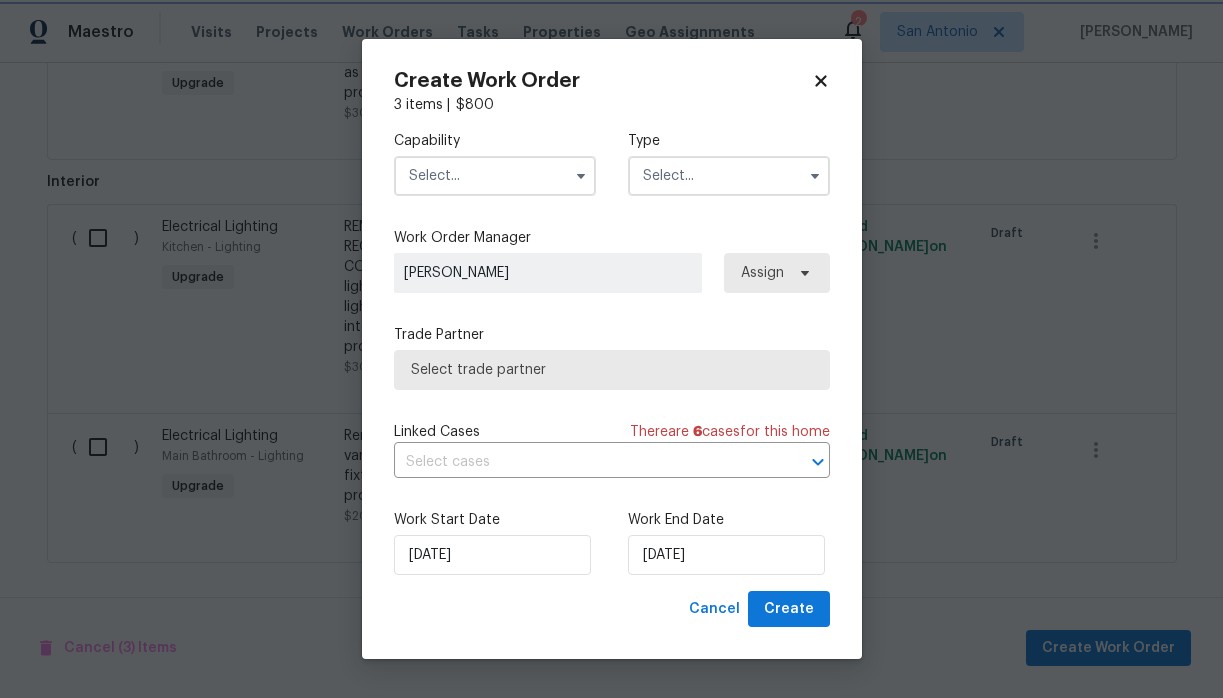 click on "Capability" at bounding box center (495, 141) 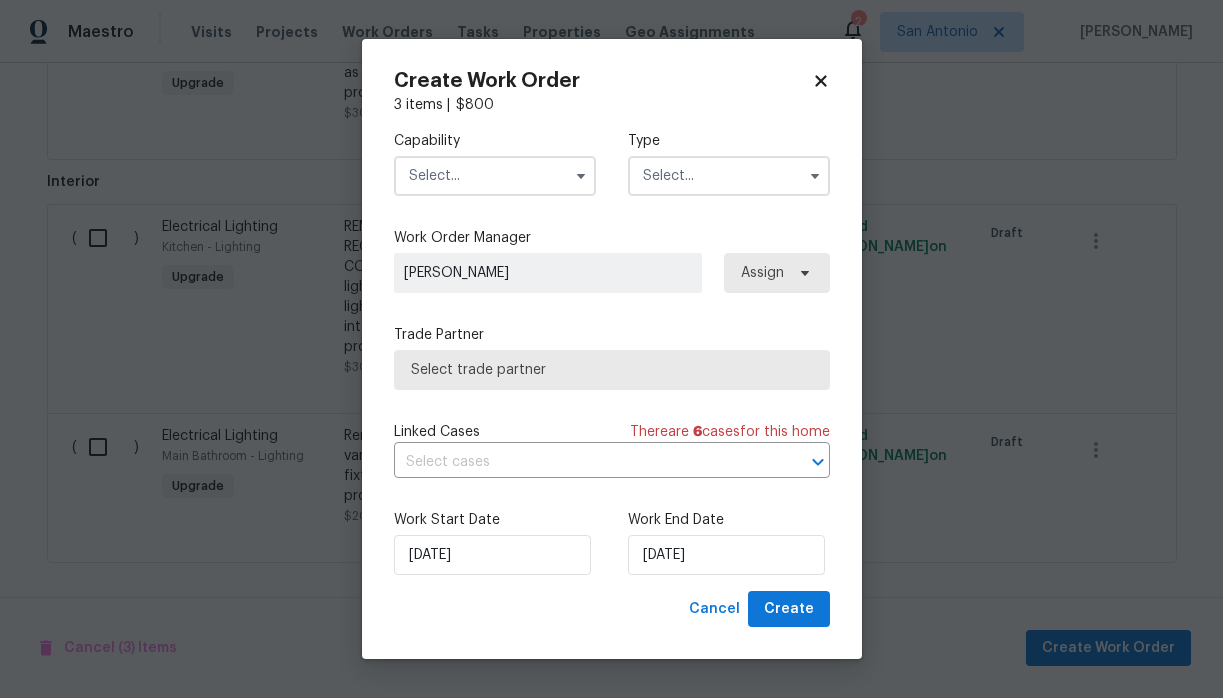 click at bounding box center (495, 176) 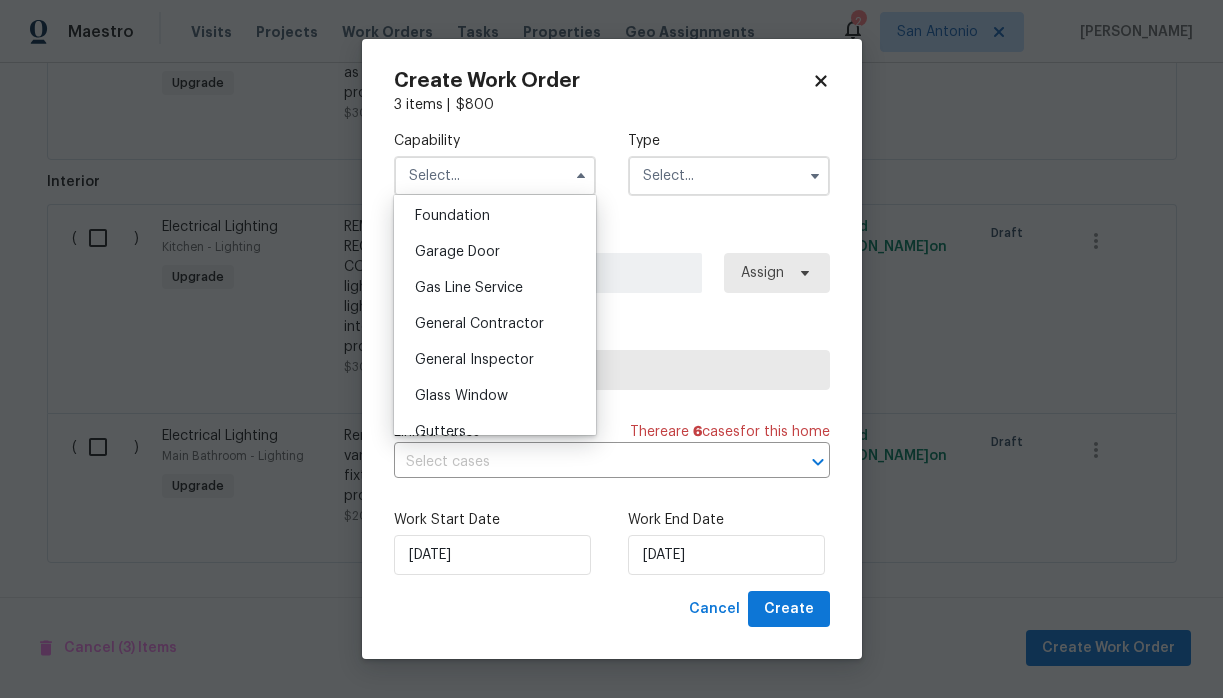 scroll, scrollTop: 853, scrollLeft: 0, axis: vertical 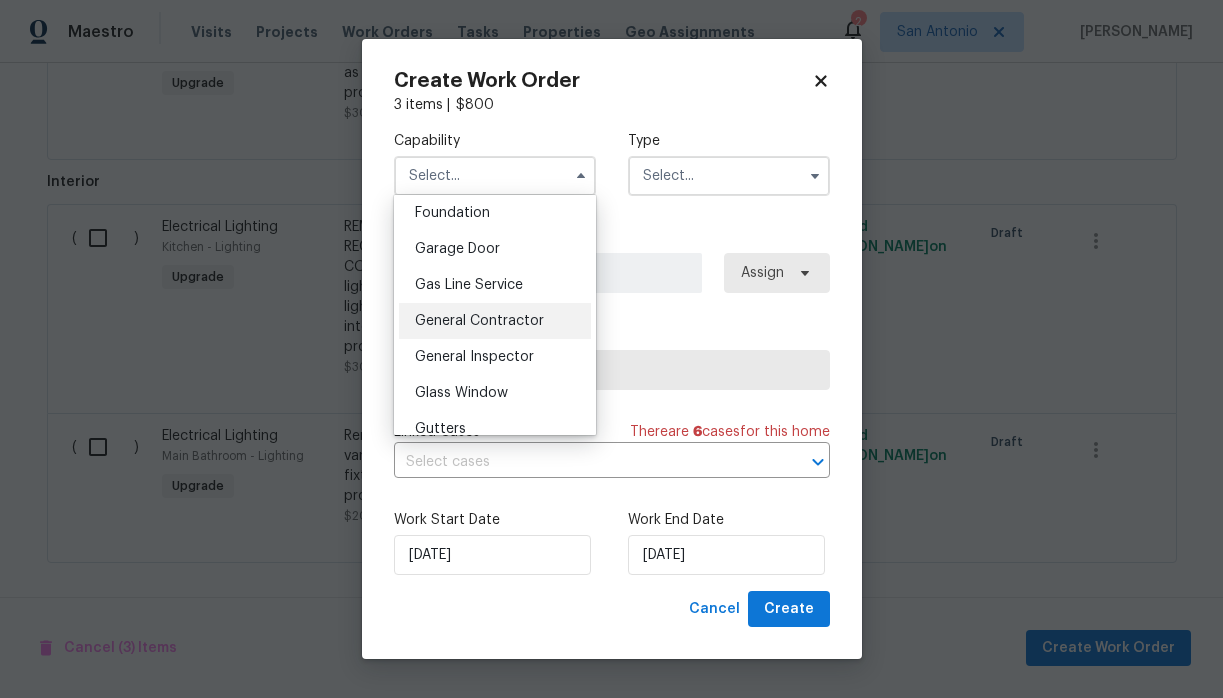 click on "General Contractor" at bounding box center (479, 321) 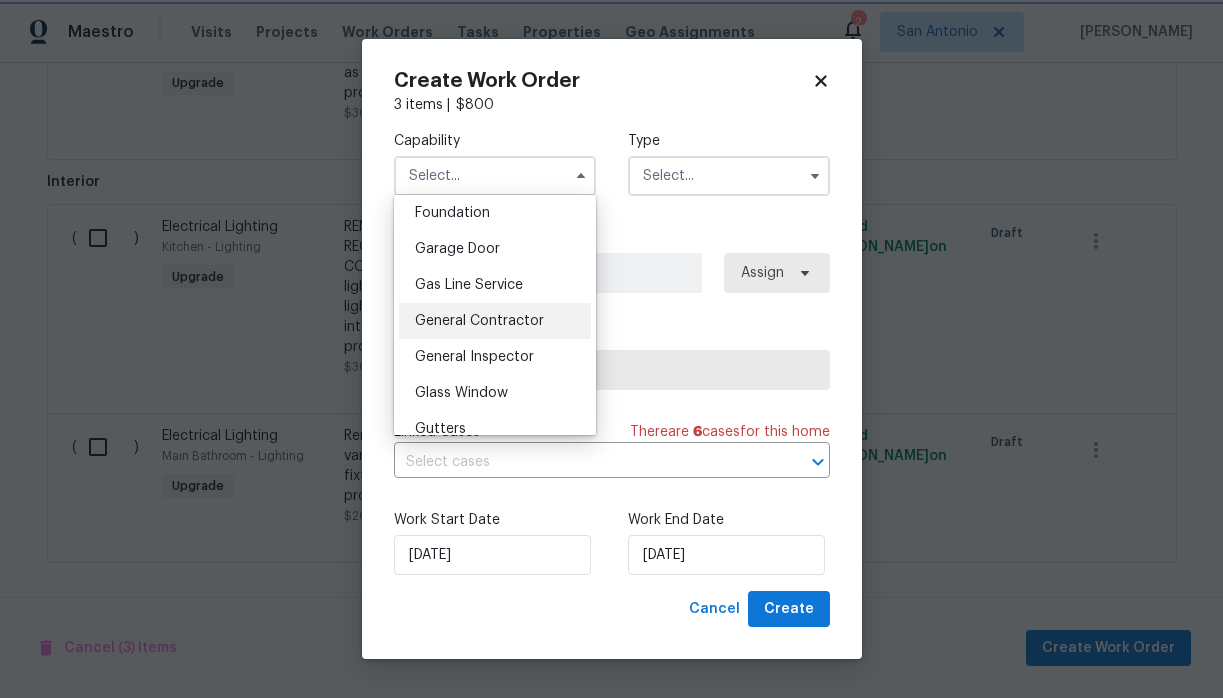 type on "General Contractor" 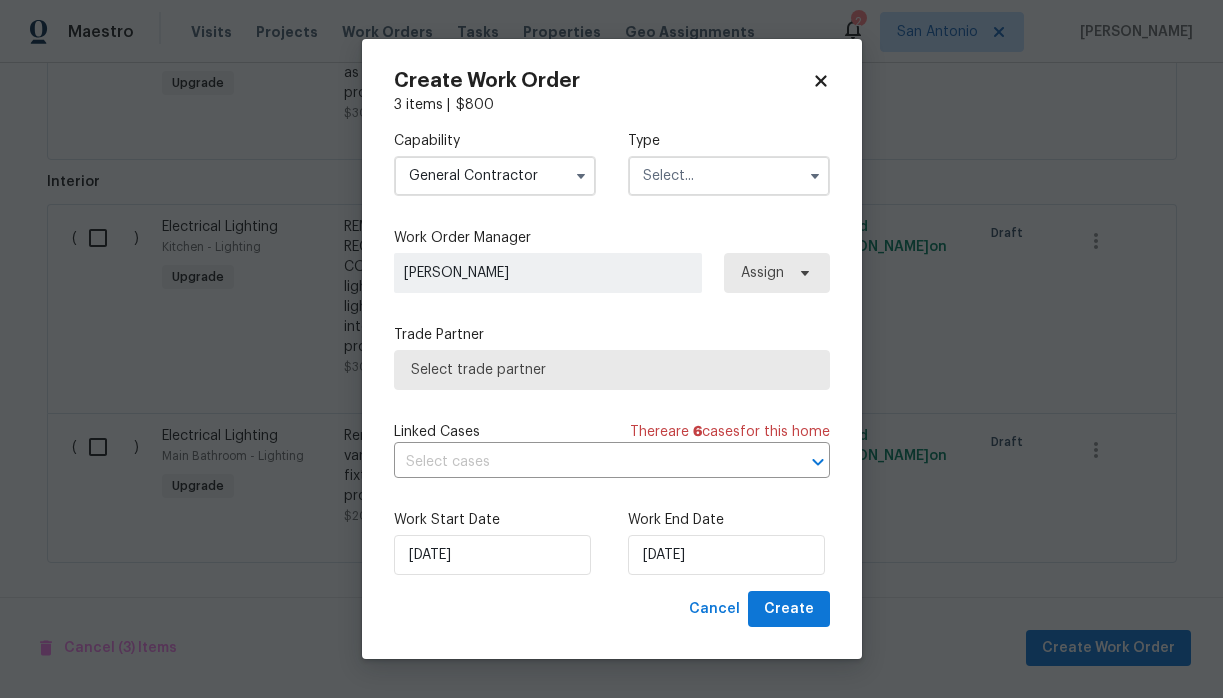 click at bounding box center [729, 176] 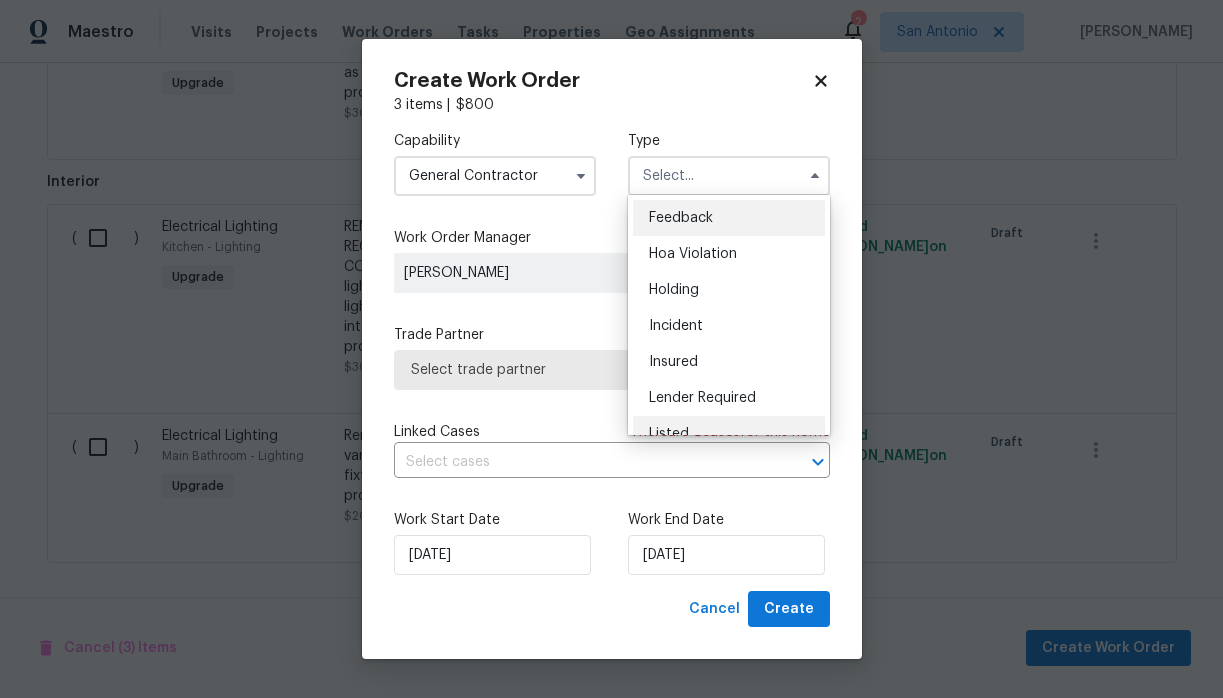 click on "Listed" at bounding box center [729, 434] 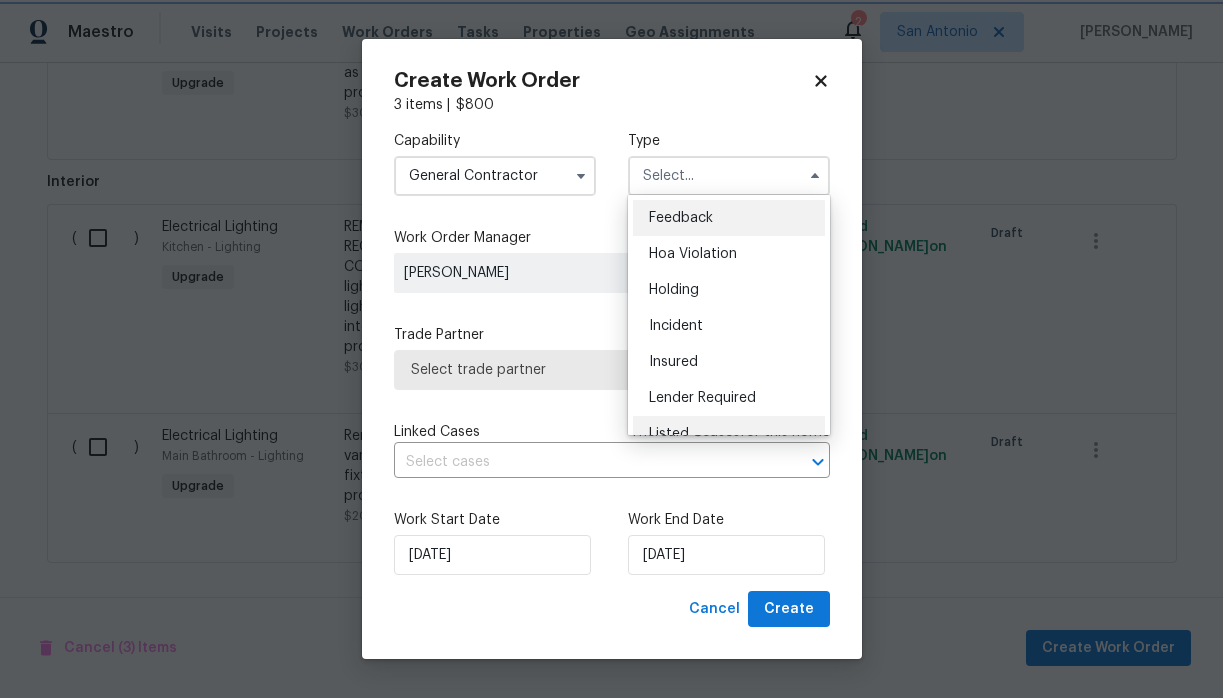 type on "Listed" 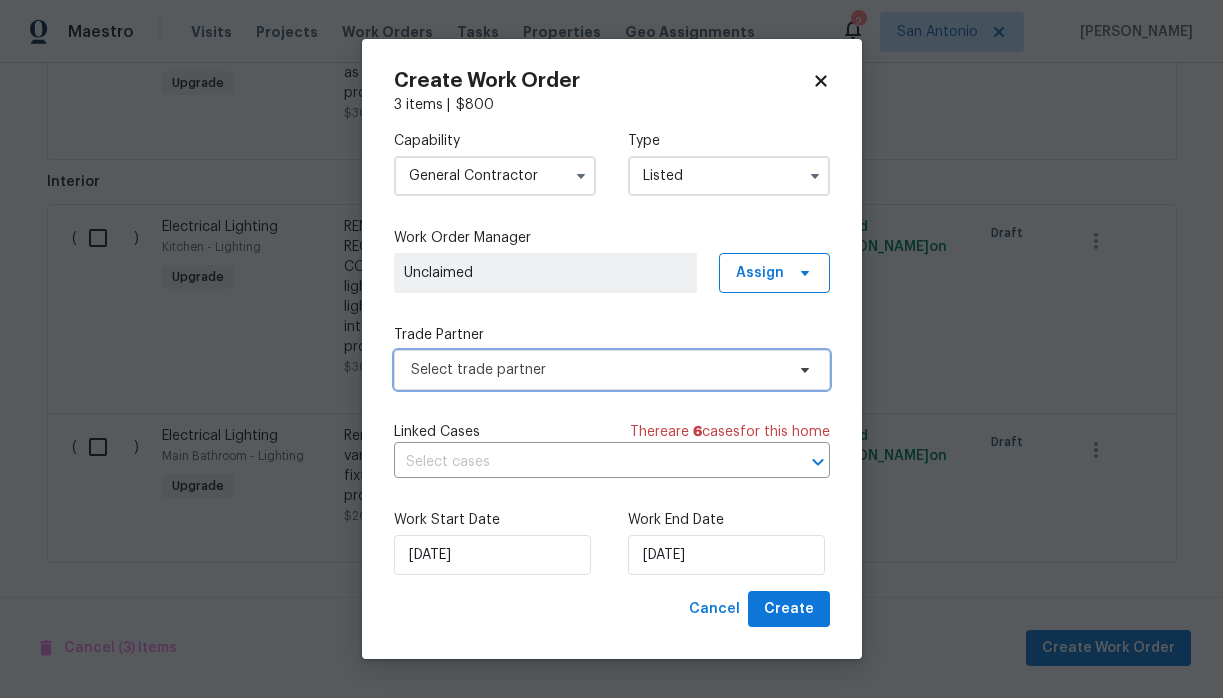 click on "Select trade partner" at bounding box center (597, 370) 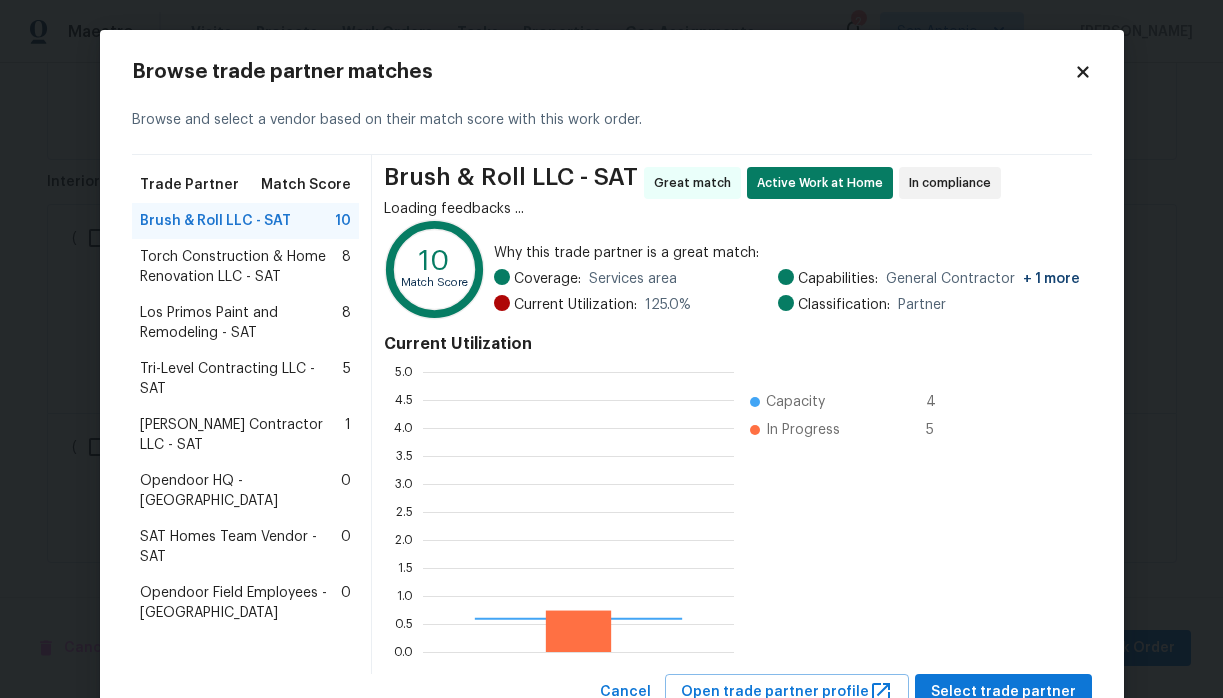 scroll, scrollTop: 2, scrollLeft: 1, axis: both 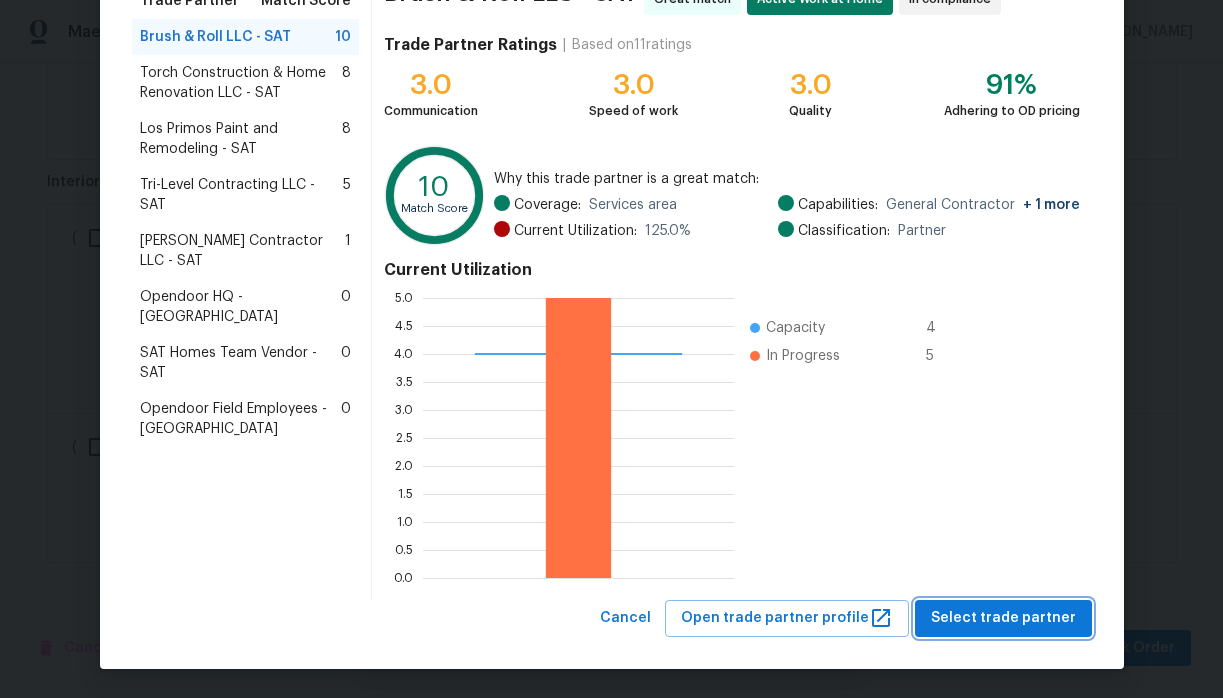 click on "Select trade partner" at bounding box center [1003, 618] 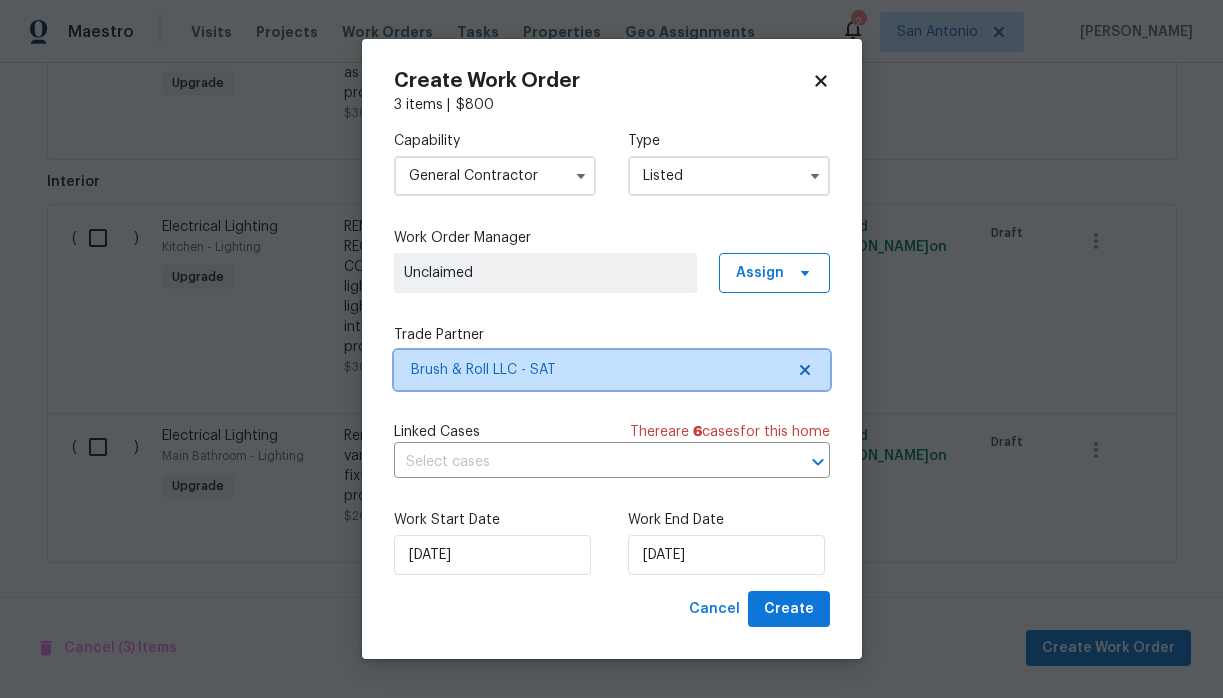 scroll, scrollTop: 0, scrollLeft: 0, axis: both 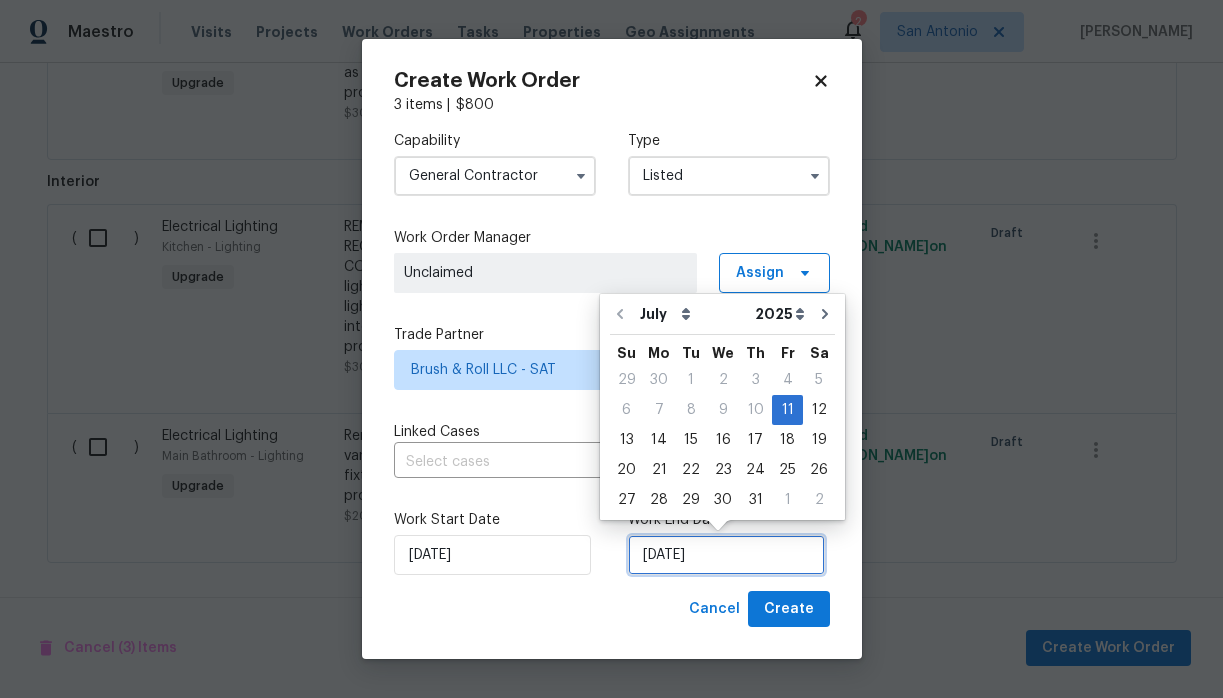 click on "7/11/2025" at bounding box center (726, 555) 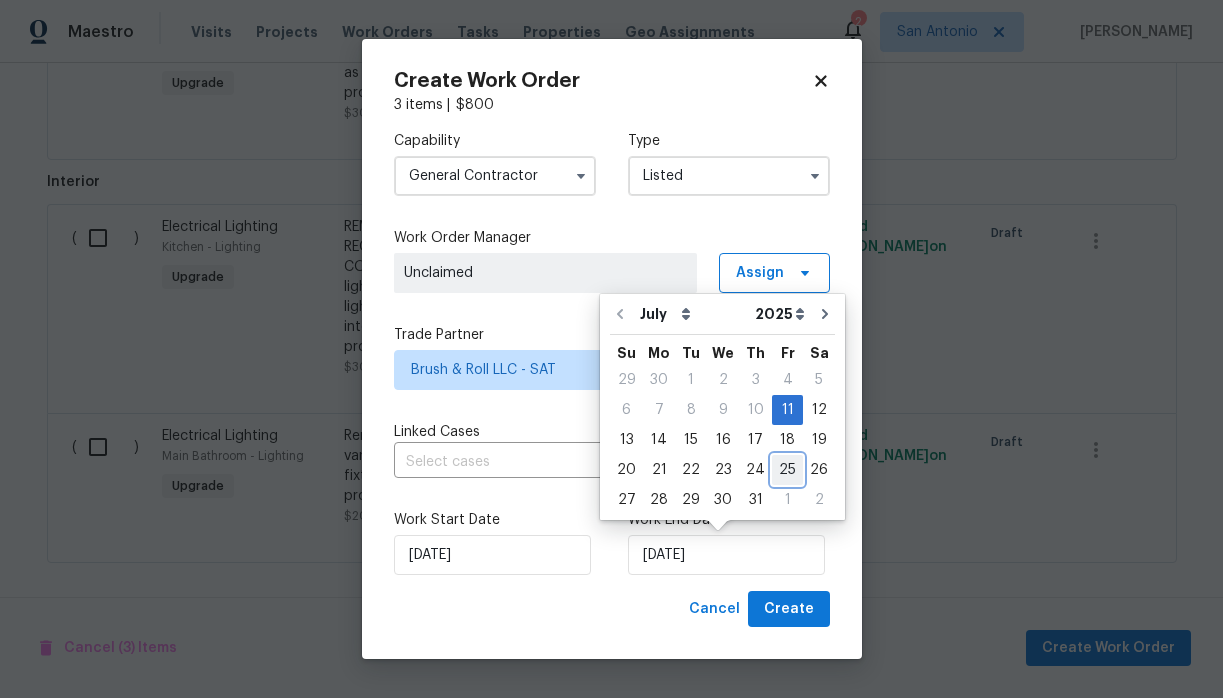 click on "25" at bounding box center [787, 470] 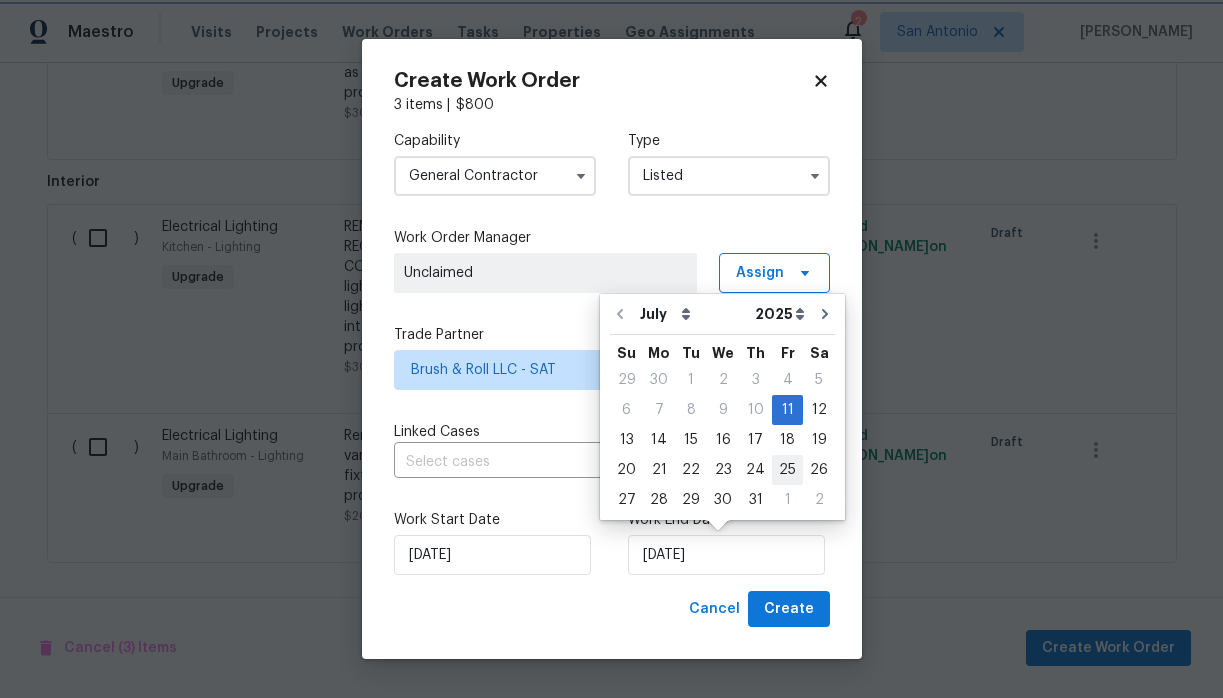 type on "7/25/2025" 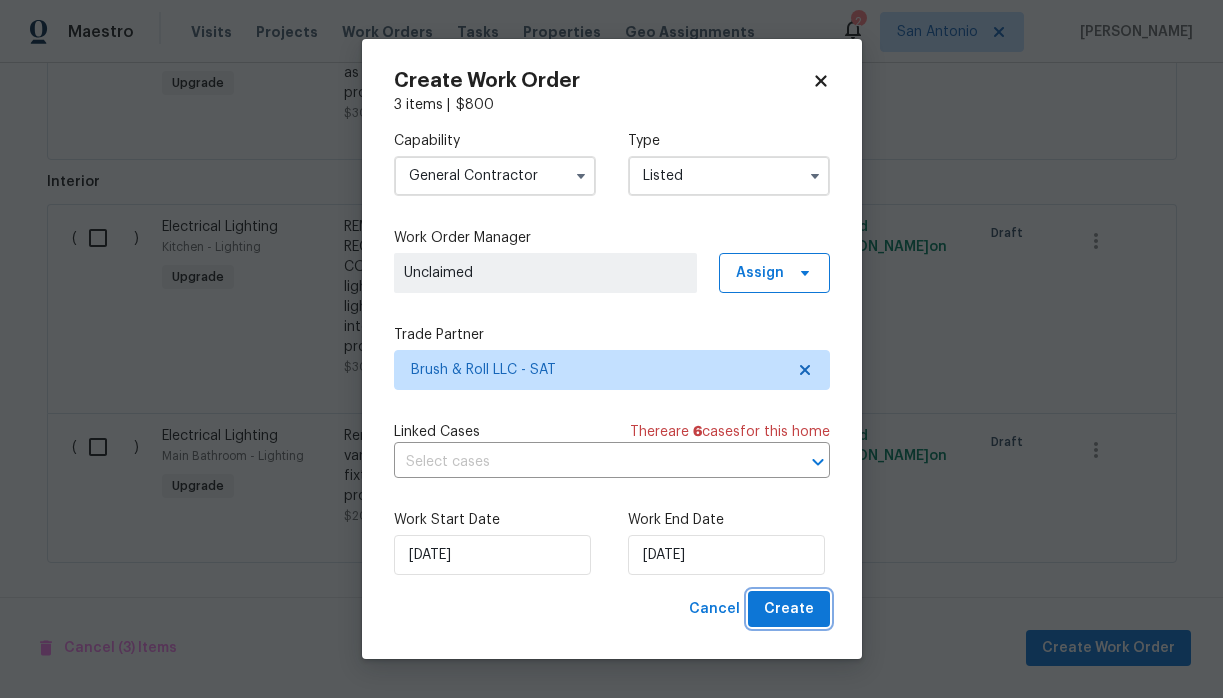 click on "Create" at bounding box center [789, 609] 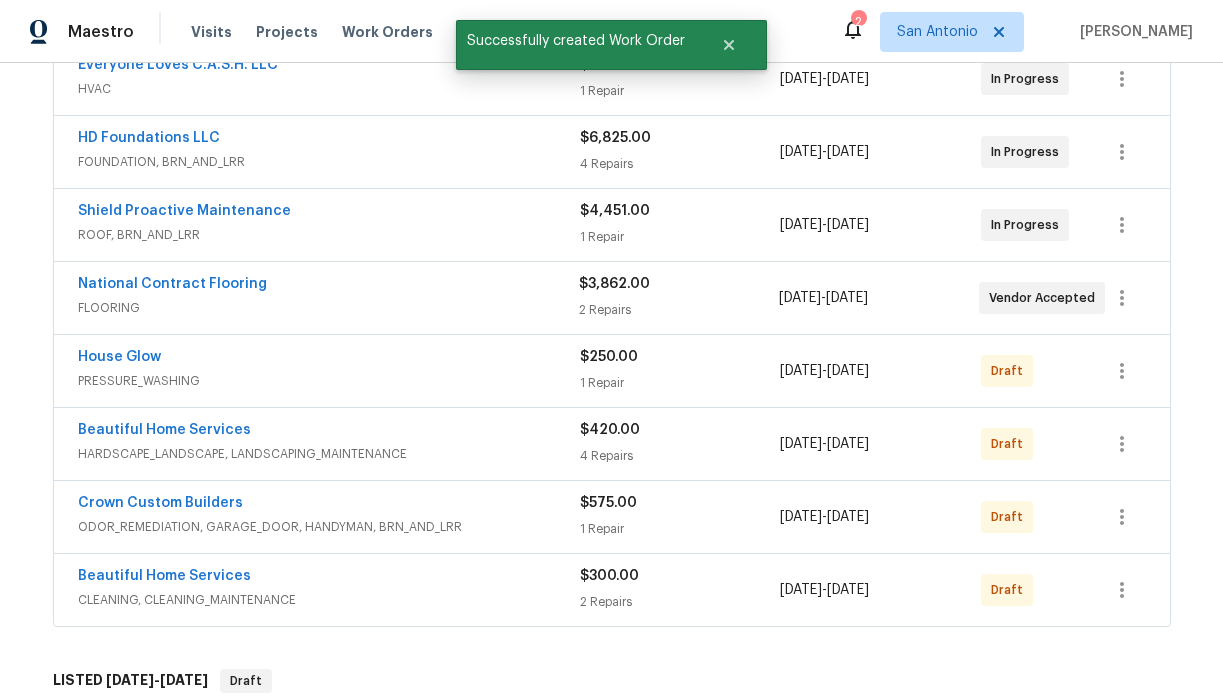 scroll, scrollTop: 485, scrollLeft: 0, axis: vertical 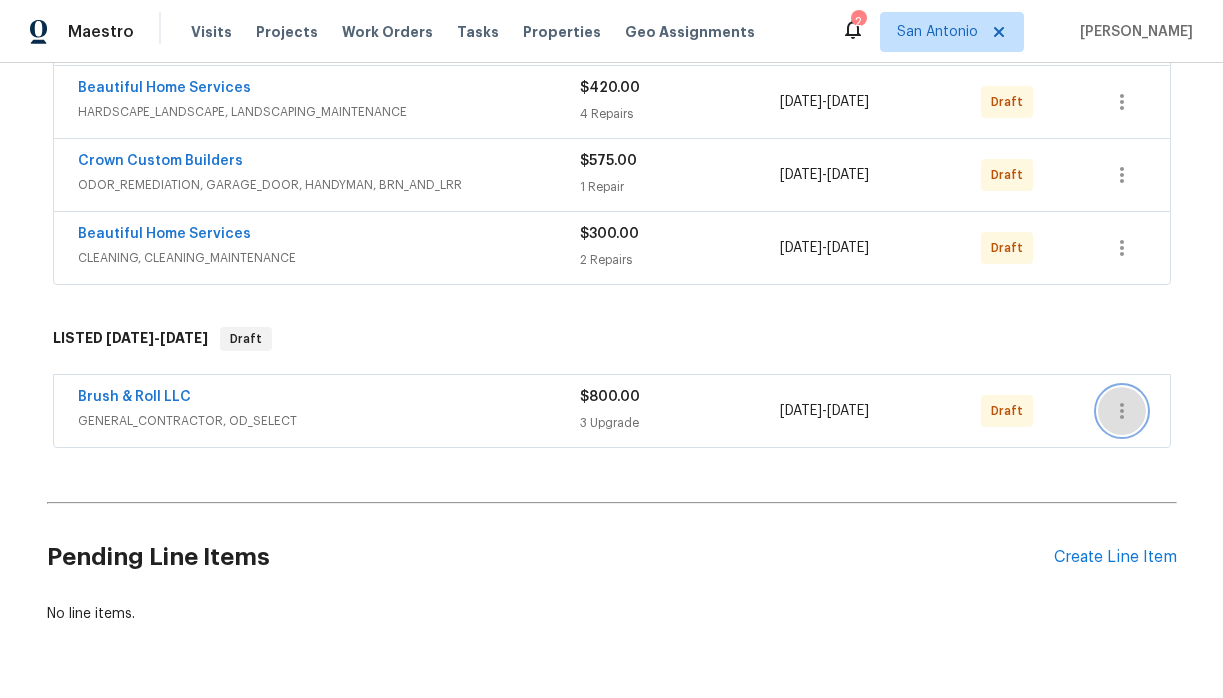 click 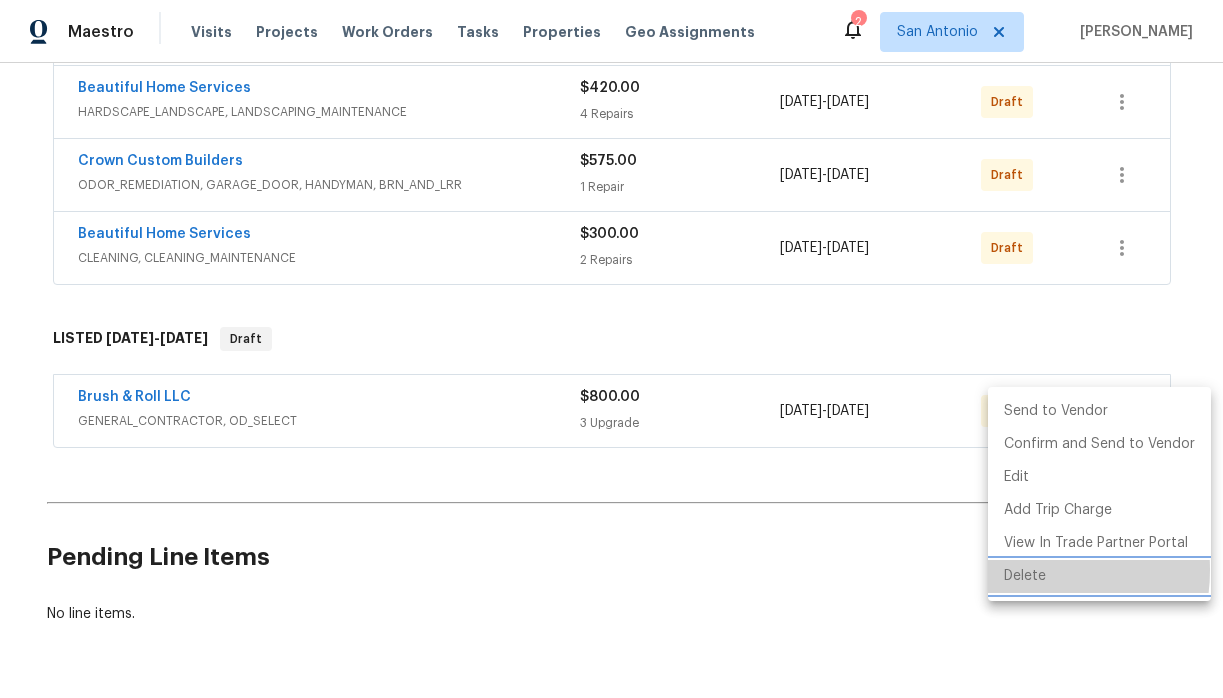 click on "Delete" at bounding box center [1099, 576] 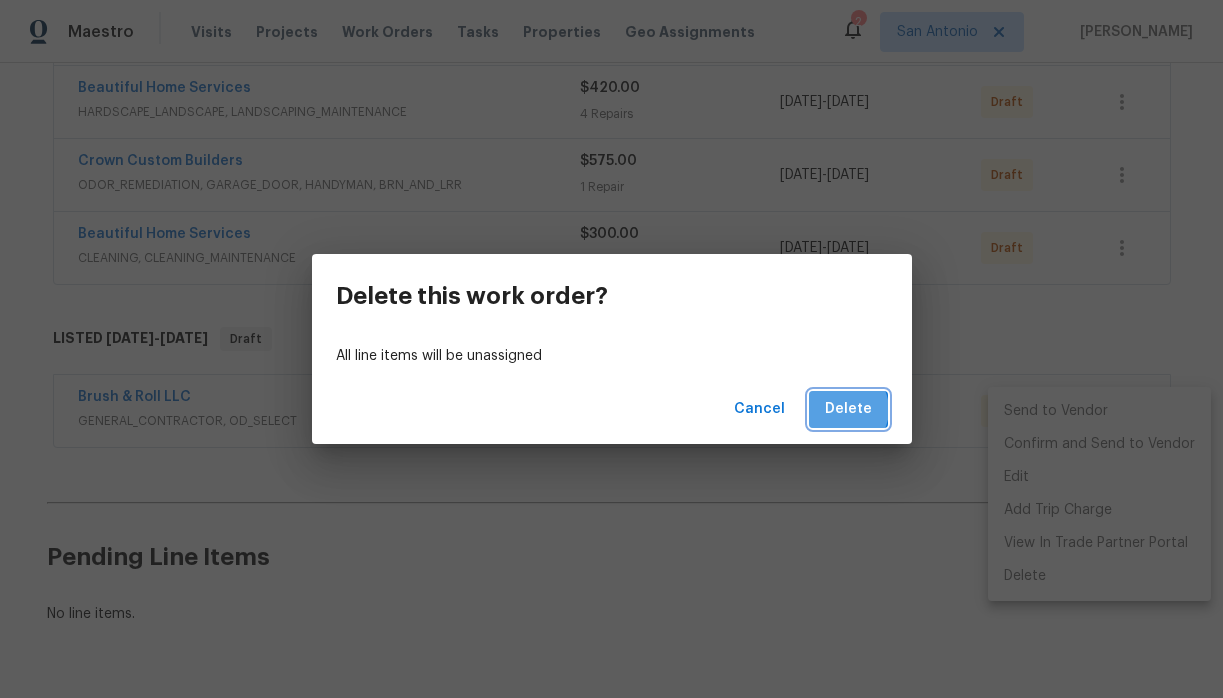 click on "Delete" at bounding box center [848, 409] 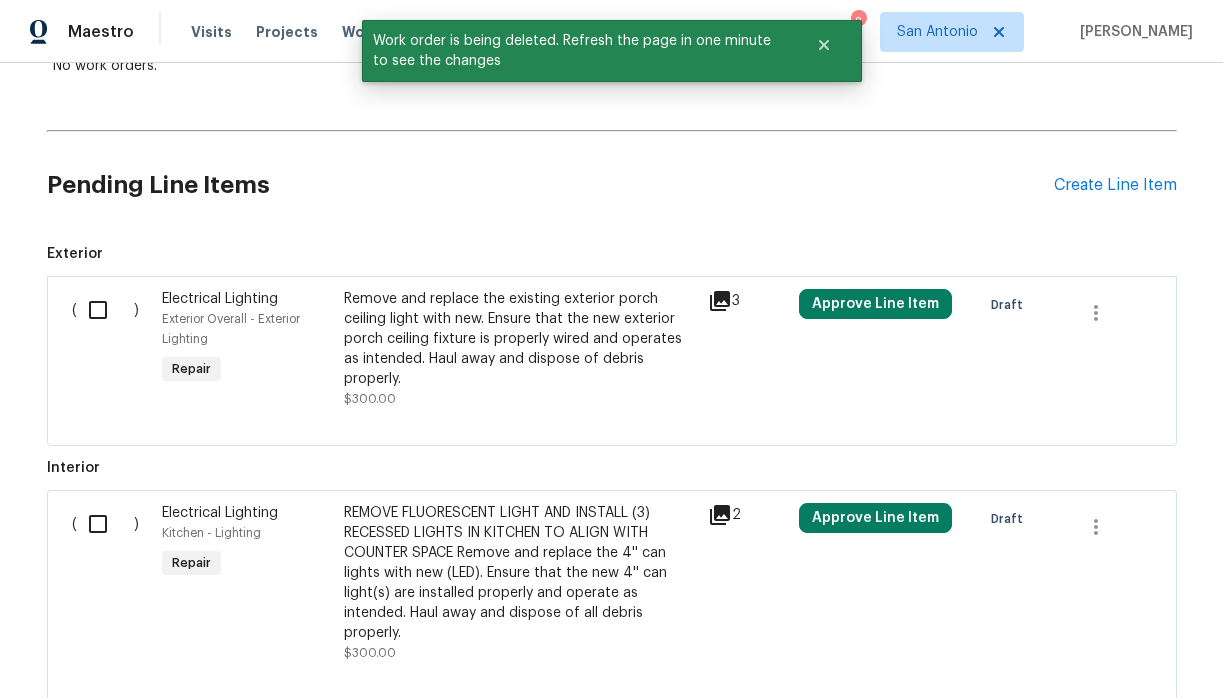 scroll, scrollTop: 1505, scrollLeft: 0, axis: vertical 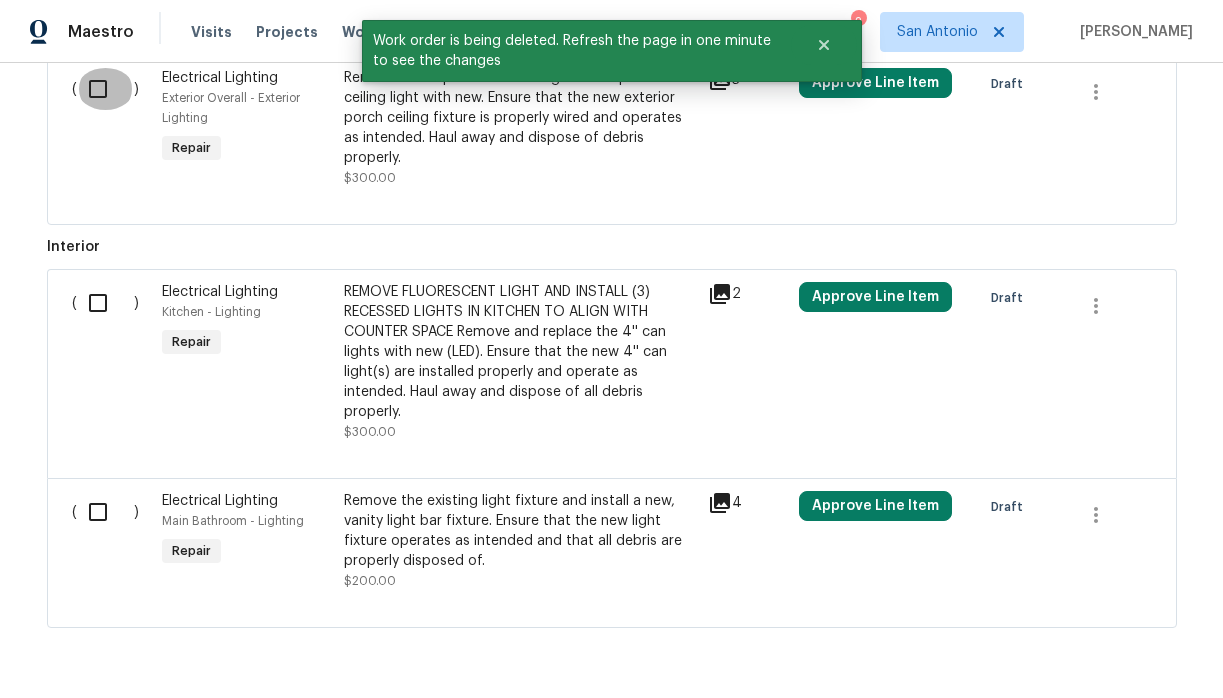 click at bounding box center (105, 89) 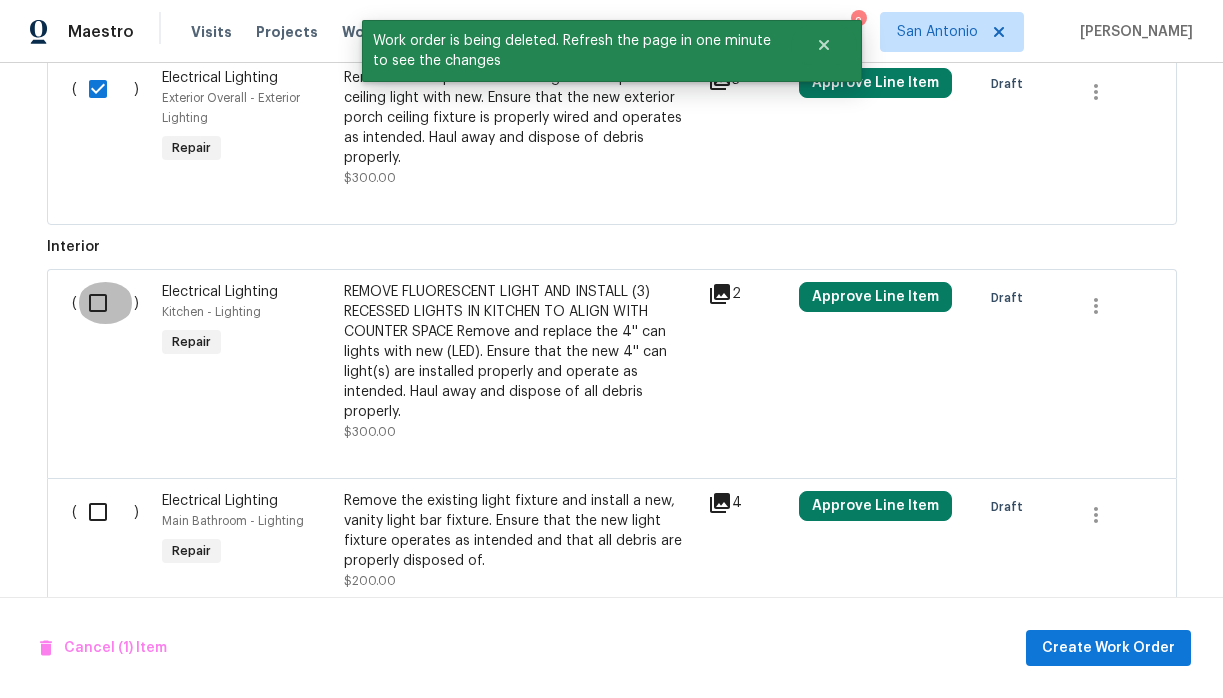 click at bounding box center (105, 303) 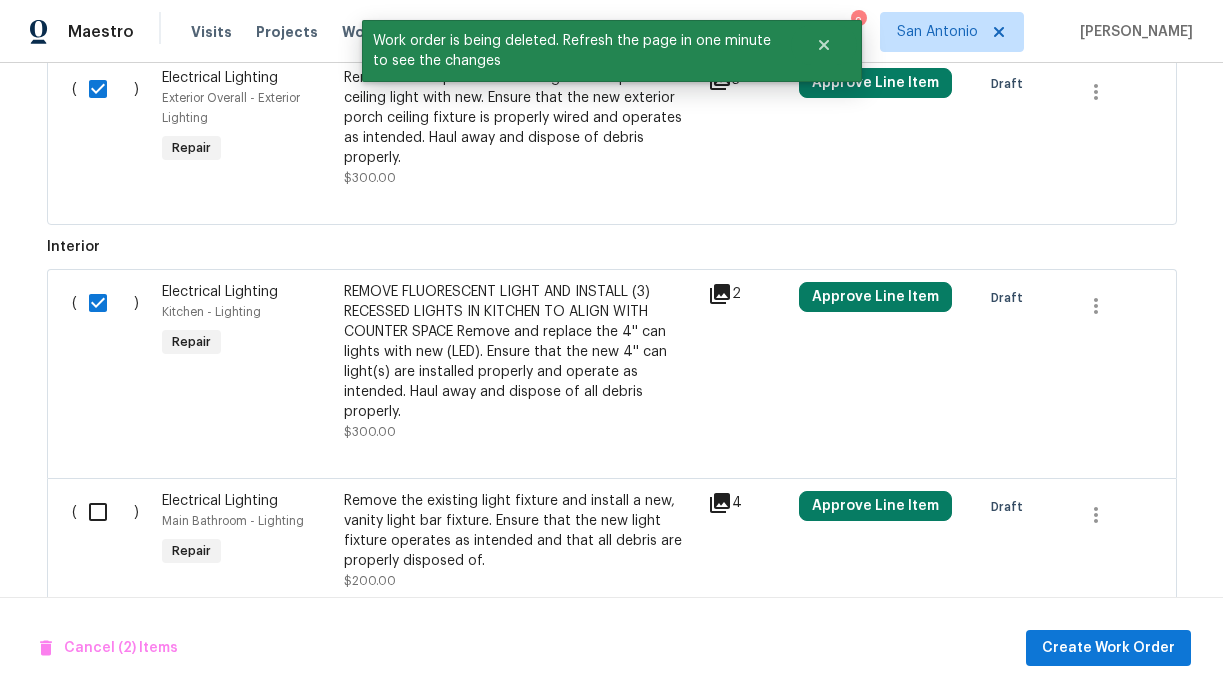 click at bounding box center (105, 512) 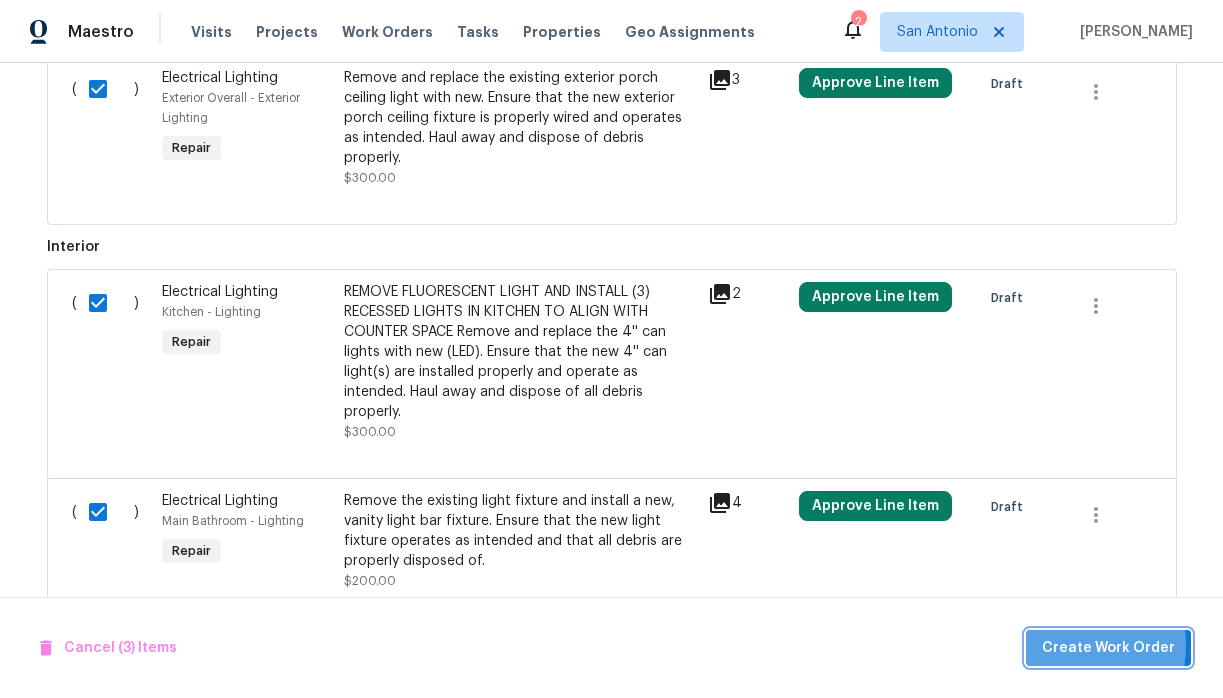 click on "Create Work Order" at bounding box center [1108, 648] 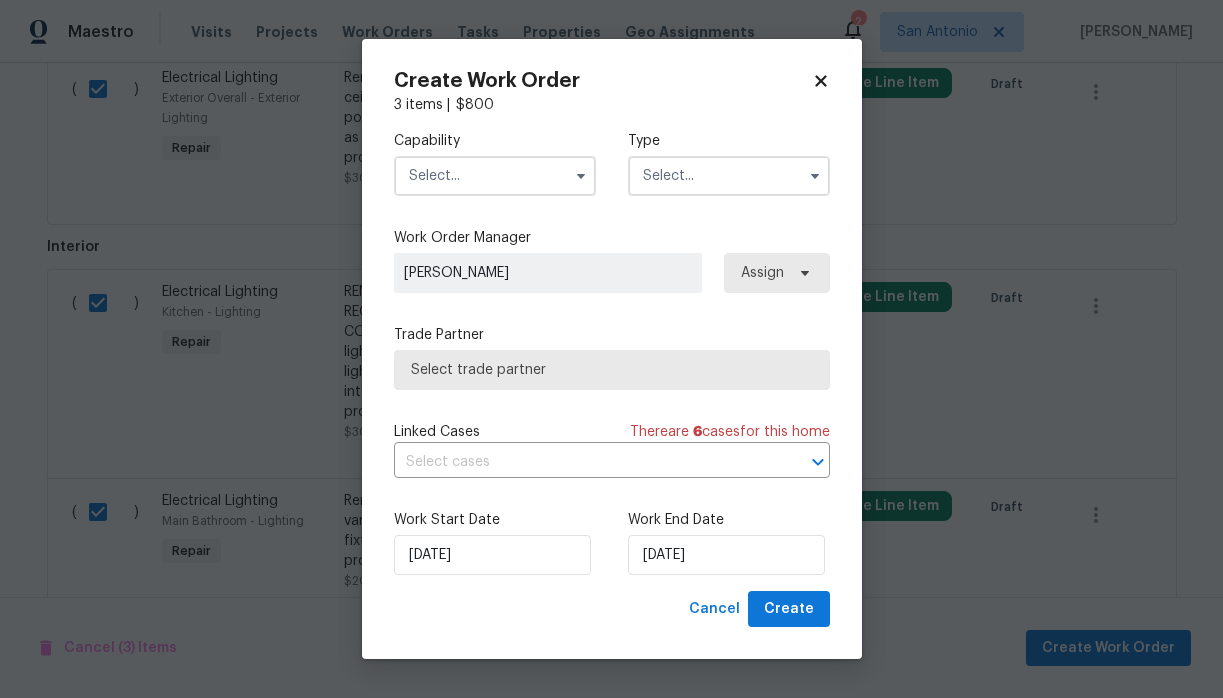 click at bounding box center (729, 176) 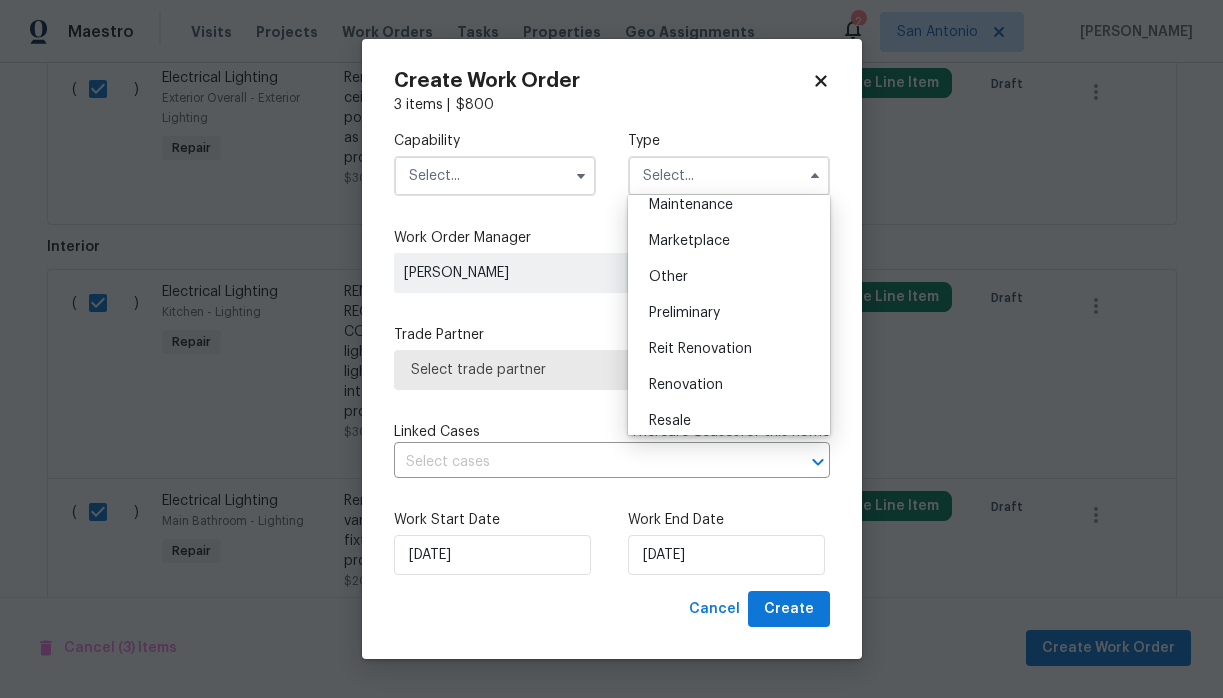 scroll, scrollTop: 434, scrollLeft: 0, axis: vertical 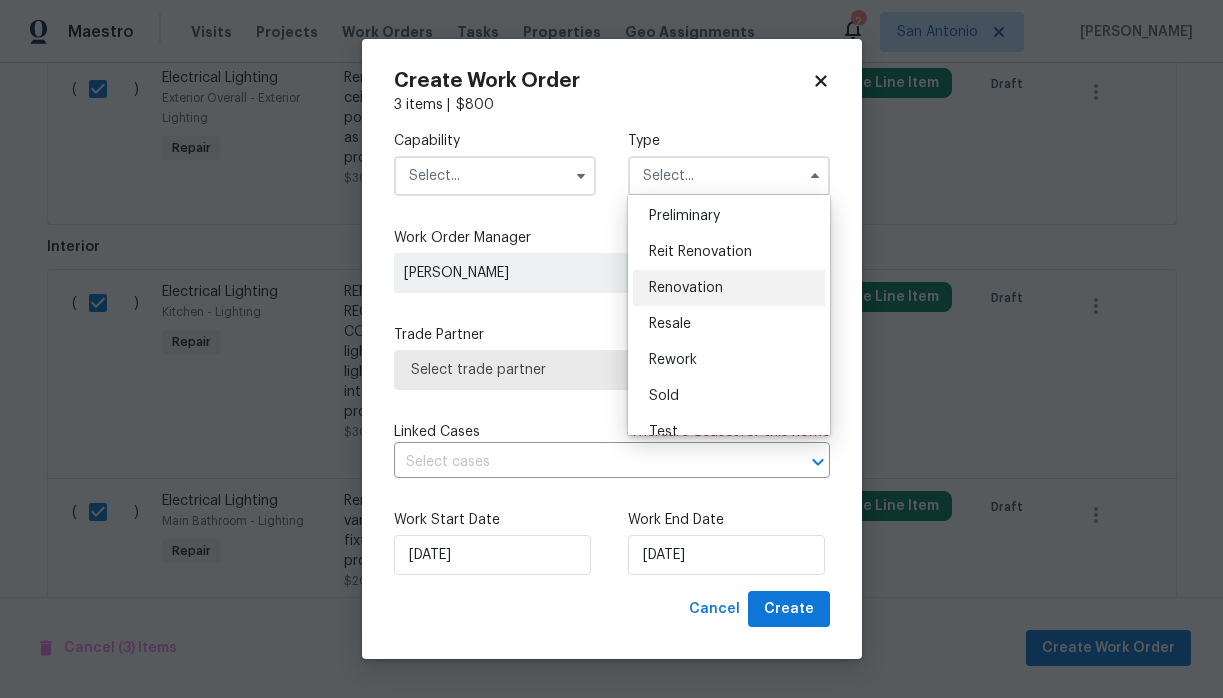 click on "Renovation" at bounding box center [686, 288] 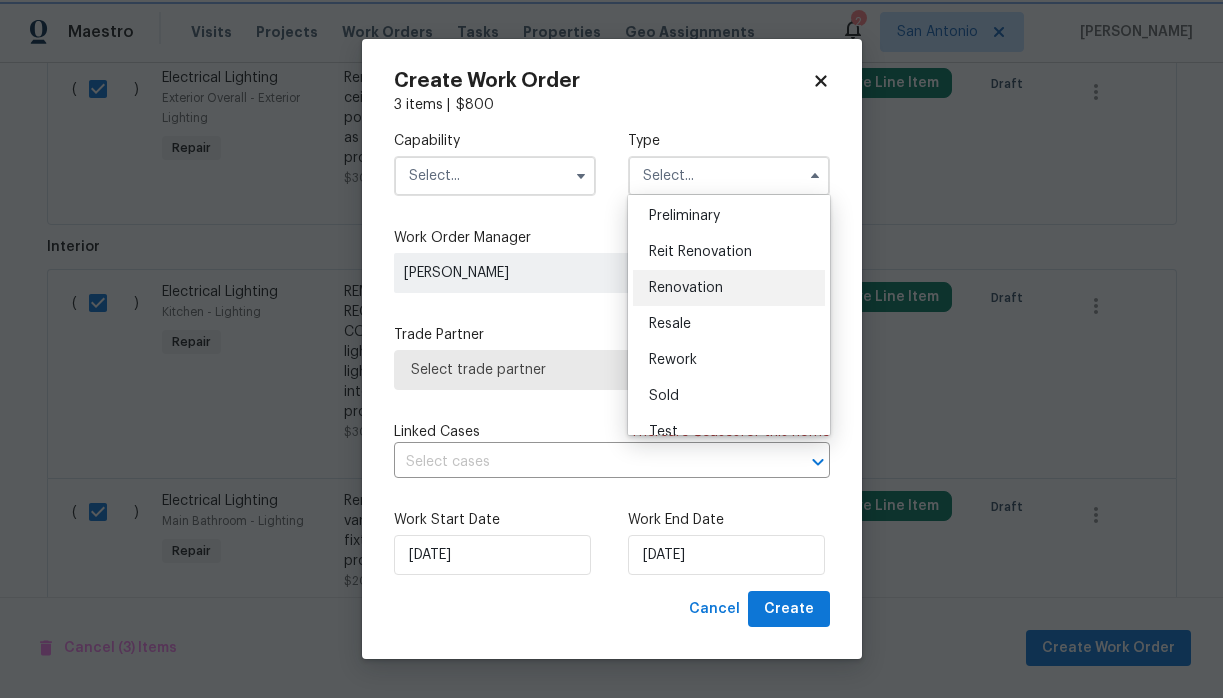 type on "Renovation" 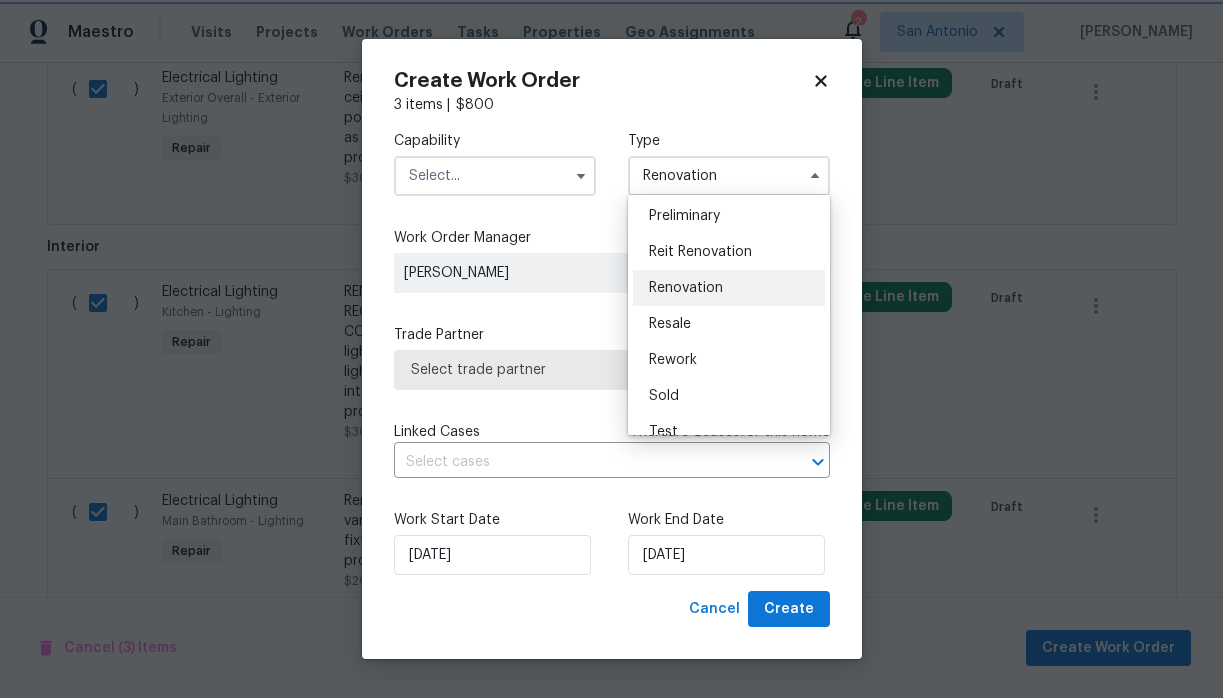 scroll, scrollTop: 0, scrollLeft: 0, axis: both 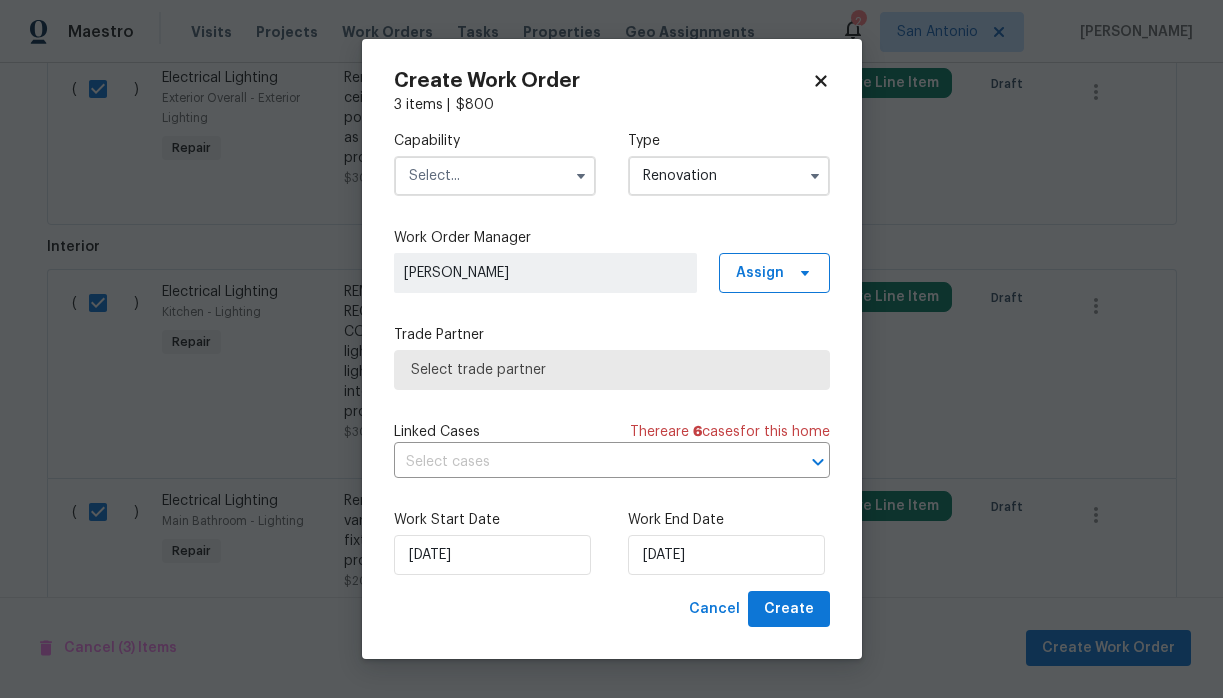 click at bounding box center (495, 176) 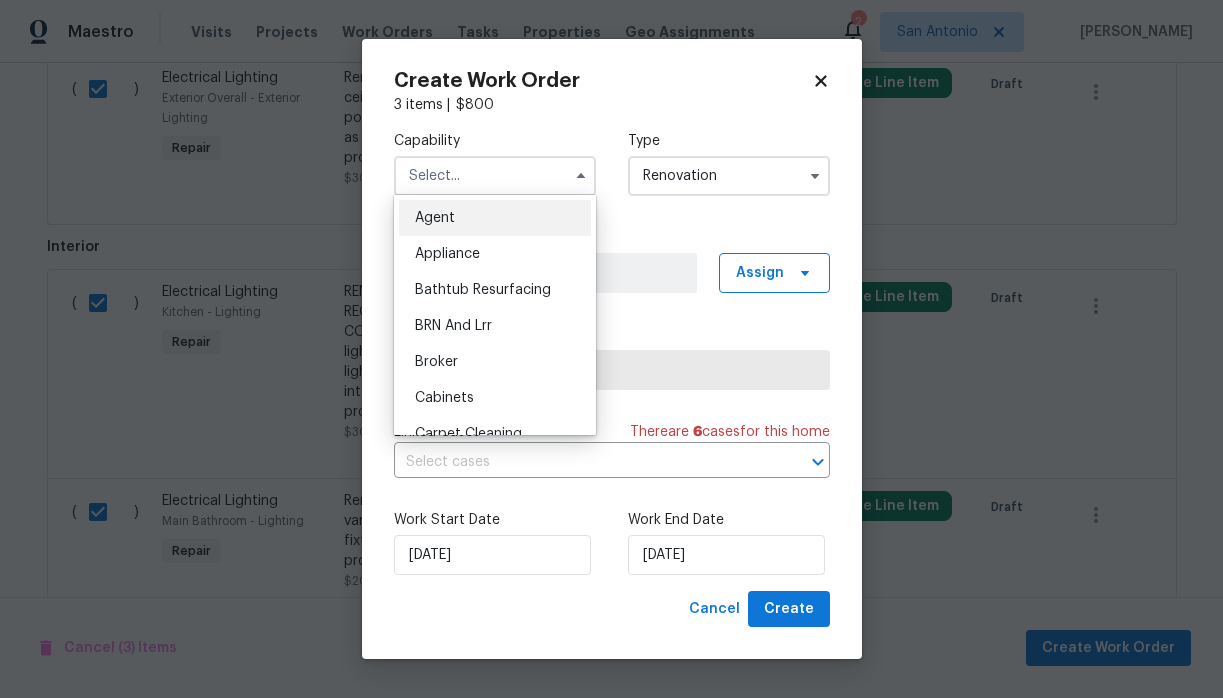 click at bounding box center (495, 176) 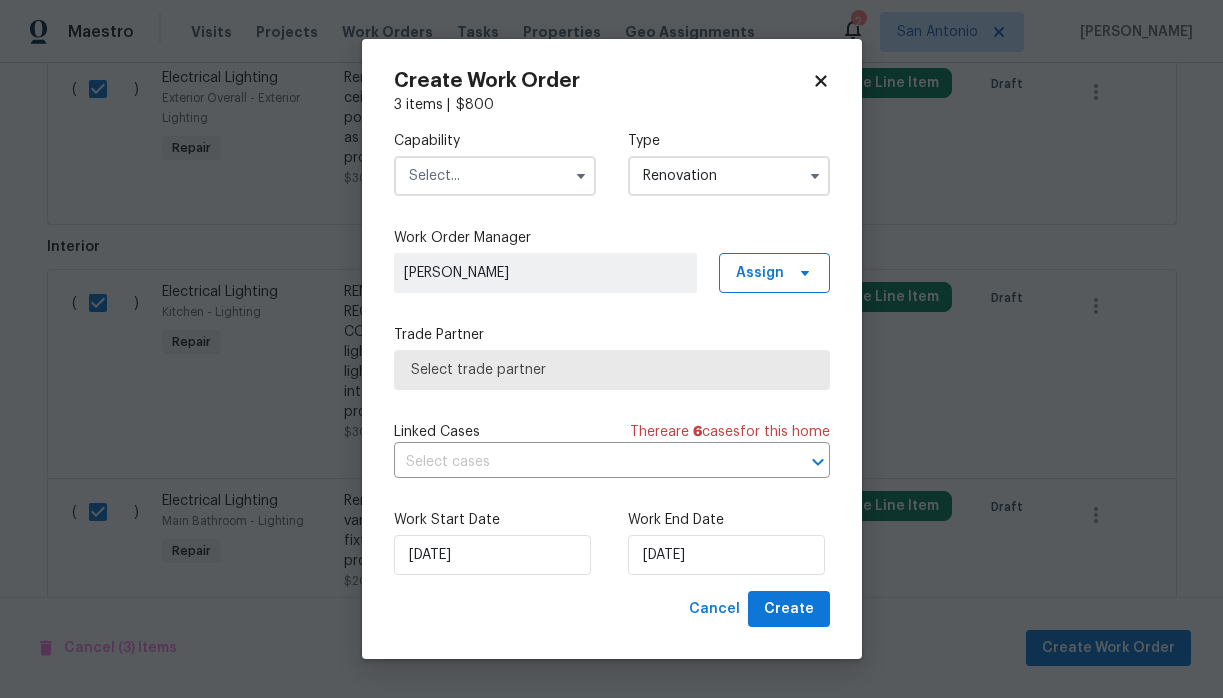 click at bounding box center (495, 176) 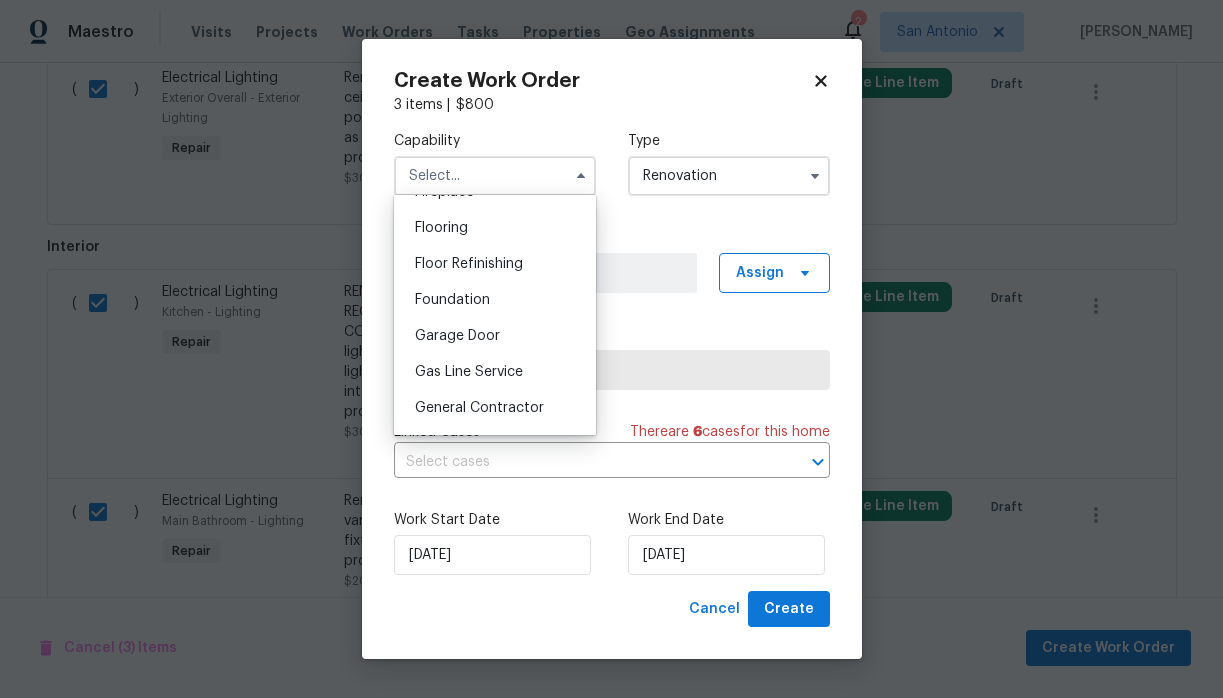 scroll, scrollTop: 774, scrollLeft: 0, axis: vertical 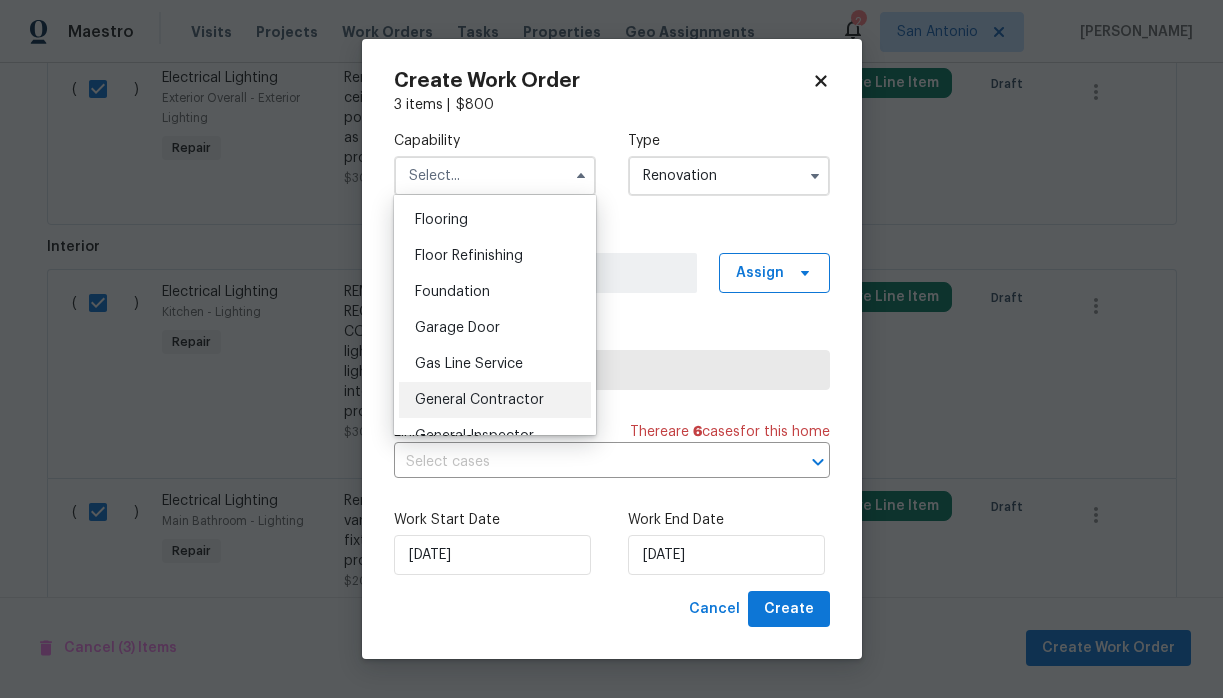click on "General Contractor" at bounding box center [479, 400] 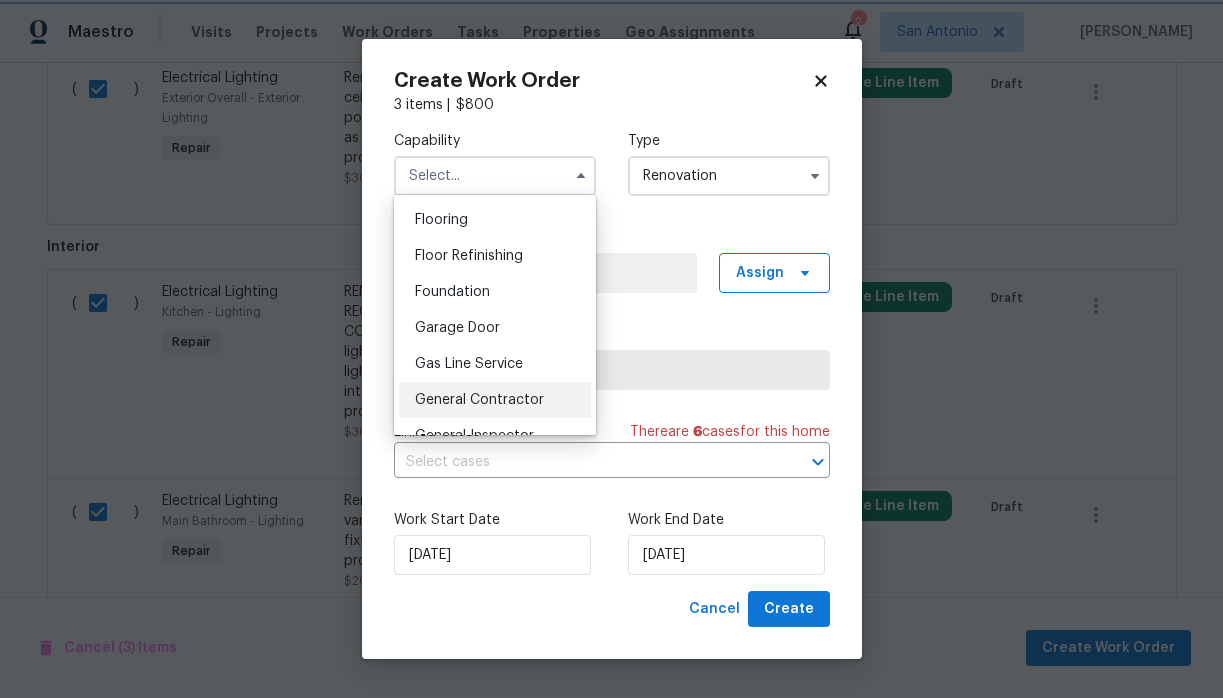 type on "General Contractor" 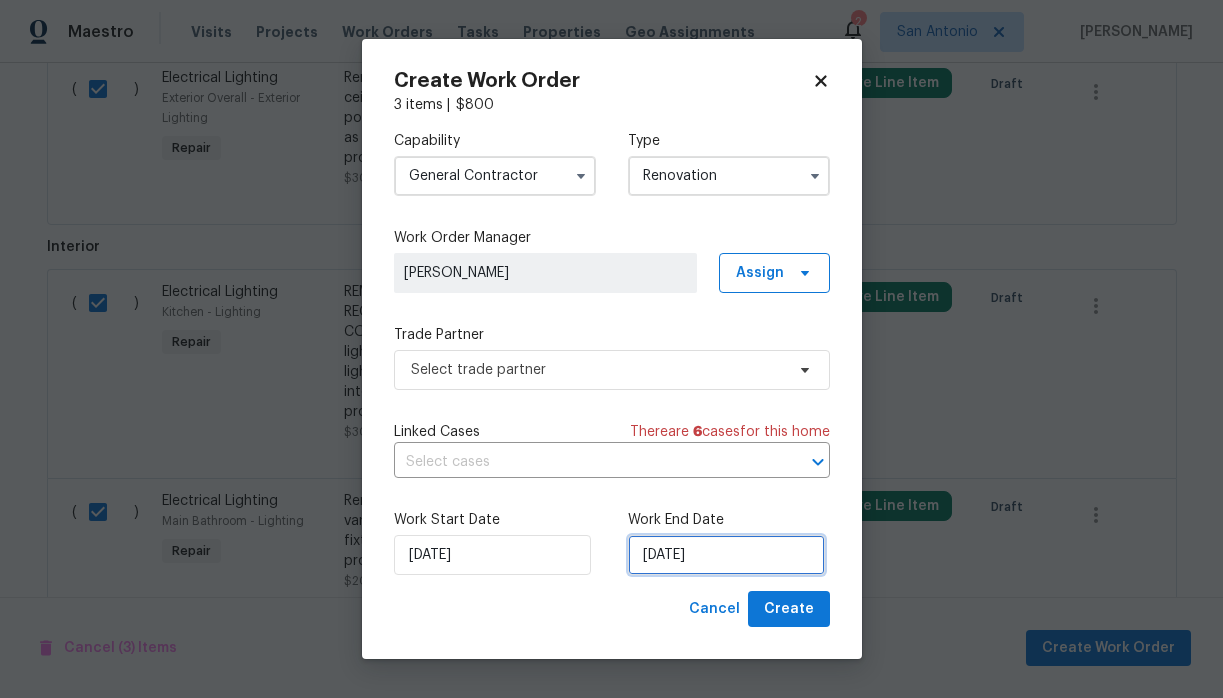 click on "7/11/2025" at bounding box center [726, 555] 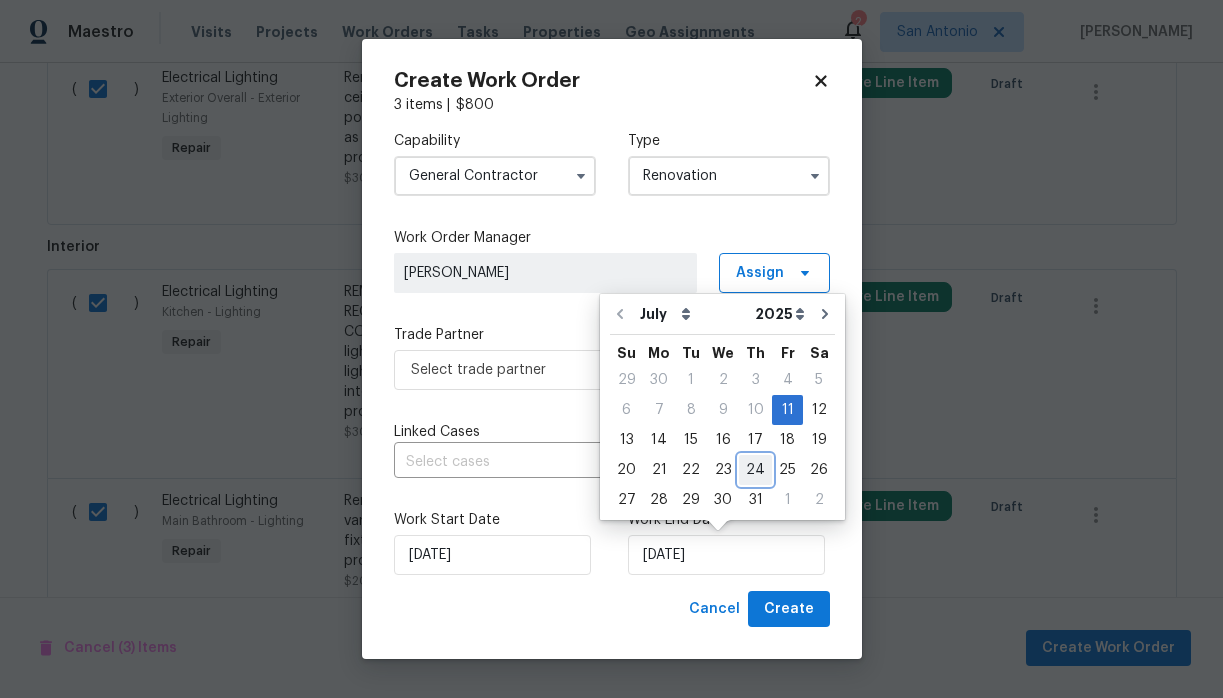 click on "24" at bounding box center [755, 470] 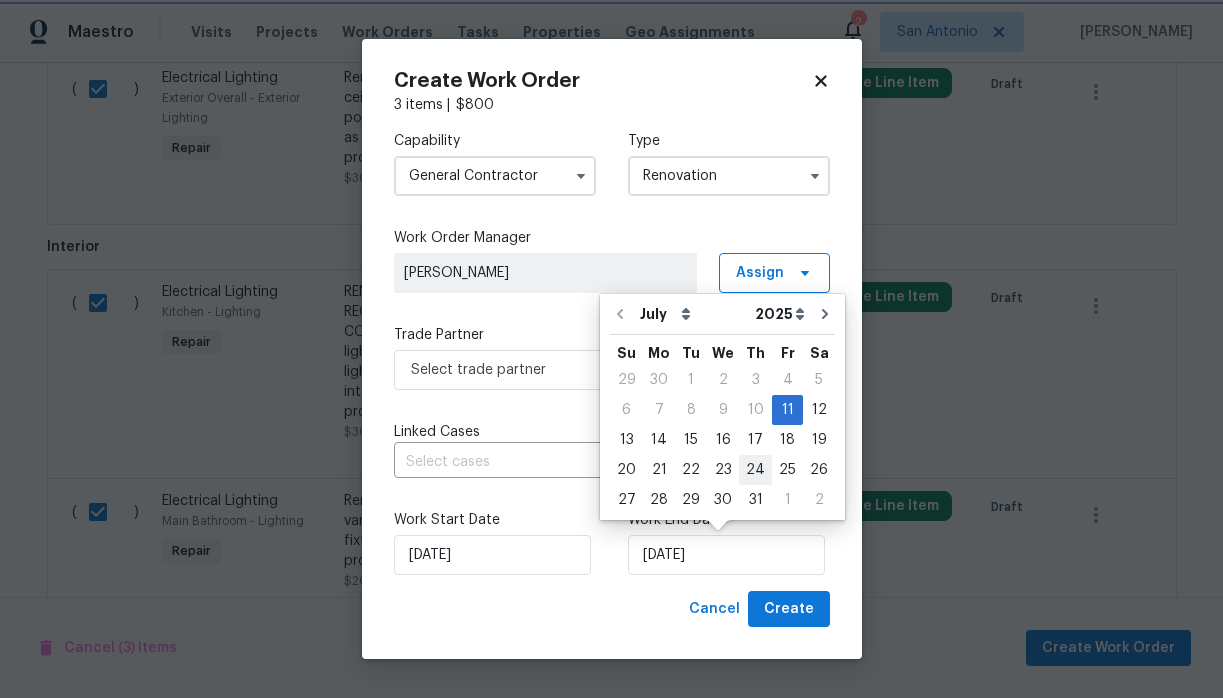 type on "7/24/2025" 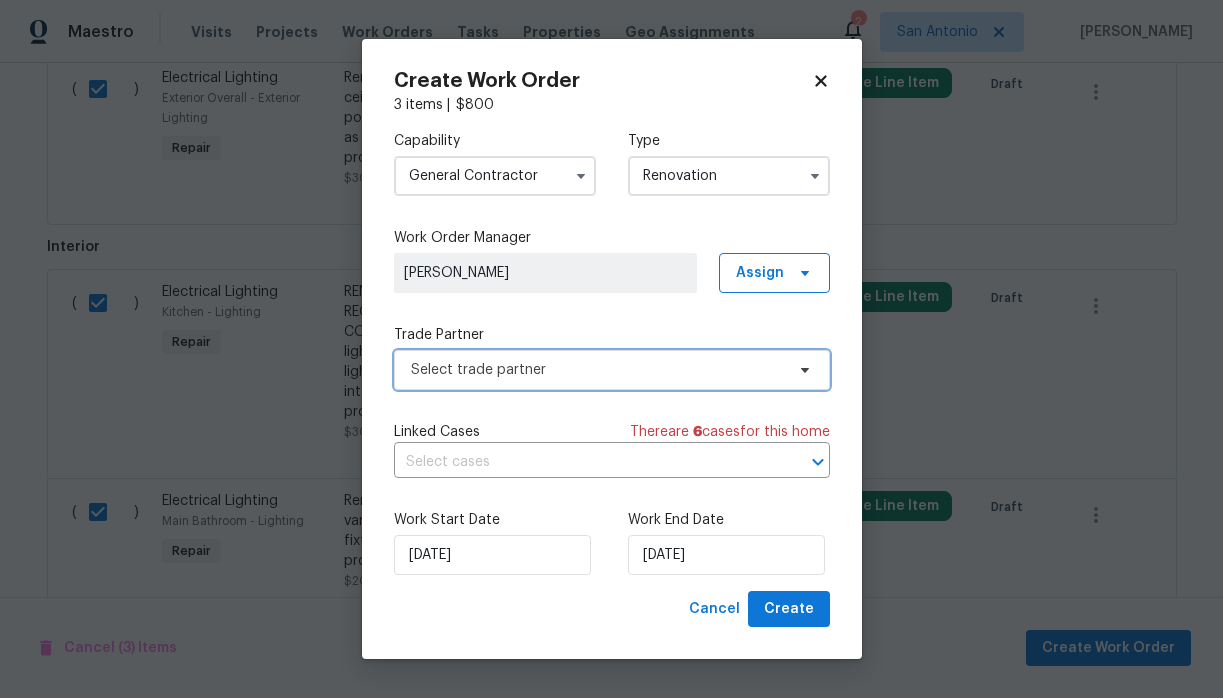 click on "Select trade partner" at bounding box center [597, 370] 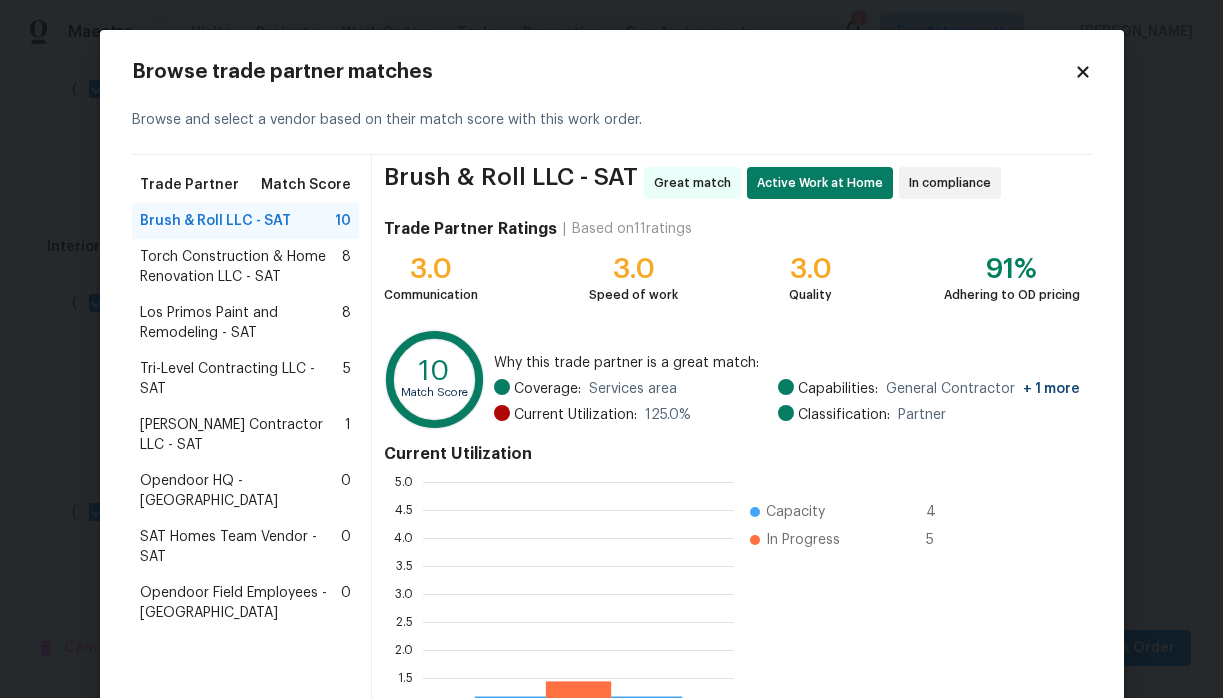 scroll, scrollTop: 2, scrollLeft: 1, axis: both 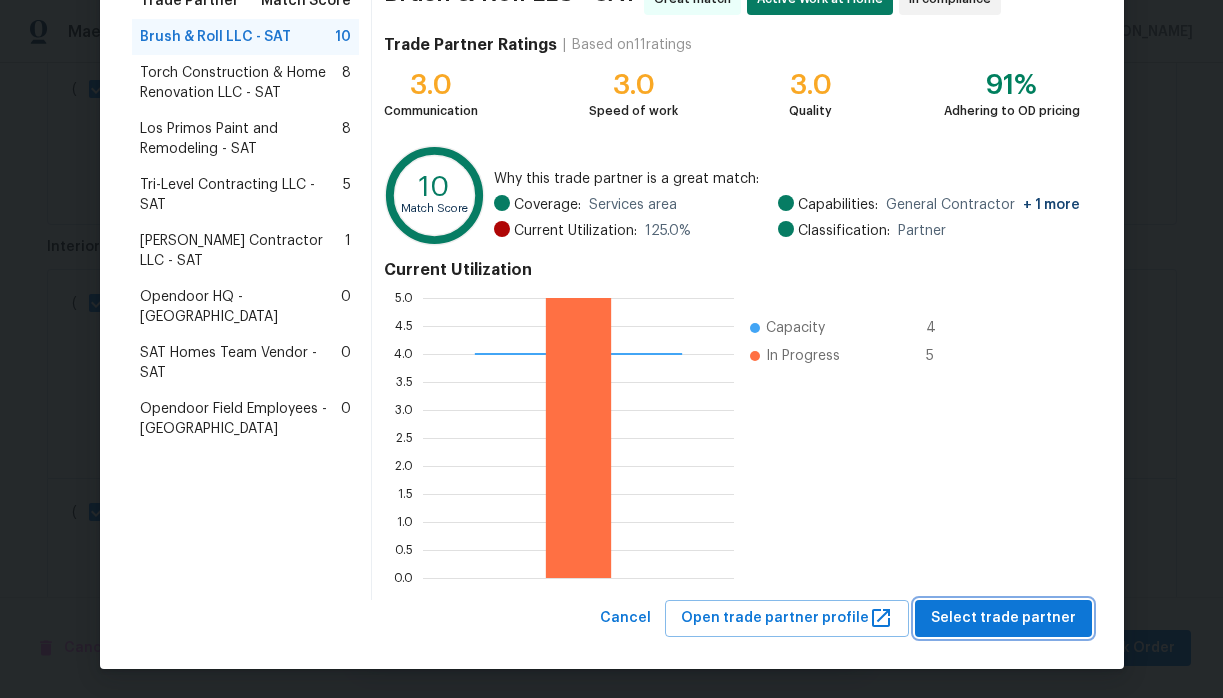 click on "Select trade partner" at bounding box center (1003, 618) 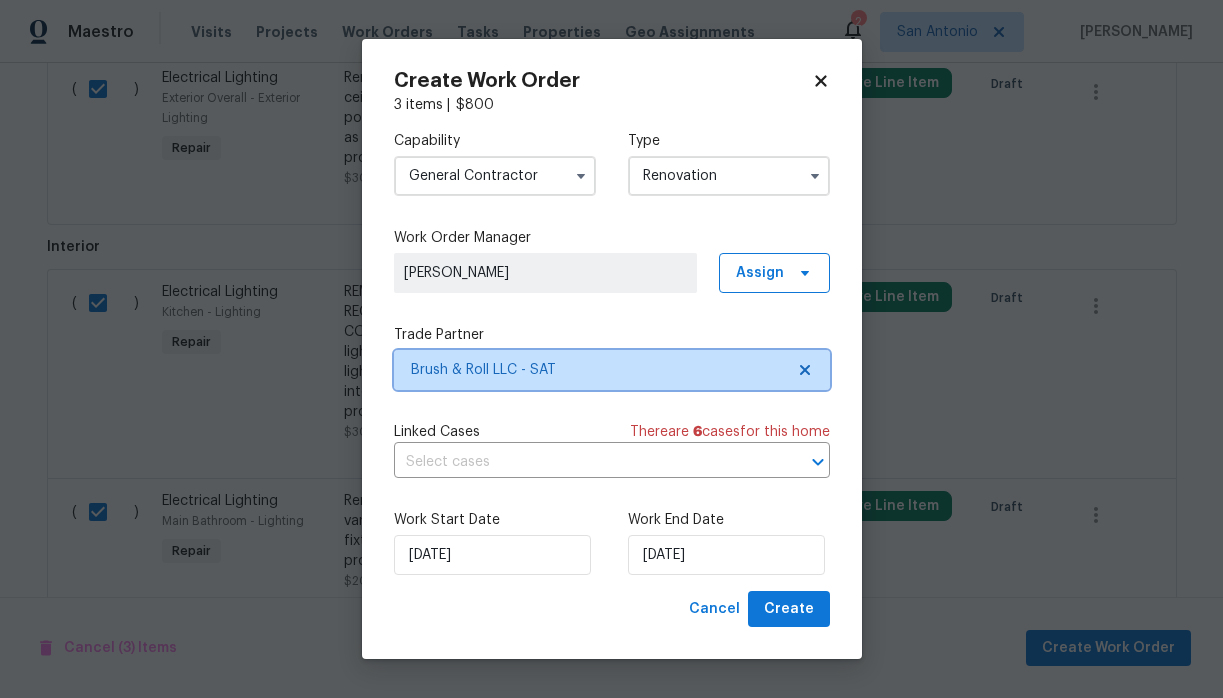 scroll, scrollTop: 0, scrollLeft: 0, axis: both 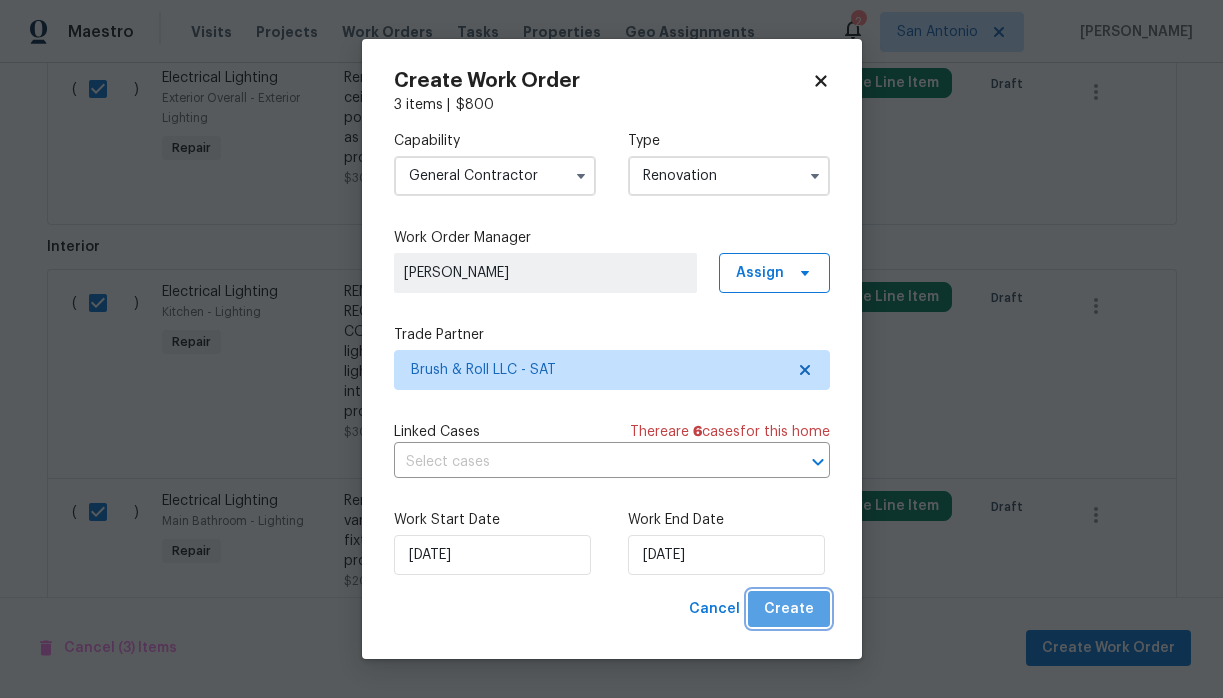 click on "Create" at bounding box center [789, 609] 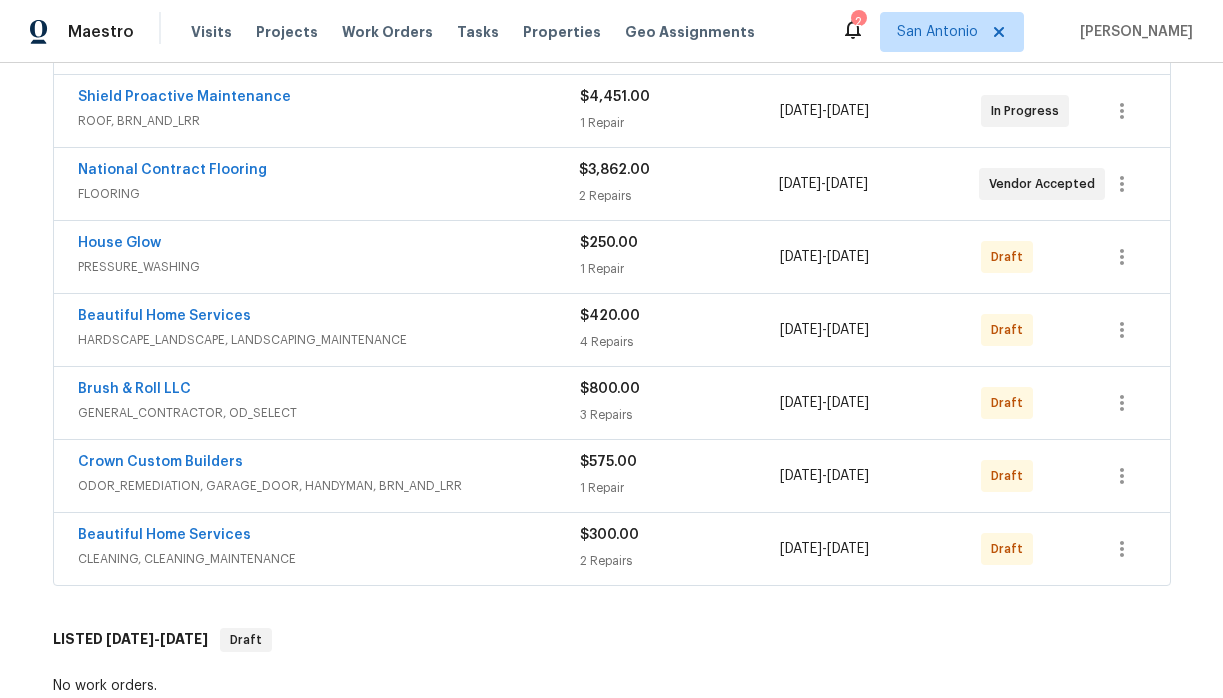 scroll, scrollTop: 735, scrollLeft: 0, axis: vertical 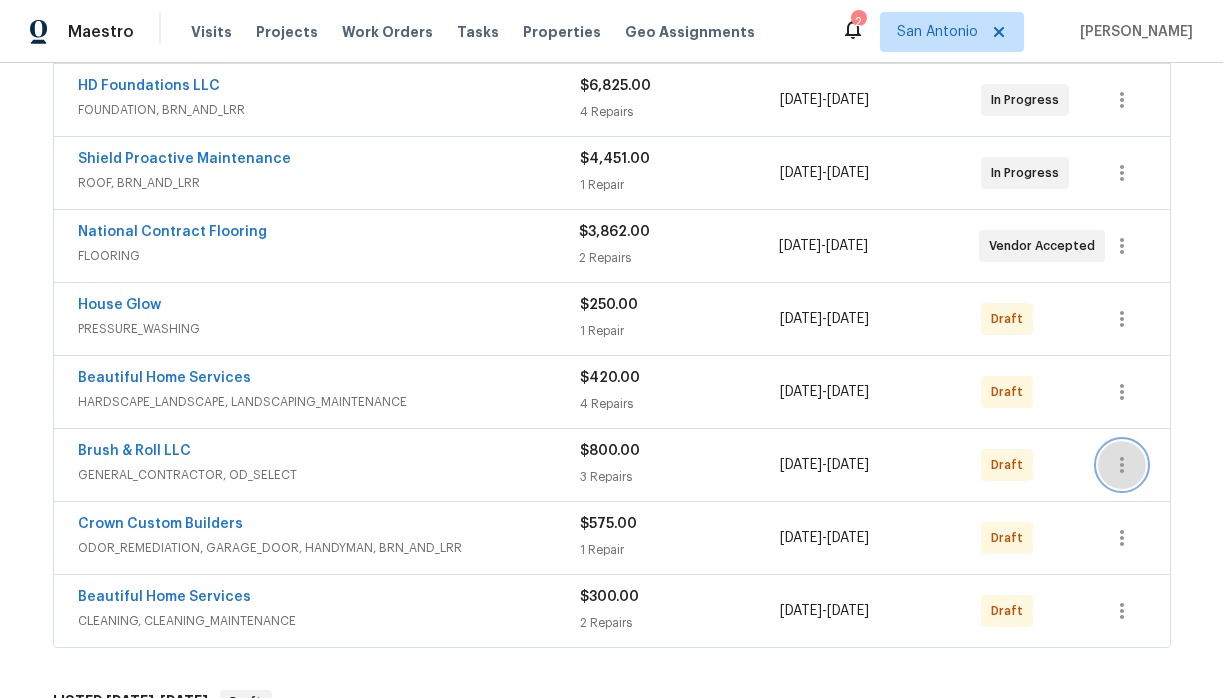 click at bounding box center (1122, 465) 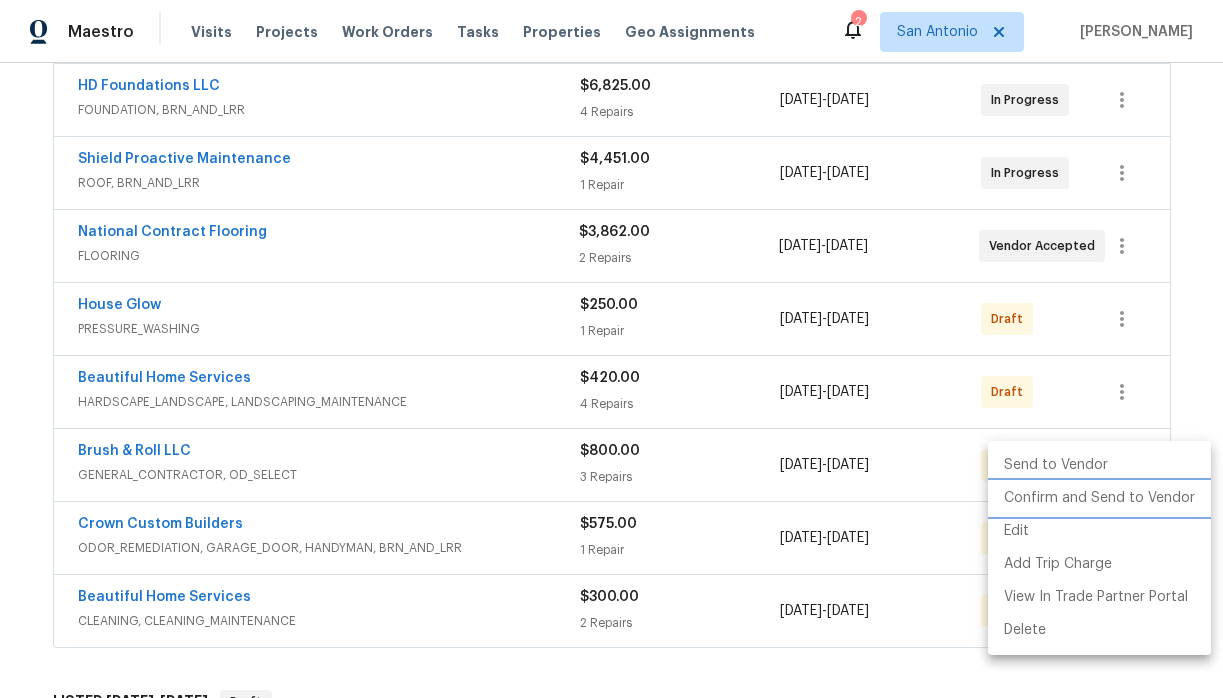 click on "Confirm and Send to Vendor" at bounding box center (1099, 498) 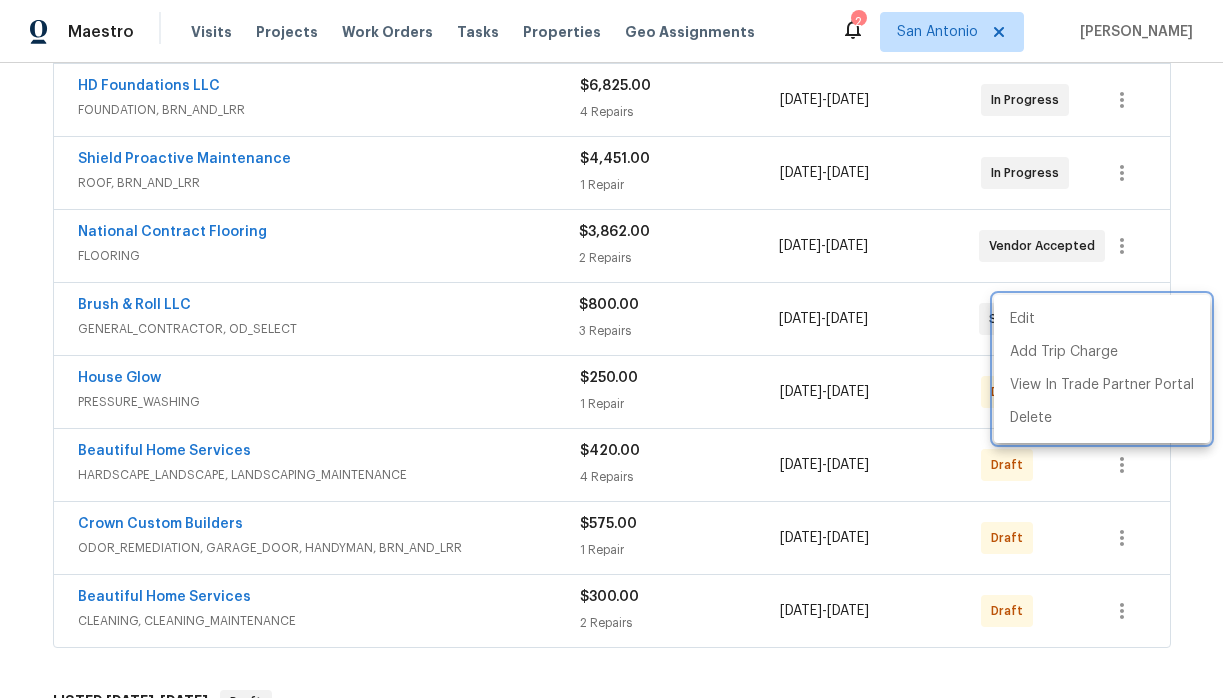 click at bounding box center [611, 349] 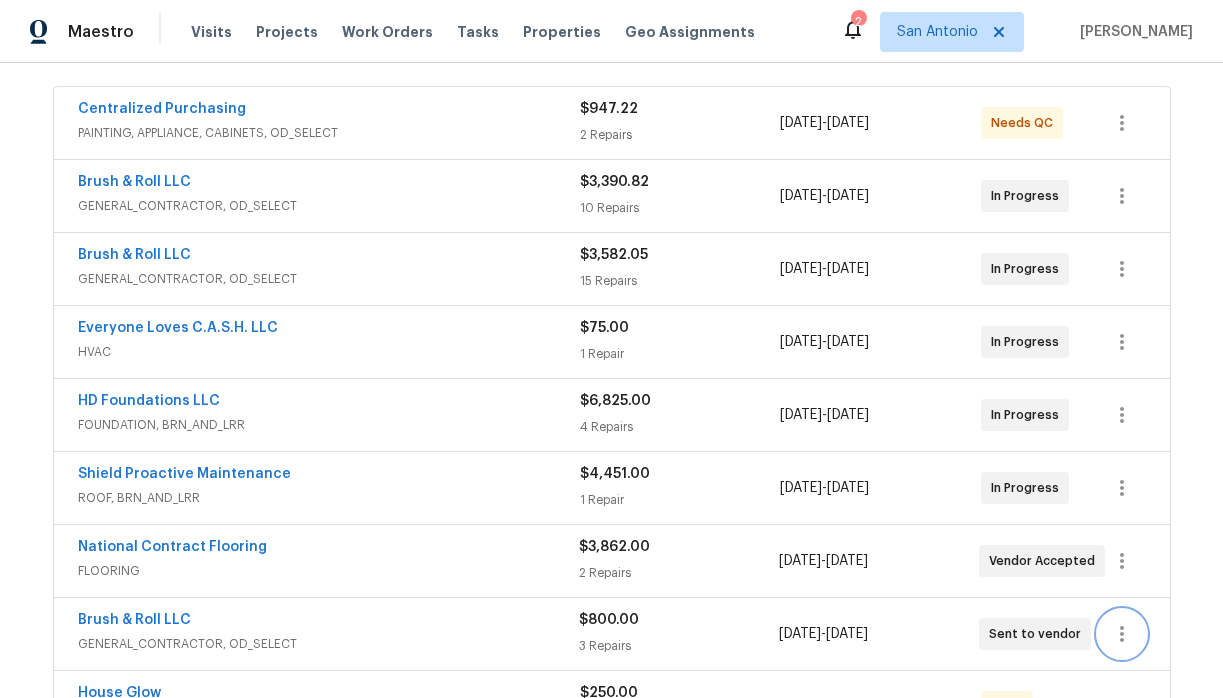 scroll, scrollTop: 358, scrollLeft: 0, axis: vertical 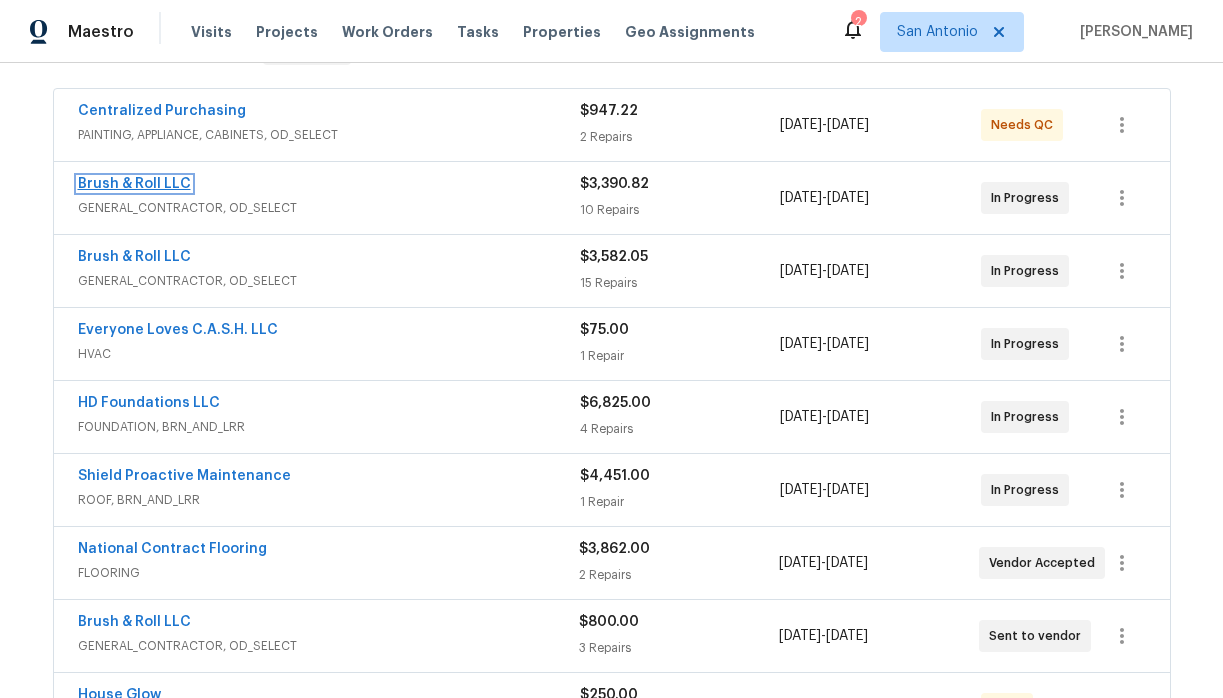 click on "Brush & Roll LLC" at bounding box center (134, 184) 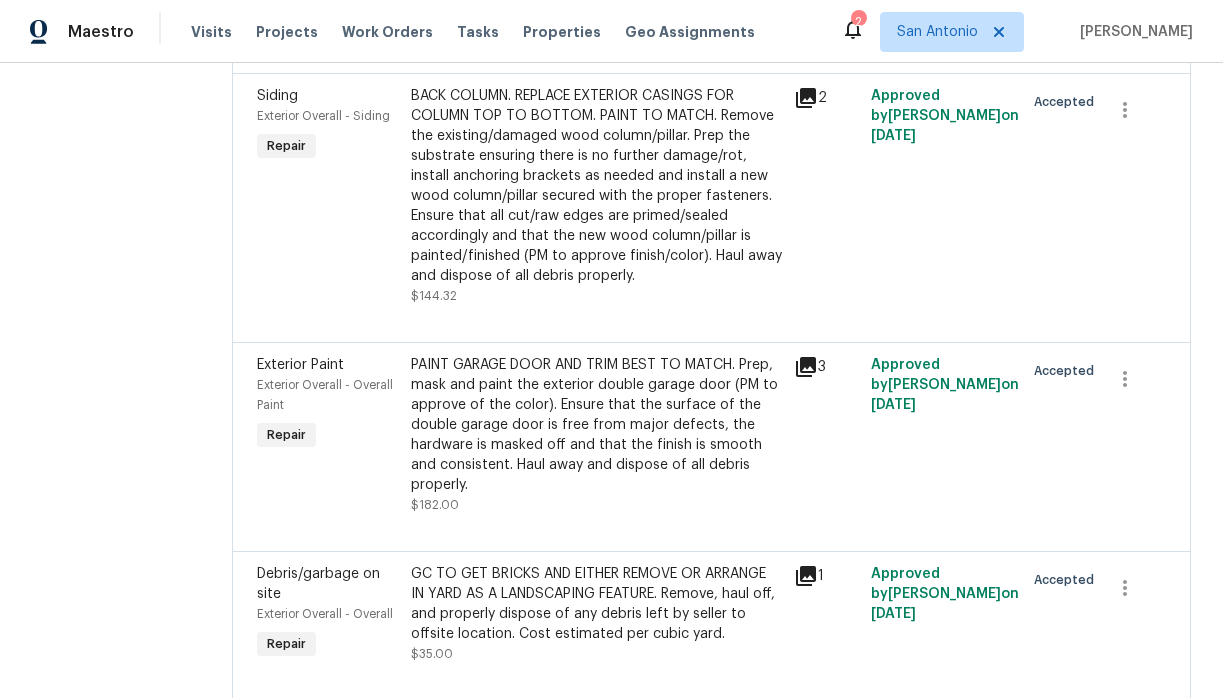 scroll, scrollTop: 52, scrollLeft: 0, axis: vertical 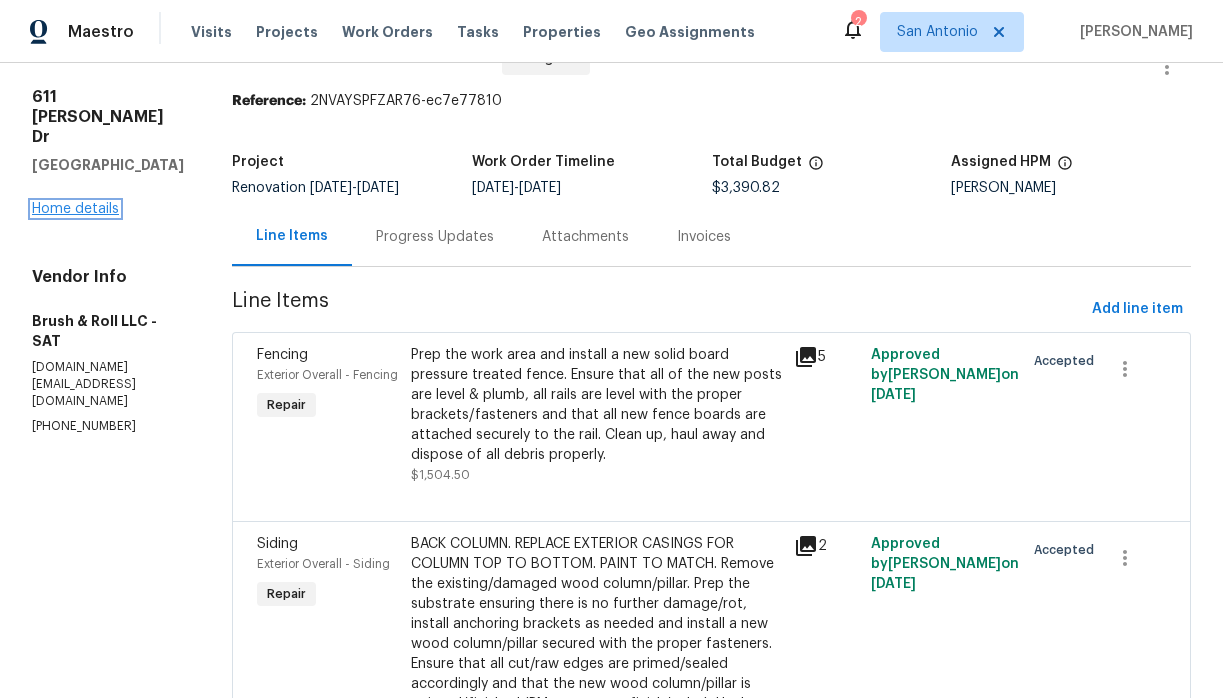 click on "Home details" at bounding box center [75, 209] 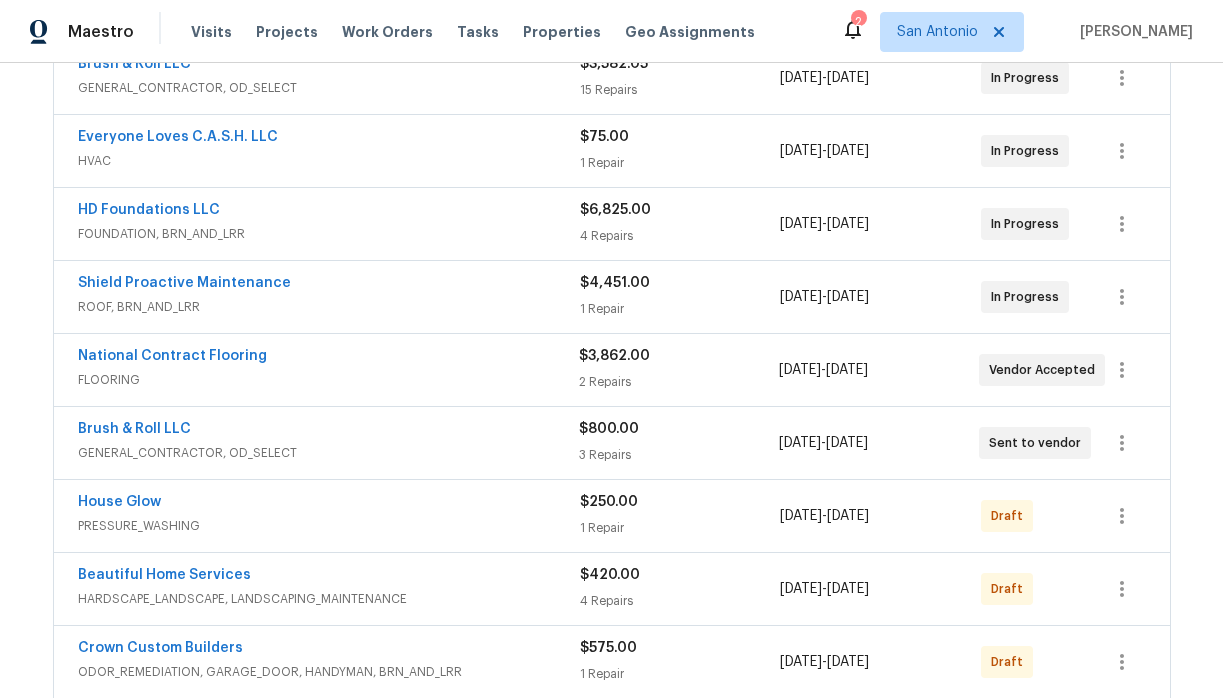 scroll, scrollTop: 787, scrollLeft: 0, axis: vertical 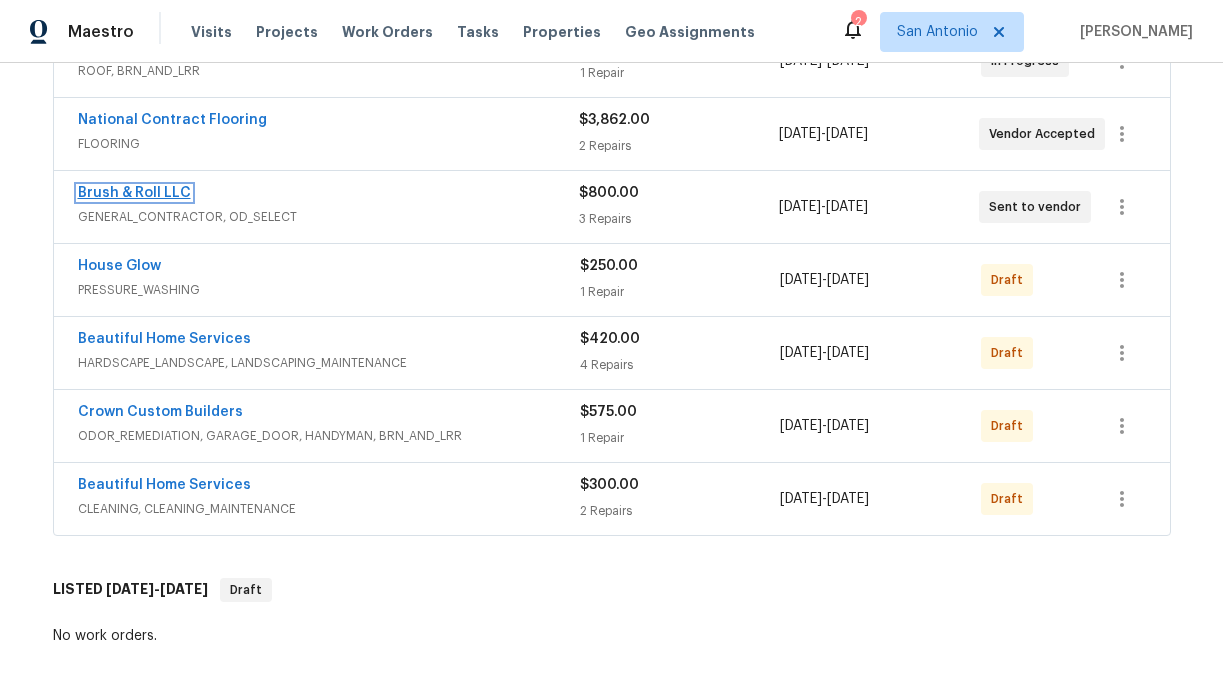 click on "Brush & Roll LLC" at bounding box center (134, 193) 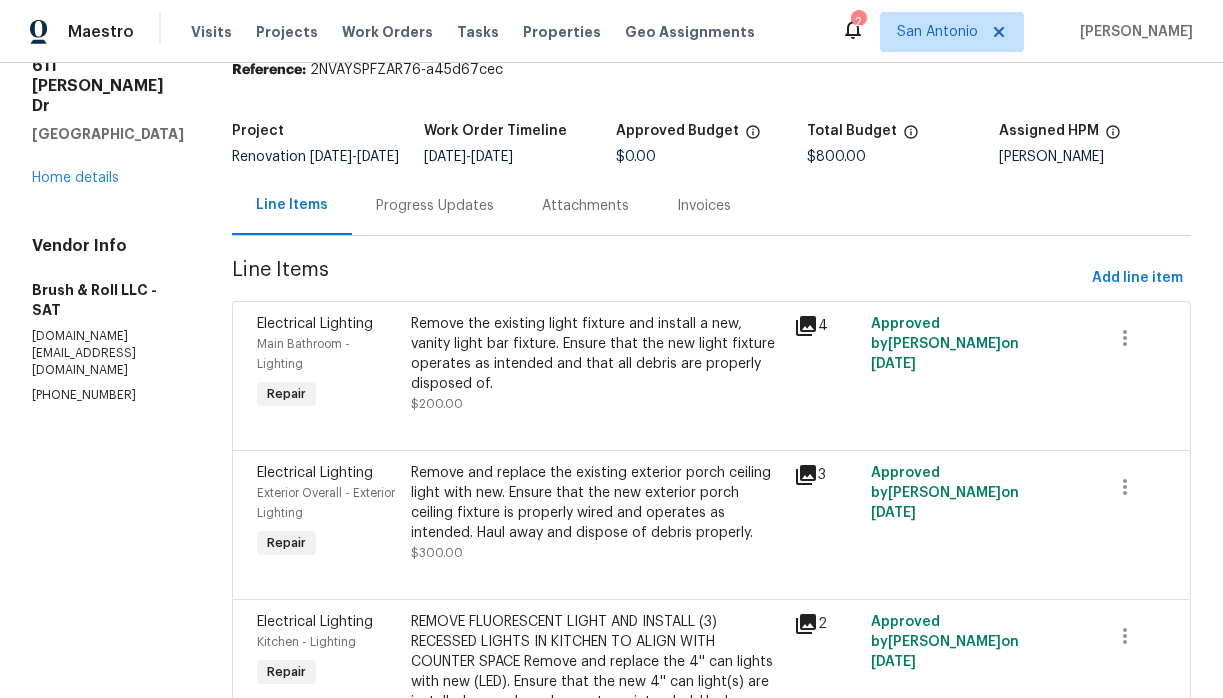 scroll, scrollTop: 86, scrollLeft: 0, axis: vertical 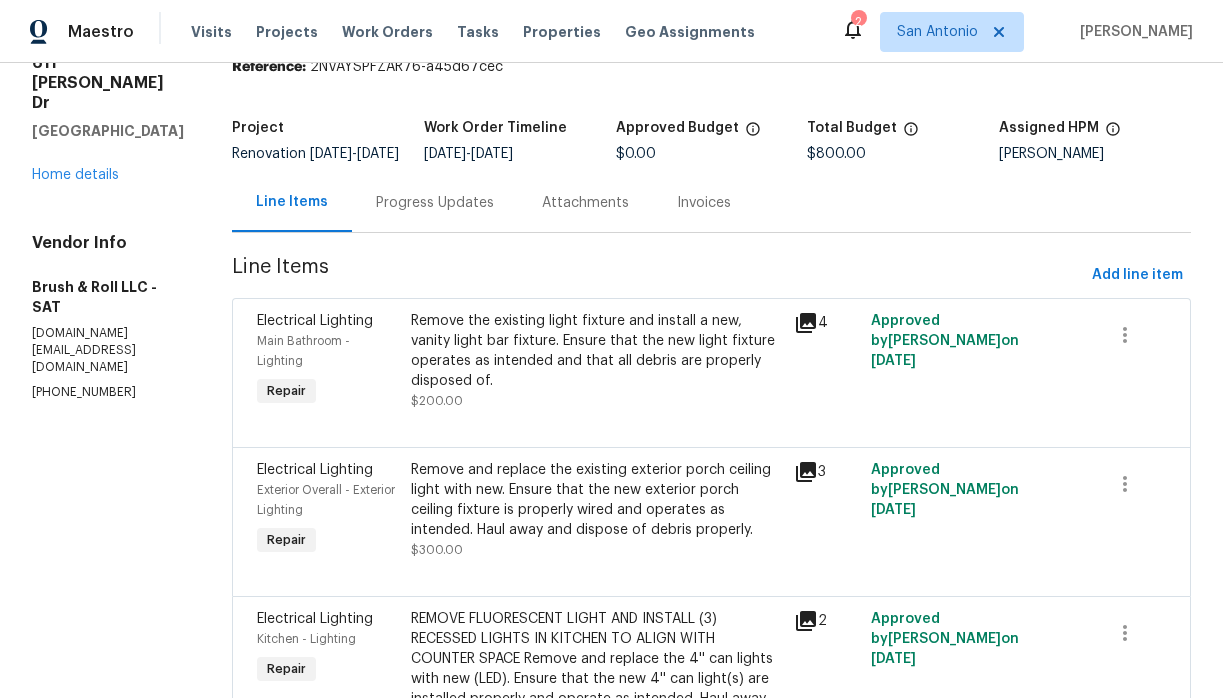 click on "Remove the existing light fixture and install a new, vanity light bar fixture. Ensure that the new light fixture operates as intended and that all debris are properly disposed of. $200.00" at bounding box center (597, 361) 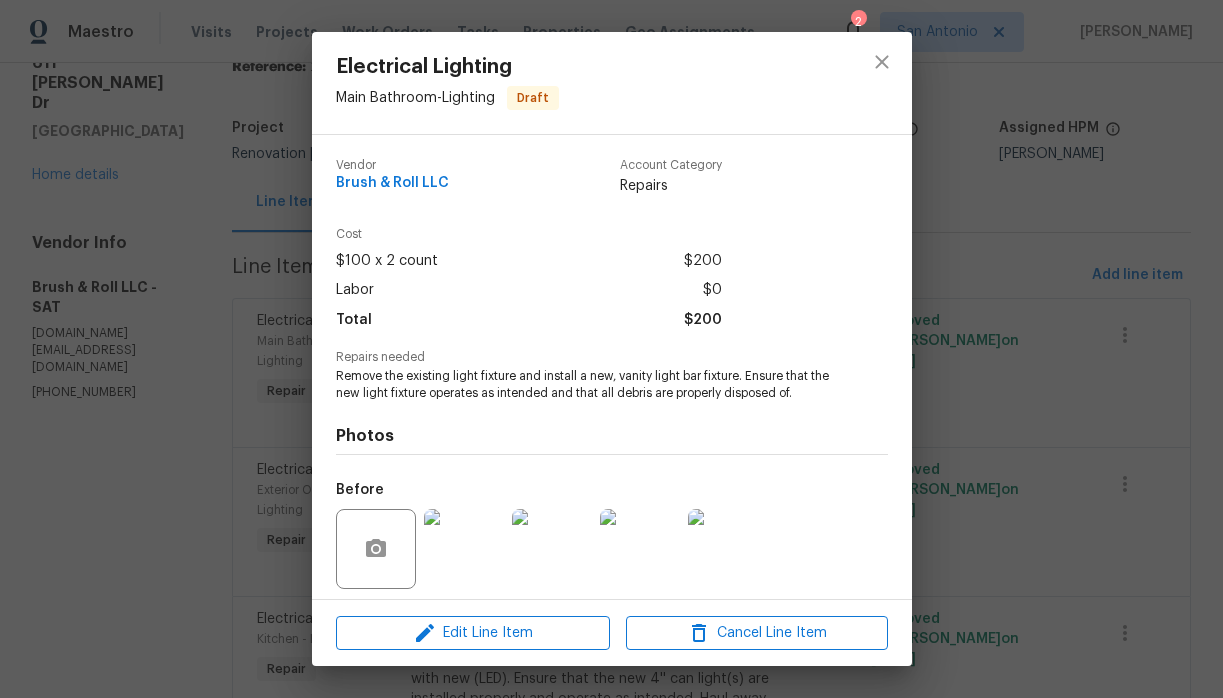 scroll, scrollTop: 41, scrollLeft: 0, axis: vertical 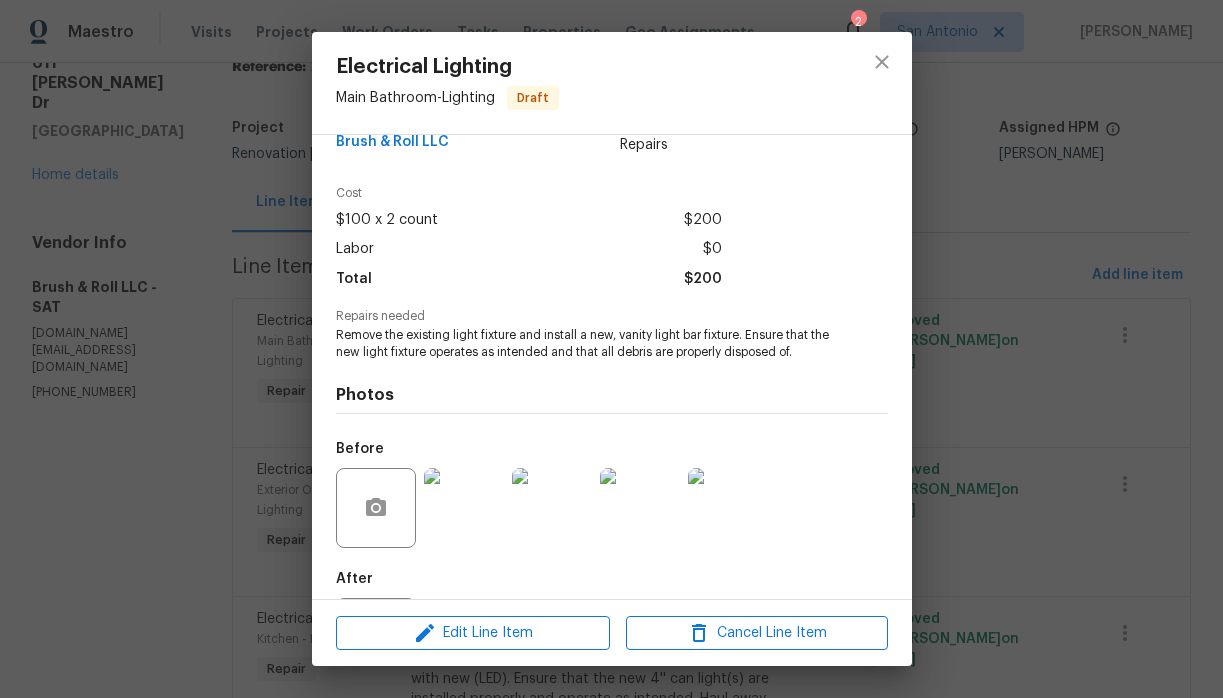 click at bounding box center (464, 508) 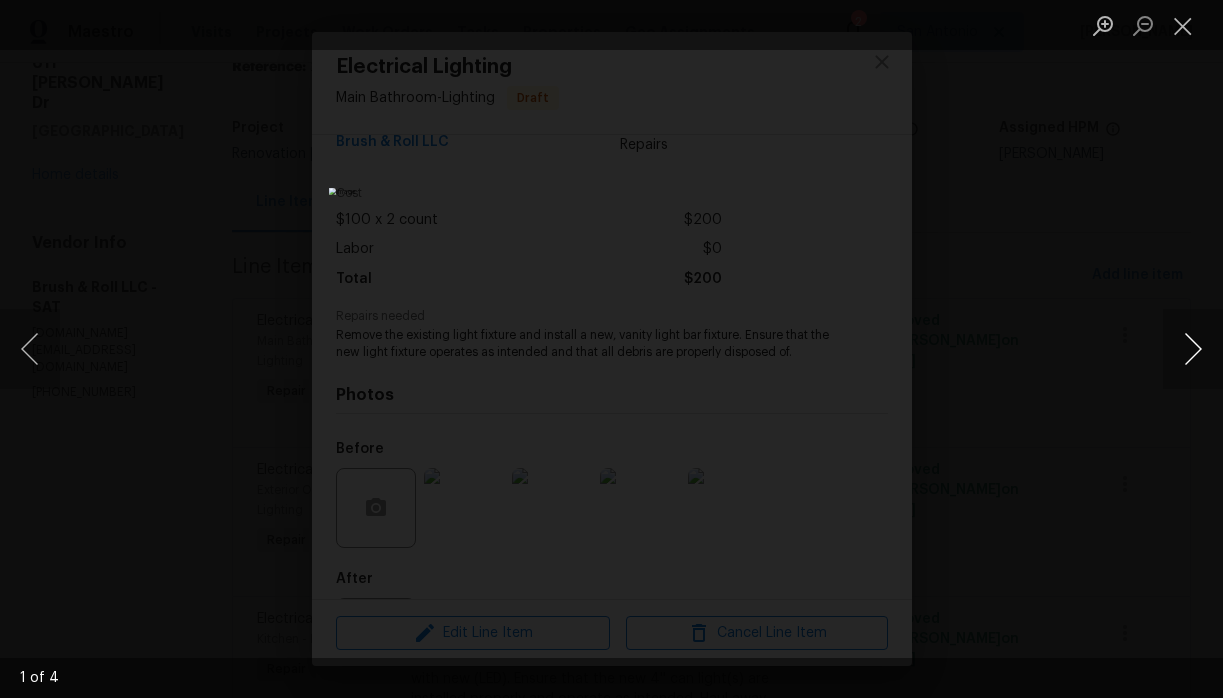 click at bounding box center [1193, 349] 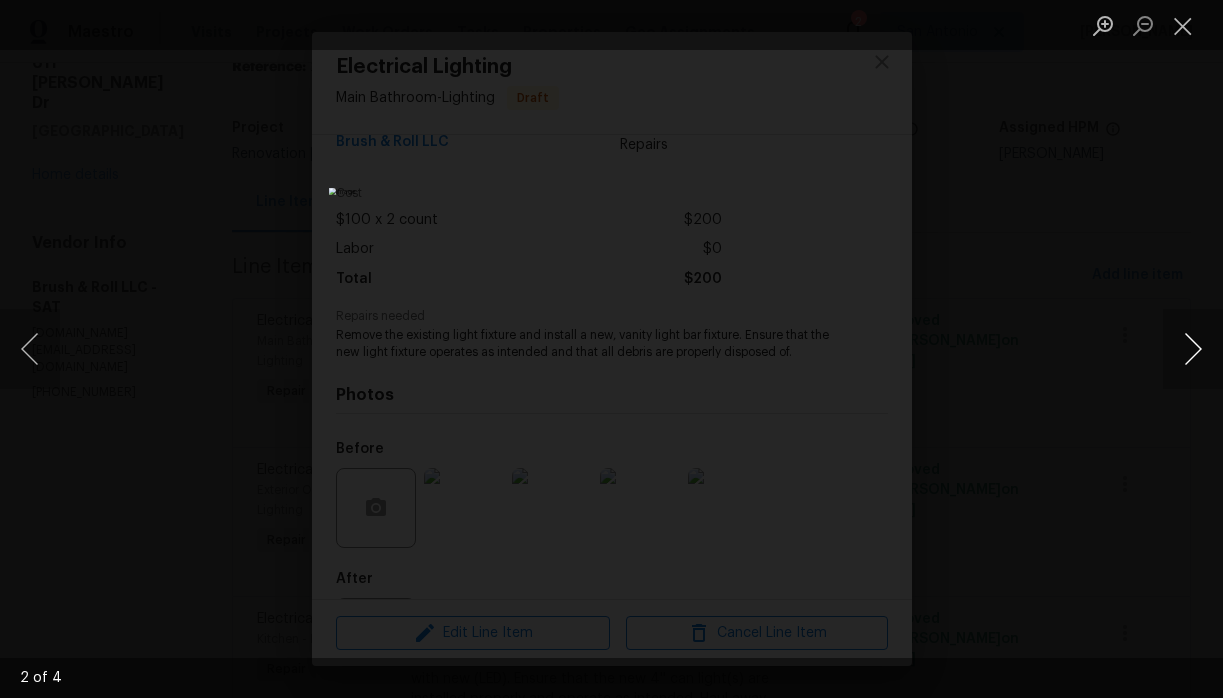 click at bounding box center [1193, 349] 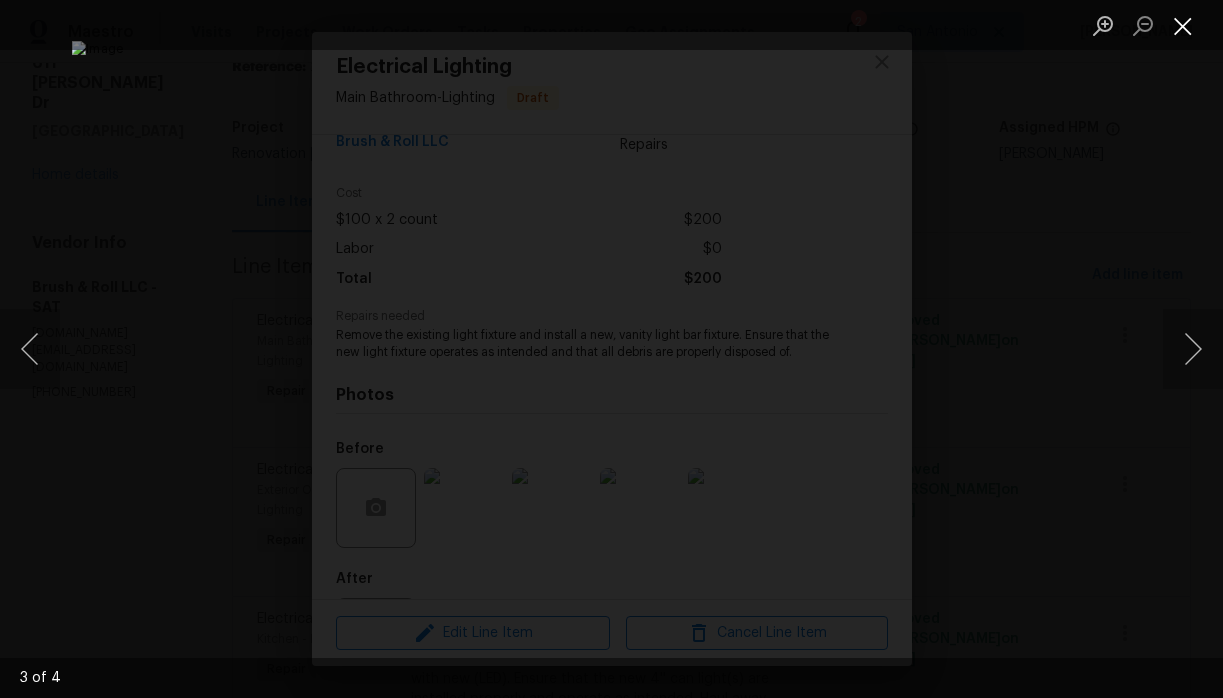 click at bounding box center [1183, 25] 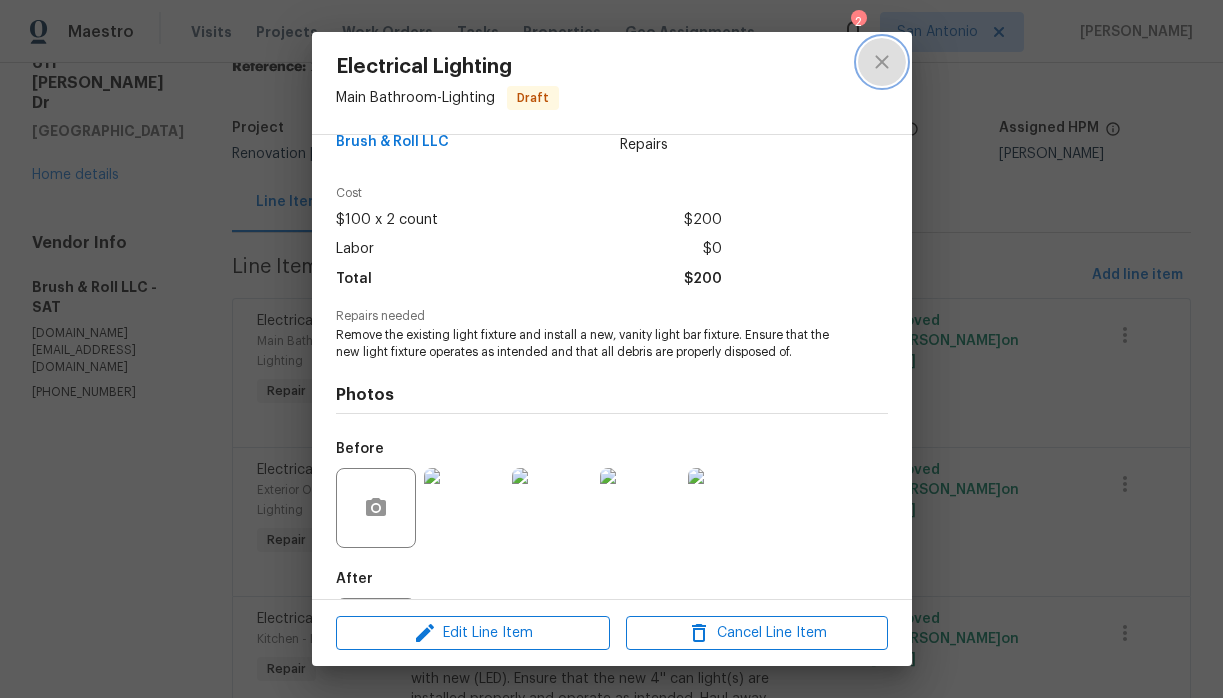 click 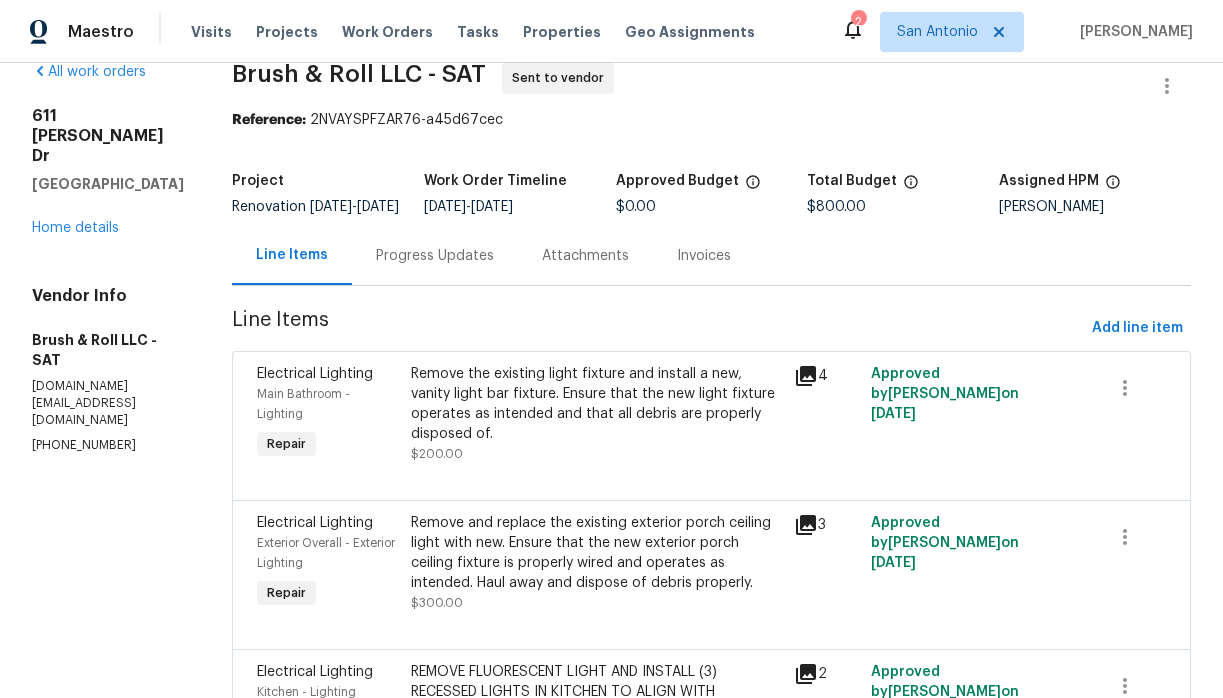 scroll, scrollTop: 23, scrollLeft: 0, axis: vertical 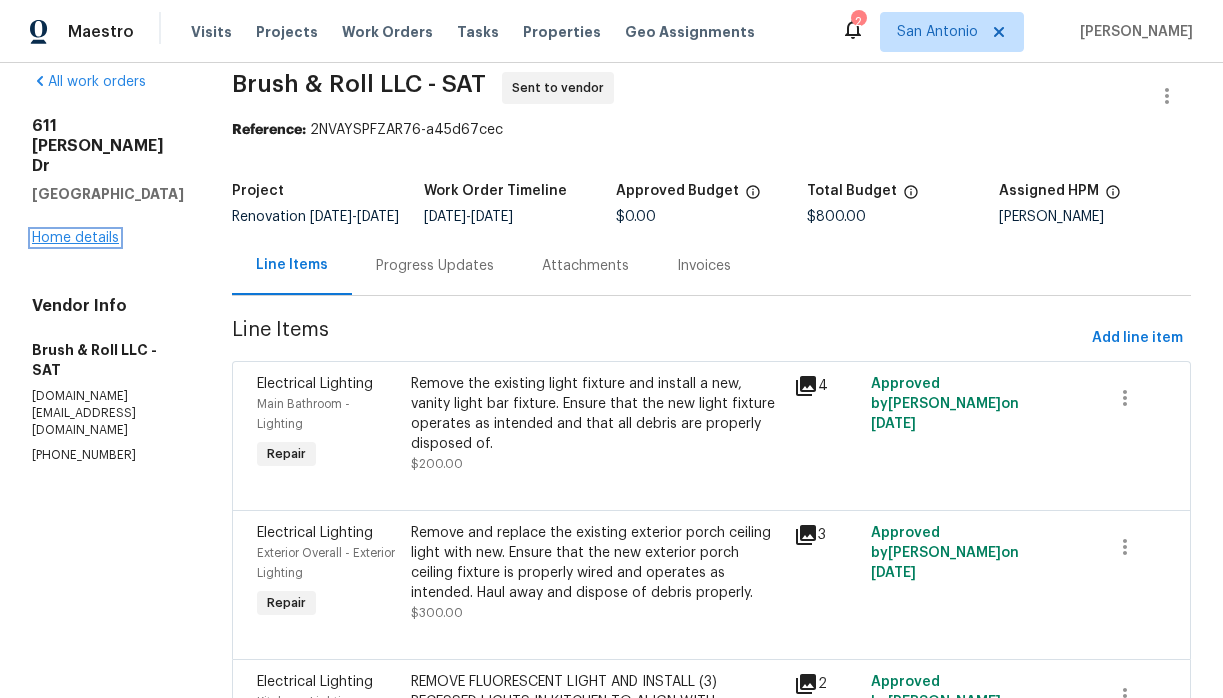 click on "Home details" at bounding box center (75, 238) 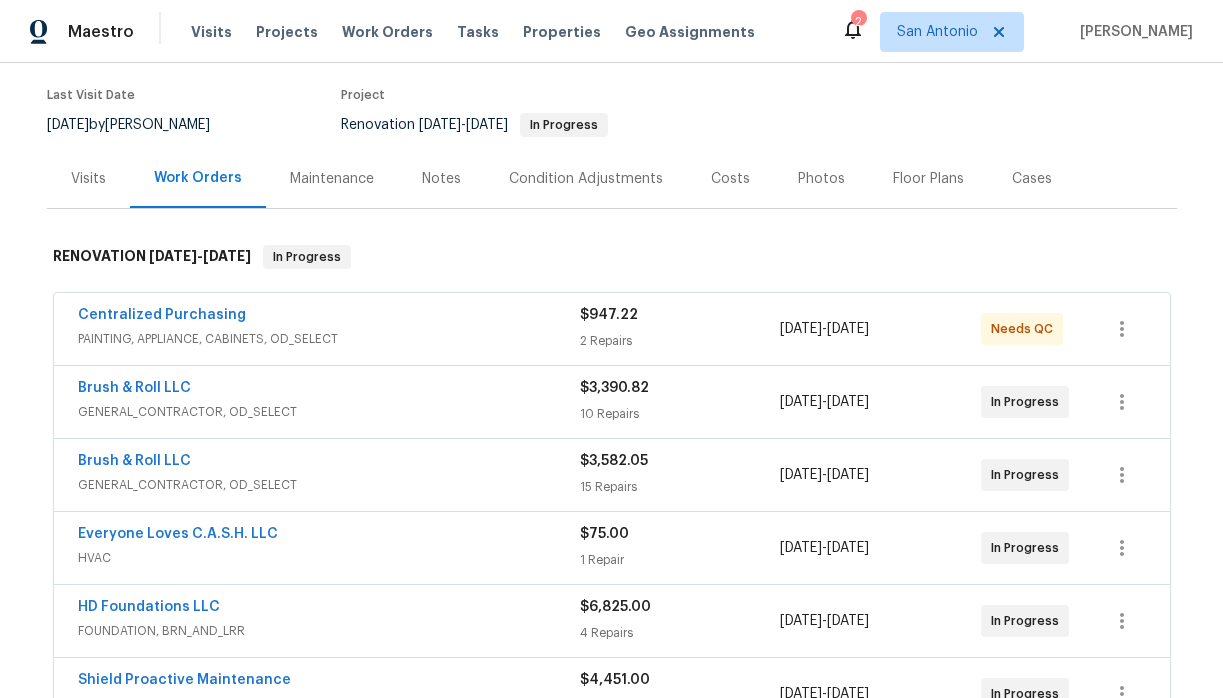 scroll, scrollTop: 0, scrollLeft: 0, axis: both 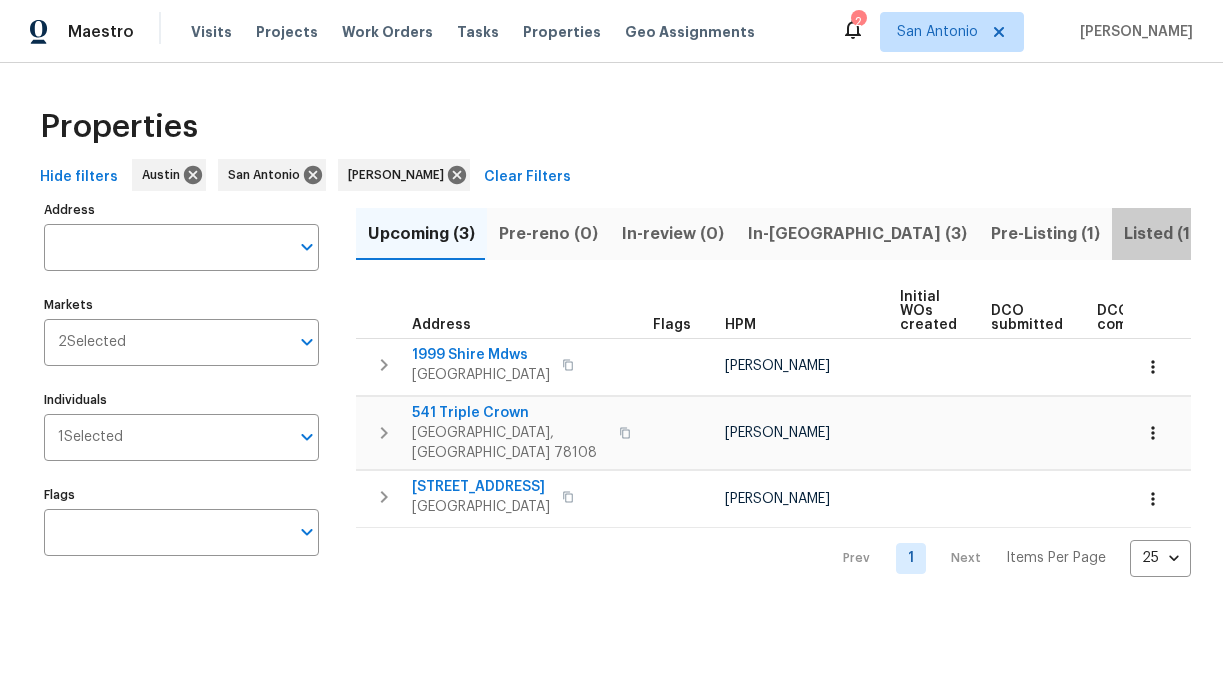 click on "Listed (17)" at bounding box center [1165, 234] 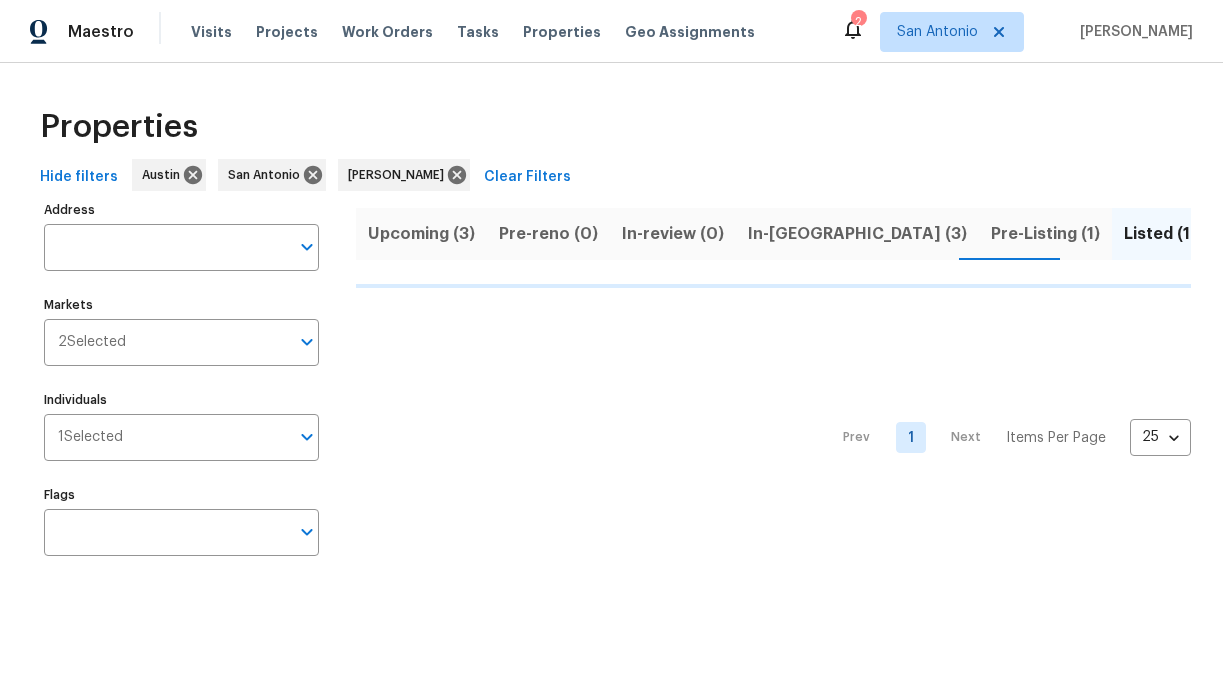 click on "Resale (8)" at bounding box center [1269, 234] 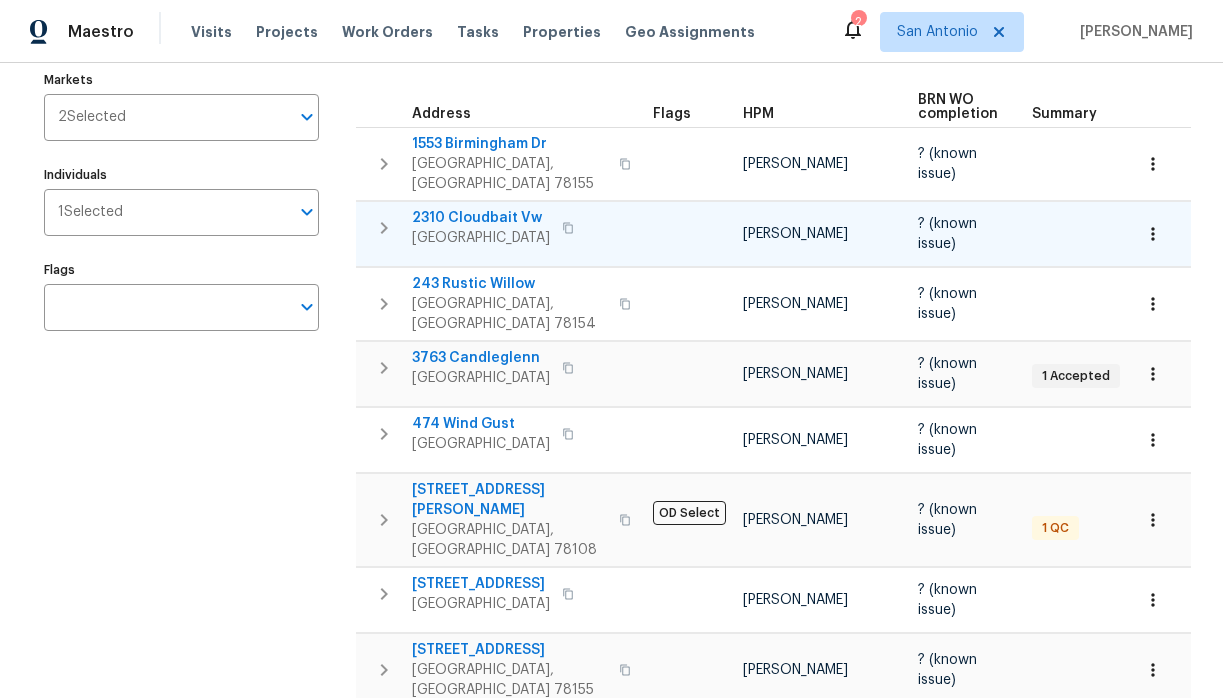 scroll, scrollTop: 248, scrollLeft: 0, axis: vertical 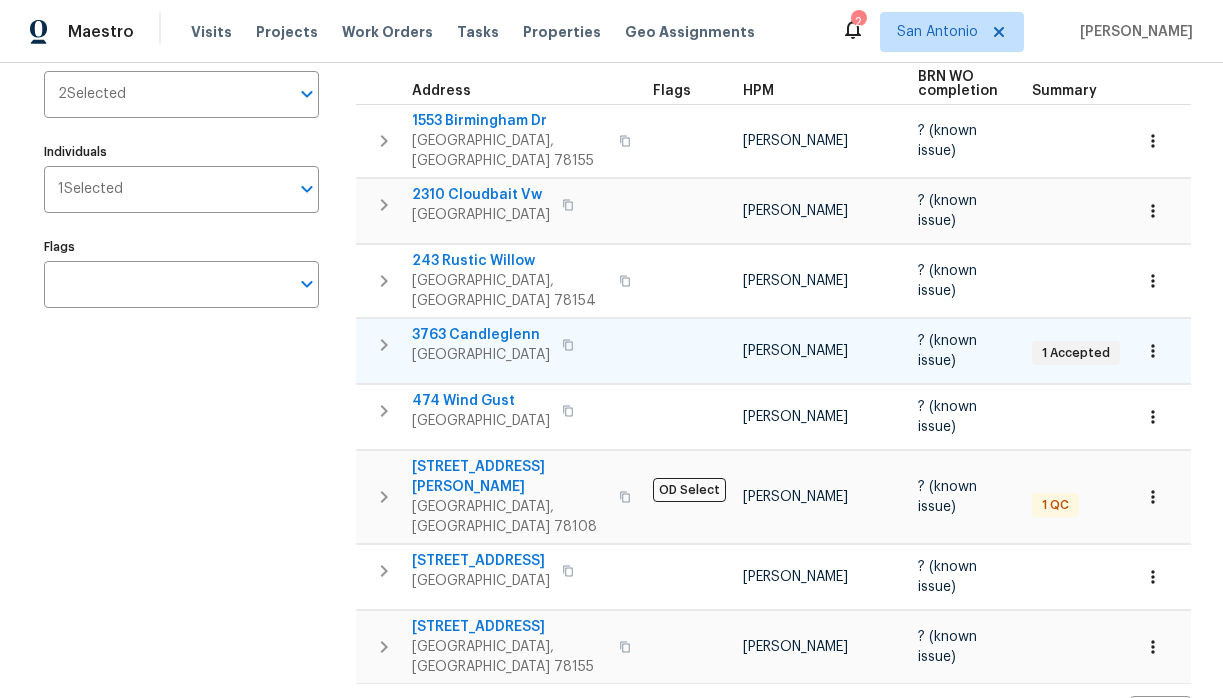 click 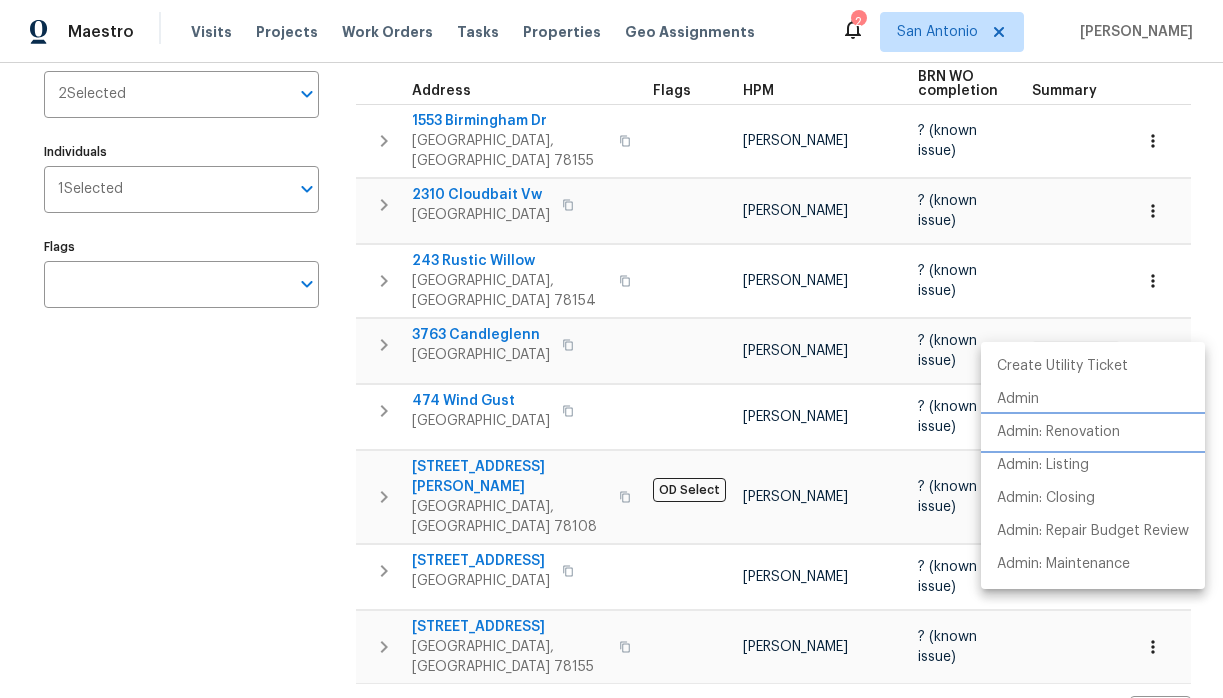click on "Admin: Renovation" at bounding box center [1058, 432] 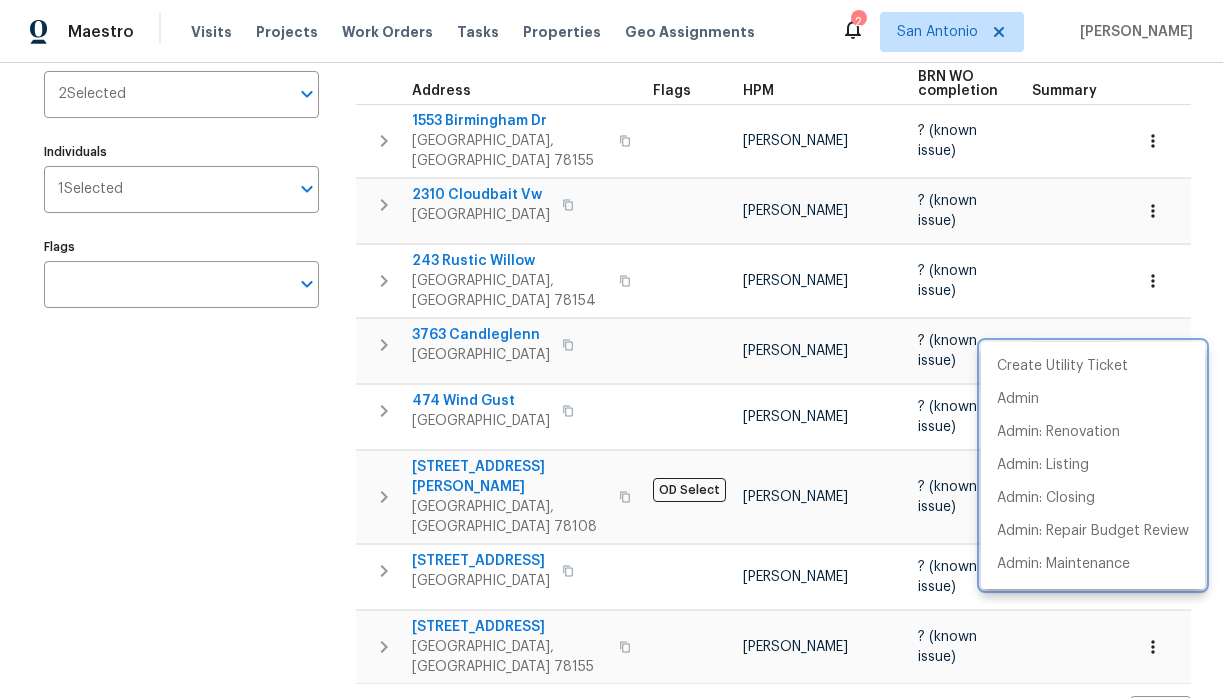 click at bounding box center (611, 349) 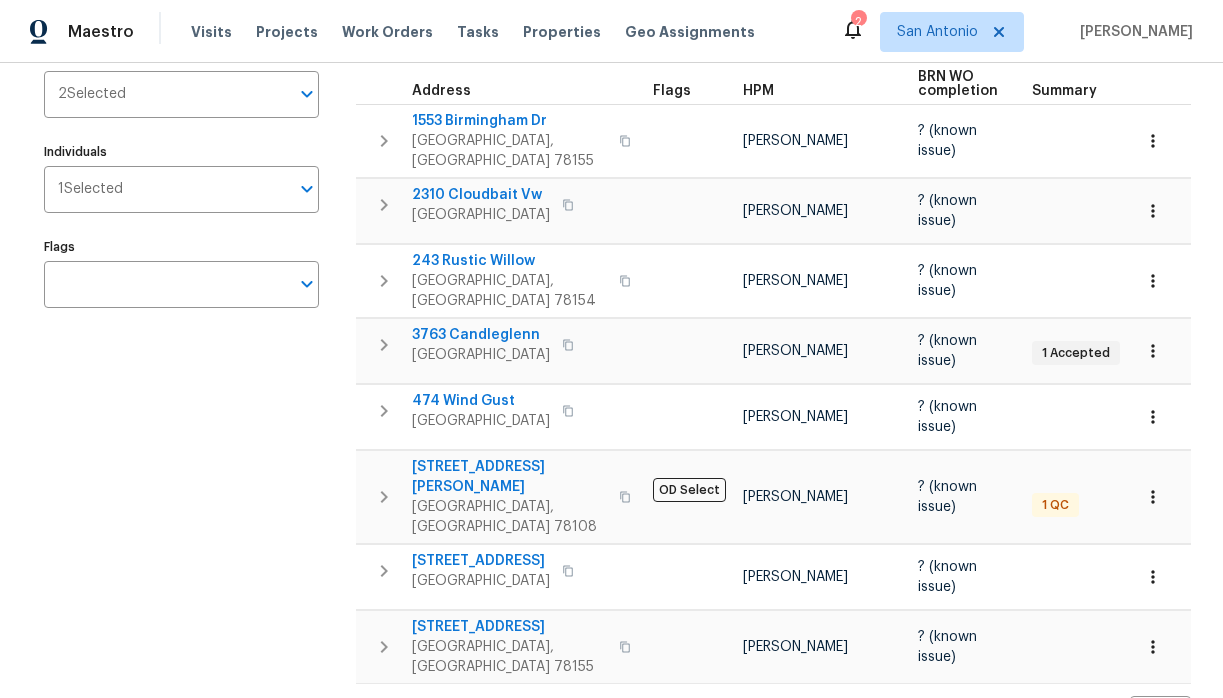 scroll, scrollTop: 0, scrollLeft: 0, axis: both 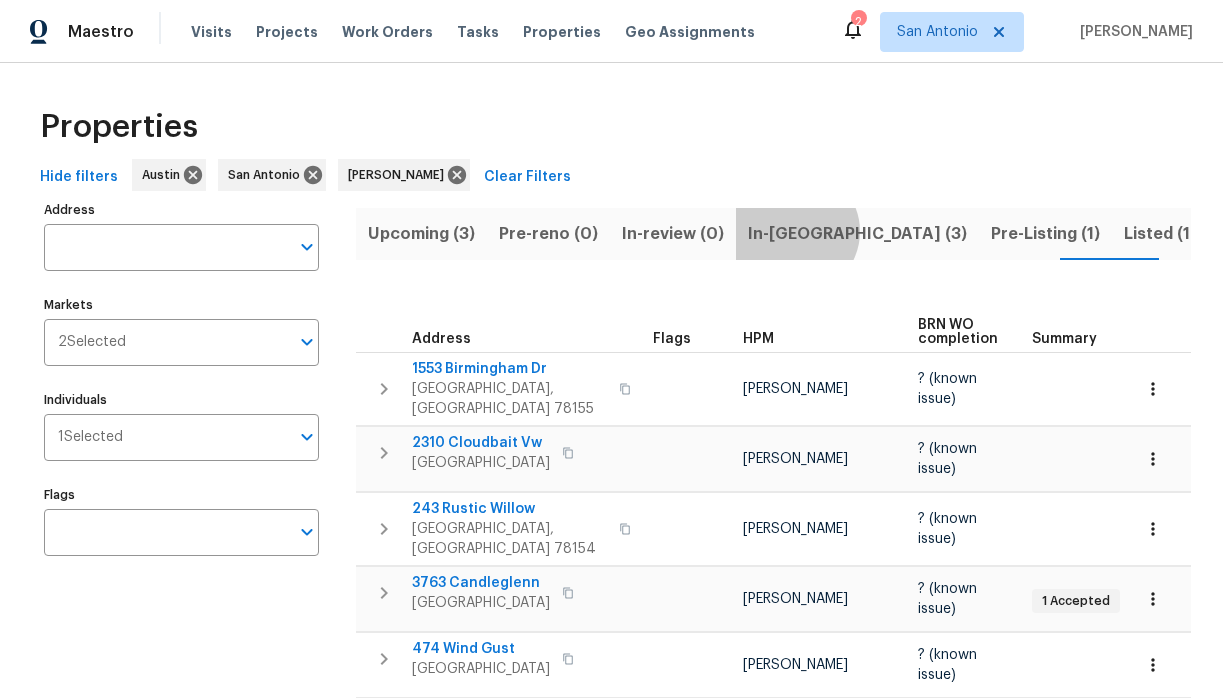 click on "In-[GEOGRAPHIC_DATA] (3)" at bounding box center [857, 234] 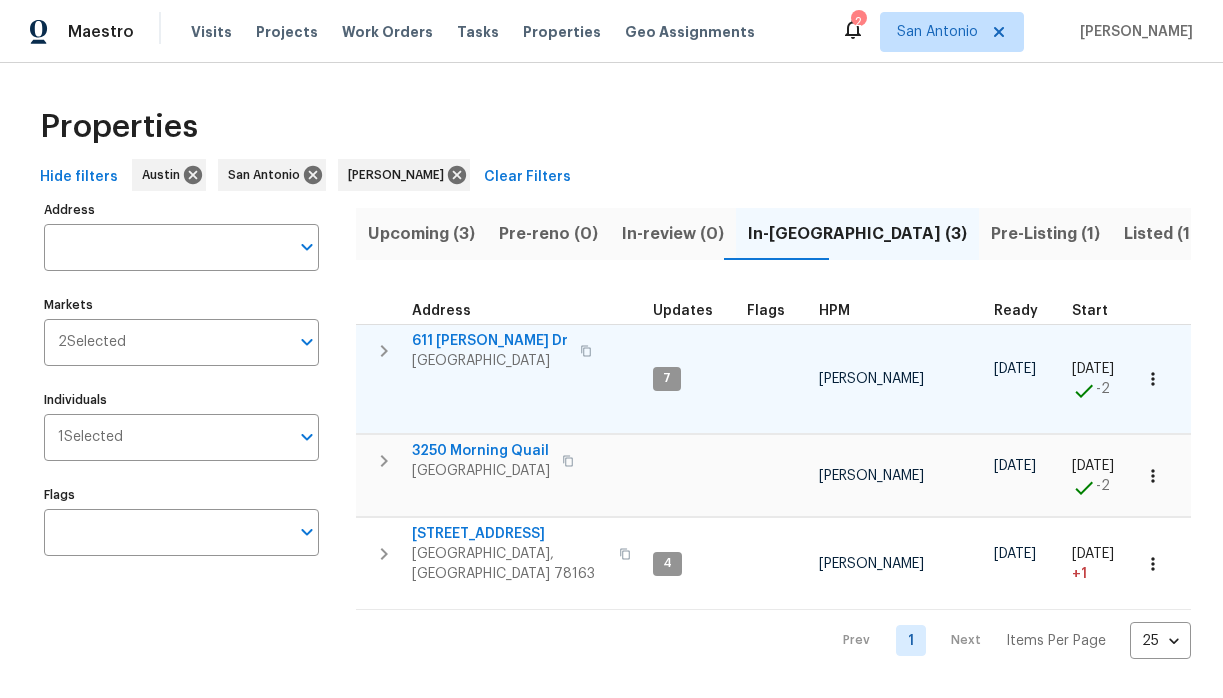 type 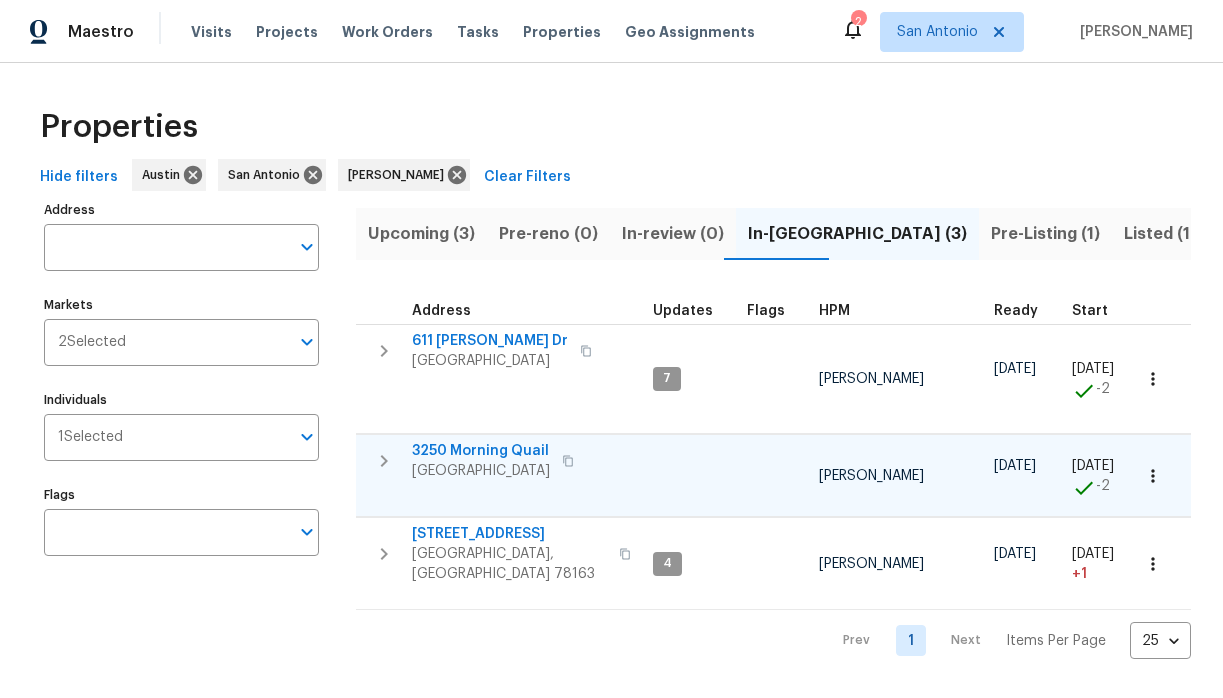 click on "3250 Morning Quail" at bounding box center (481, 451) 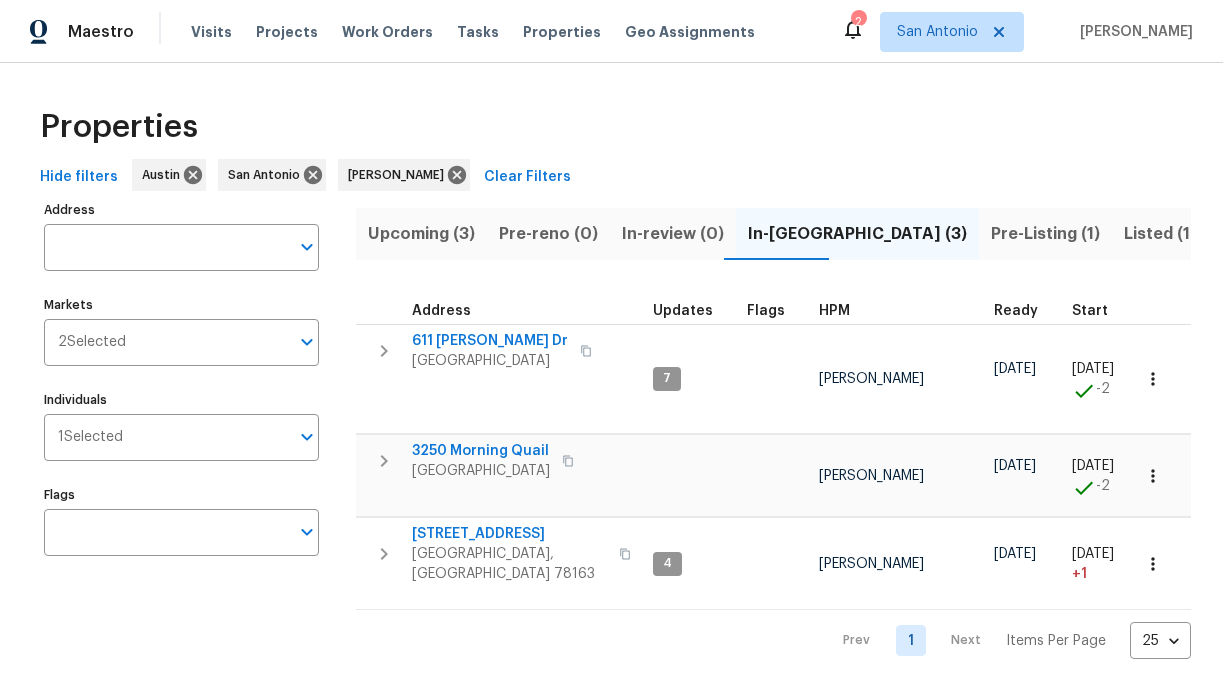 click on "Pre-Listing (1)" at bounding box center (1045, 234) 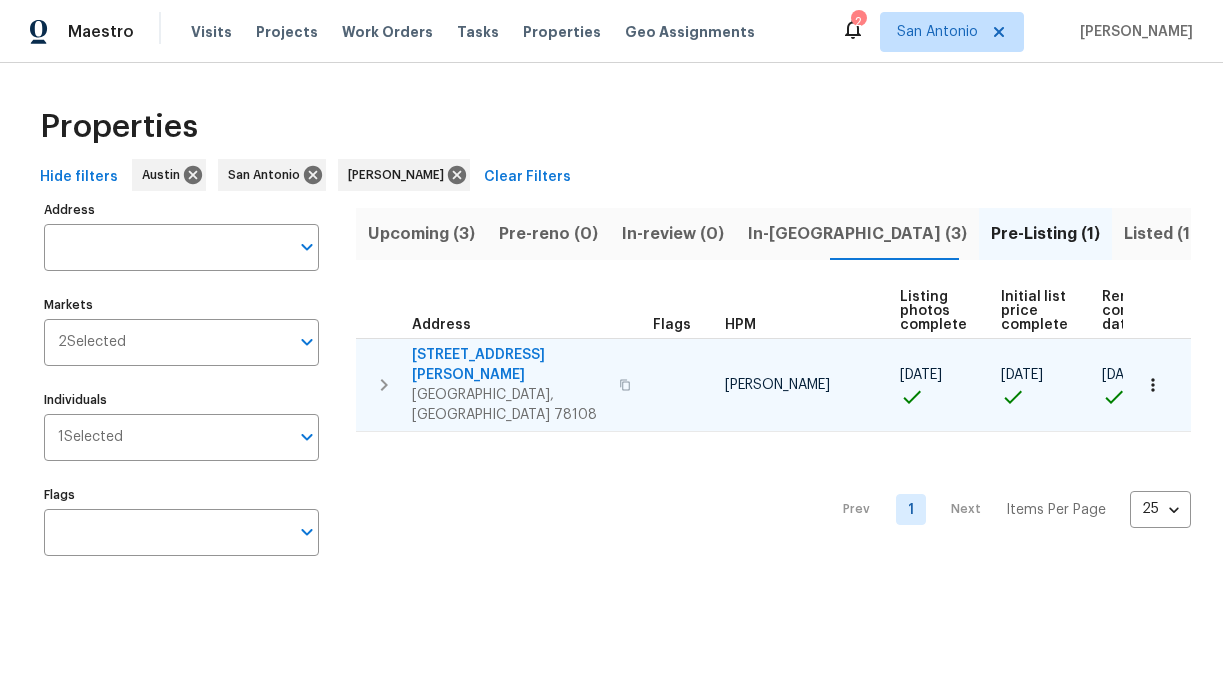 click on "201 Gatewood Trce" at bounding box center [509, 365] 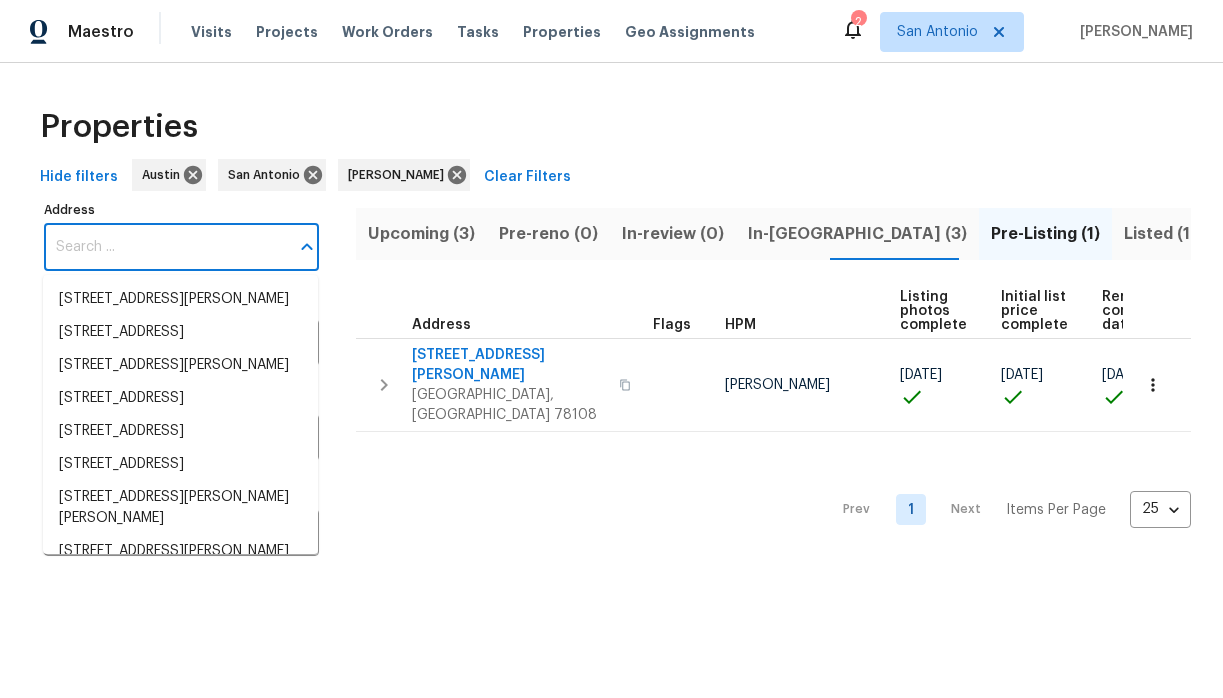 click on "Address" at bounding box center (166, 247) 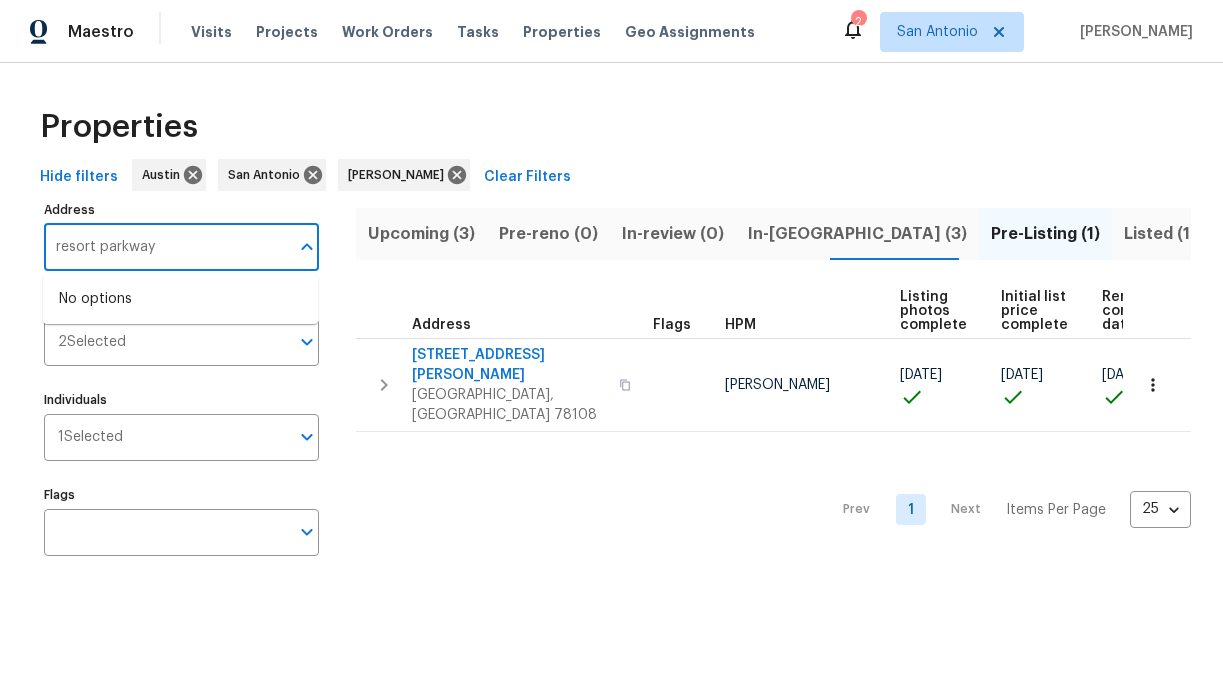 click on "resort parkway" at bounding box center [166, 247] 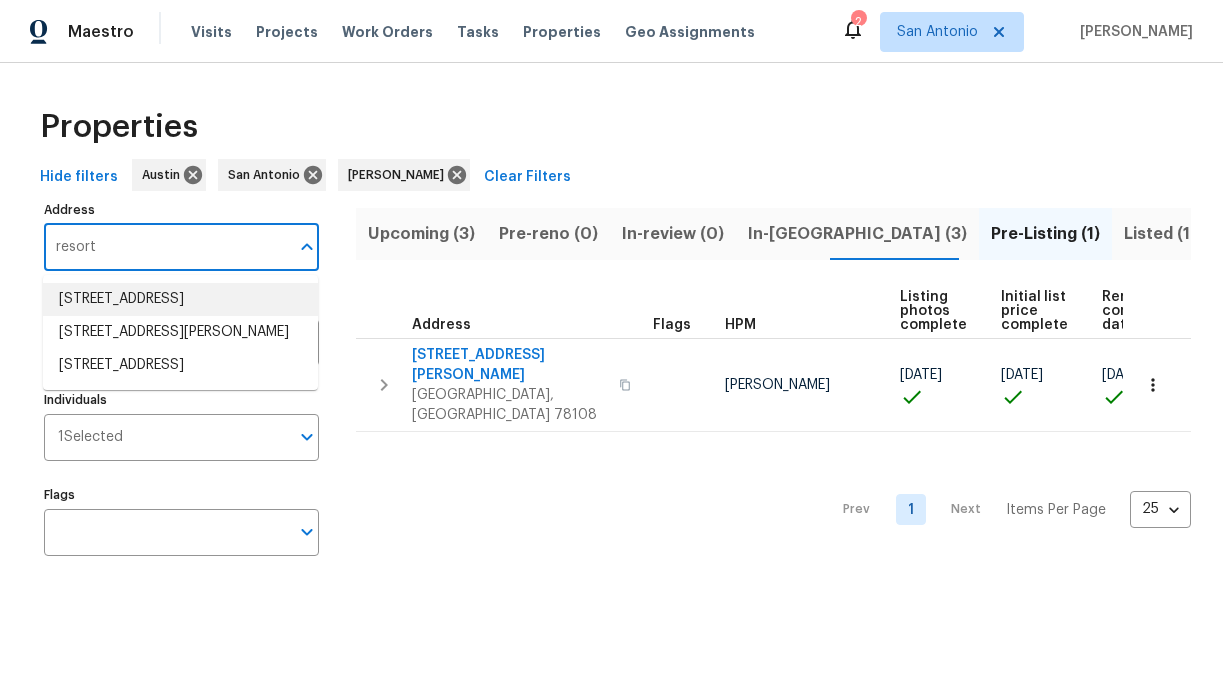 click on "24960 Resort Pkwy San Antonio TX 78261" at bounding box center [180, 299] 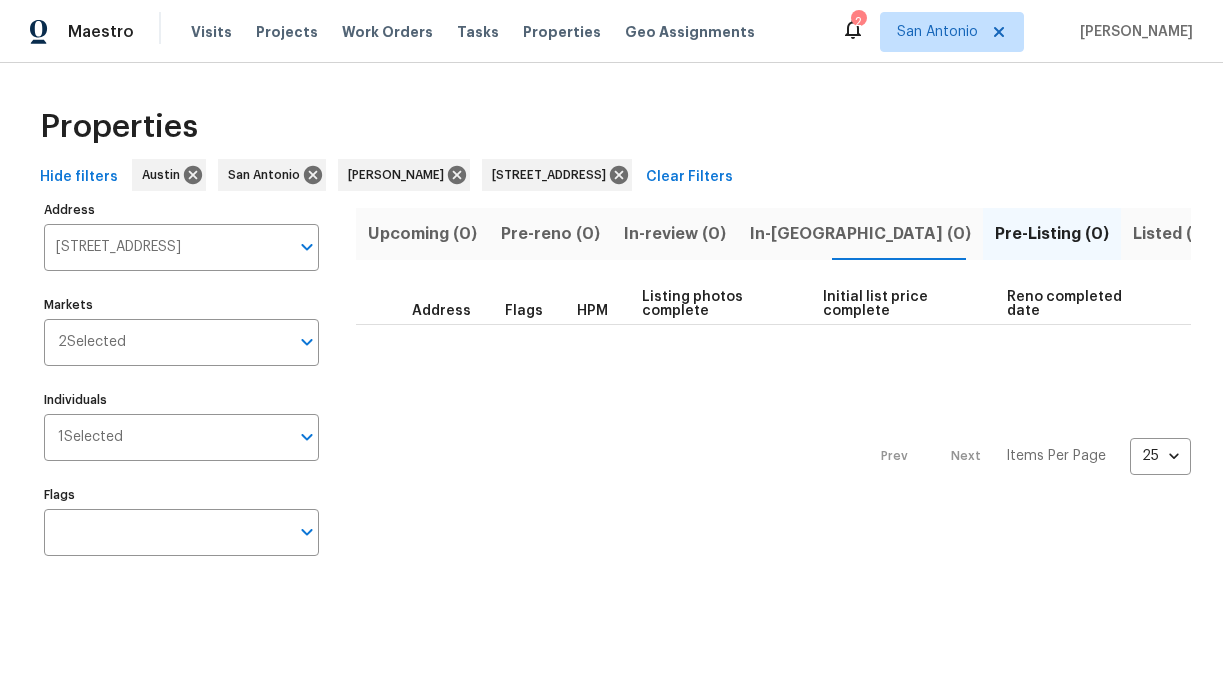 click on "Listed (1)" at bounding box center (1169, 234) 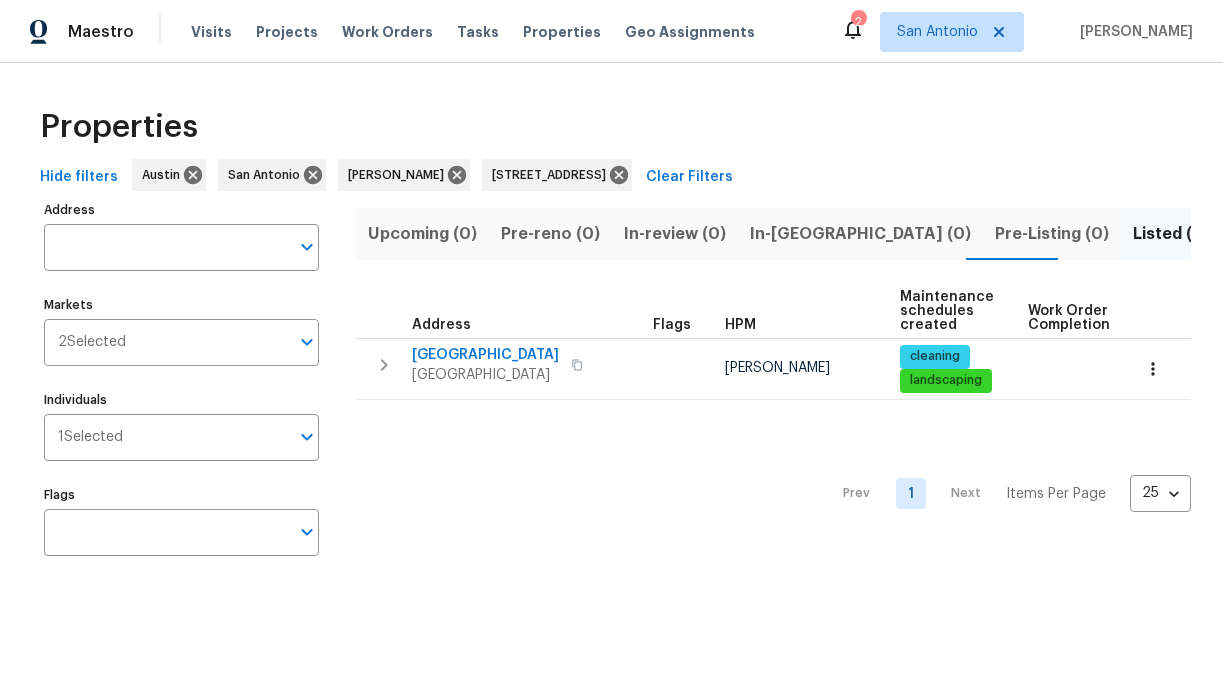 type on "24960 Resort Pkwy San Antonio TX 78261" 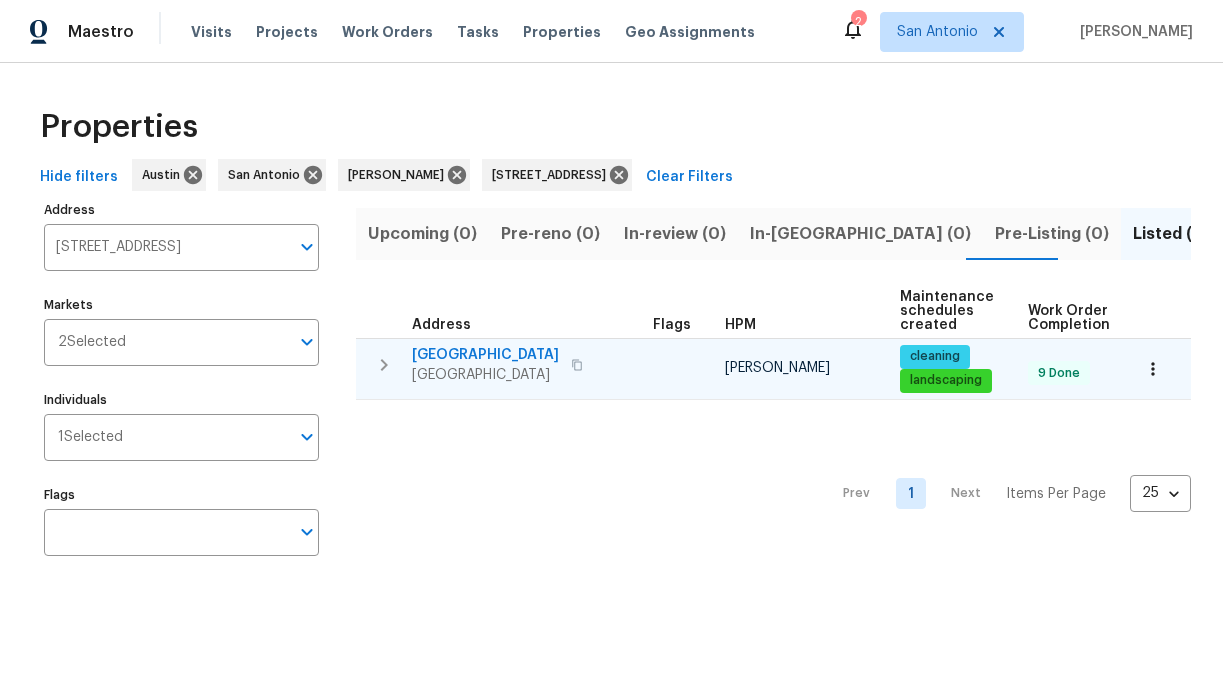 click on "24960 Resort Pkwy" at bounding box center [485, 355] 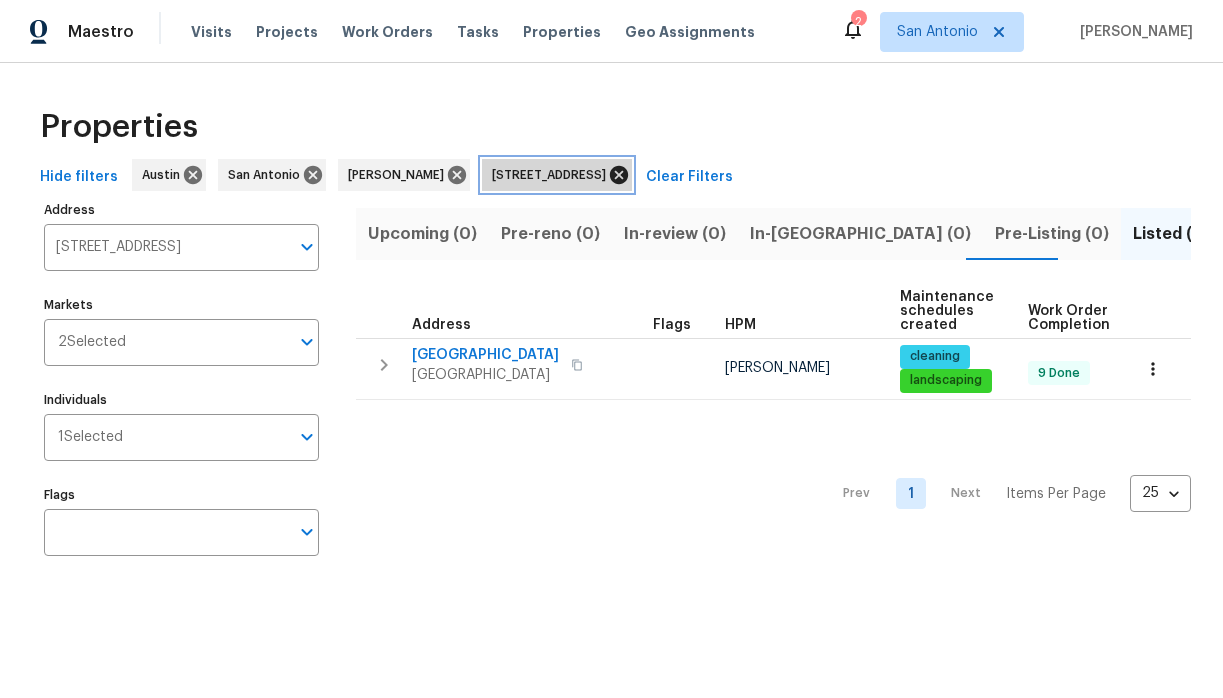click 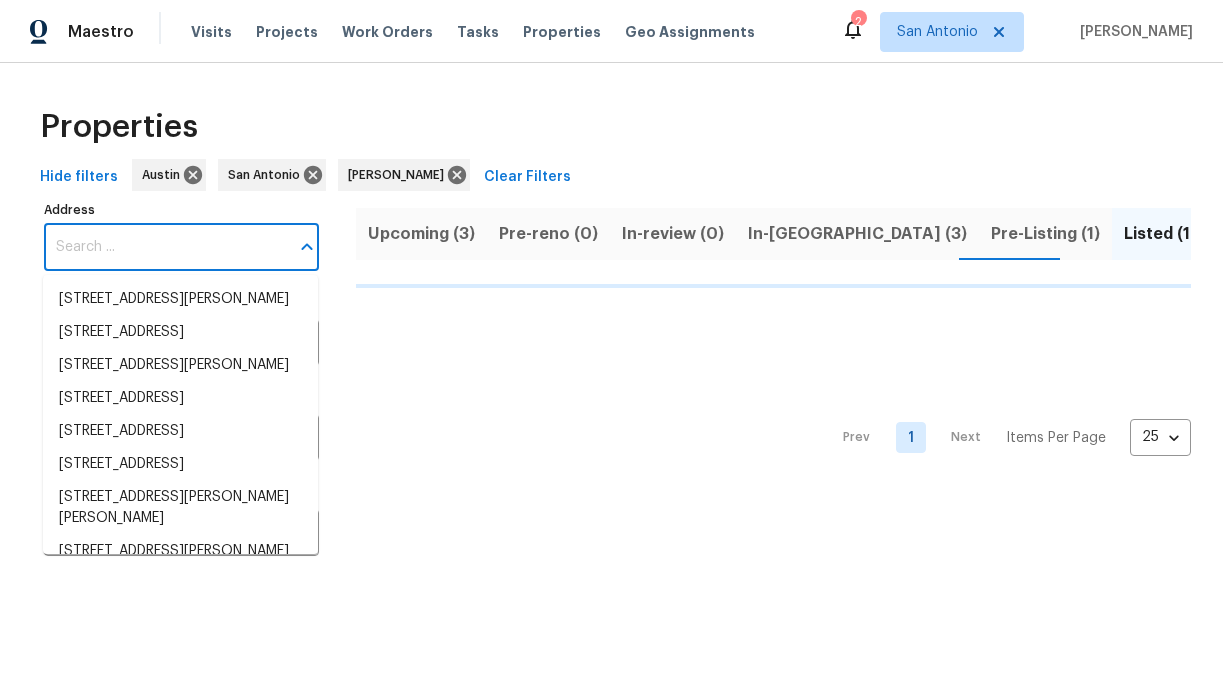 click on "Address" at bounding box center [166, 247] 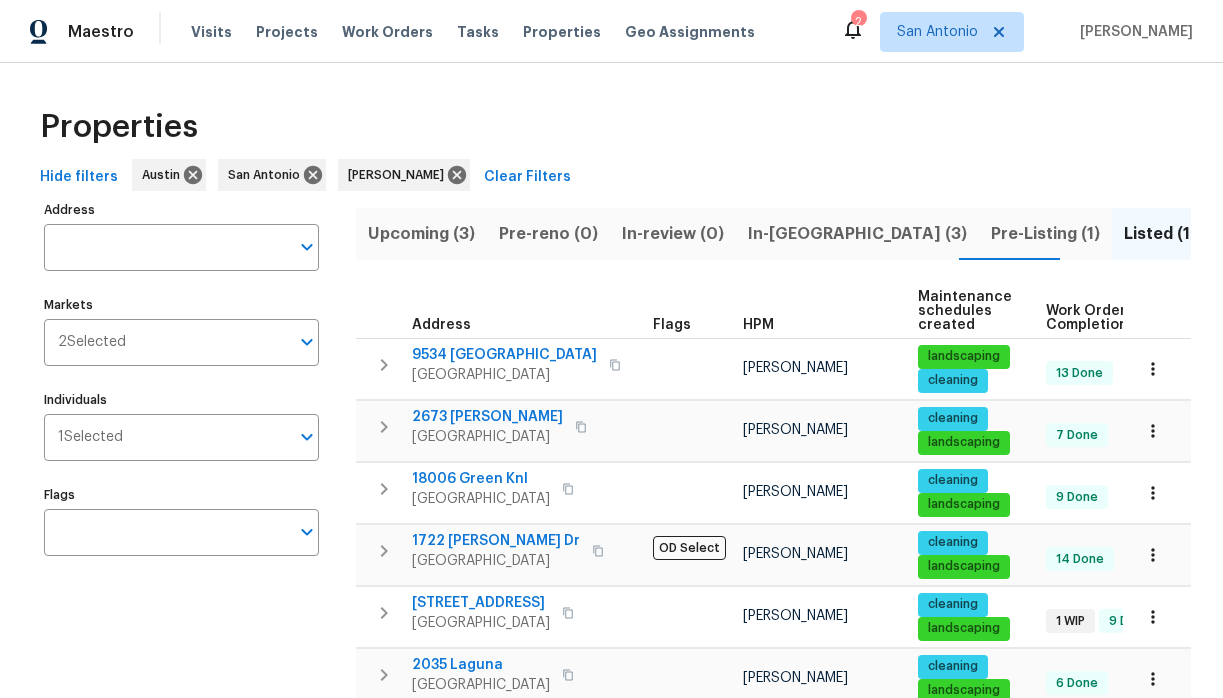 click on "Address" at bounding box center [166, 247] 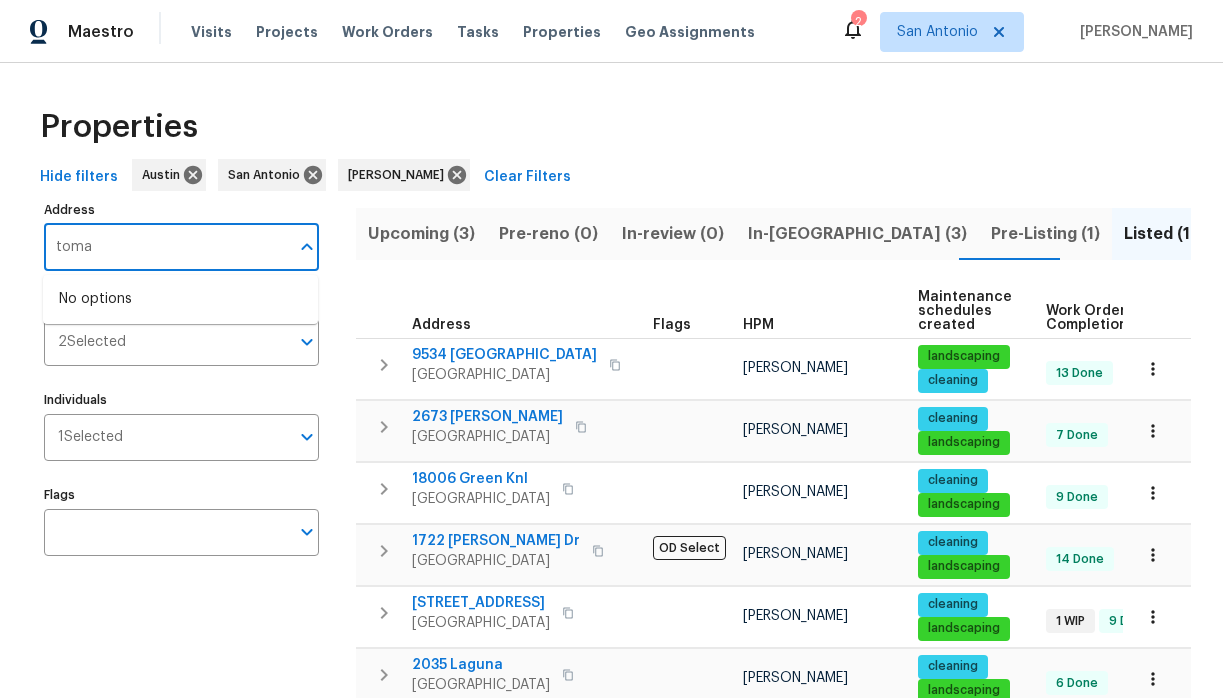 type on "tomah" 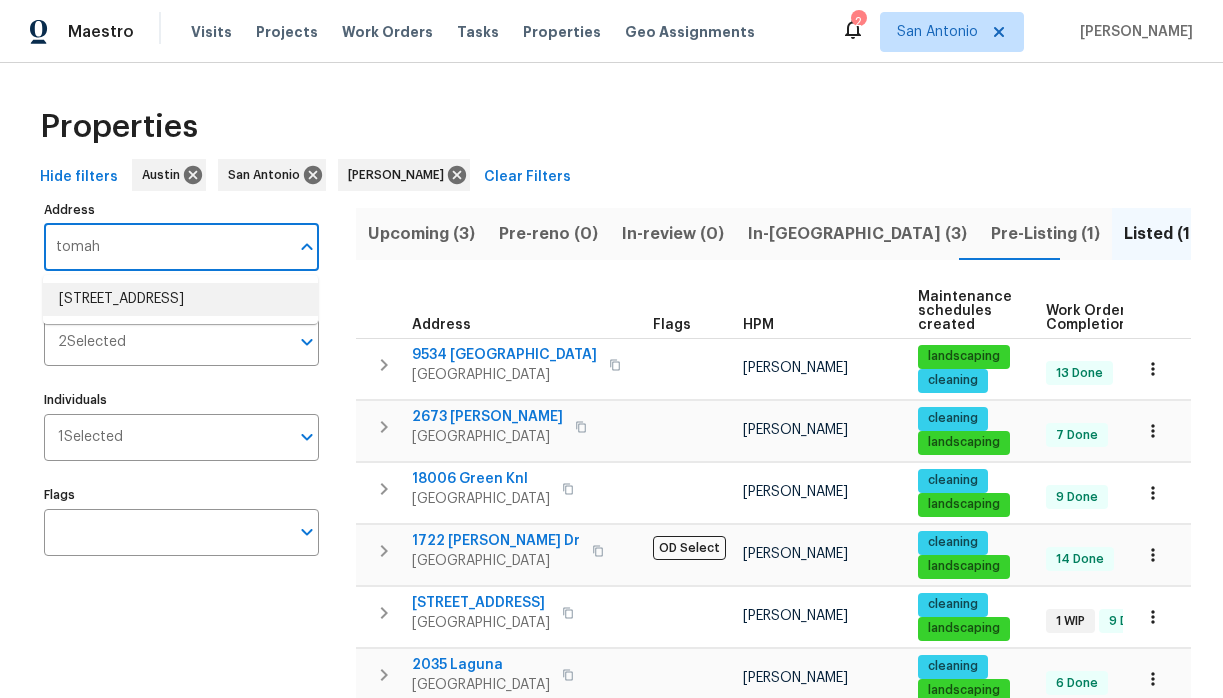 click on "761 Tomah Dr New Braunfels TX 78130" at bounding box center [180, 299] 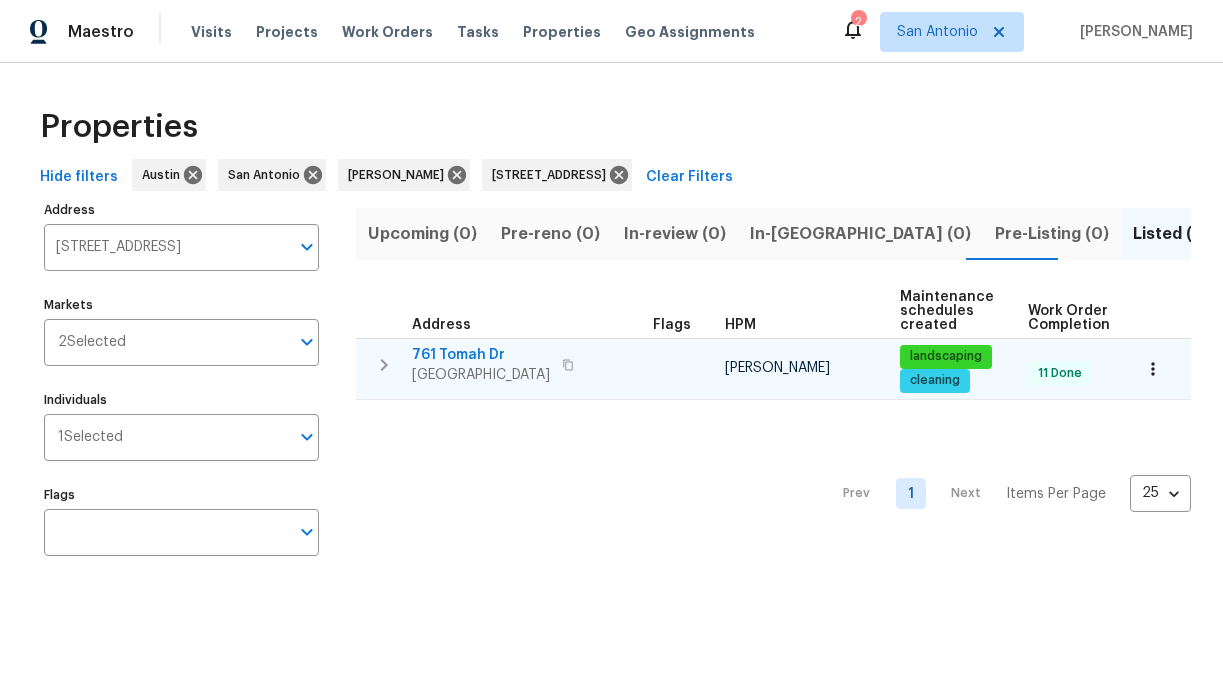 click on "761 Tomah Dr" at bounding box center (481, 355) 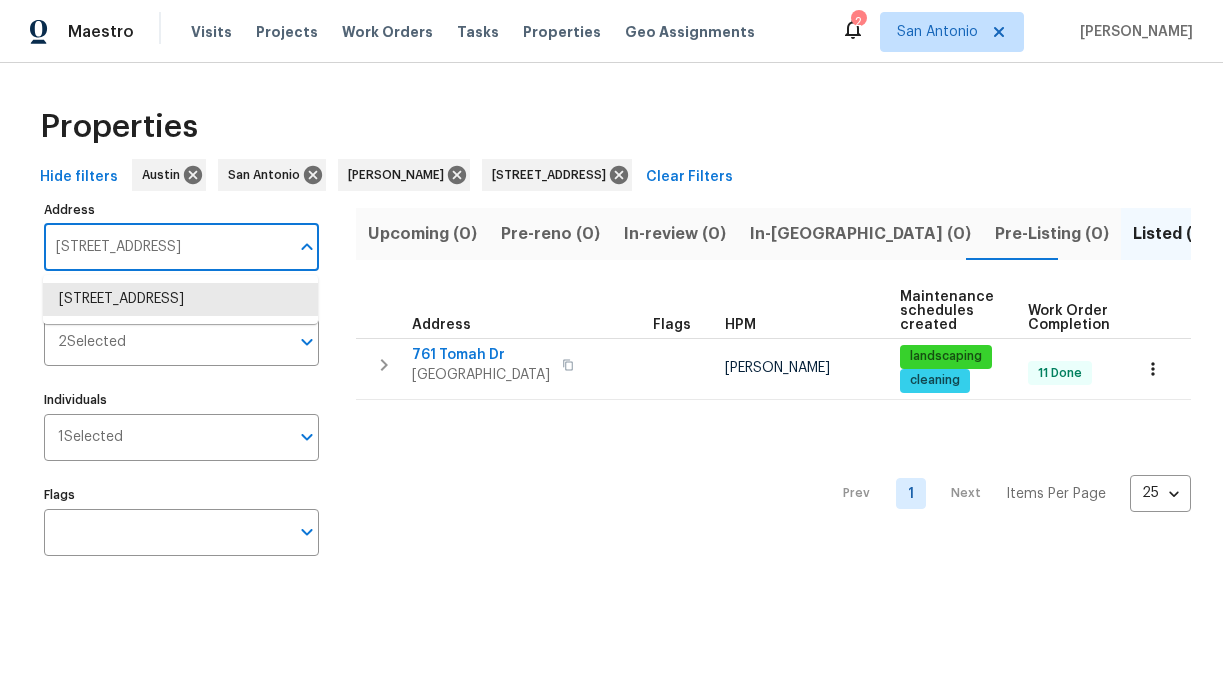 click on "761 Tomah Dr New Braunfels TX 78130" at bounding box center [166, 247] 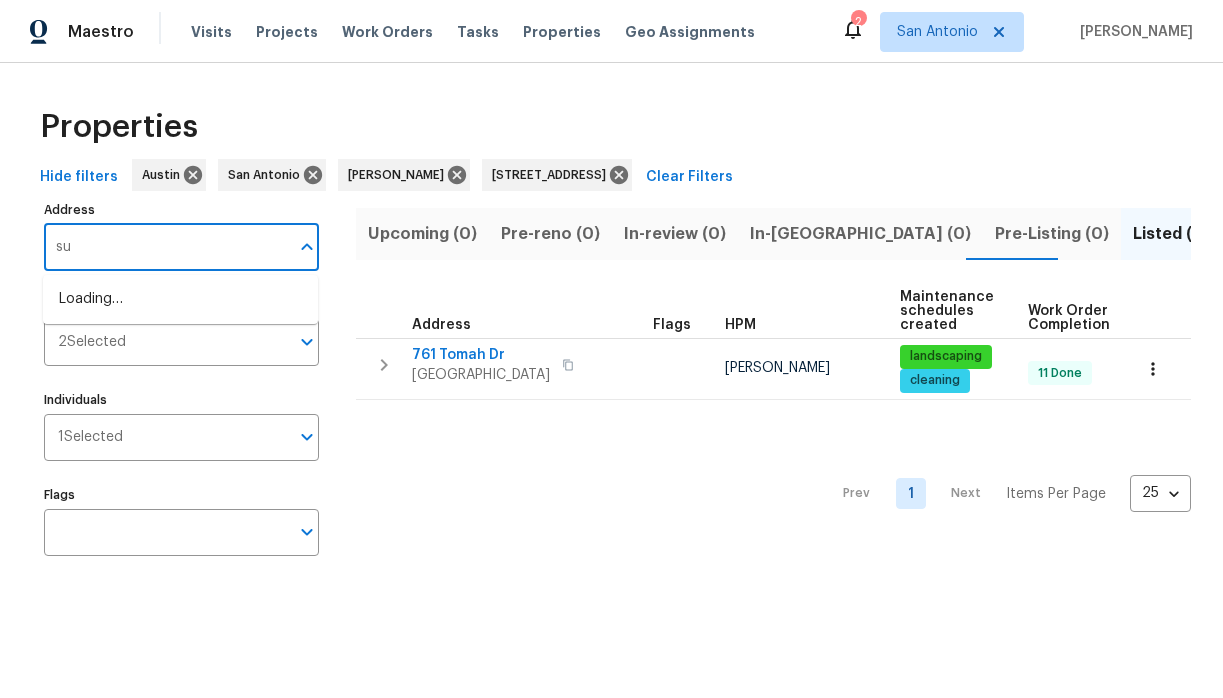 type on "s" 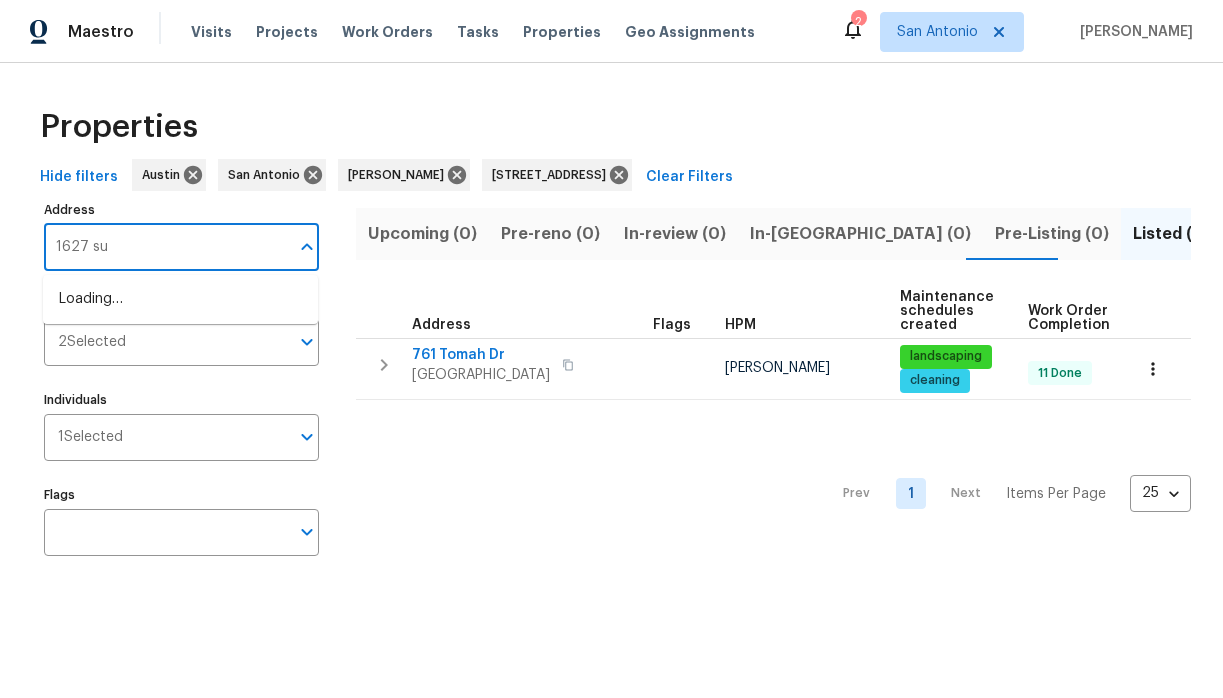 type on "1627 sun" 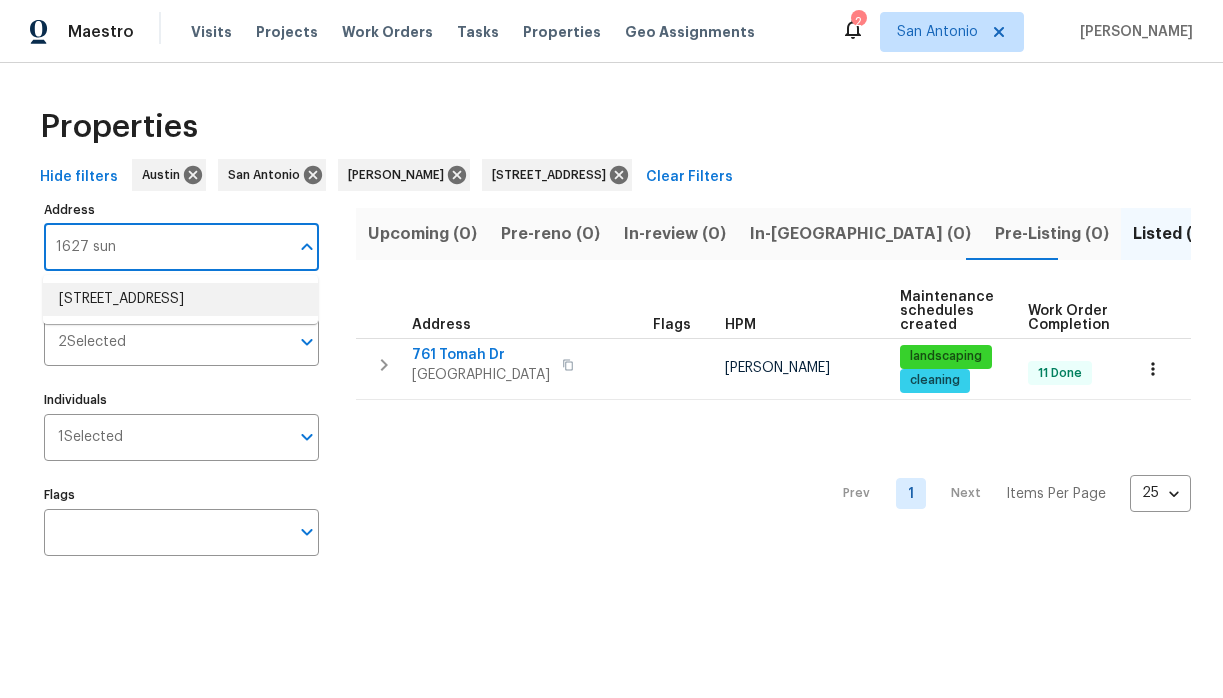 click on "1627 Sun Canyon Blvd New Braunfels TX 78130" at bounding box center (180, 299) 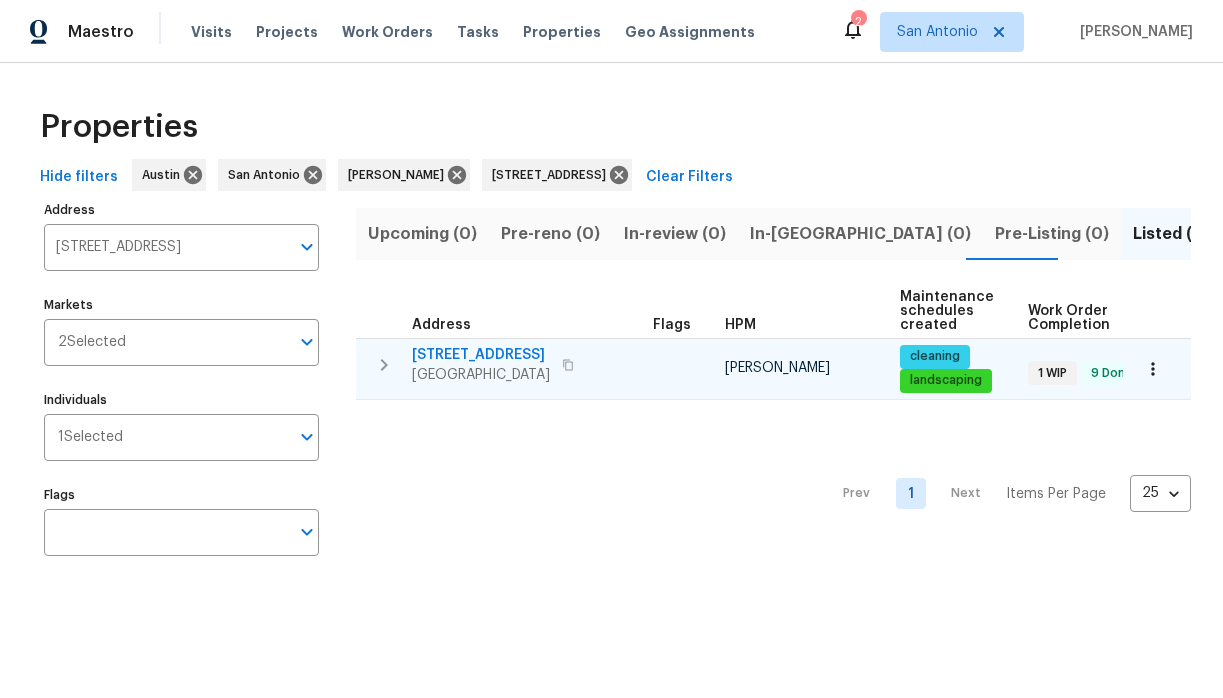 click on "1627 Sun Canyon Blvd" at bounding box center (481, 355) 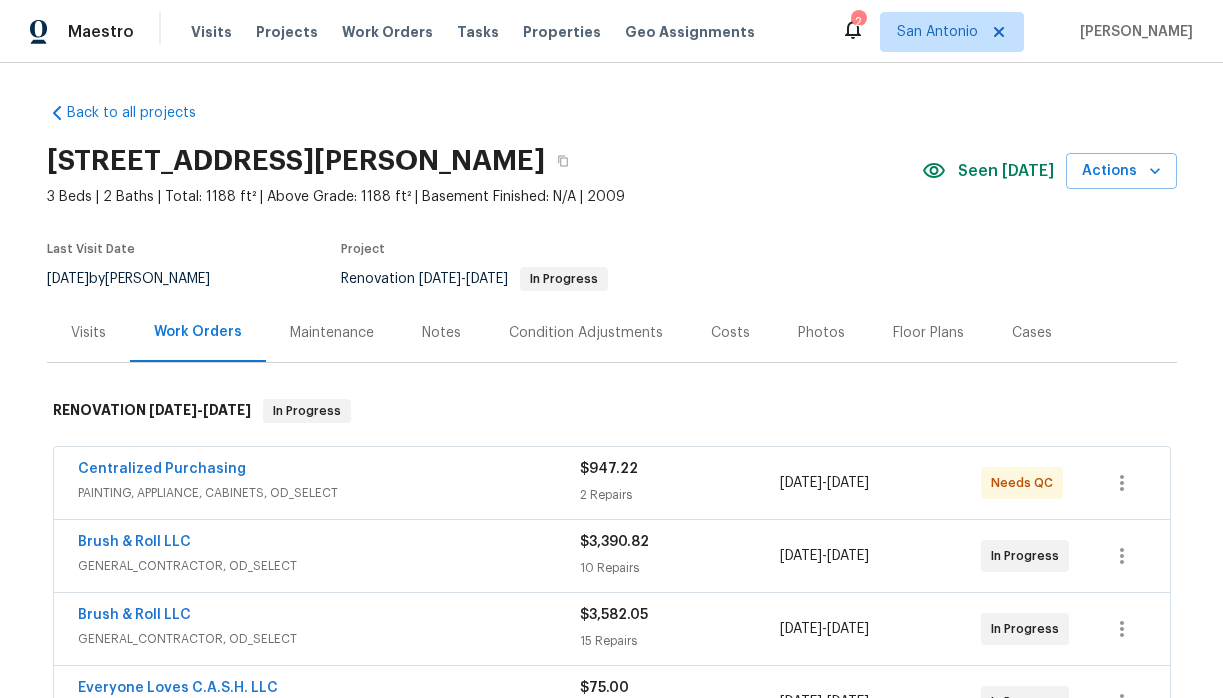 scroll, scrollTop: 0, scrollLeft: 0, axis: both 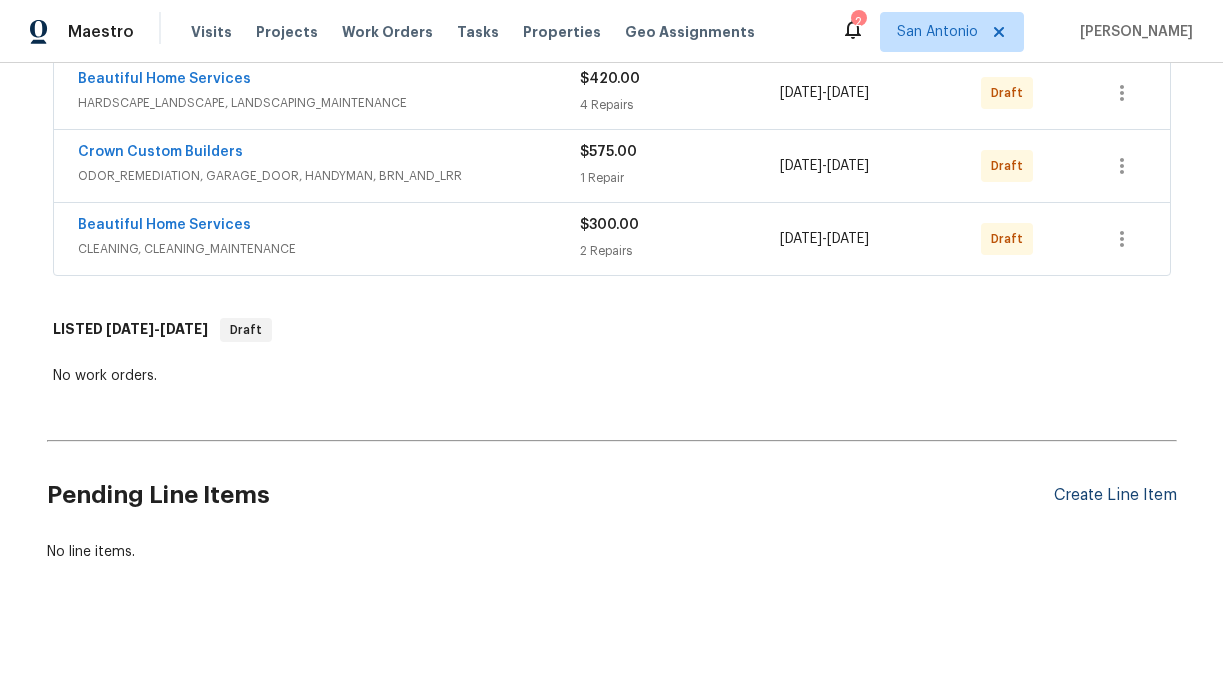 click on "Create Line Item" at bounding box center [1115, 495] 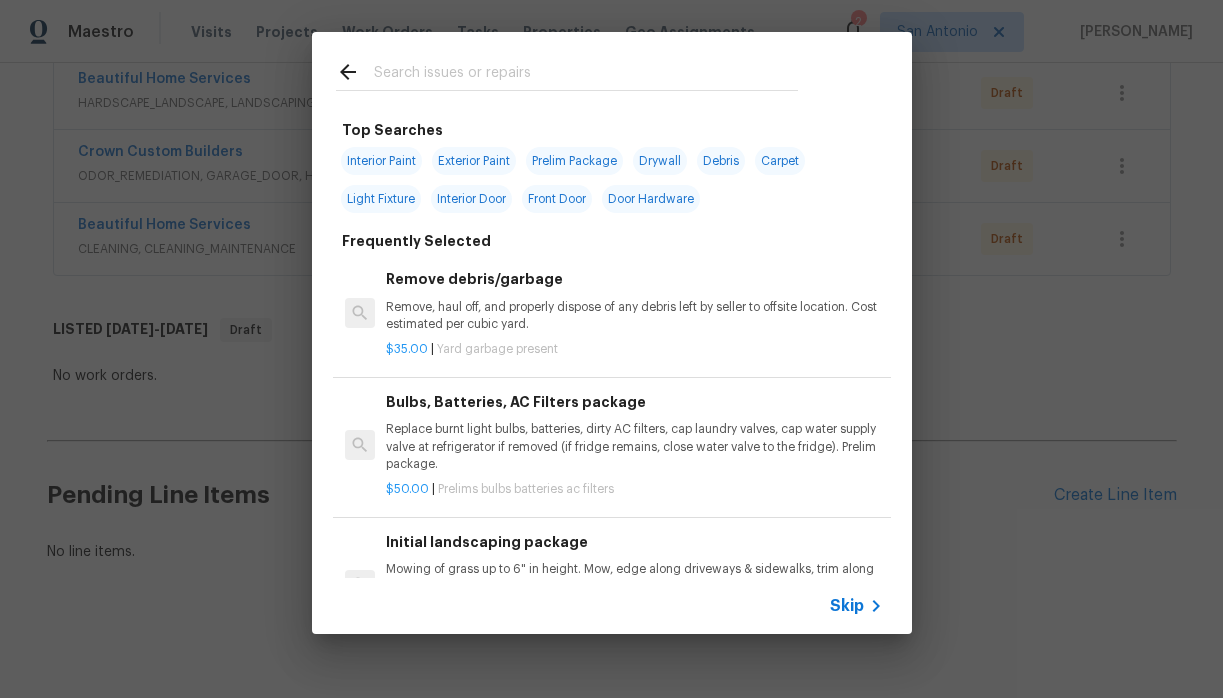 click at bounding box center (586, 75) 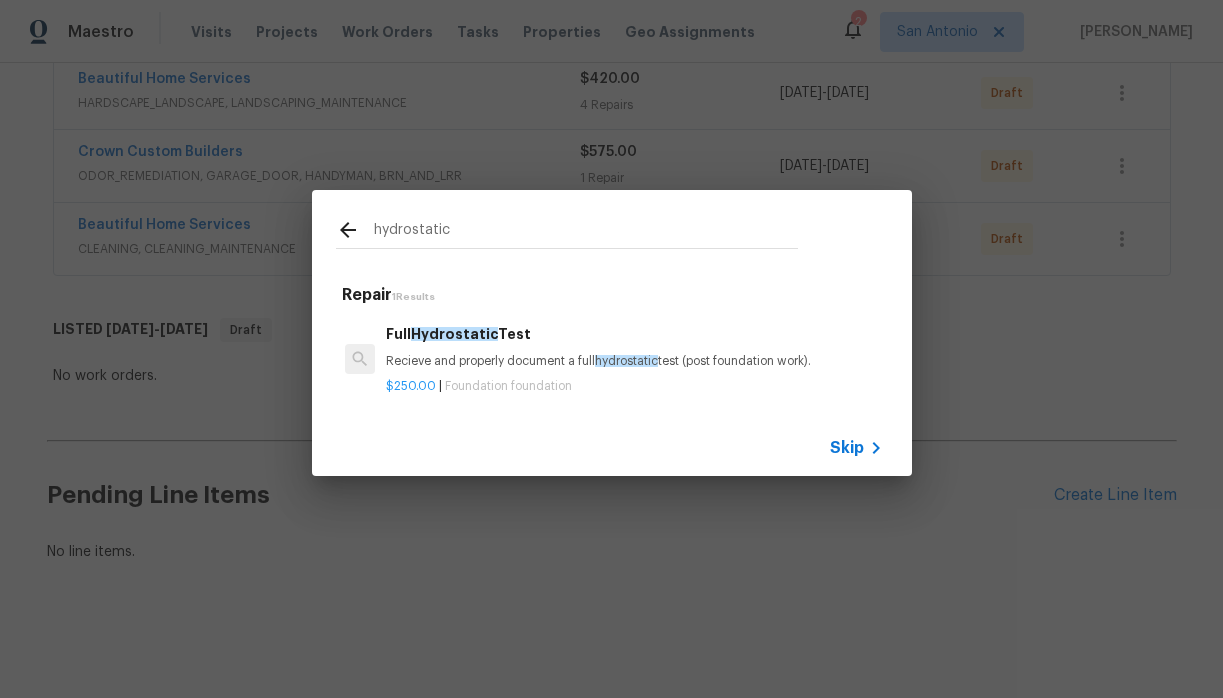 type on "hydrostatic" 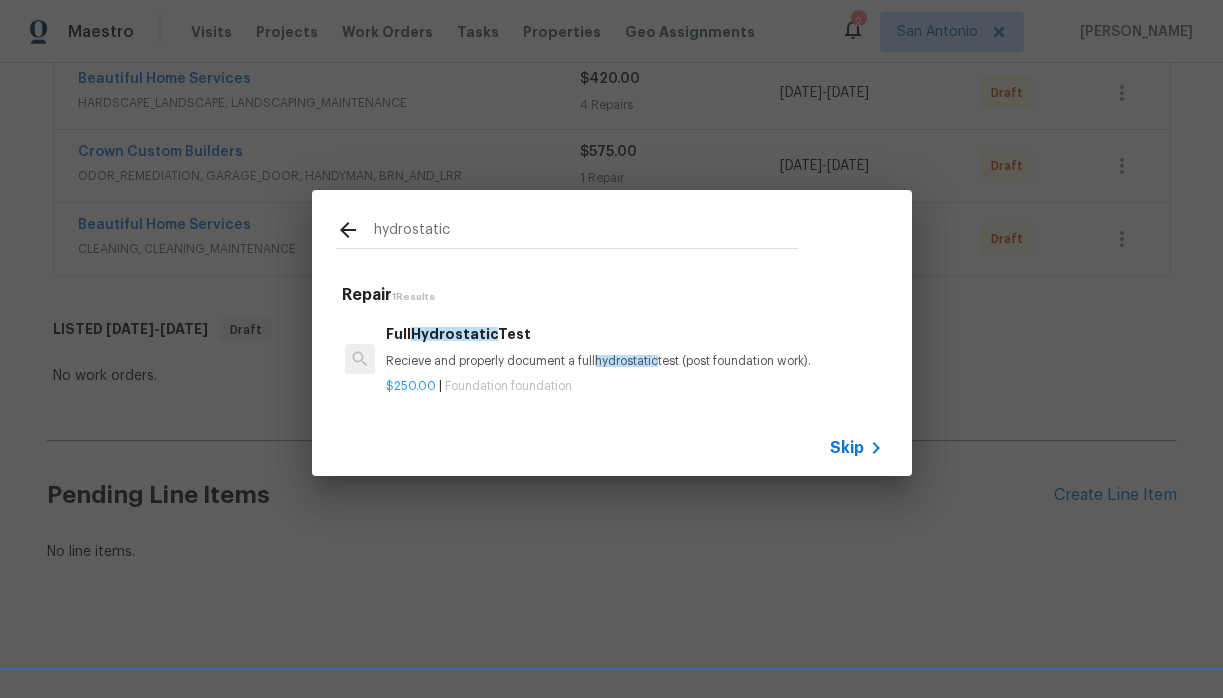 click on "Recieve and properly document a full  hydrostatic  test (post foundation work)." at bounding box center (634, 361) 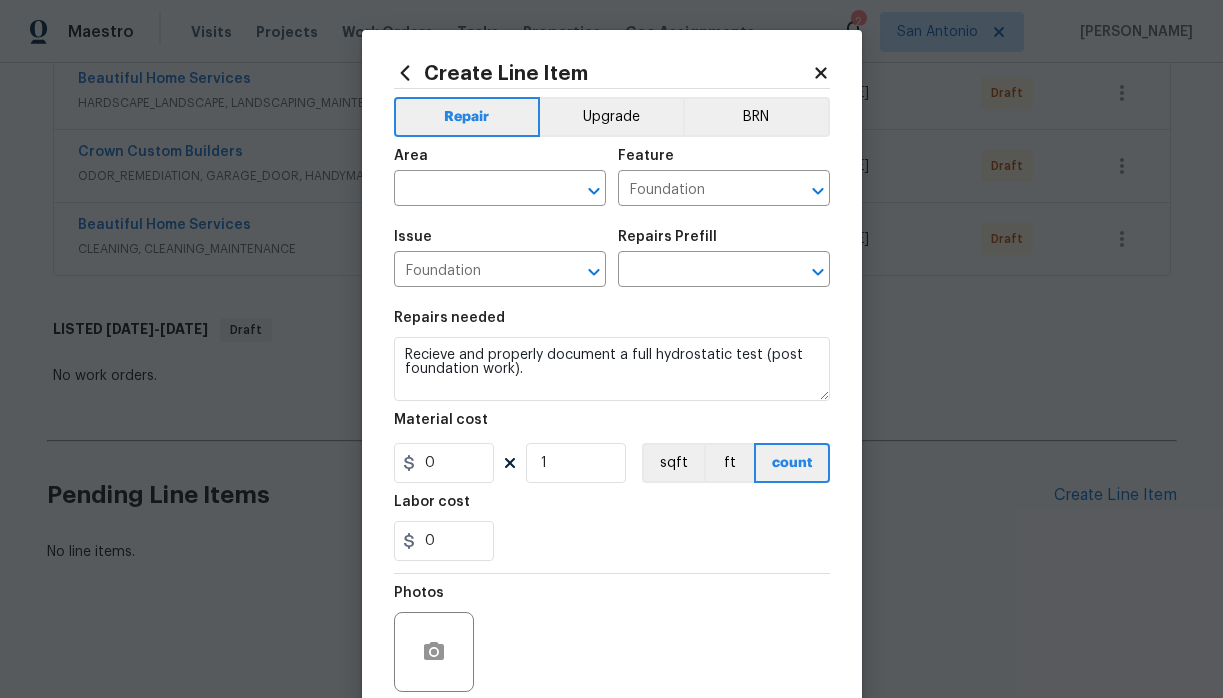 type on "Full Hydrostatic Test $250.00" 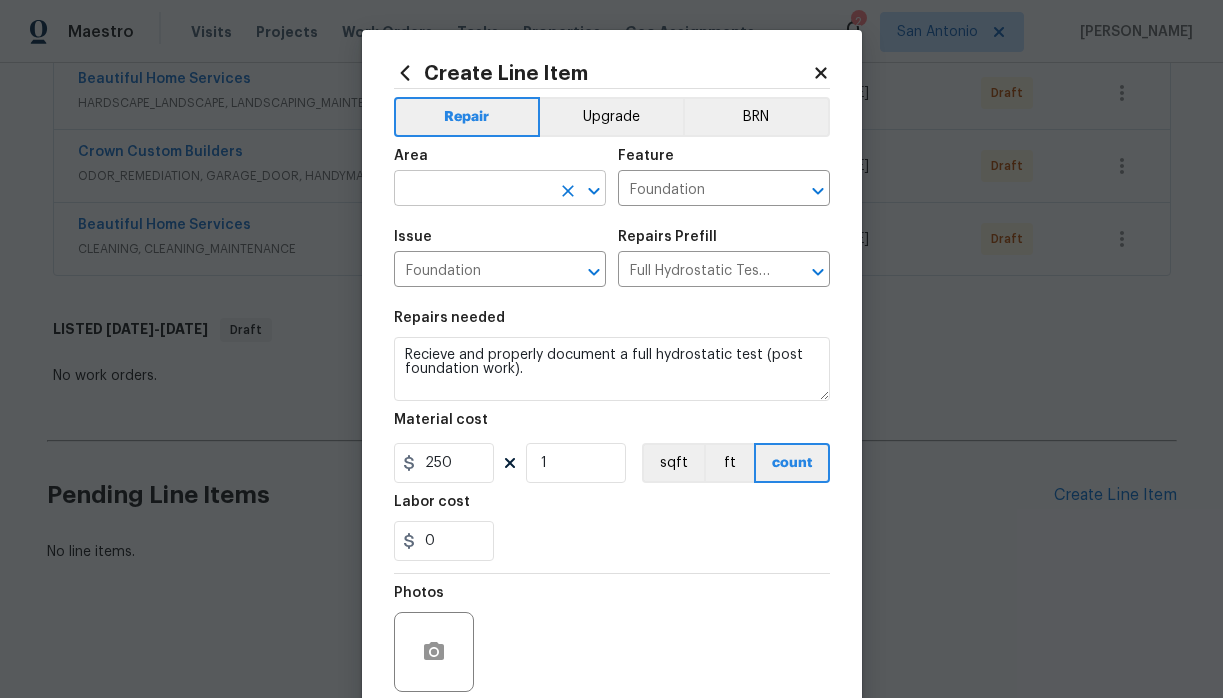 click at bounding box center [472, 190] 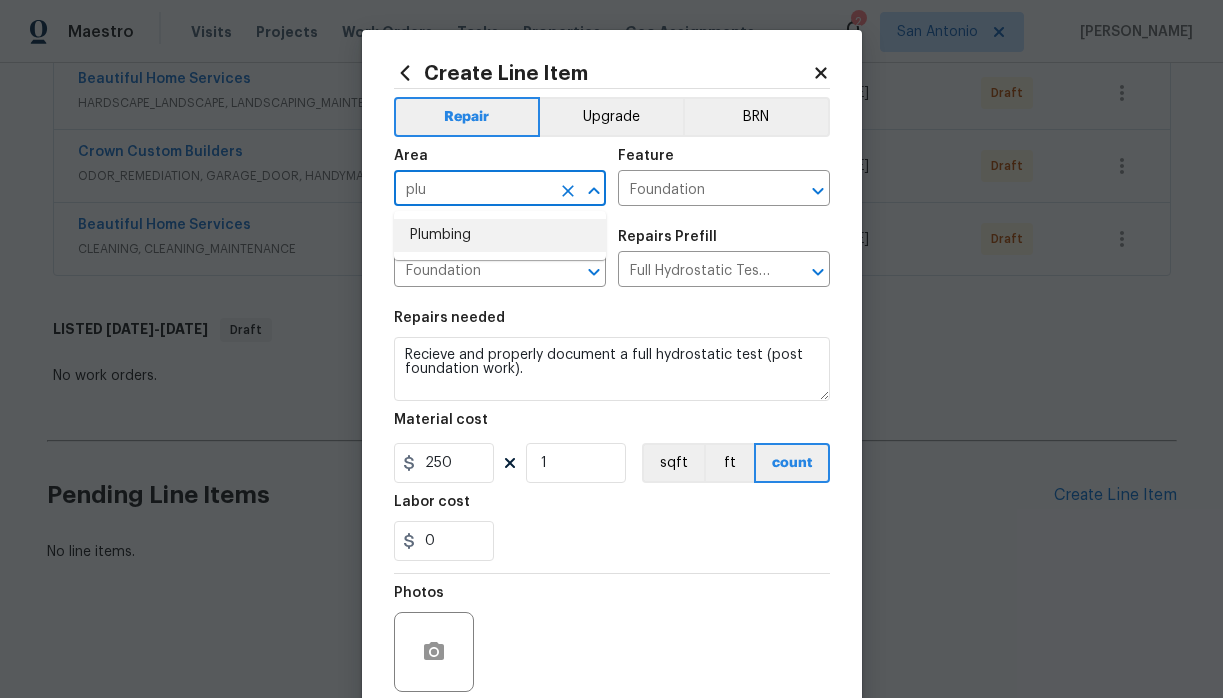 click on "Plumbing" at bounding box center (500, 235) 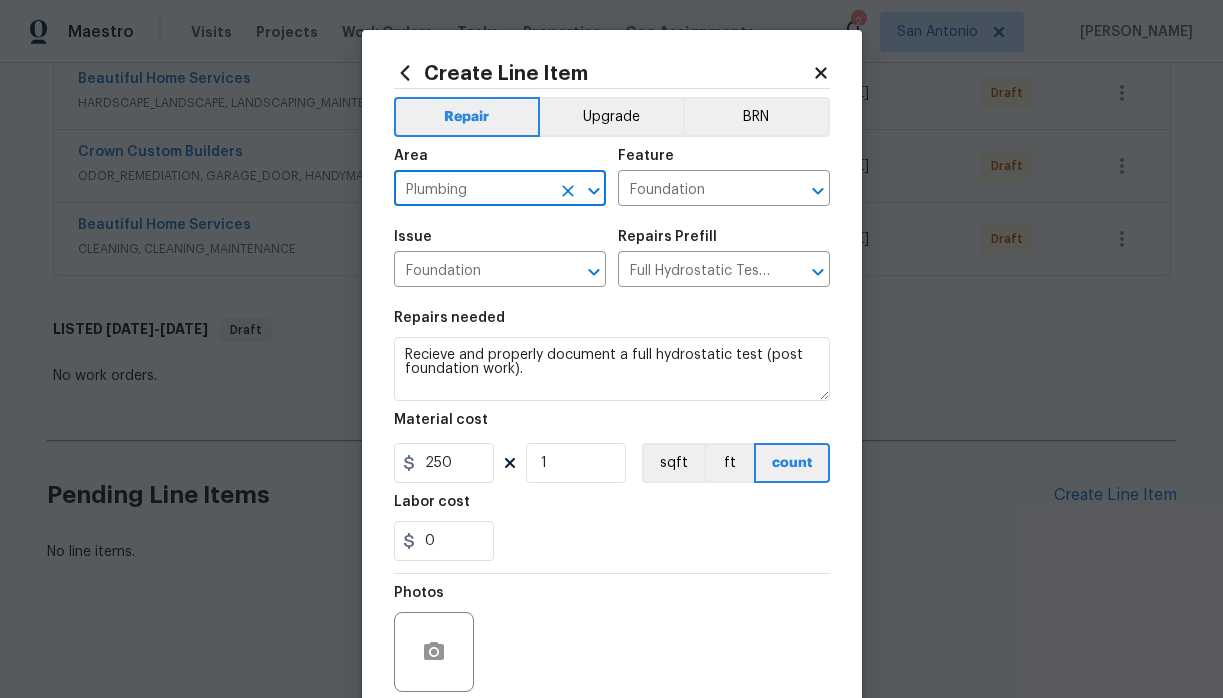scroll, scrollTop: 164, scrollLeft: 0, axis: vertical 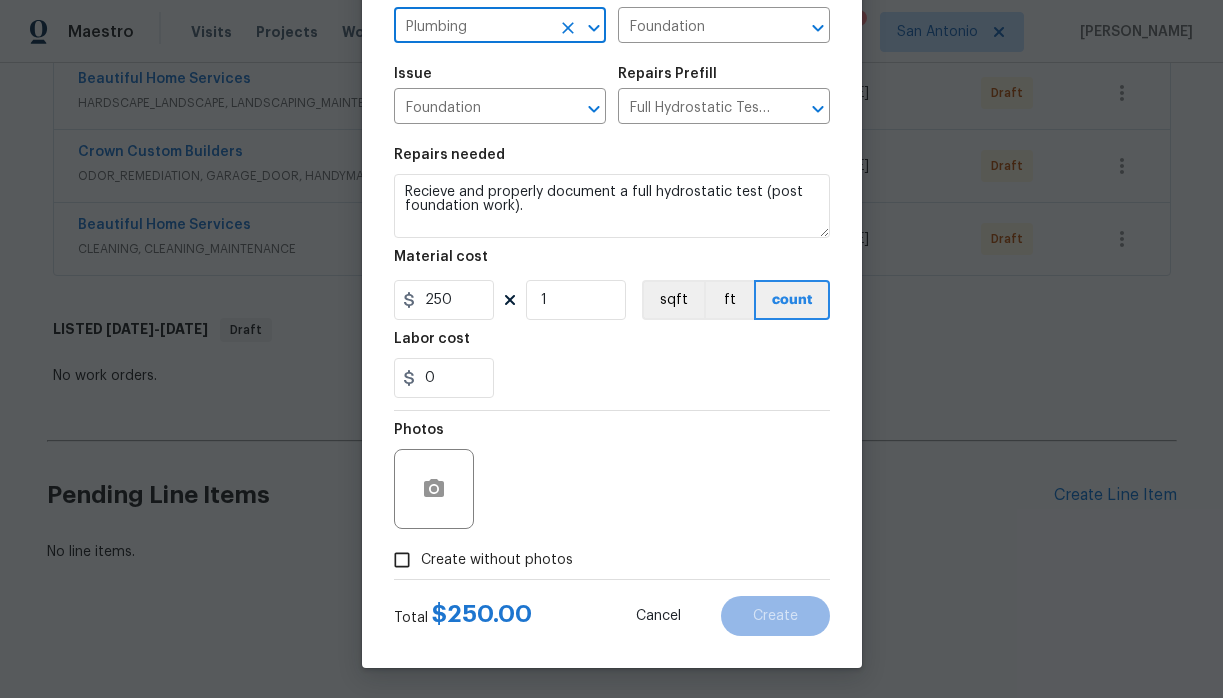 type on "Plumbing" 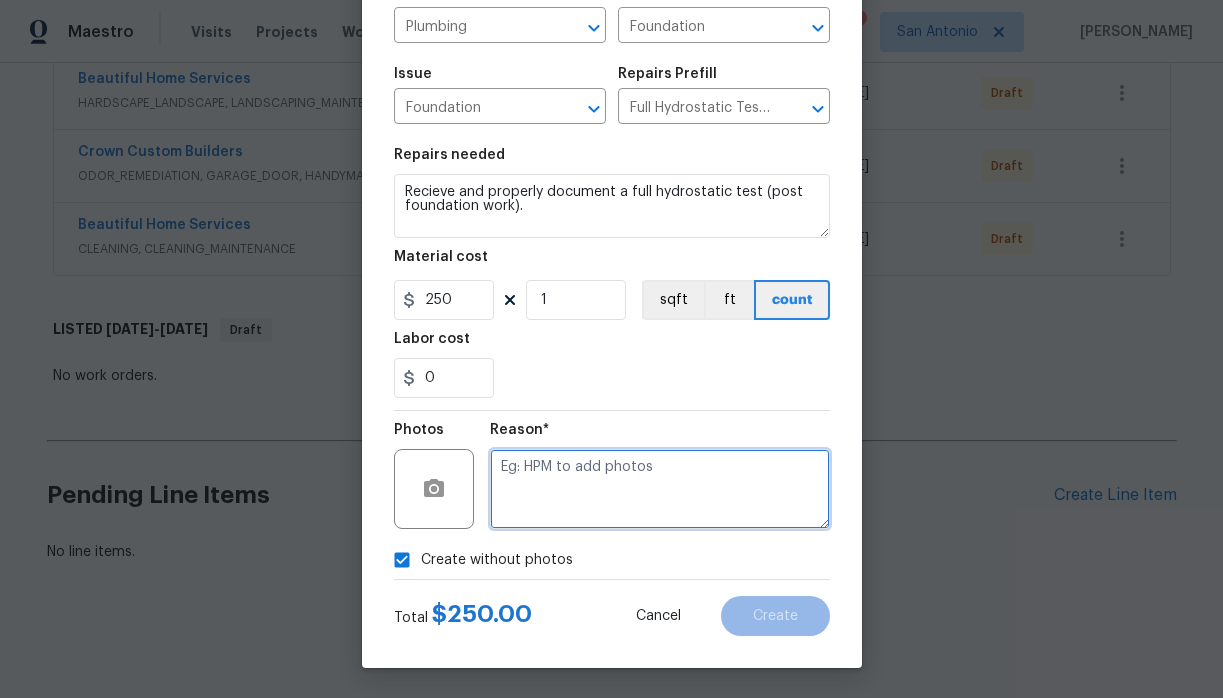 click at bounding box center [660, 489] 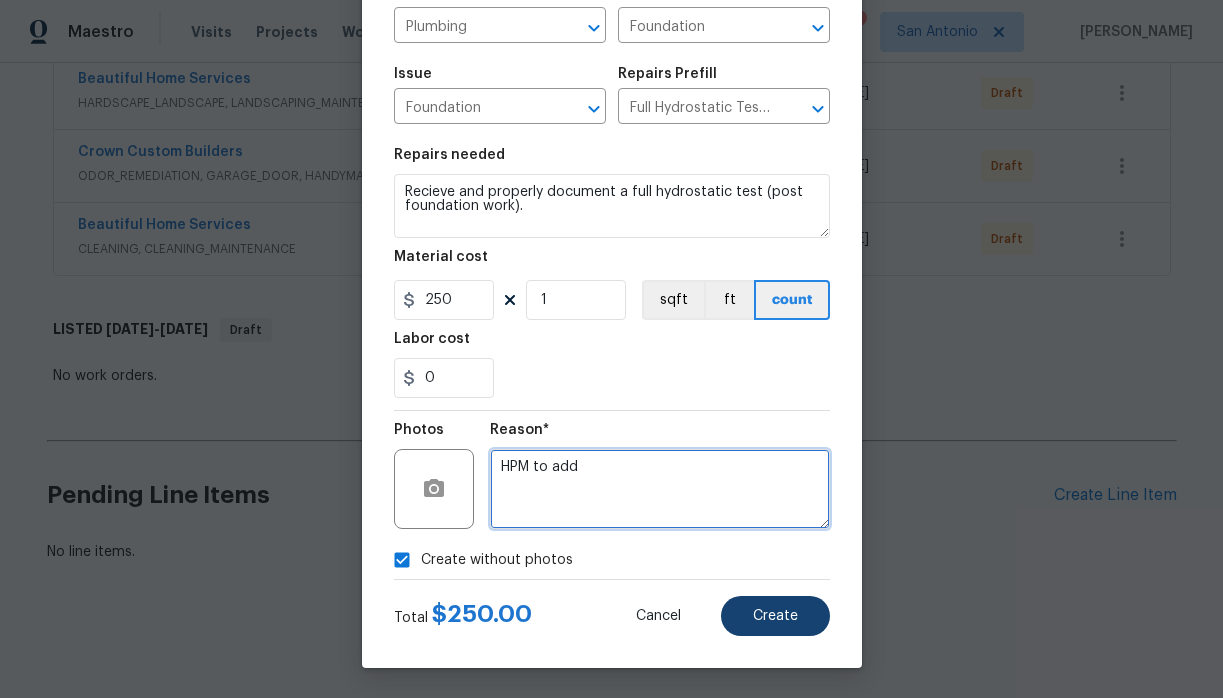 type on "HPM to add" 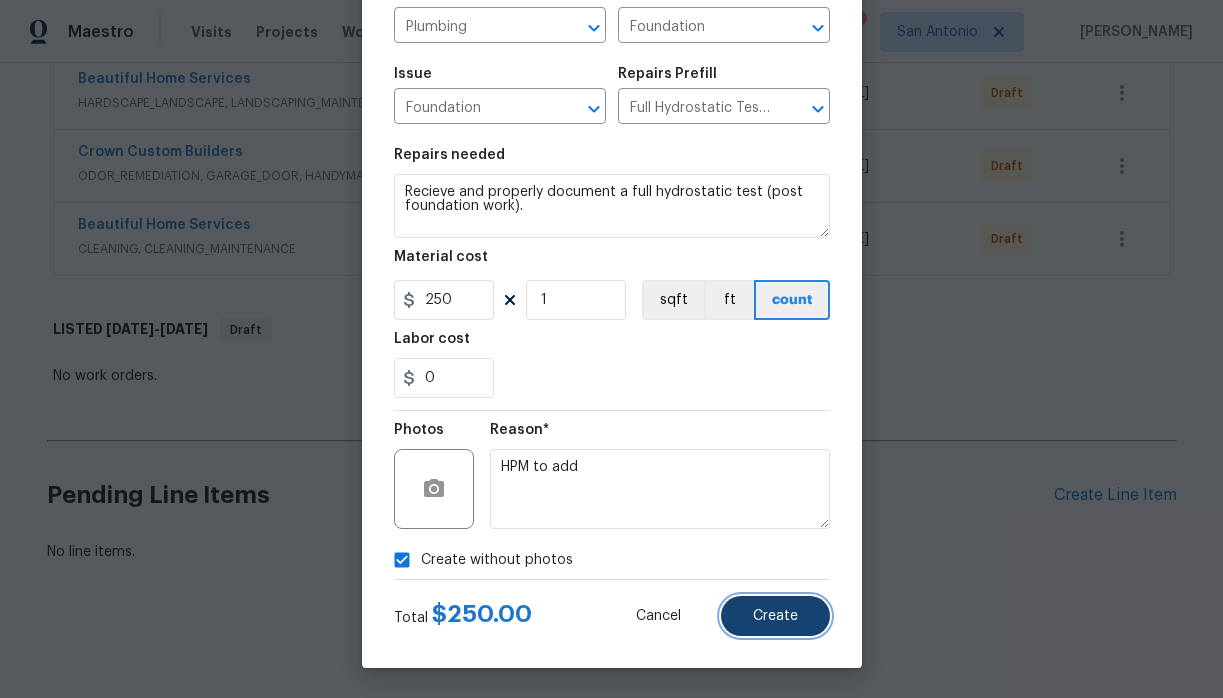 click on "Create" at bounding box center (775, 616) 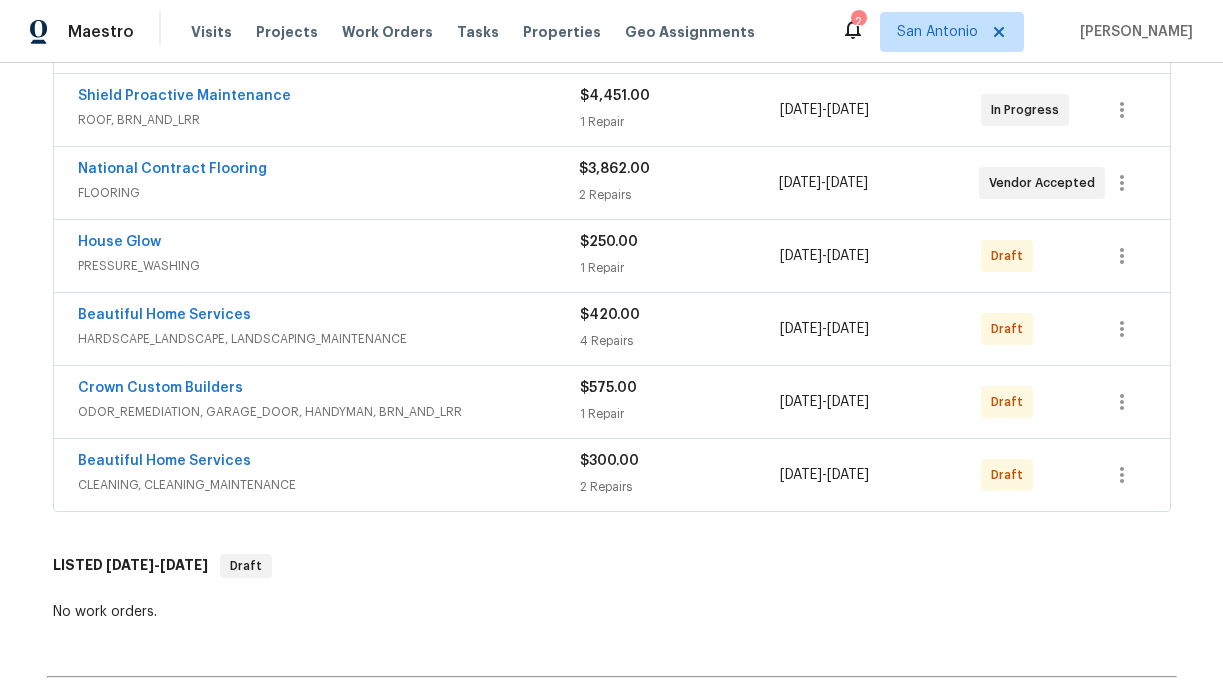 scroll, scrollTop: 812, scrollLeft: 0, axis: vertical 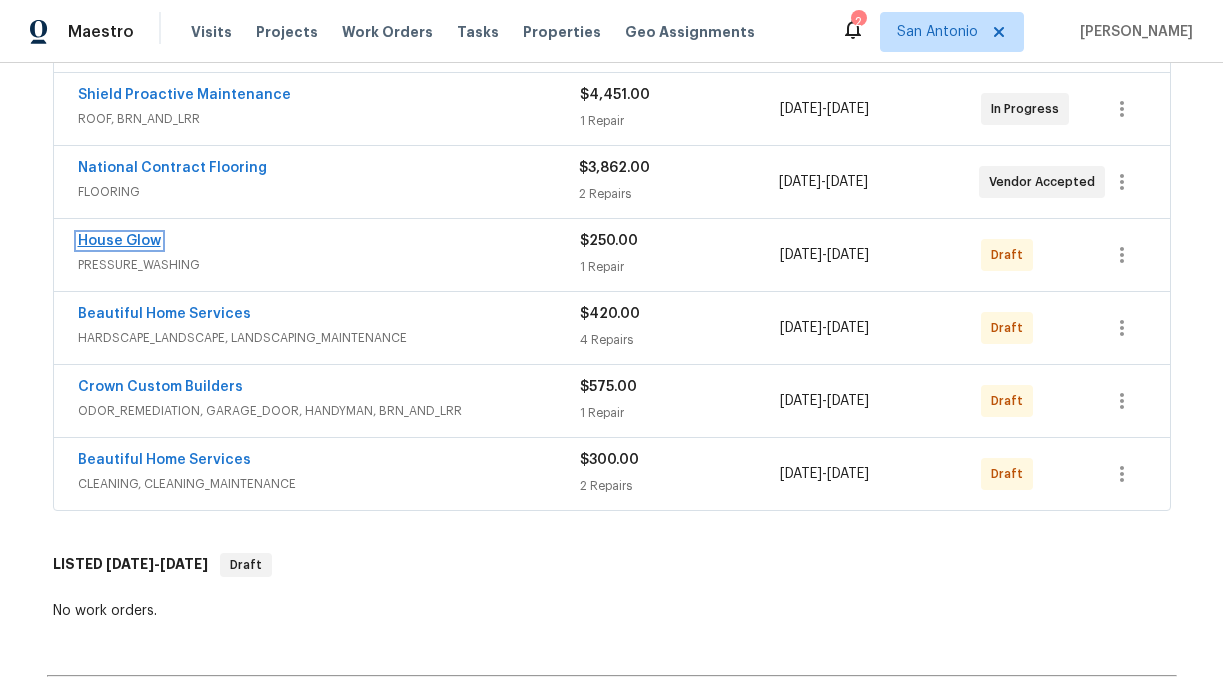 click on "House Glow" at bounding box center [119, 241] 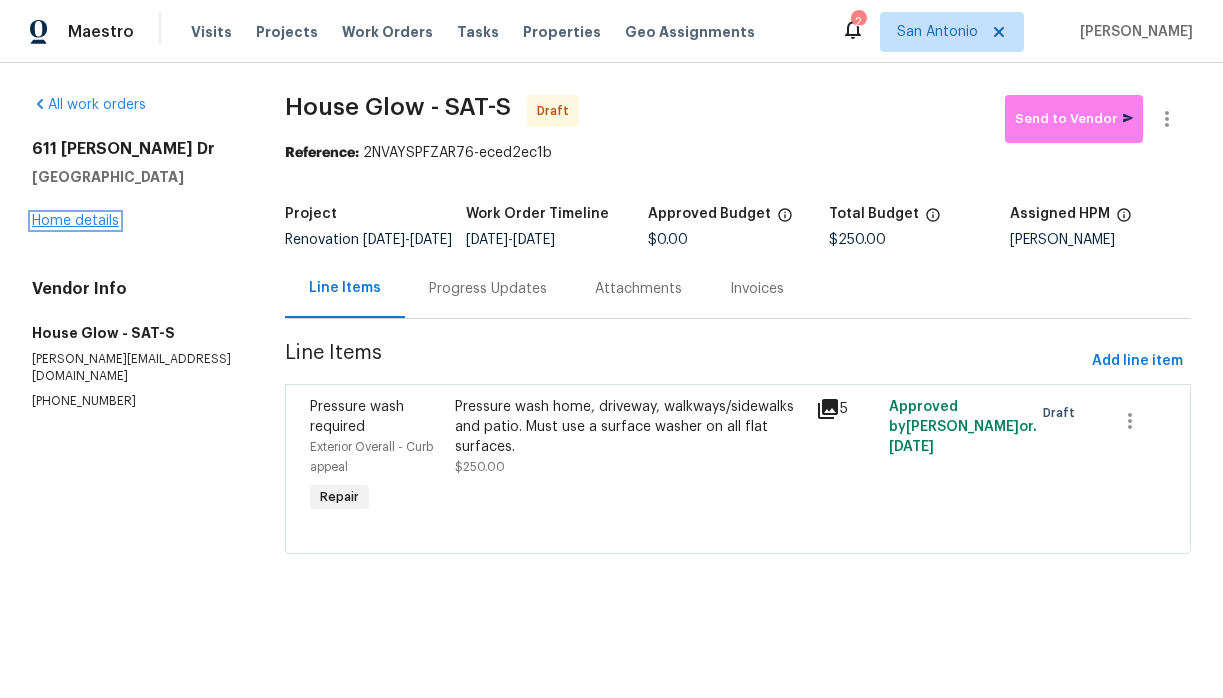 click on "Home details" at bounding box center (75, 221) 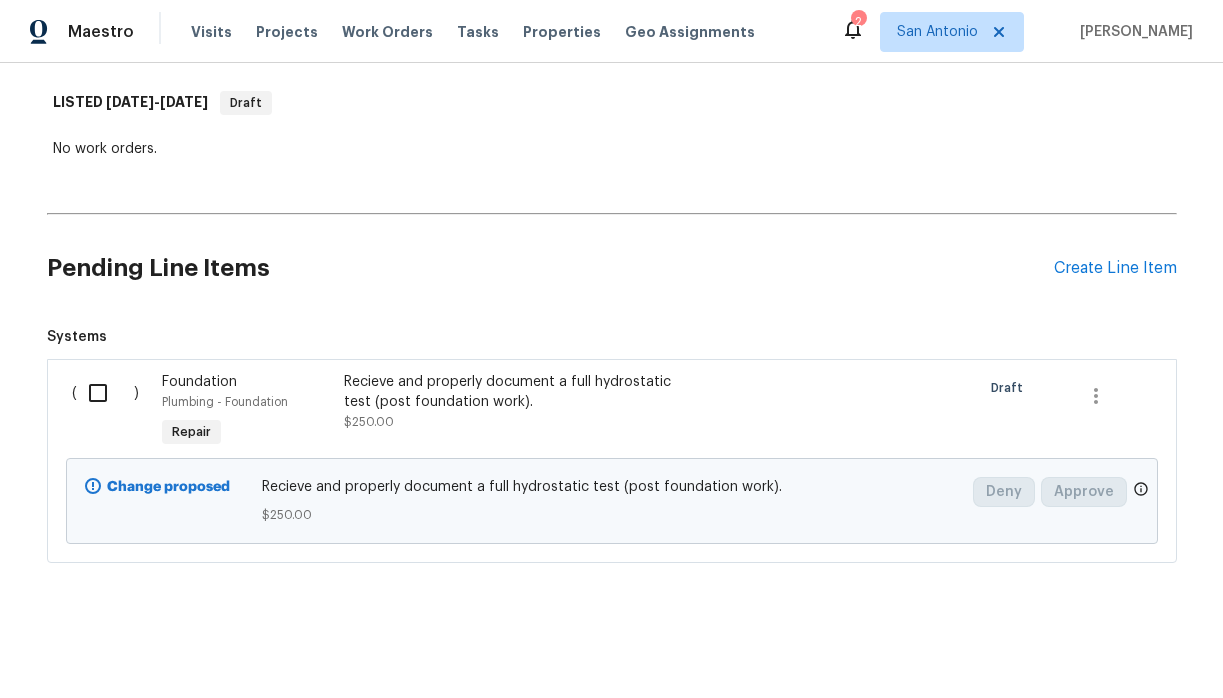 scroll, scrollTop: 1275, scrollLeft: 0, axis: vertical 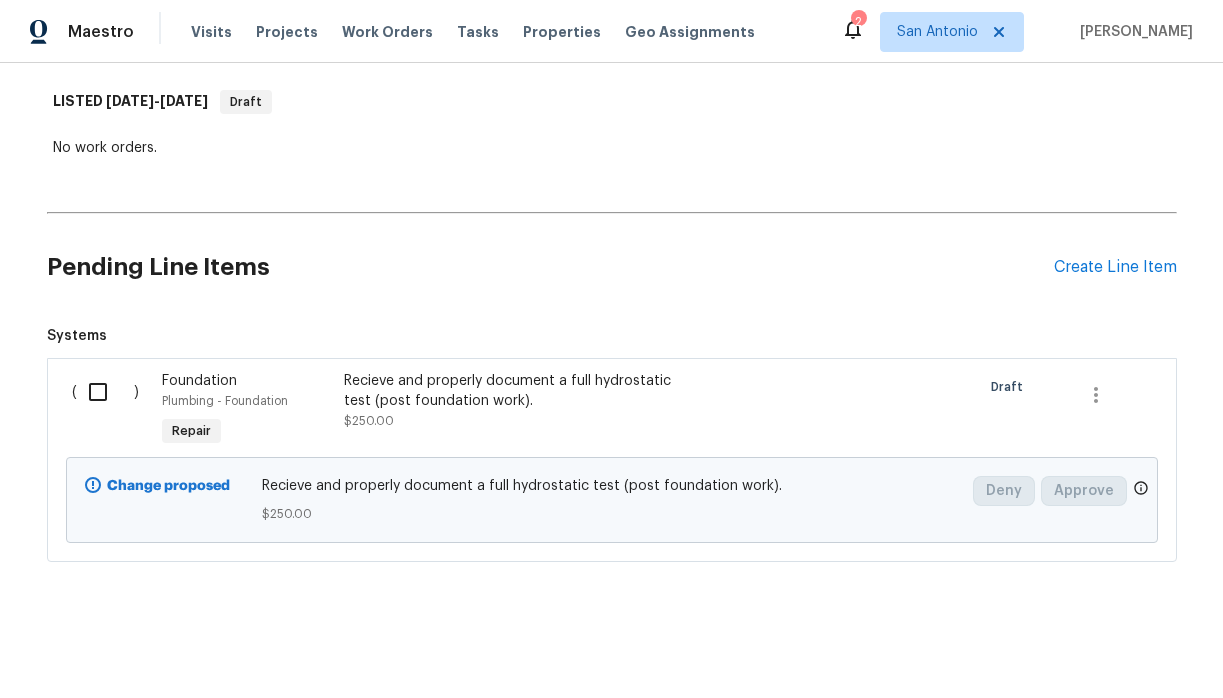 click at bounding box center (105, 392) 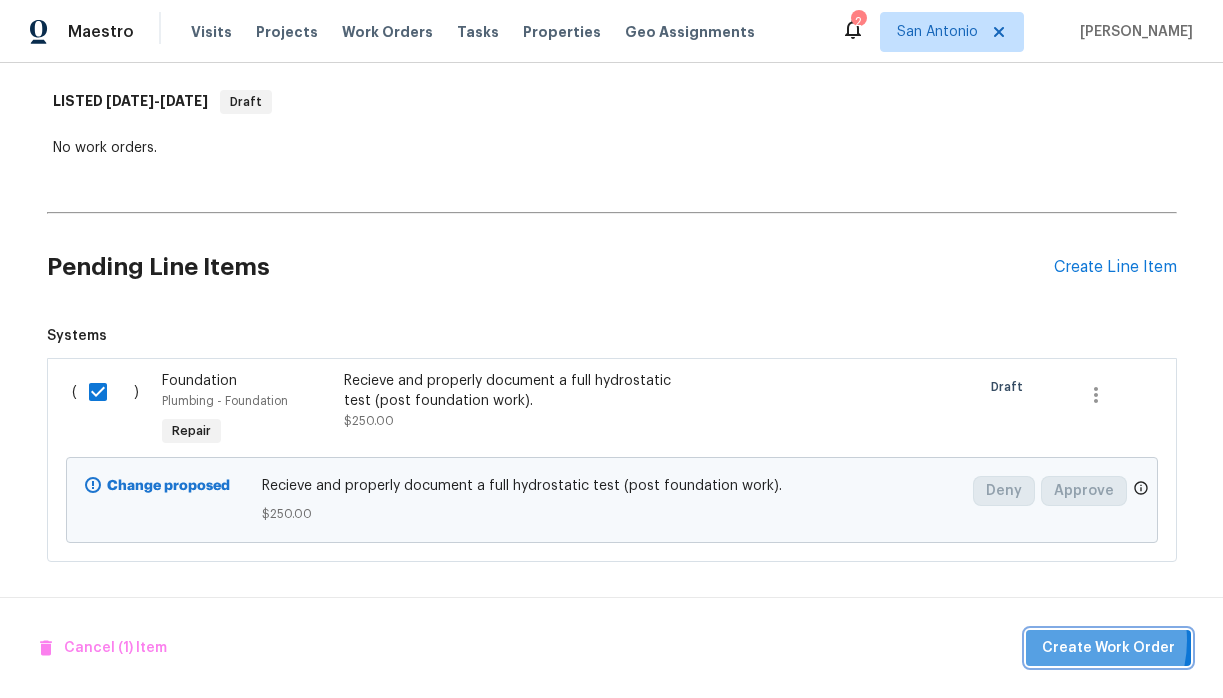 click on "Create Work Order" at bounding box center [1108, 648] 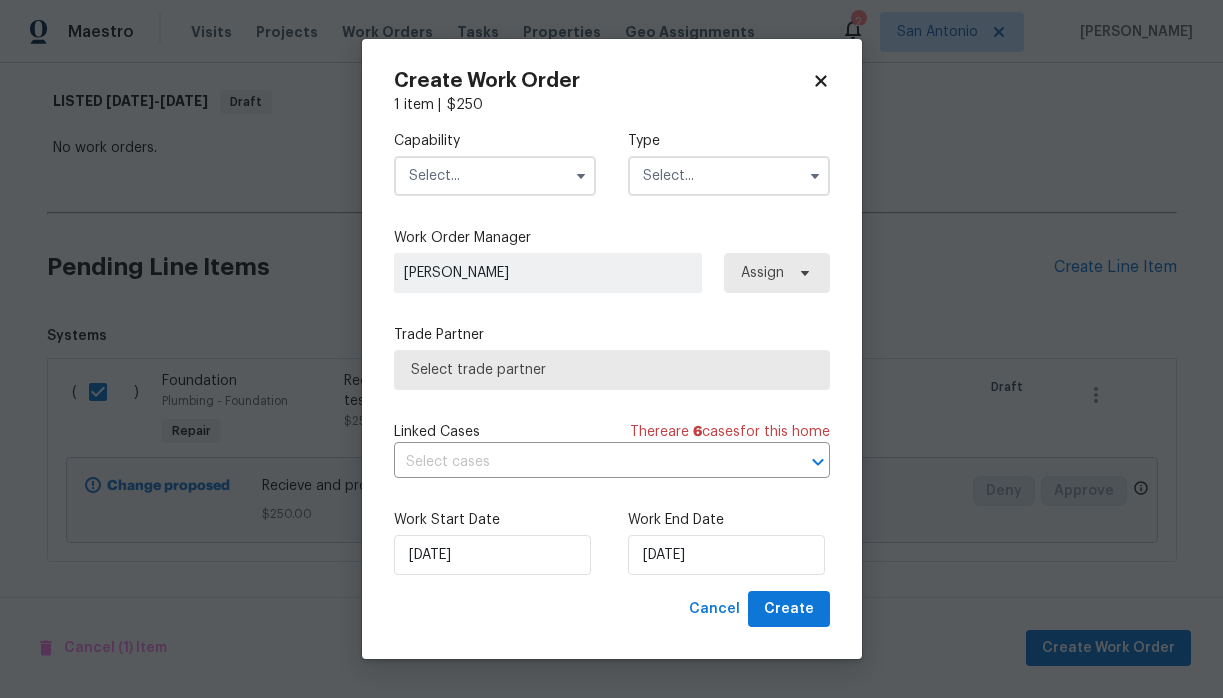 click at bounding box center (495, 176) 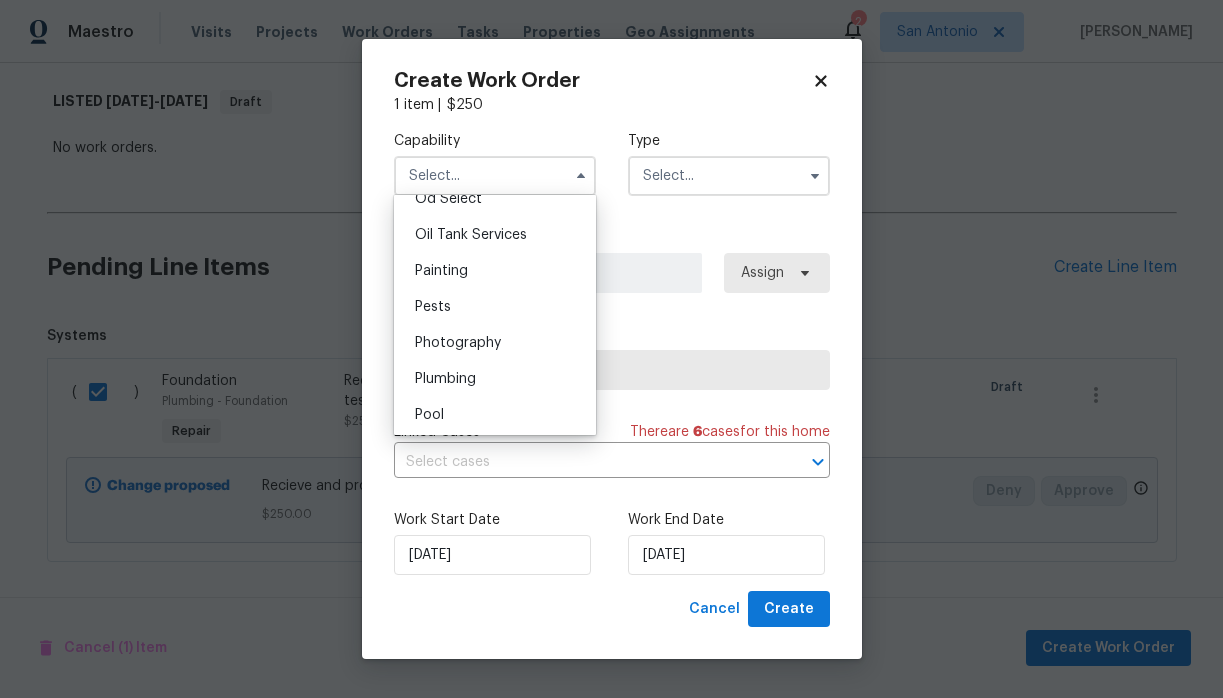 scroll, scrollTop: 1631, scrollLeft: 0, axis: vertical 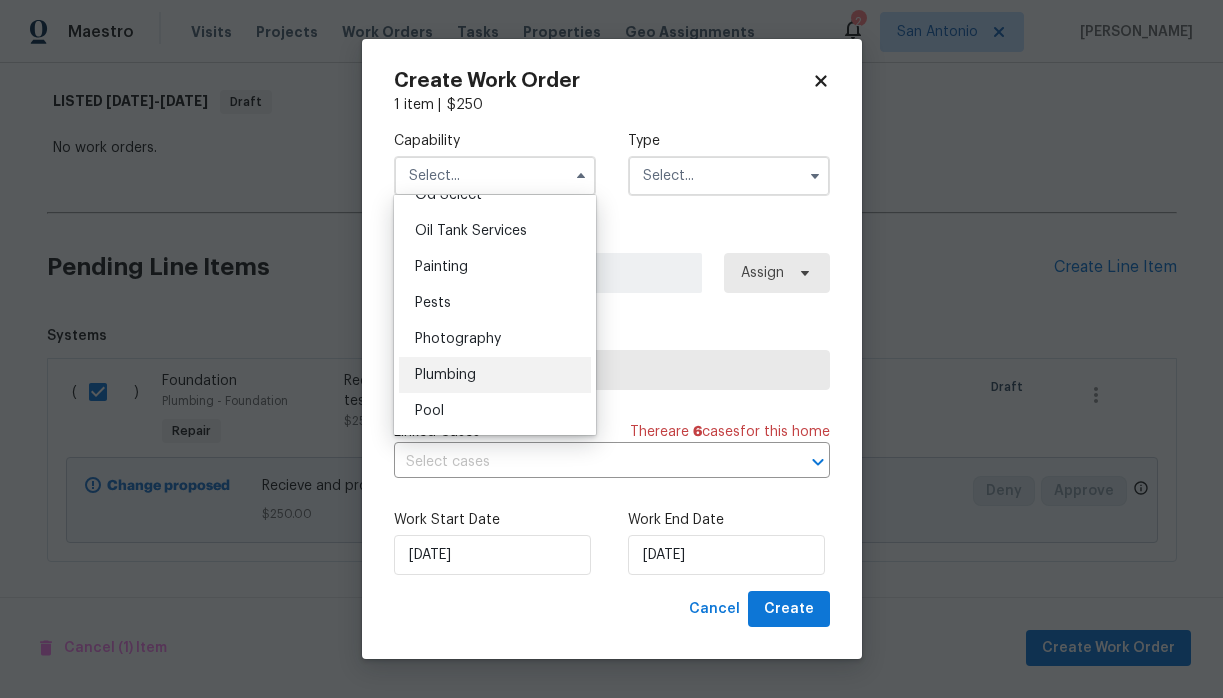 click on "Plumbing" at bounding box center [445, 375] 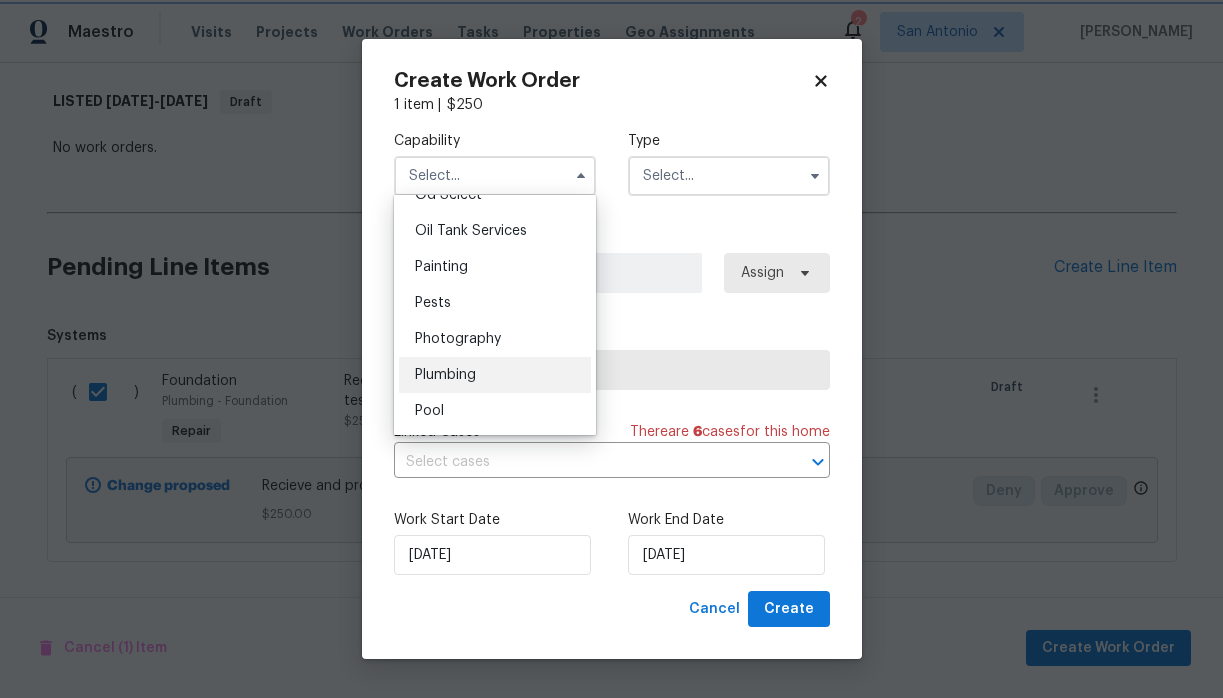 type on "Plumbing" 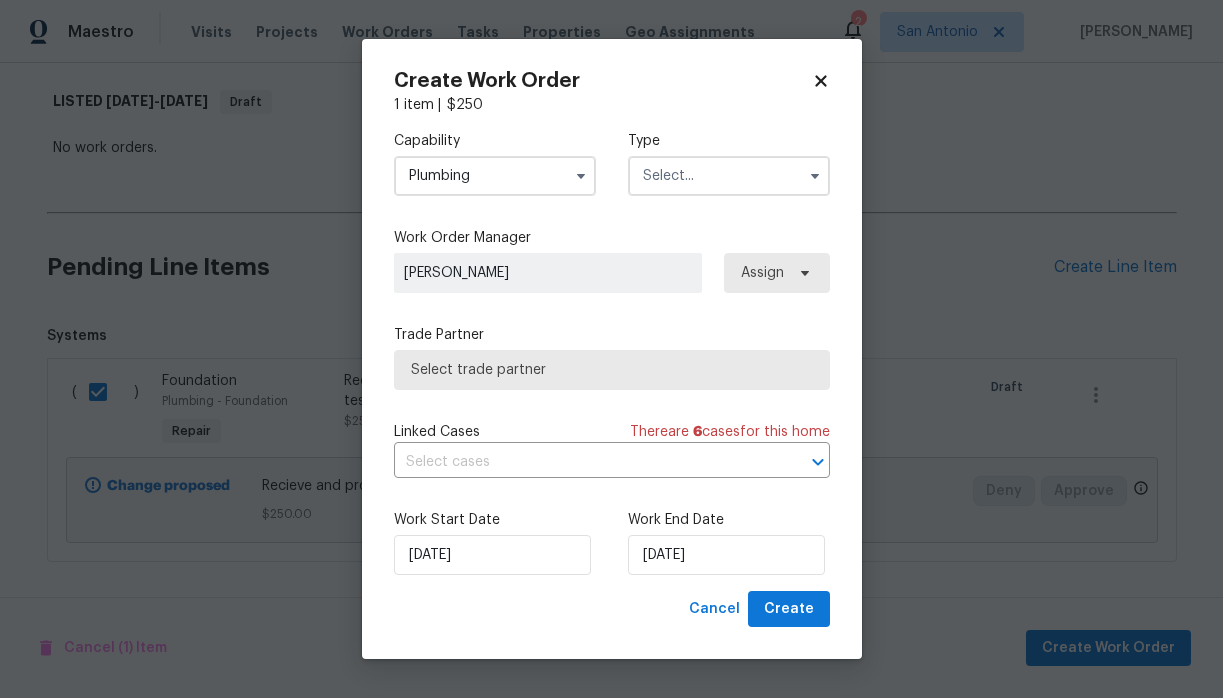 click at bounding box center (729, 176) 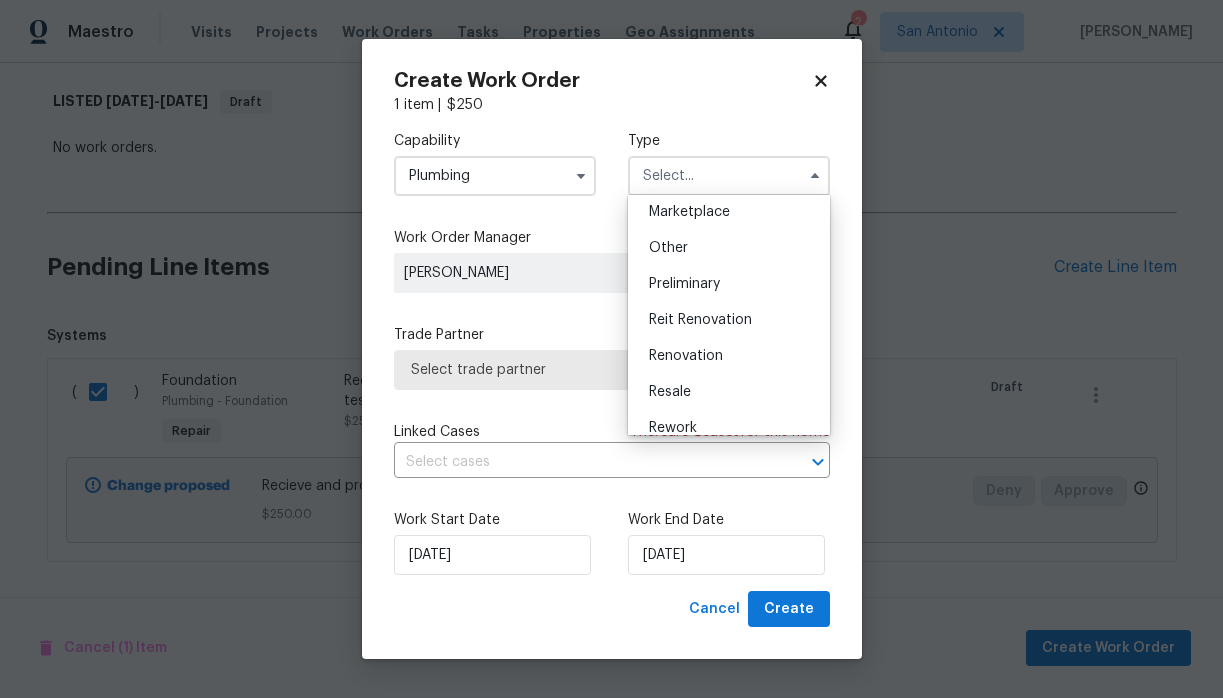 scroll, scrollTop: 402, scrollLeft: 0, axis: vertical 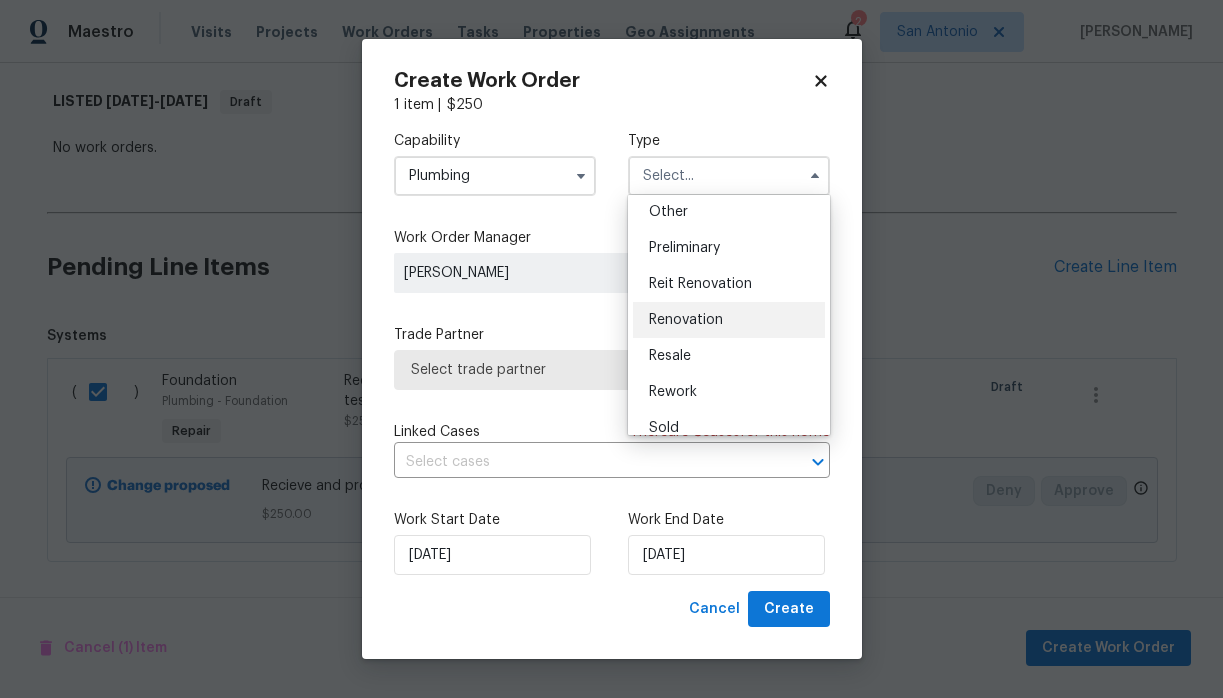 click on "Renovation" at bounding box center (729, 320) 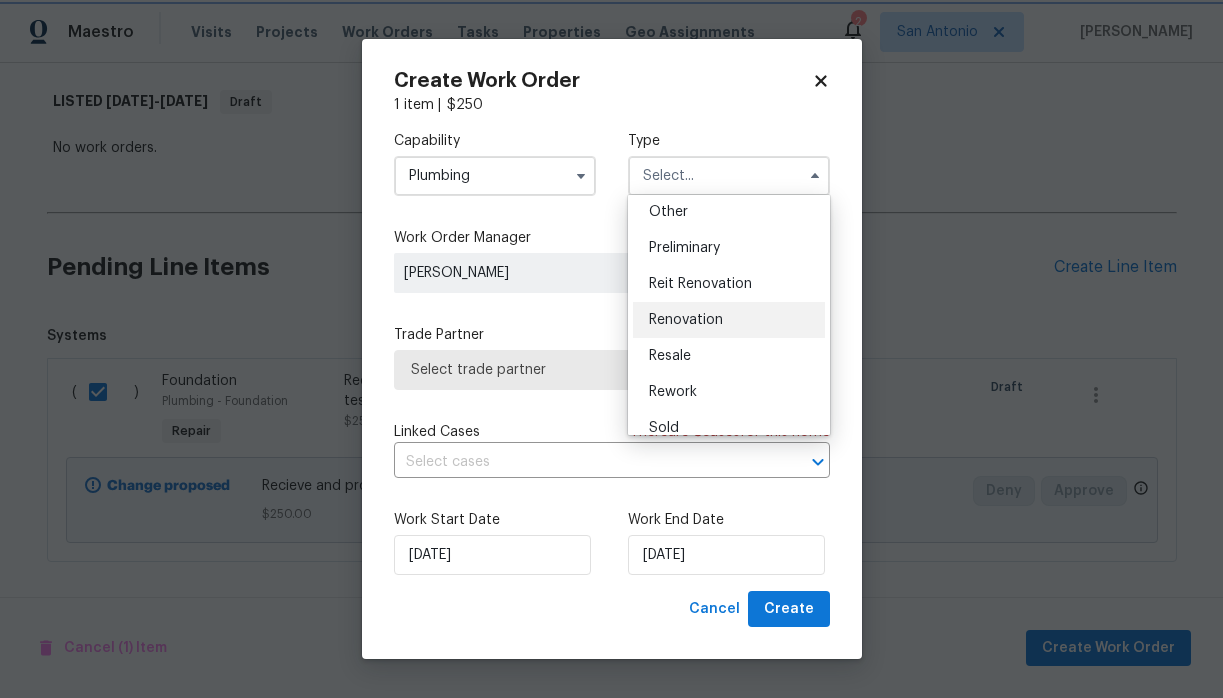 type on "Renovation" 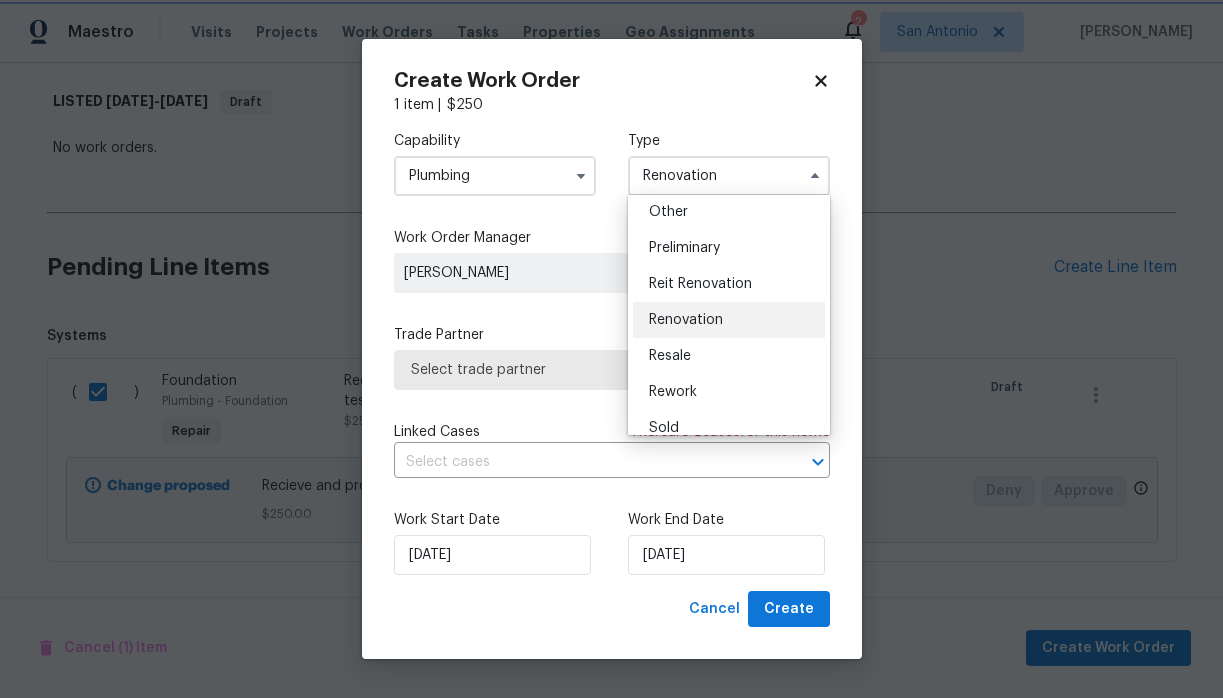 scroll, scrollTop: 0, scrollLeft: 0, axis: both 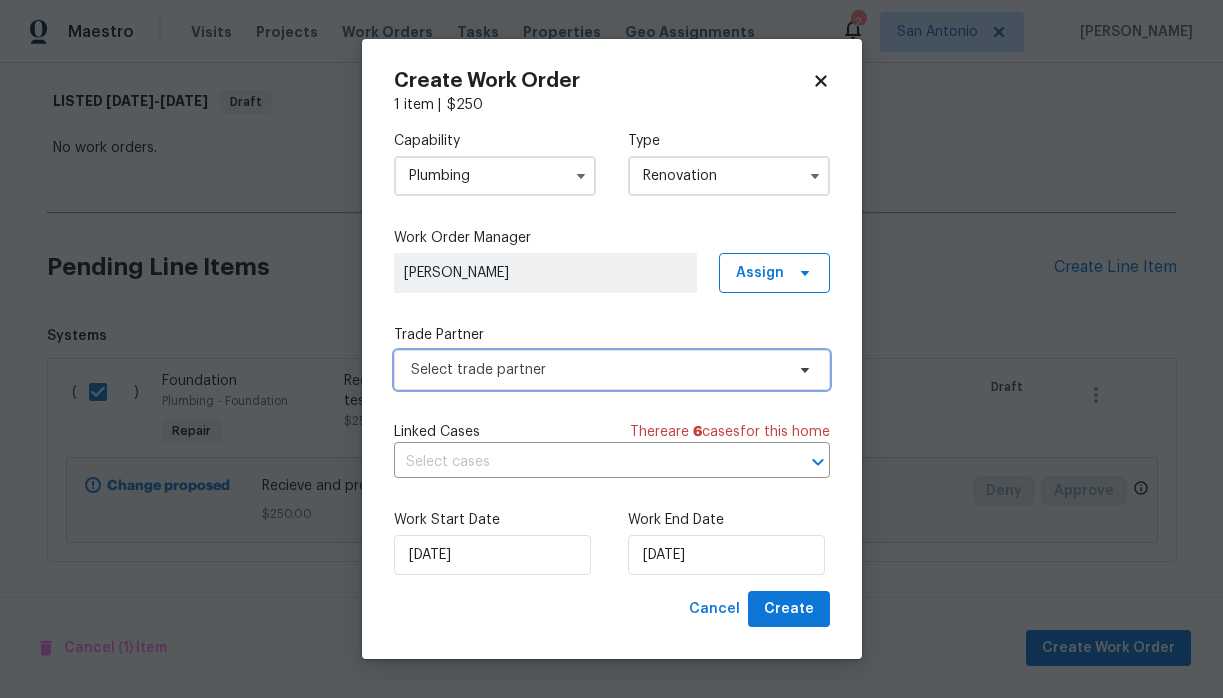 click on "Select trade partner" at bounding box center [597, 370] 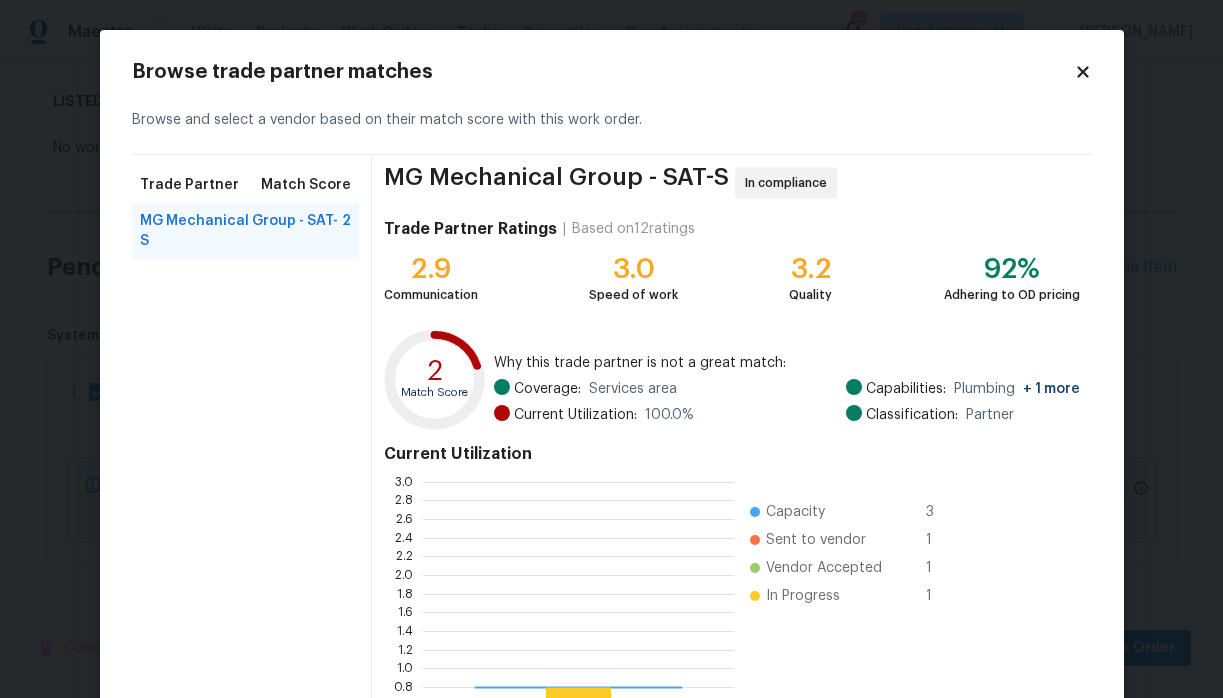 scroll, scrollTop: 2, scrollLeft: 1, axis: both 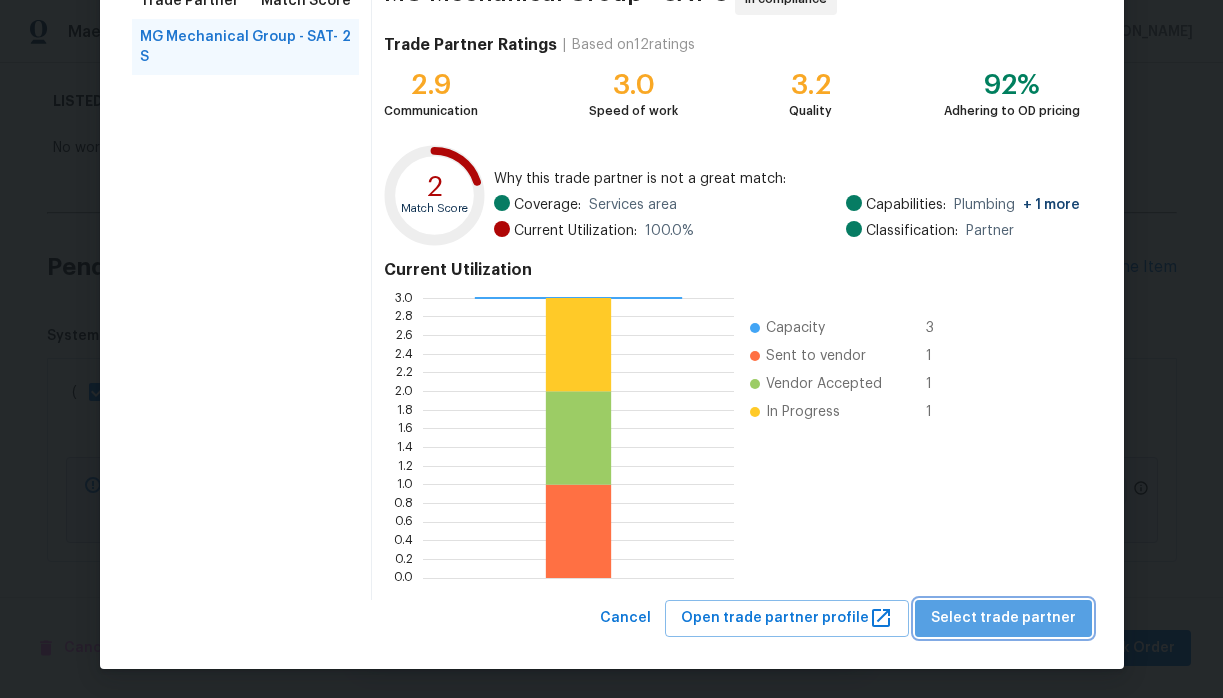 click on "Select trade partner" at bounding box center (1003, 618) 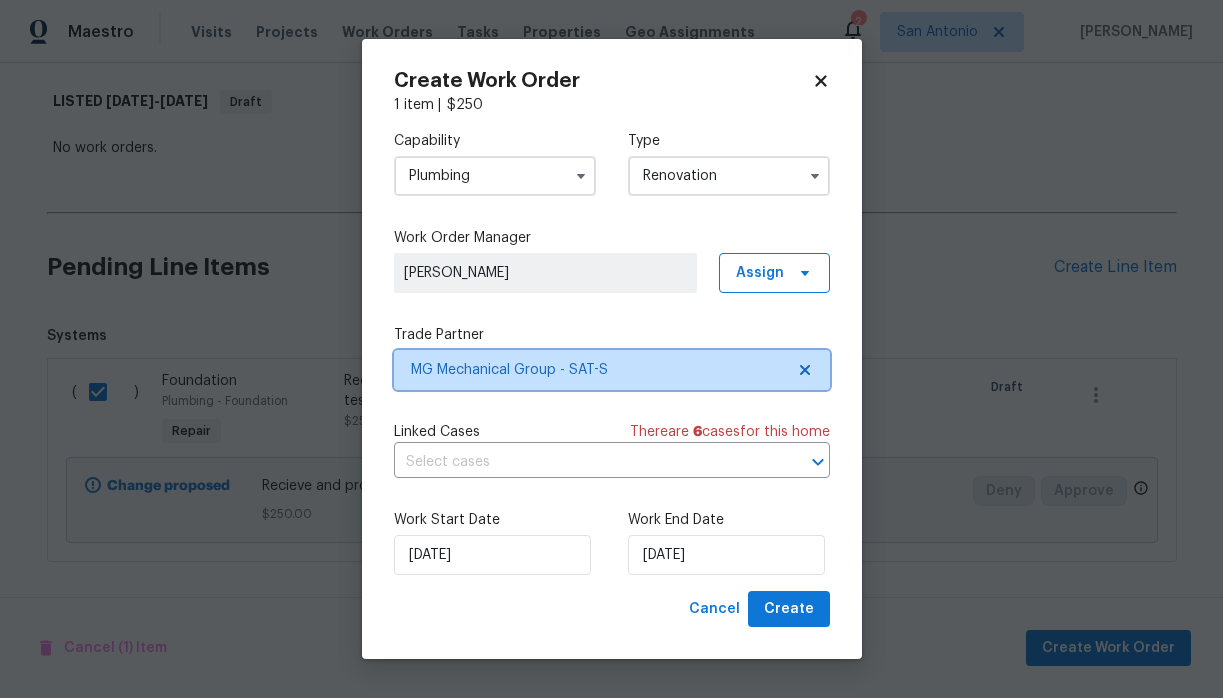 scroll, scrollTop: 0, scrollLeft: 0, axis: both 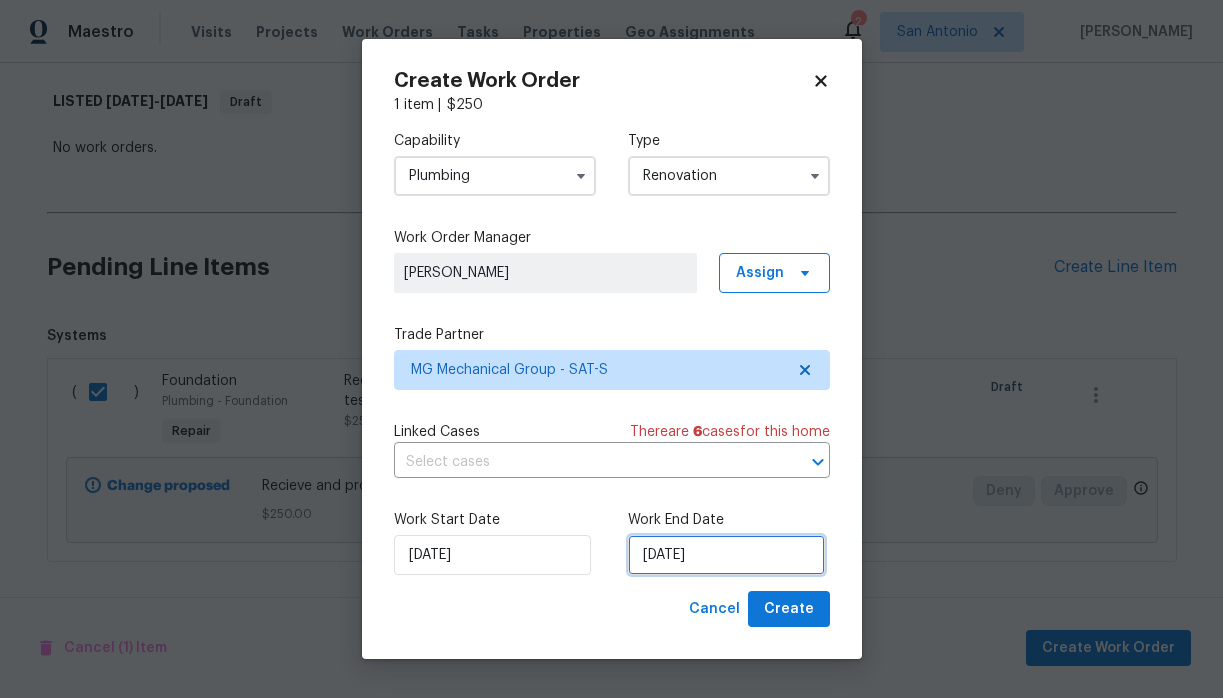 click on "7/11/2025" at bounding box center (726, 555) 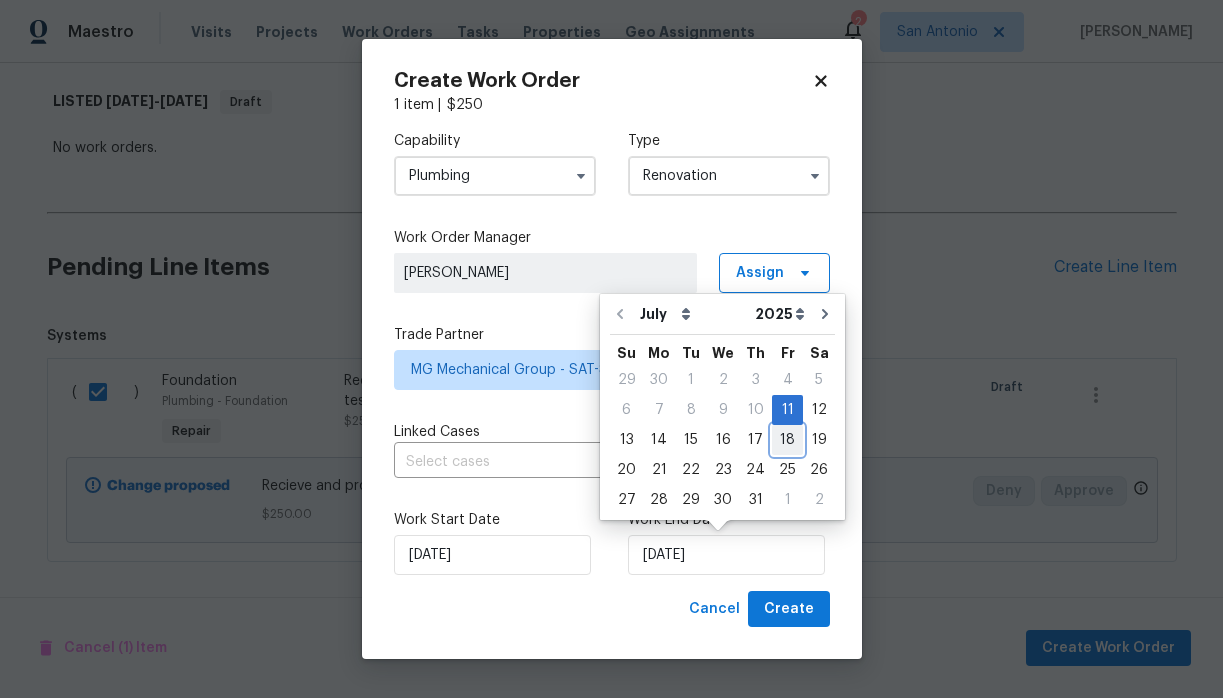 click on "18" at bounding box center [787, 440] 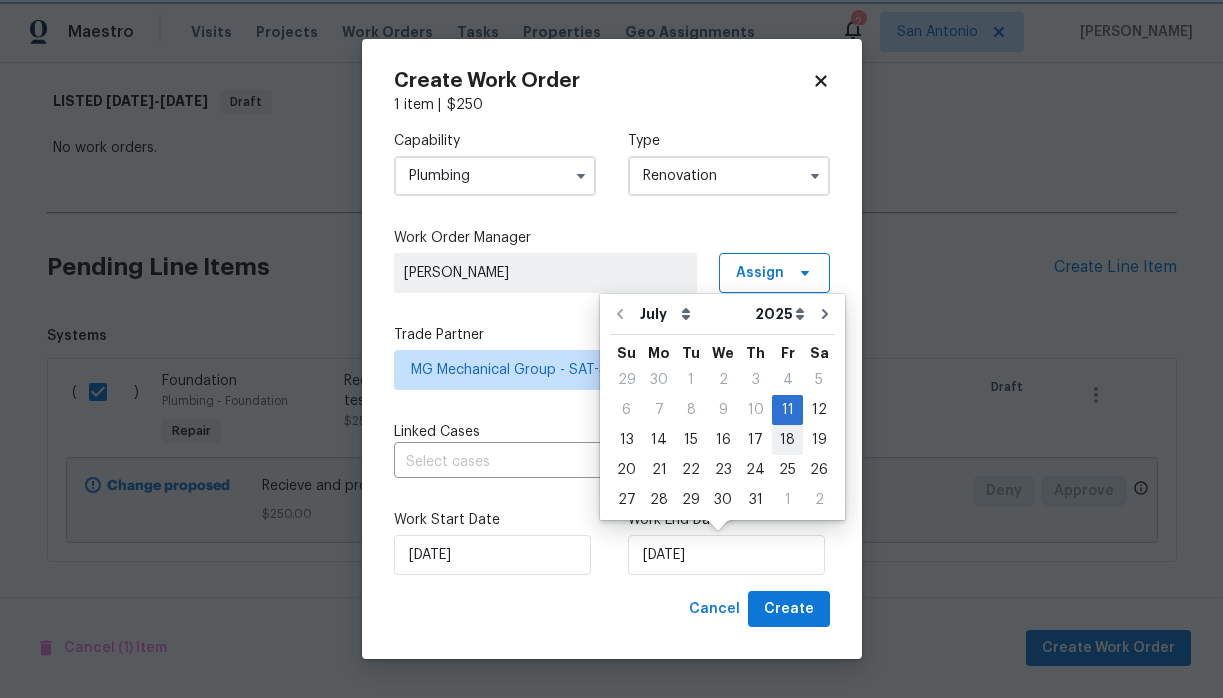 type on "7/18/2025" 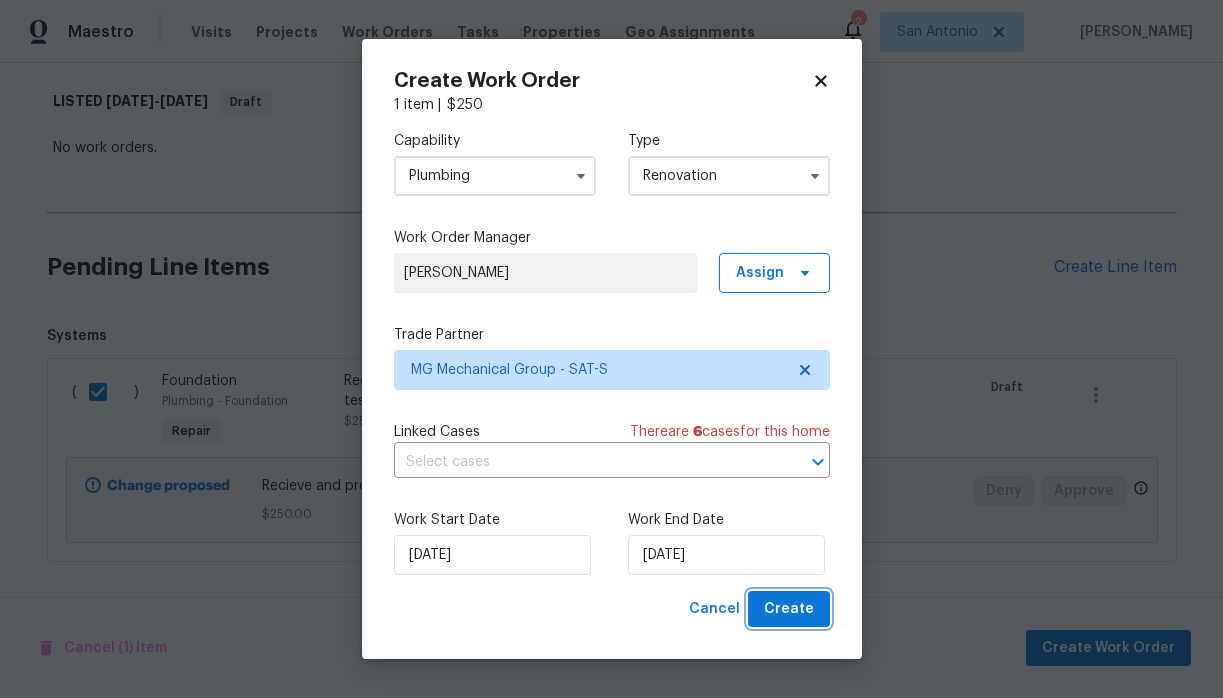 click on "Create" at bounding box center [789, 609] 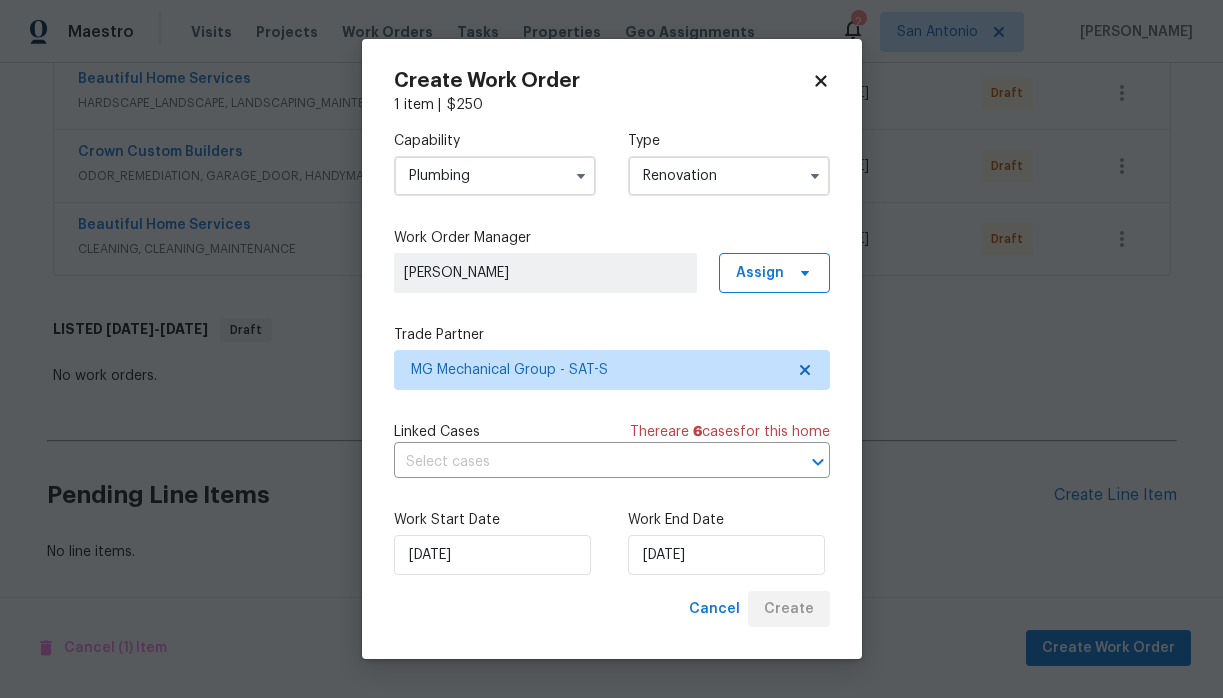 scroll, scrollTop: 1120, scrollLeft: 0, axis: vertical 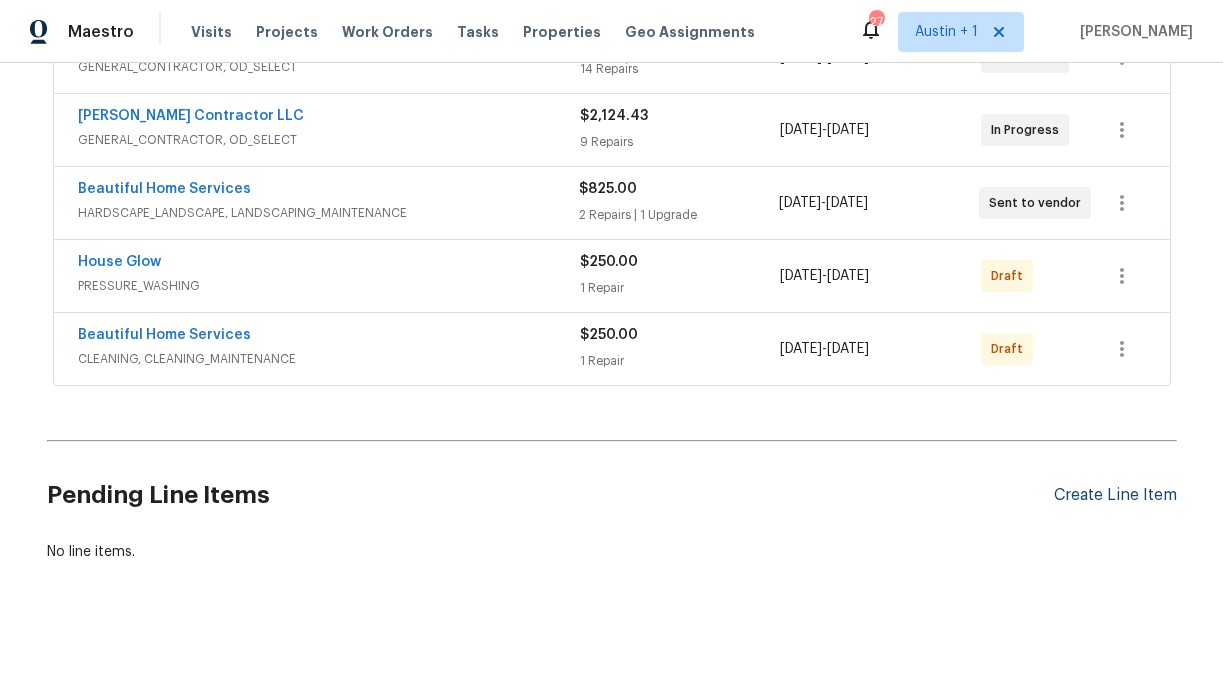 click on "Create Line Item" at bounding box center [1115, 495] 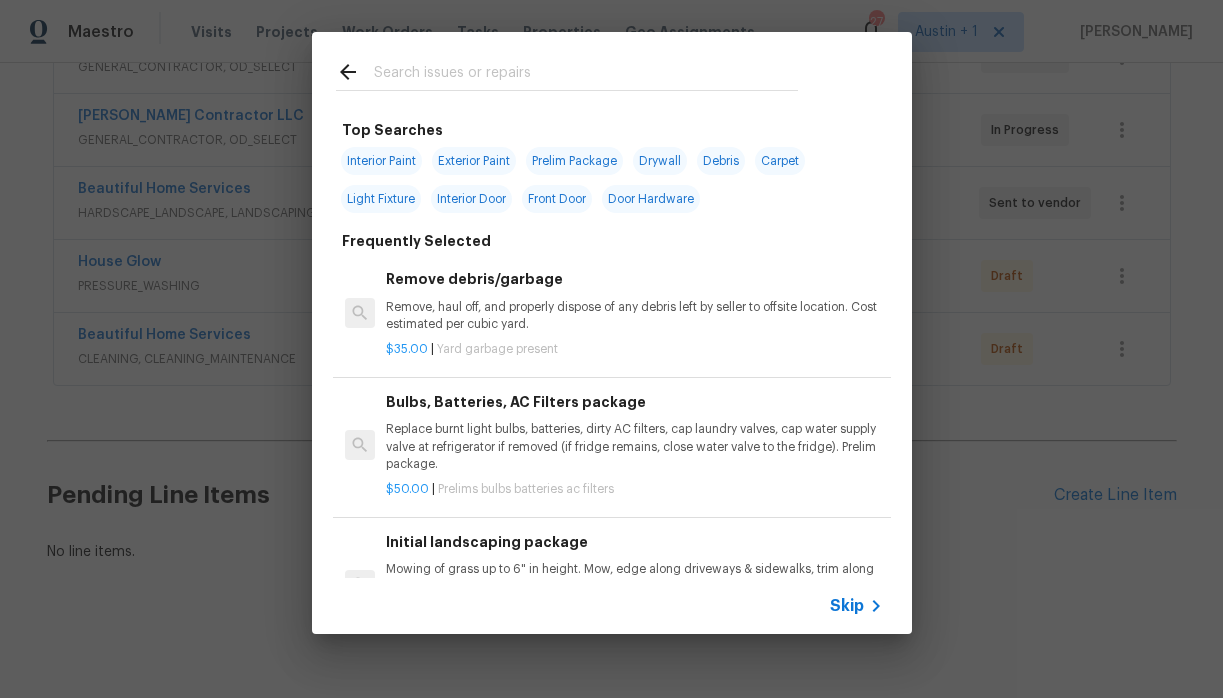 click at bounding box center [586, 75] 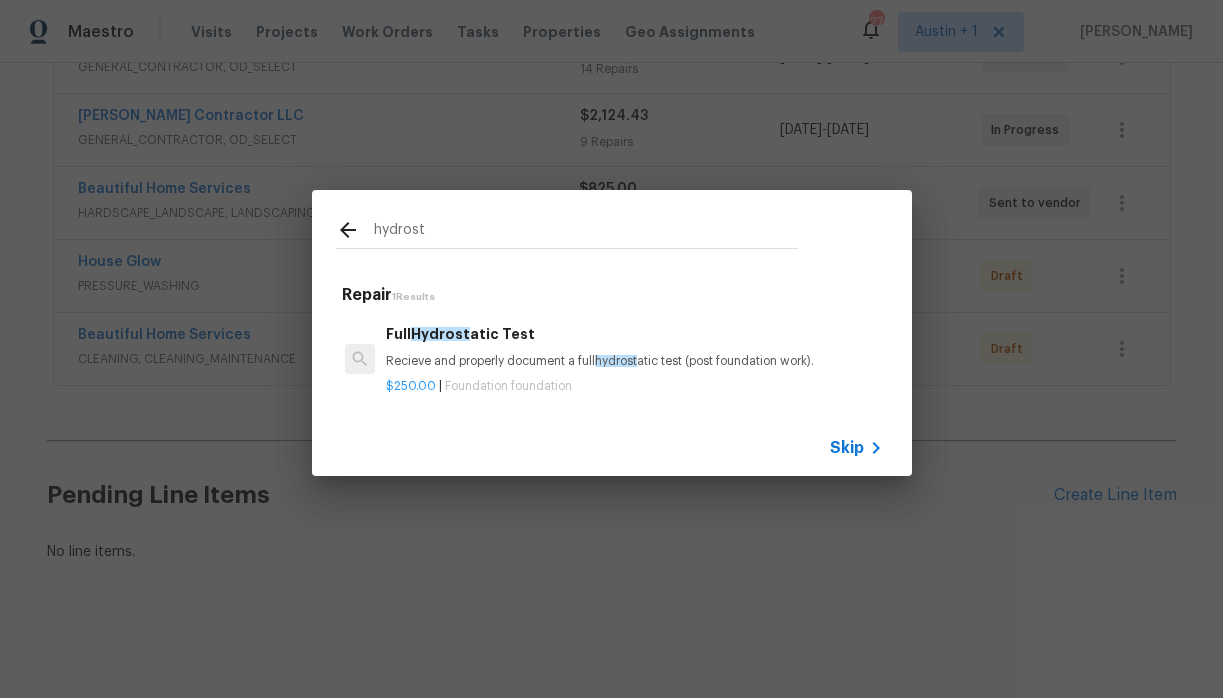 type on "hydrost" 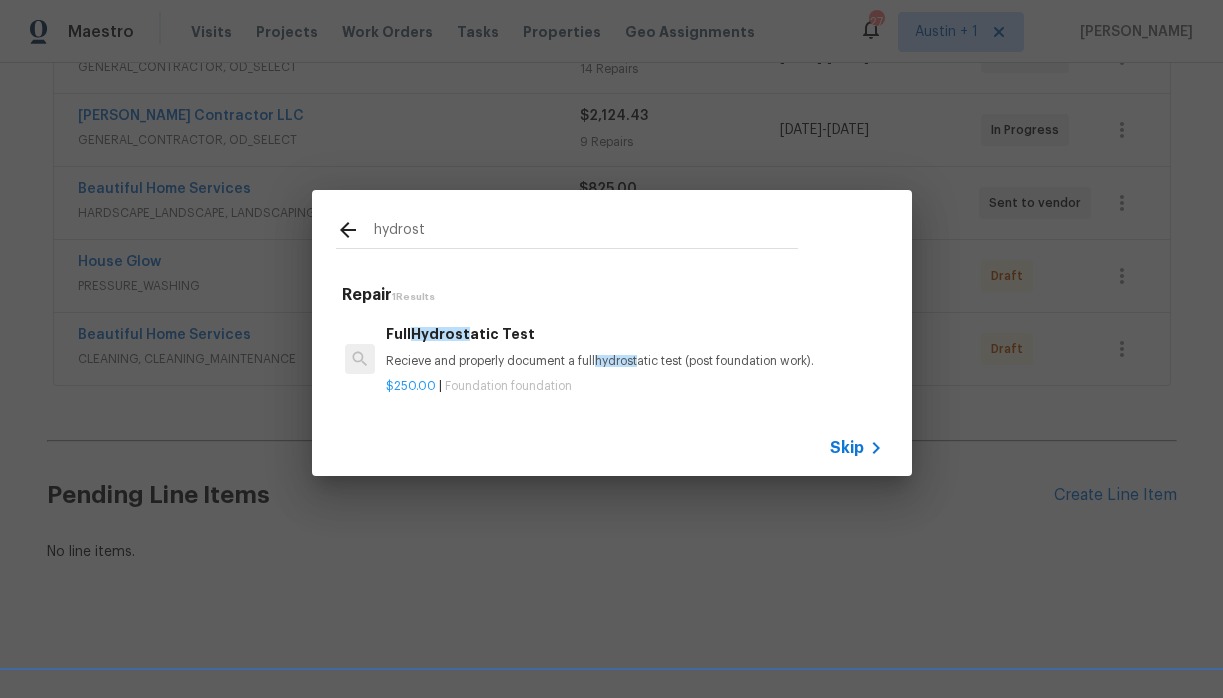 click on "Hydrost" at bounding box center [440, 334] 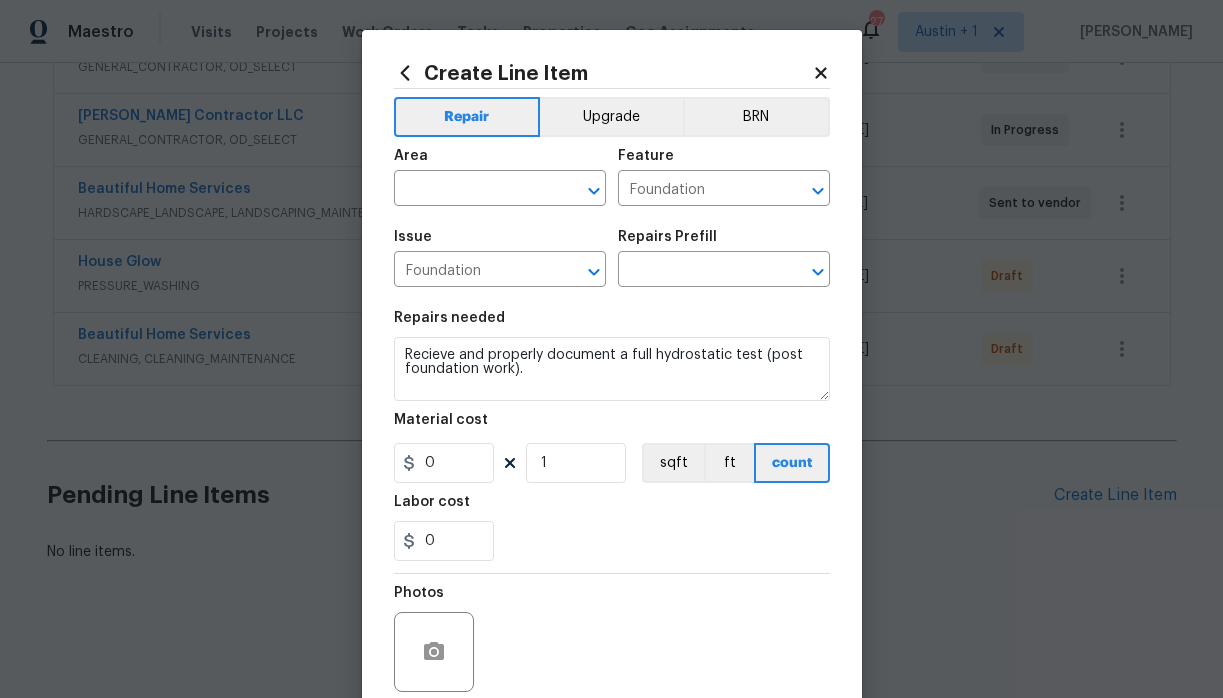type on "Full Hydrostatic Test $250.00" 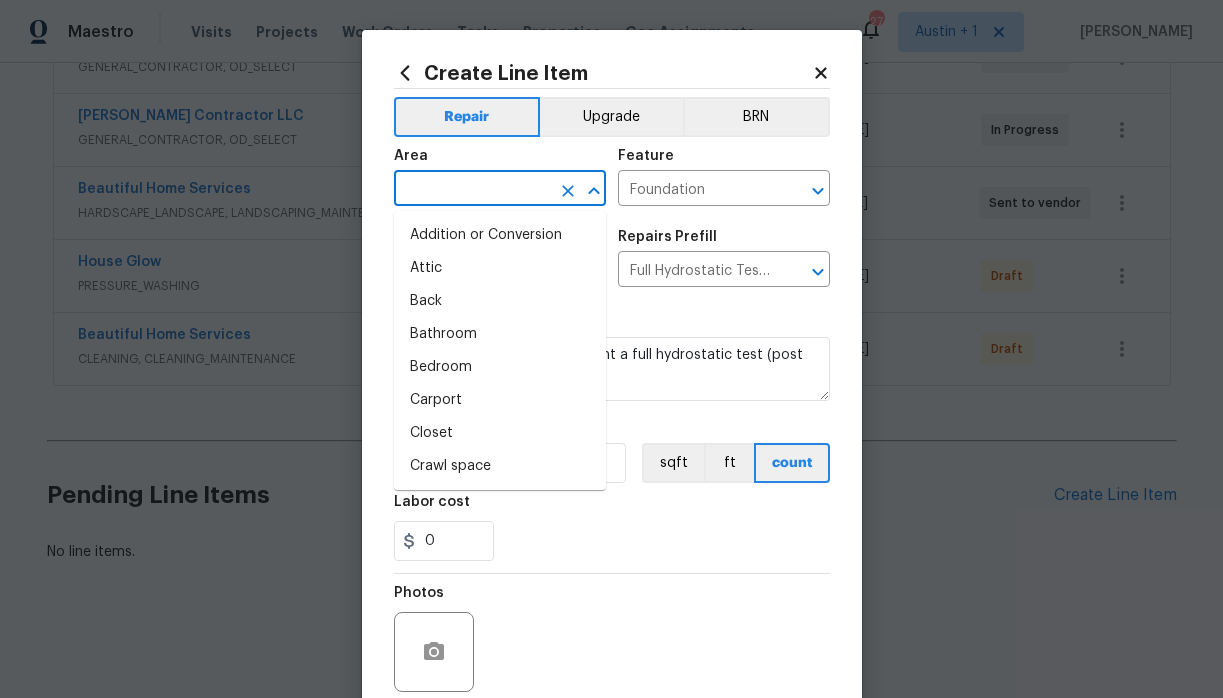 click at bounding box center [472, 190] 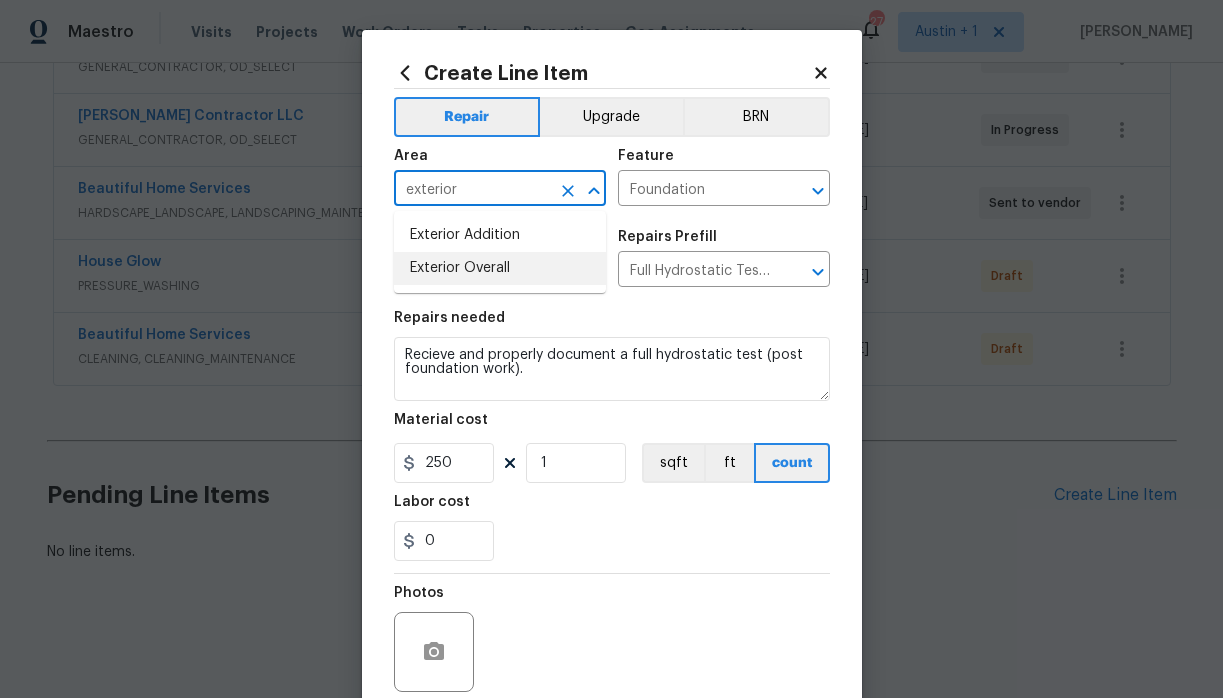 click on "Exterior Overall" at bounding box center (500, 268) 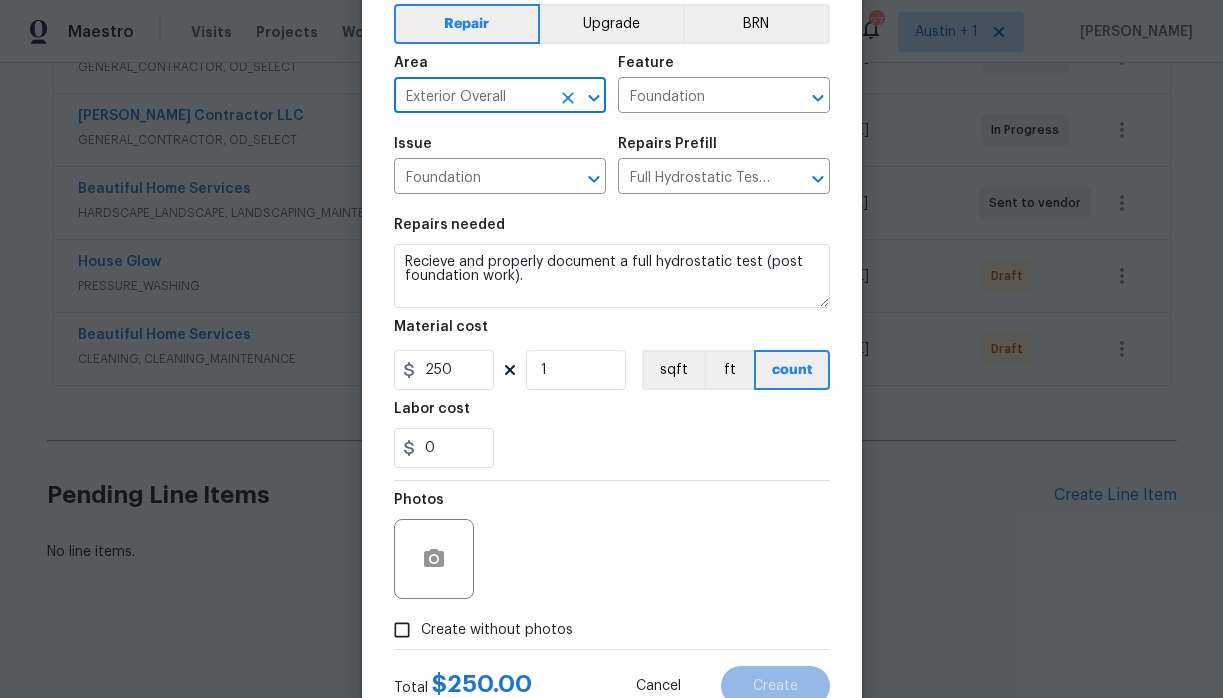 scroll, scrollTop: 164, scrollLeft: 0, axis: vertical 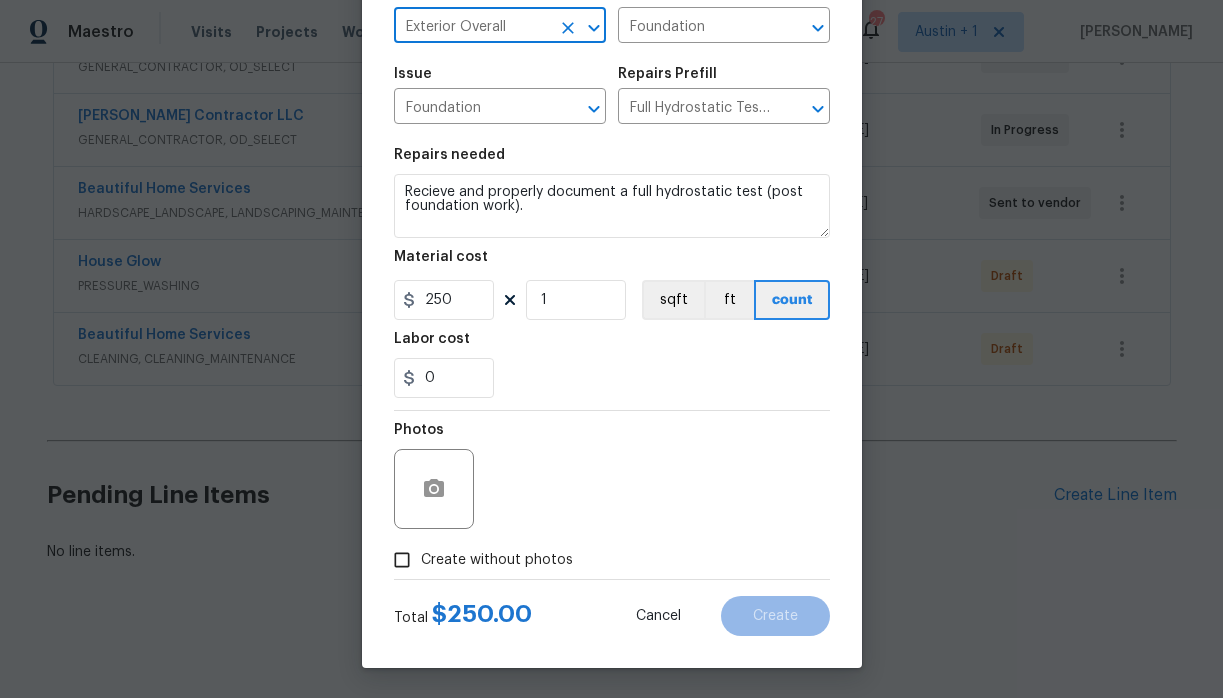 type on "Exterior Overall" 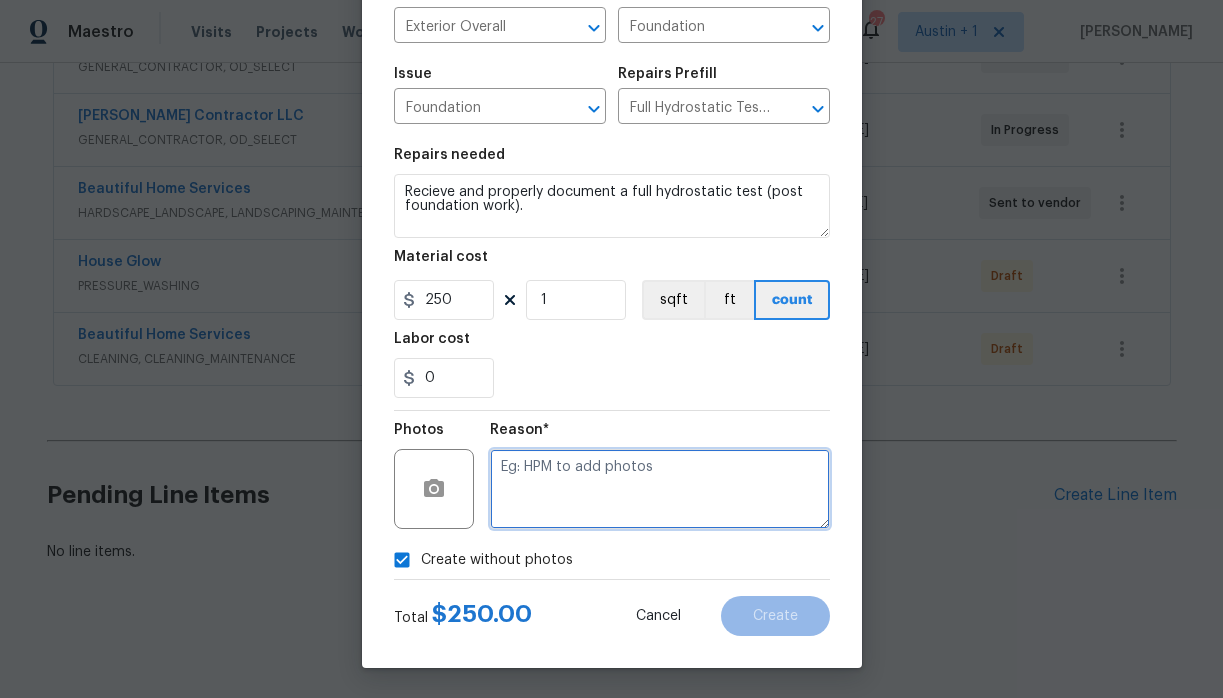 click at bounding box center (660, 489) 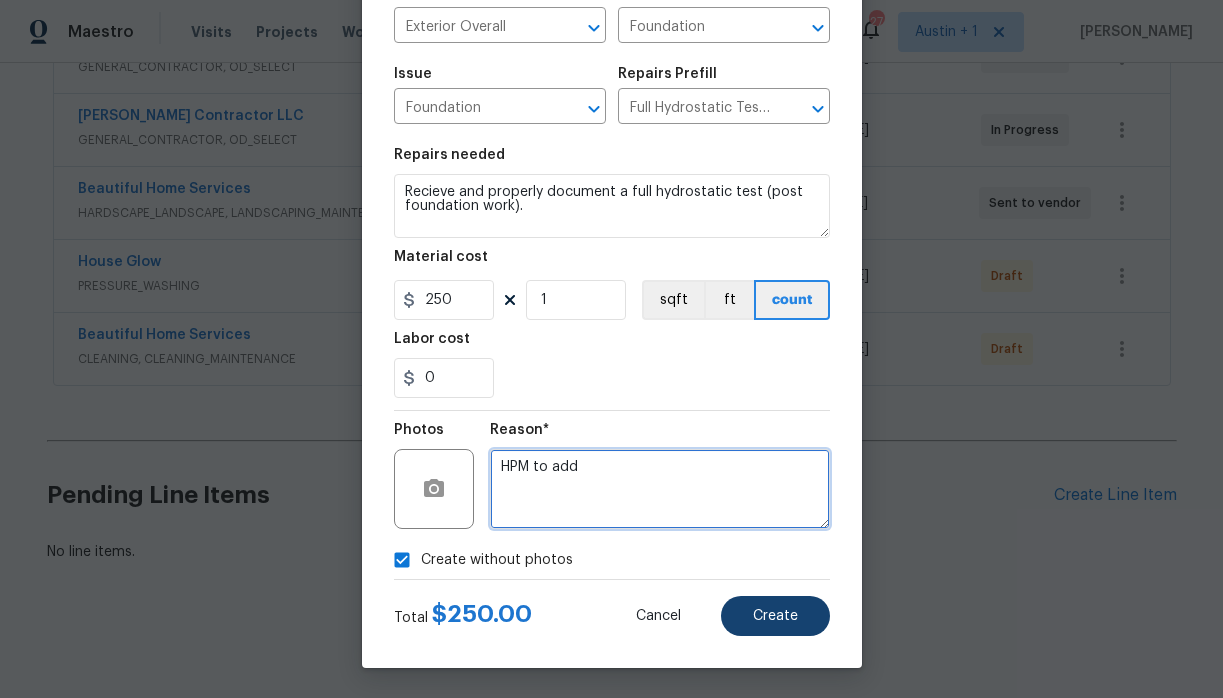 type on "HPM to add" 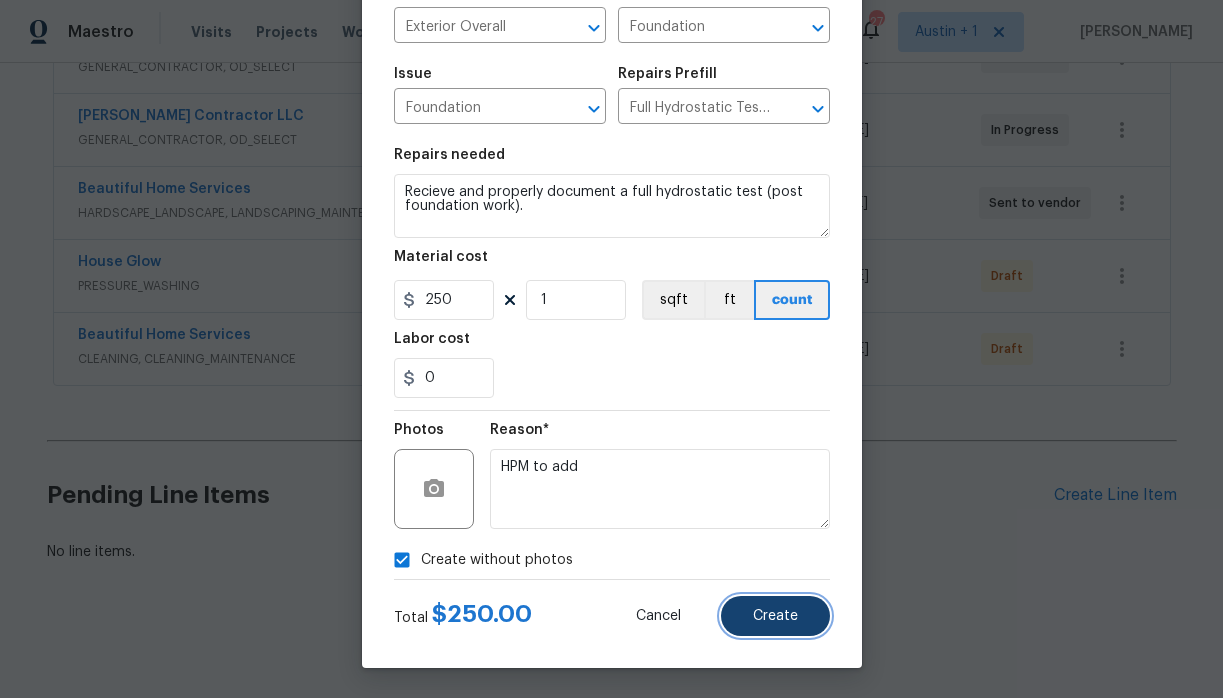 click on "Create" at bounding box center (775, 616) 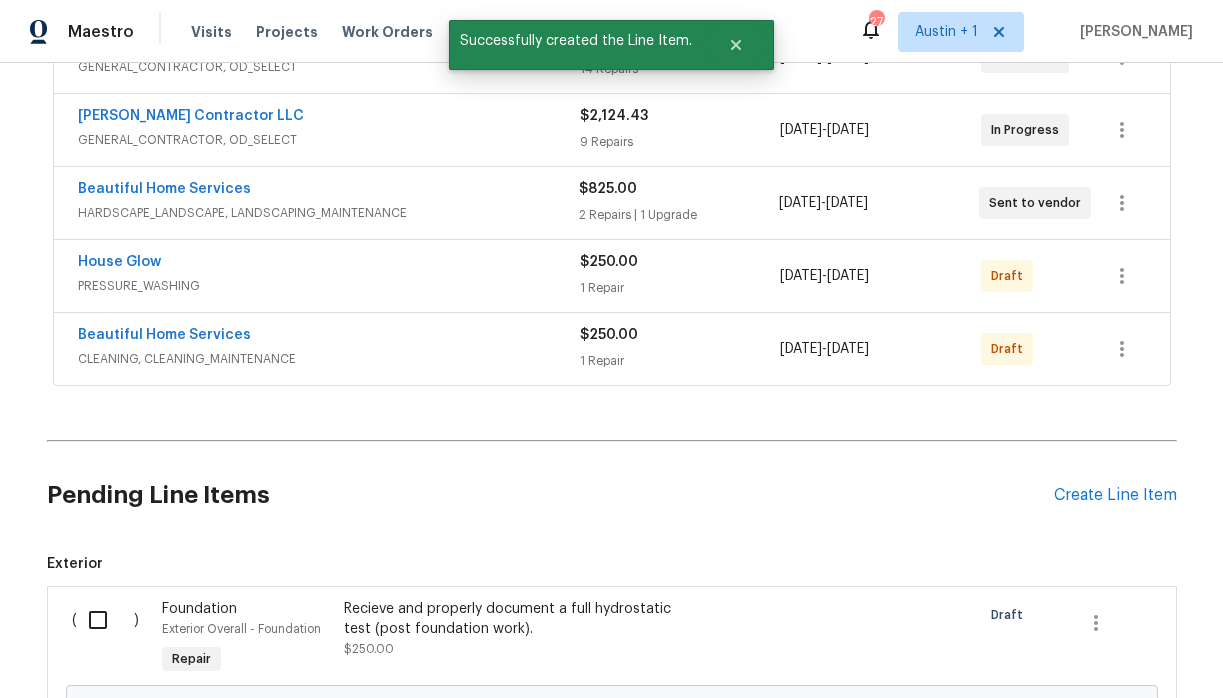 click at bounding box center [105, 620] 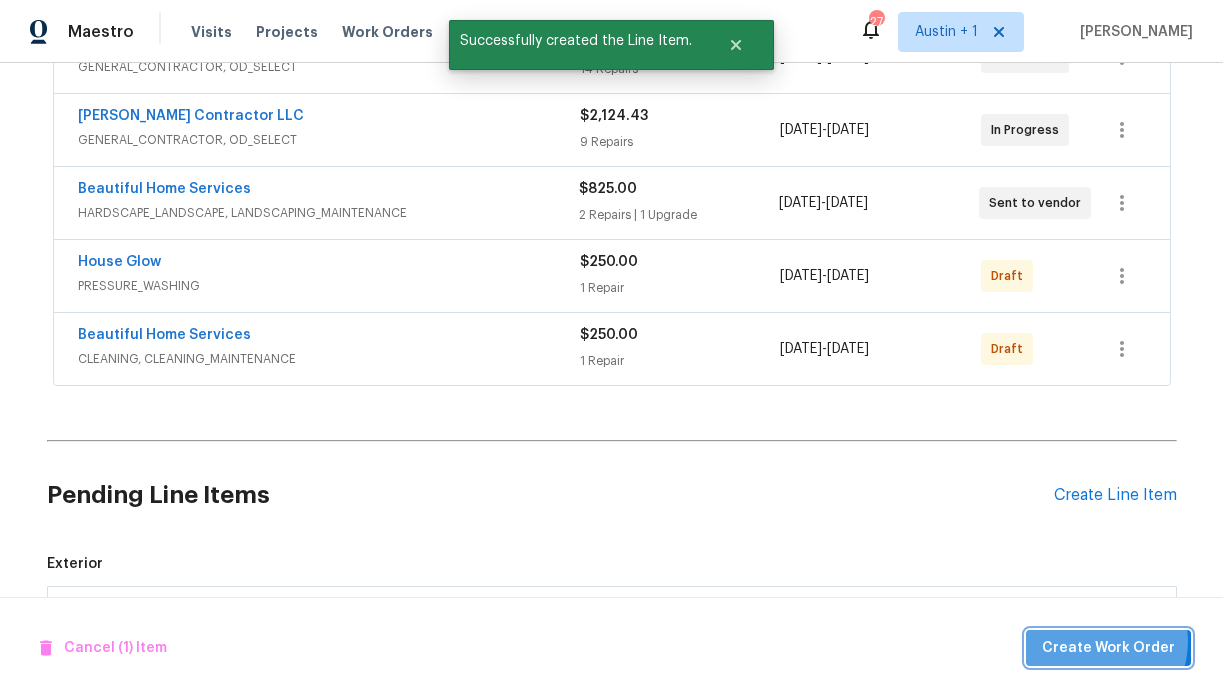 click on "Create Work Order" at bounding box center [1108, 648] 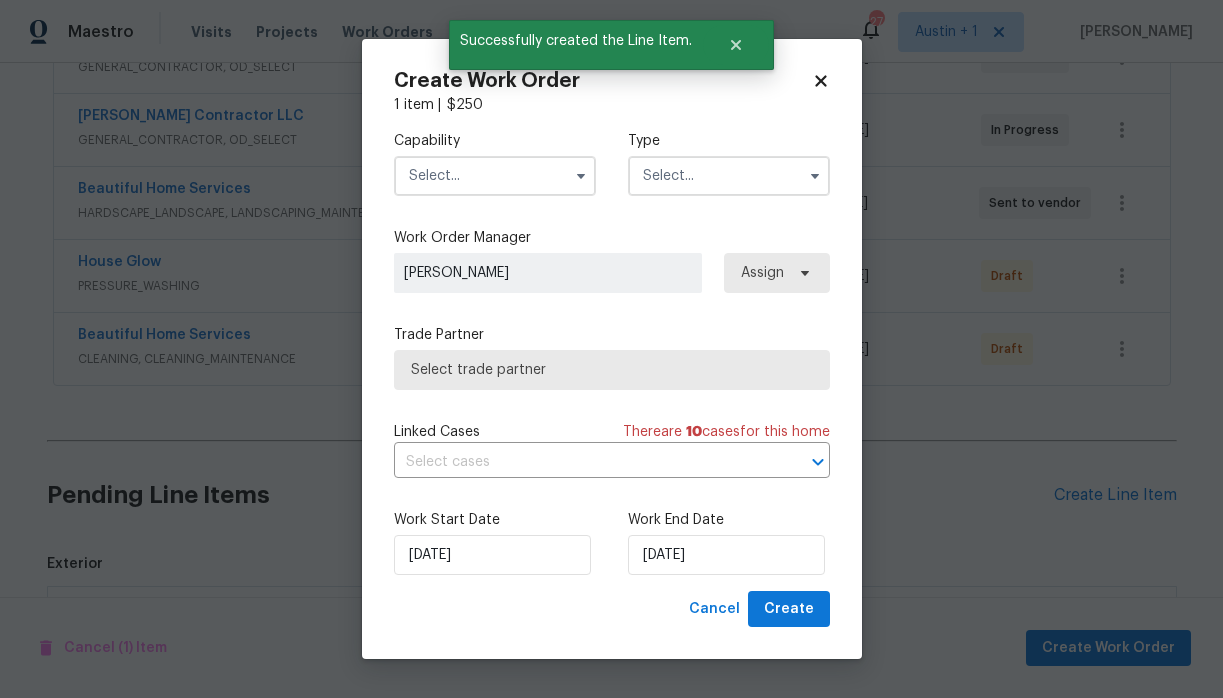 click at bounding box center (495, 176) 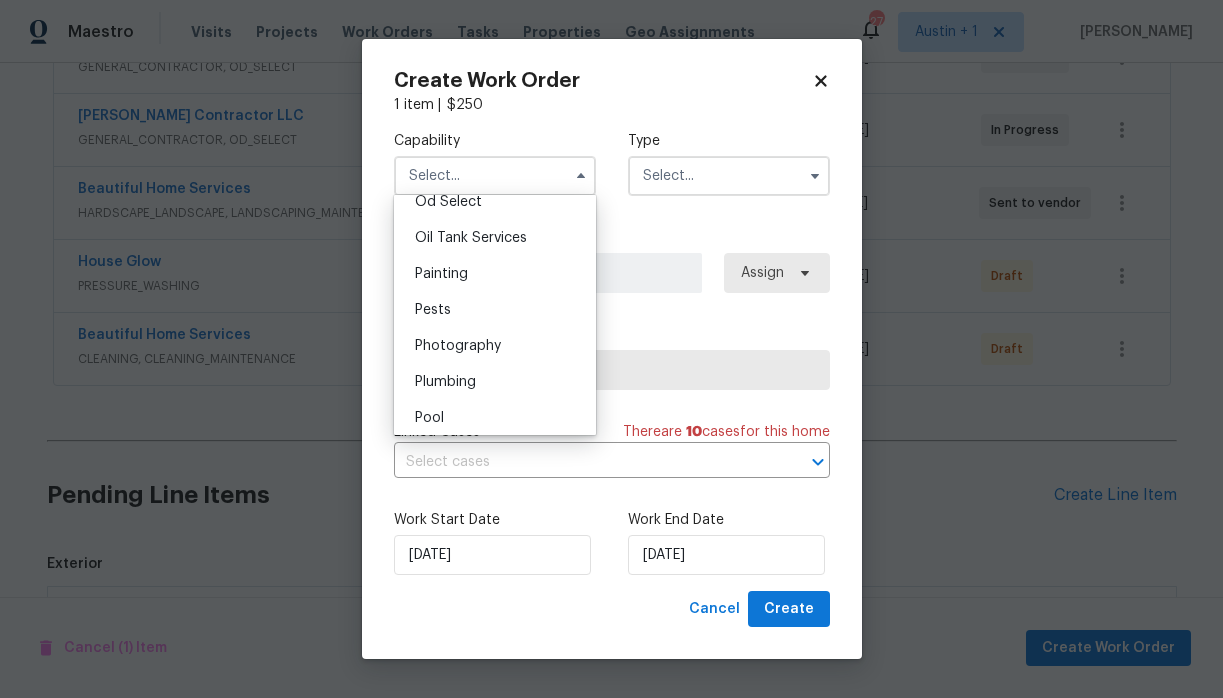 scroll, scrollTop: 1631, scrollLeft: 0, axis: vertical 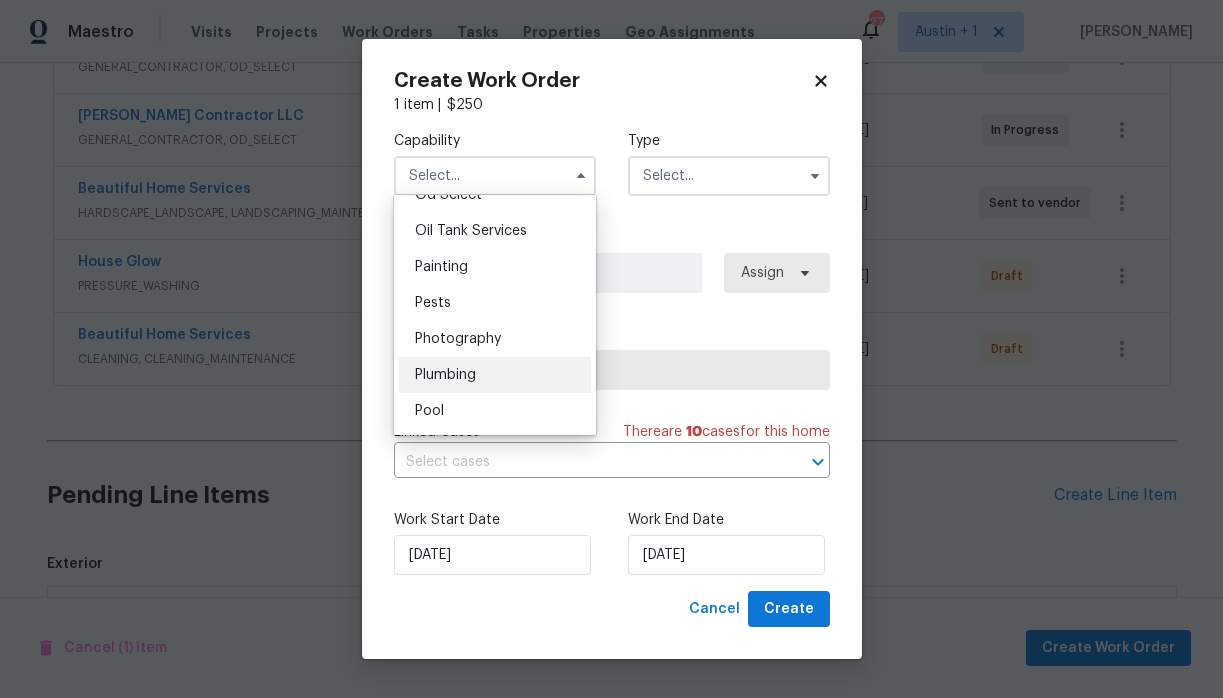 click on "Plumbing" at bounding box center (445, 375) 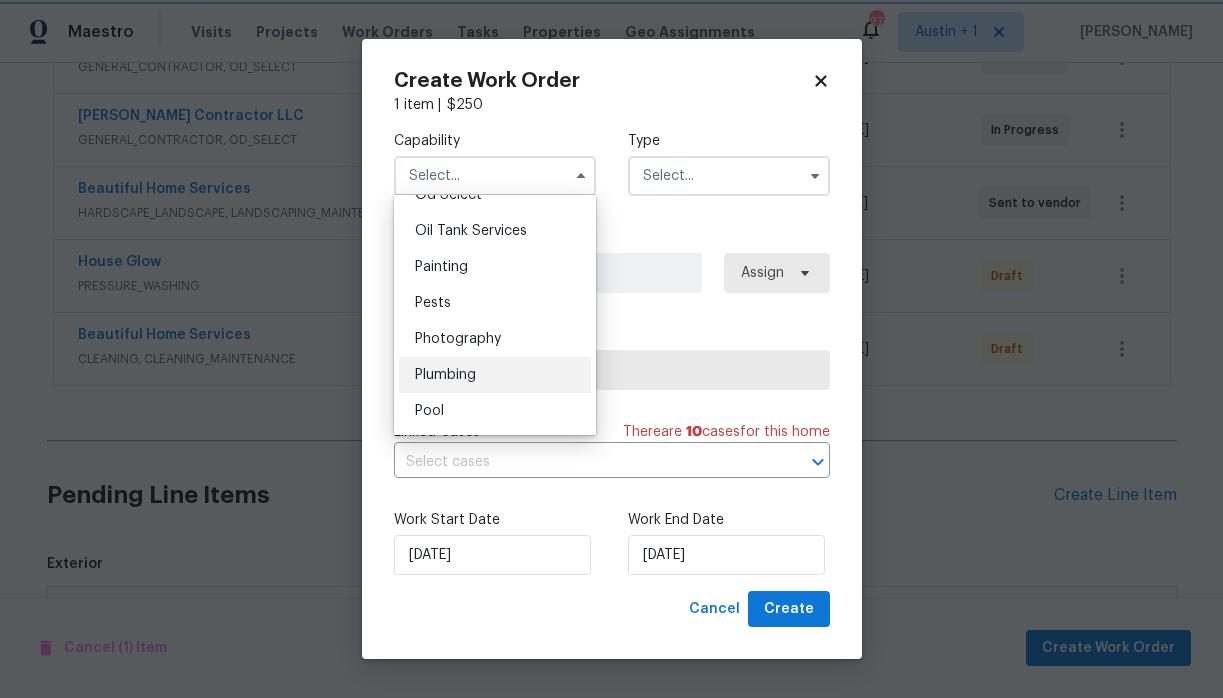 type on "Plumbing" 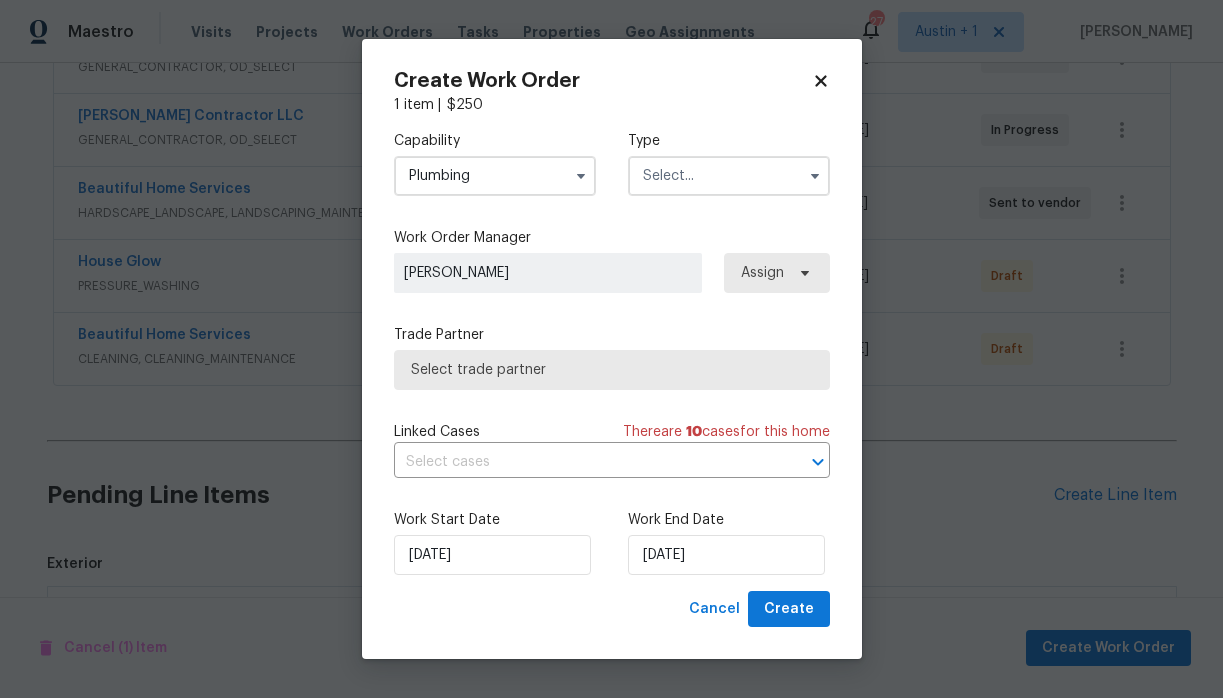 click at bounding box center [729, 176] 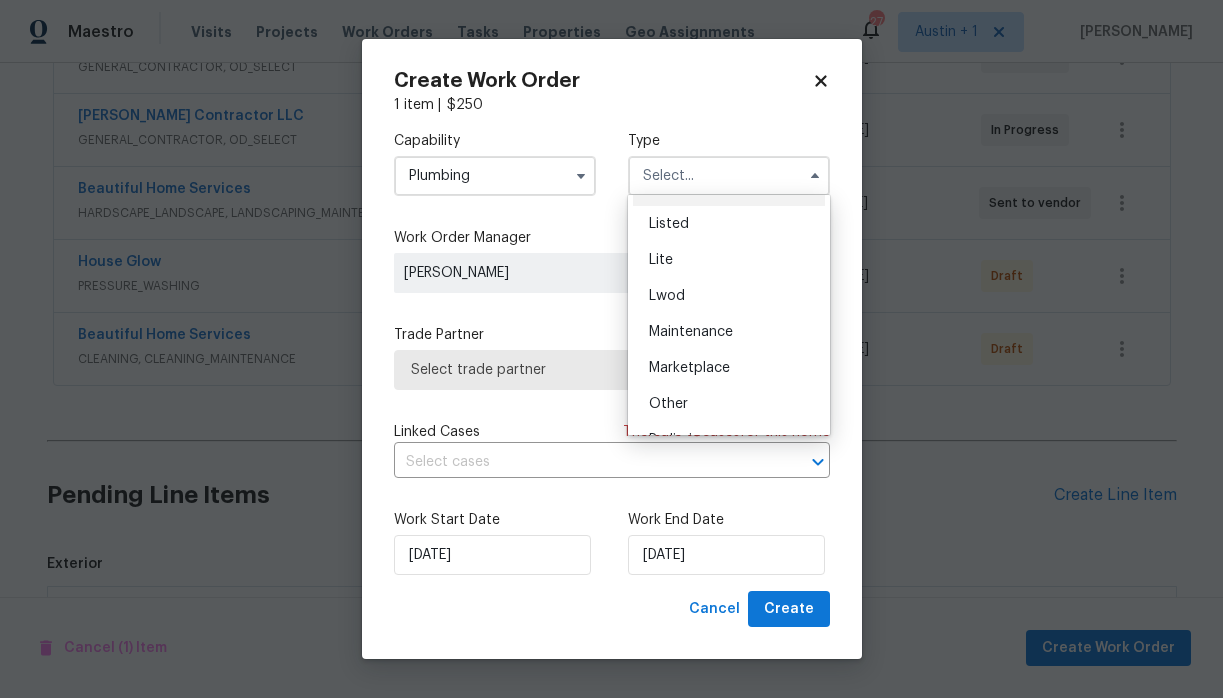 scroll, scrollTop: 454, scrollLeft: 0, axis: vertical 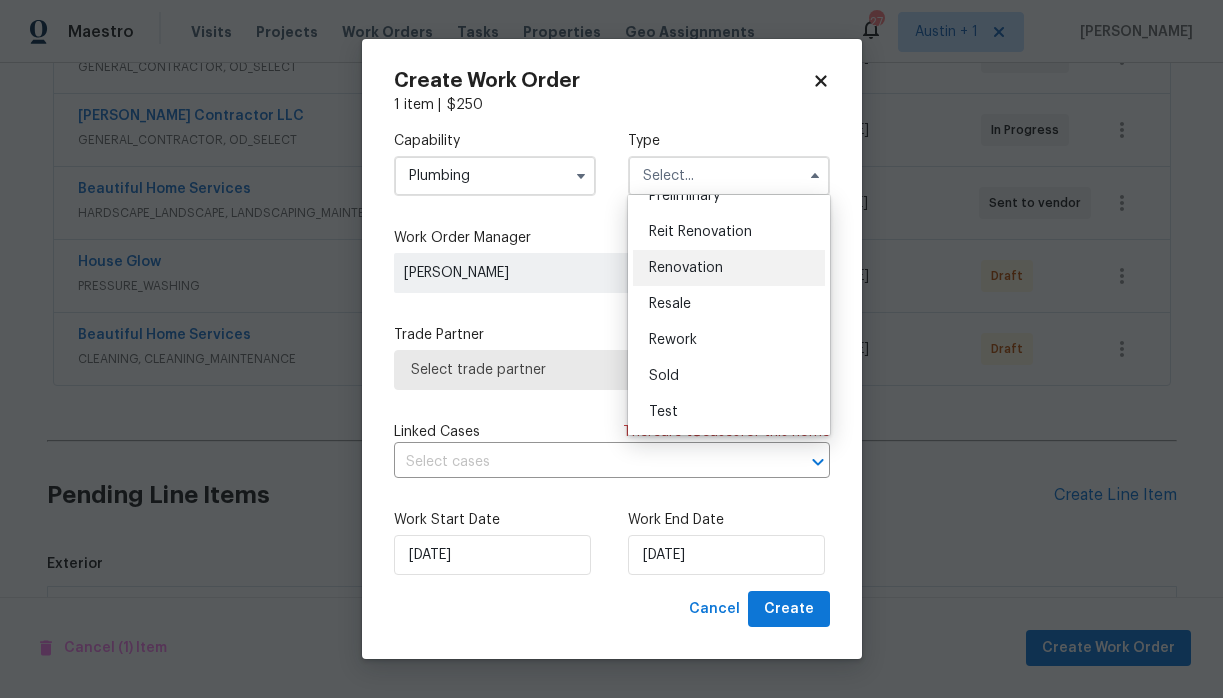 click on "Renovation" at bounding box center [686, 268] 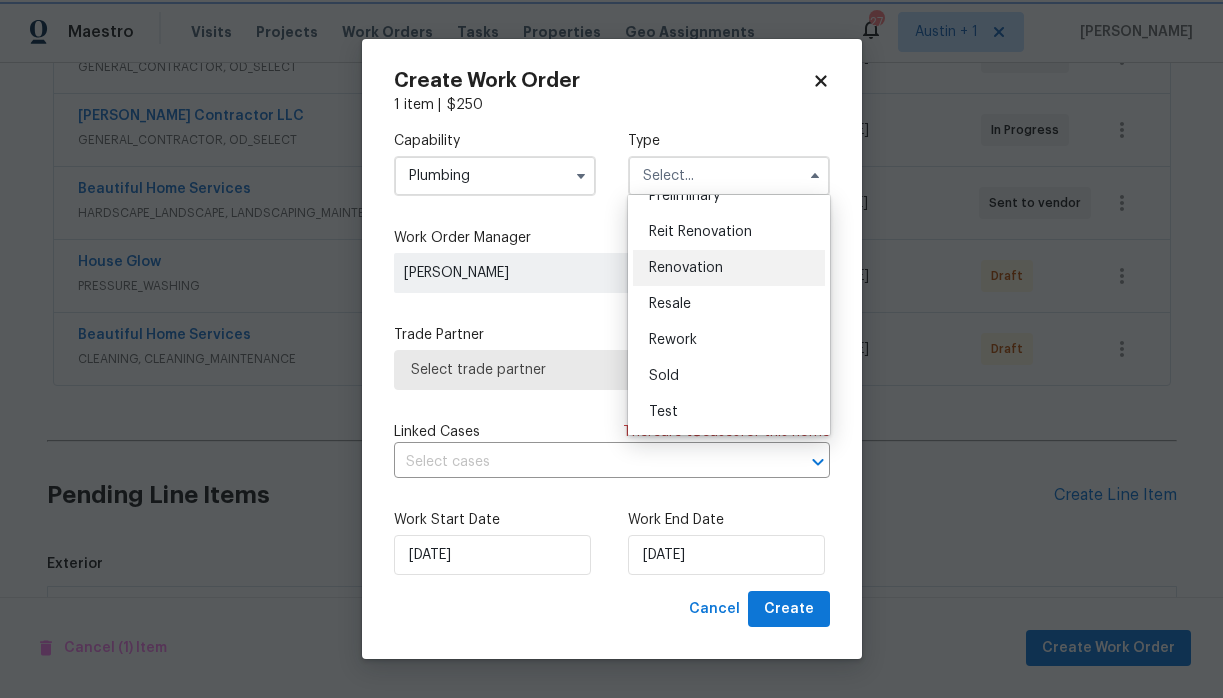 type on "Renovation" 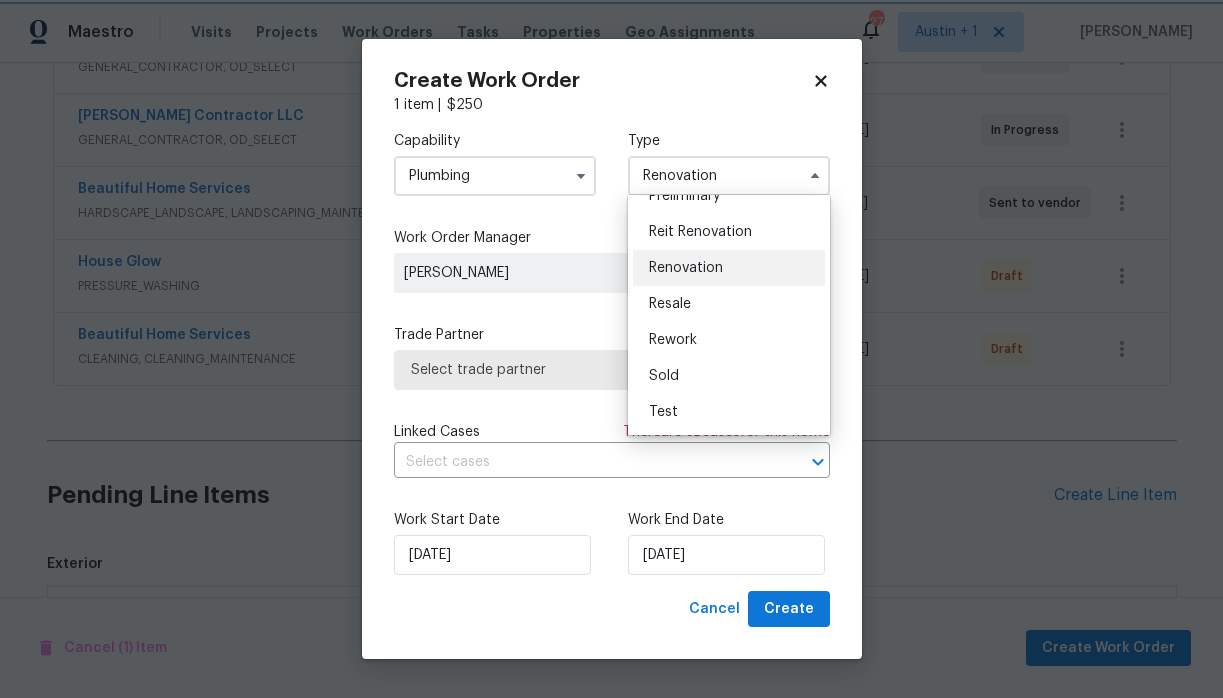 scroll, scrollTop: 0, scrollLeft: 0, axis: both 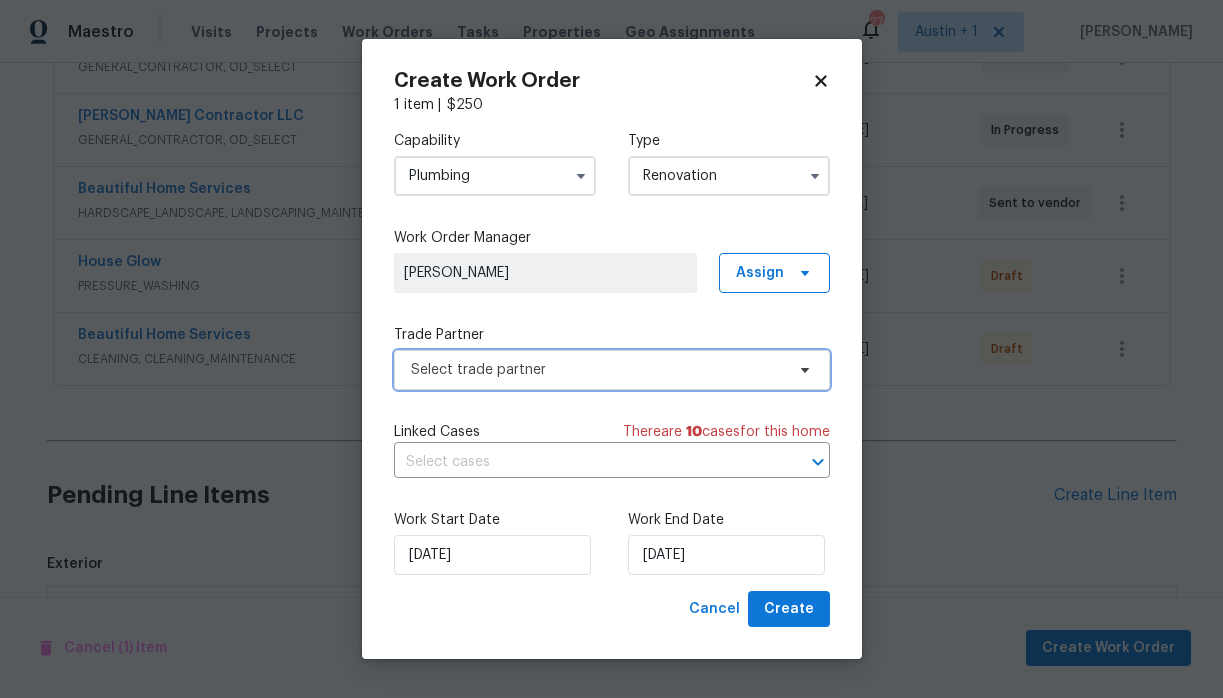 click on "Select trade partner" at bounding box center (597, 370) 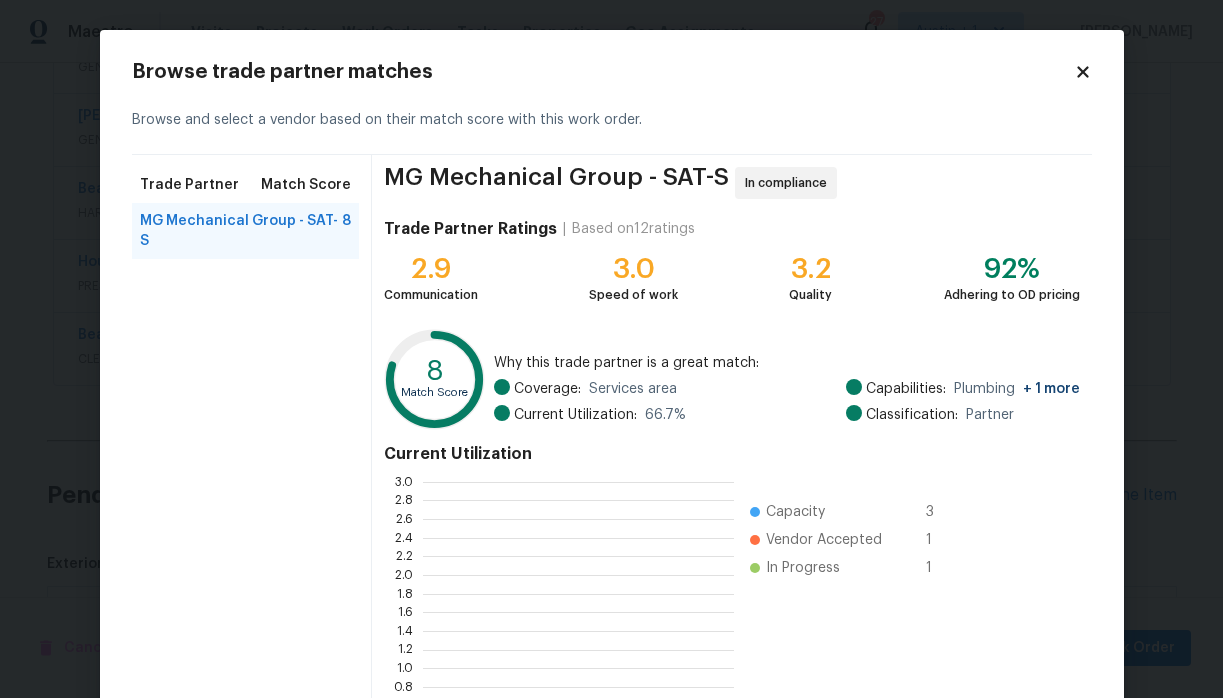 scroll, scrollTop: 2, scrollLeft: 1, axis: both 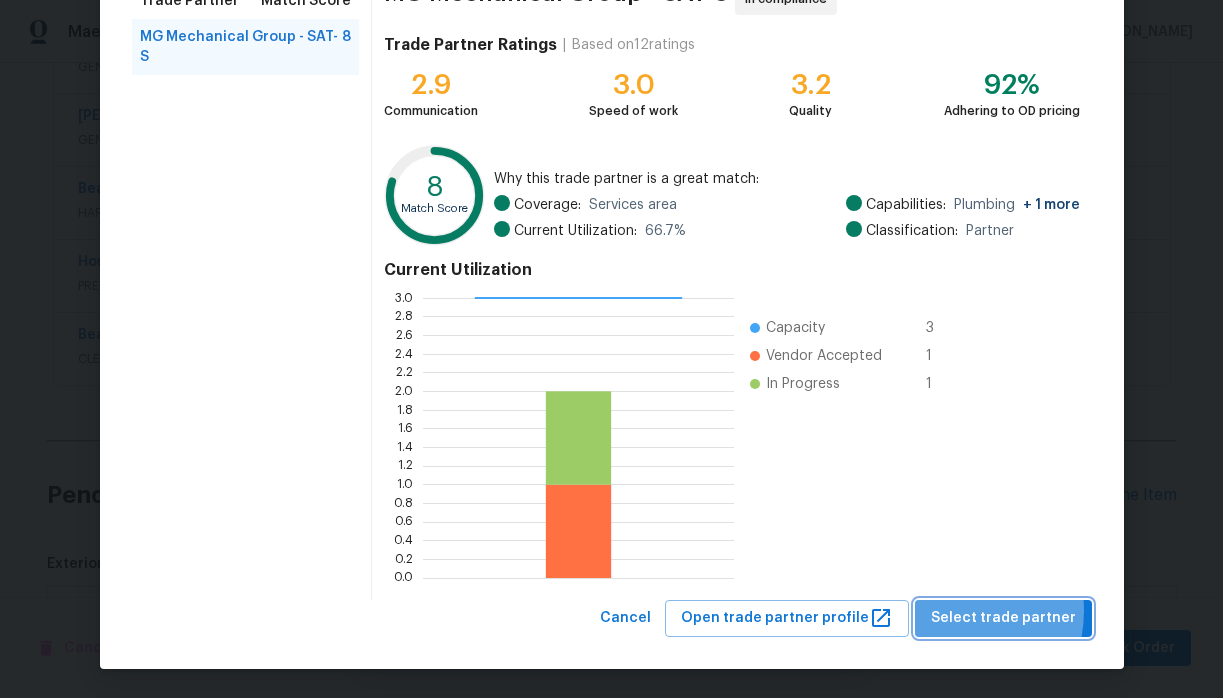 click on "Select trade partner" at bounding box center (1003, 618) 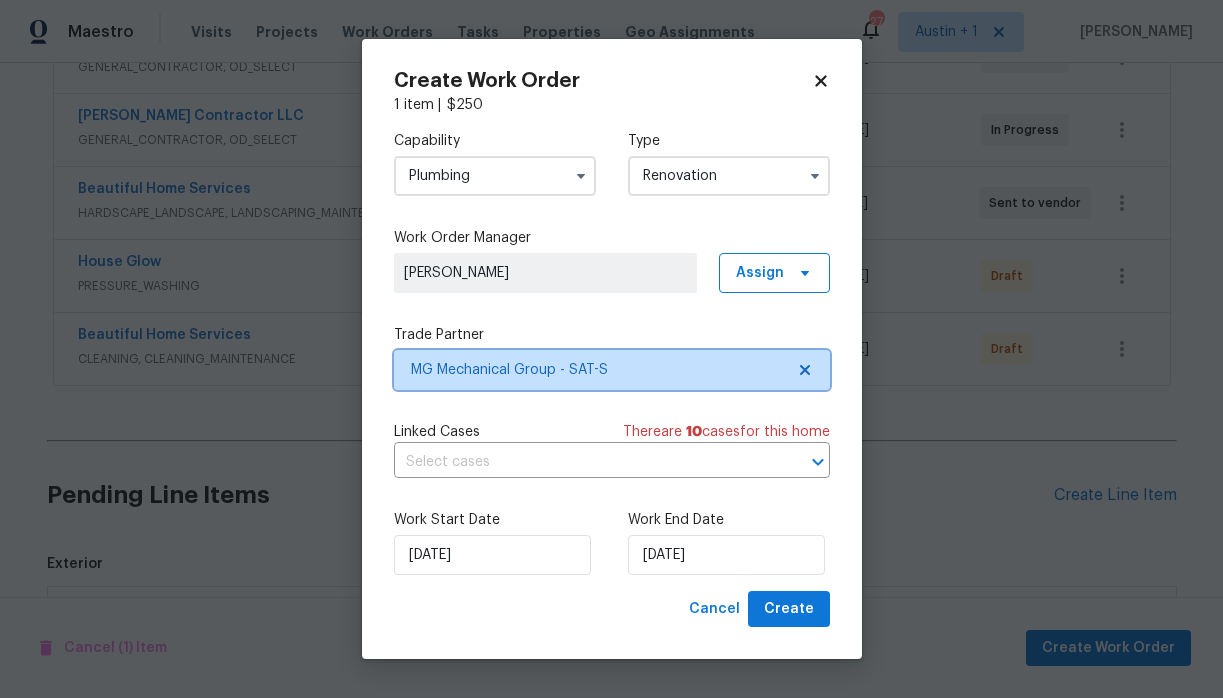 scroll, scrollTop: 0, scrollLeft: 0, axis: both 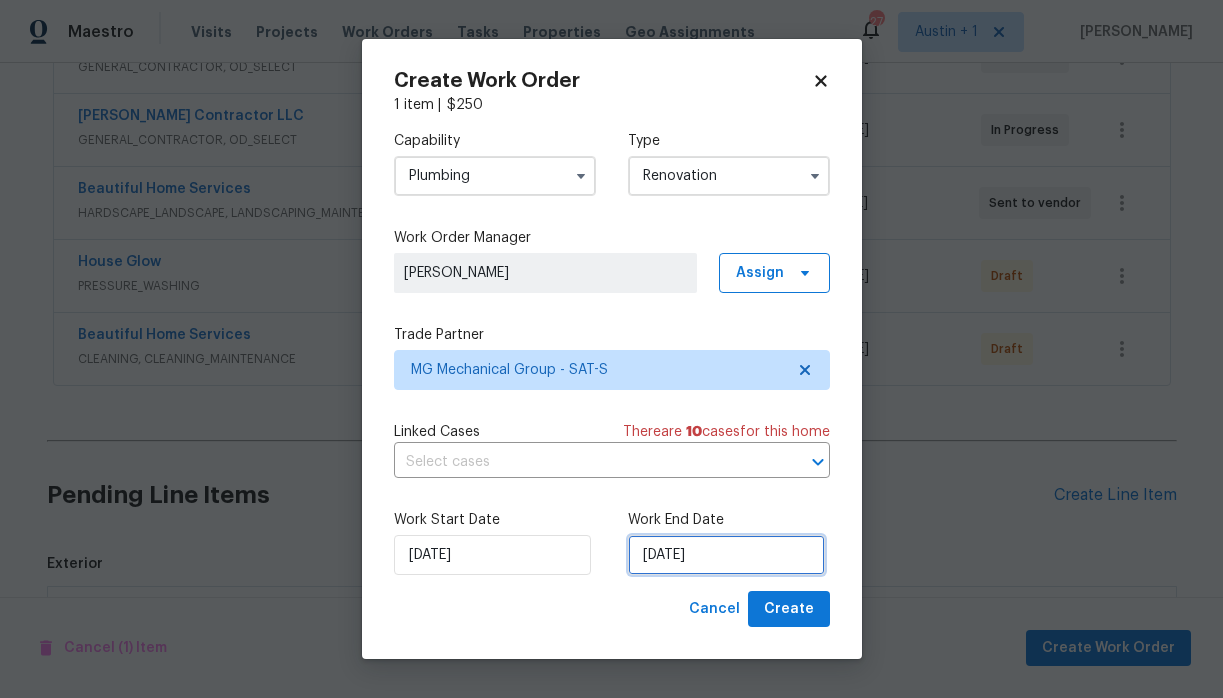 click on "[DATE]" at bounding box center [726, 555] 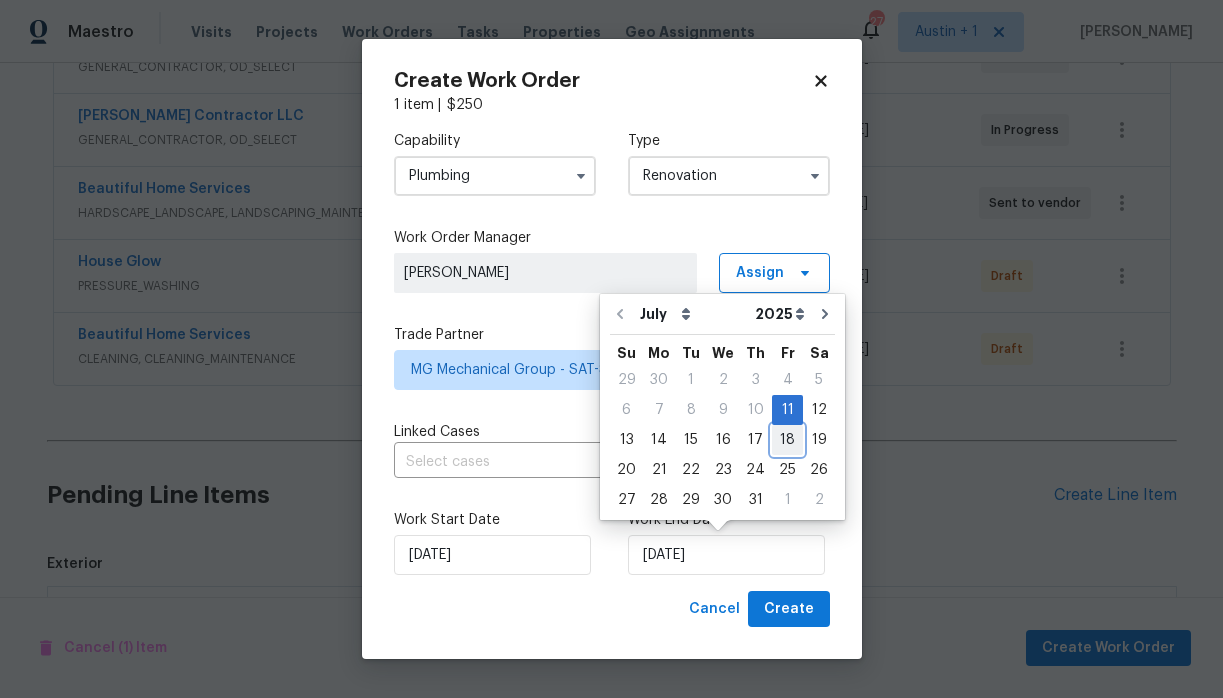 click on "18" at bounding box center (787, 440) 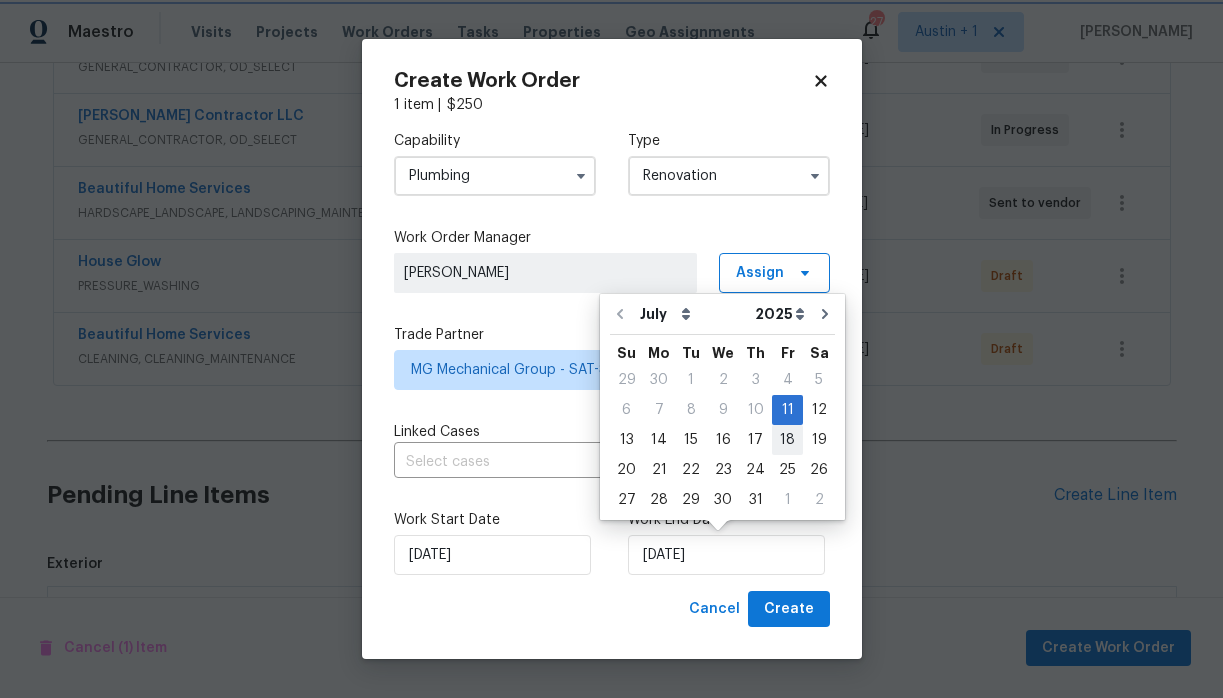 type on "7/18/2025" 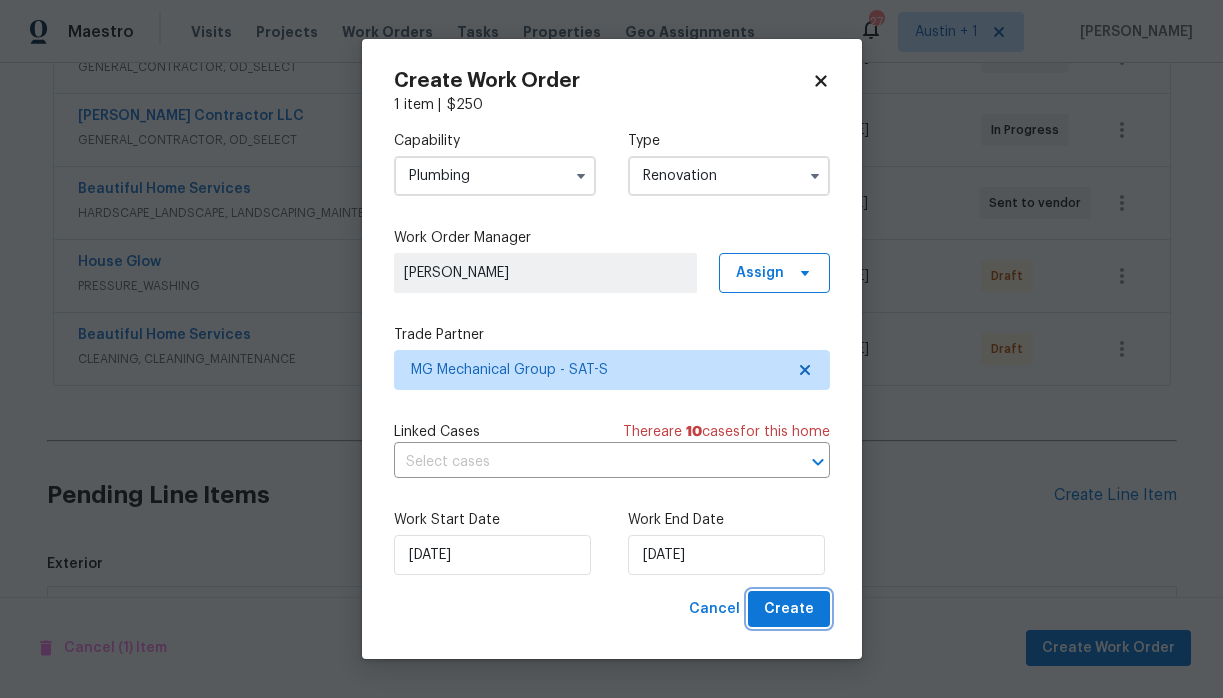 click on "Create" at bounding box center (789, 609) 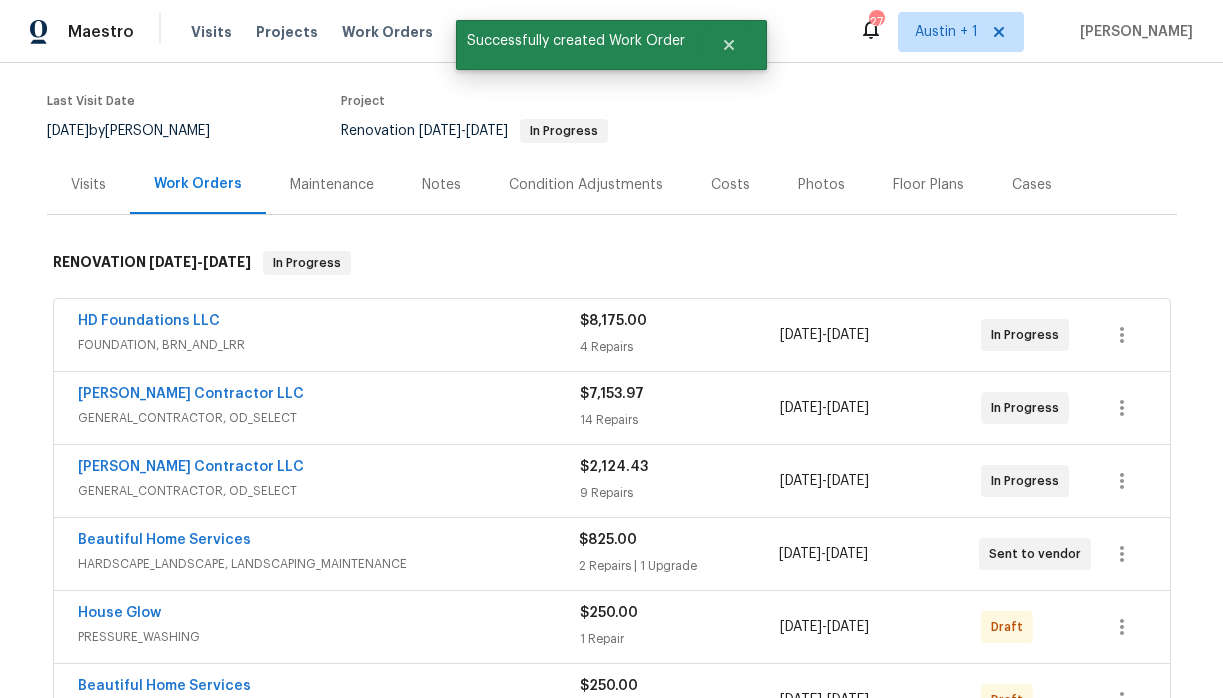 scroll, scrollTop: 572, scrollLeft: 0, axis: vertical 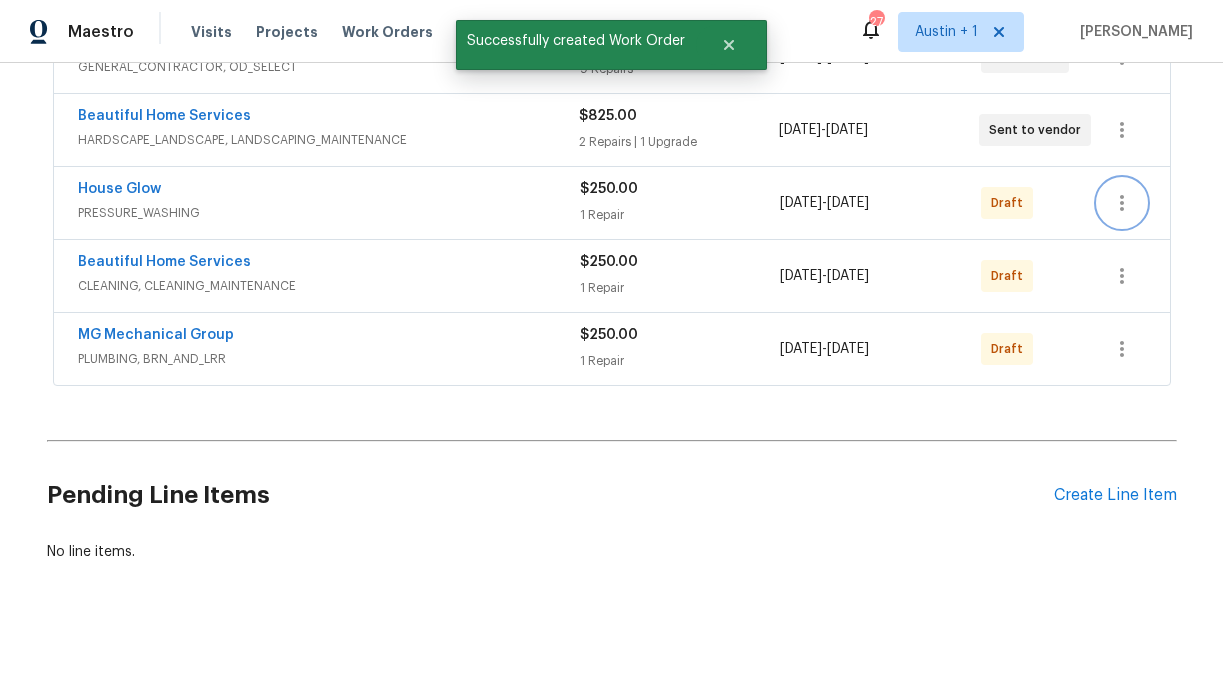 click 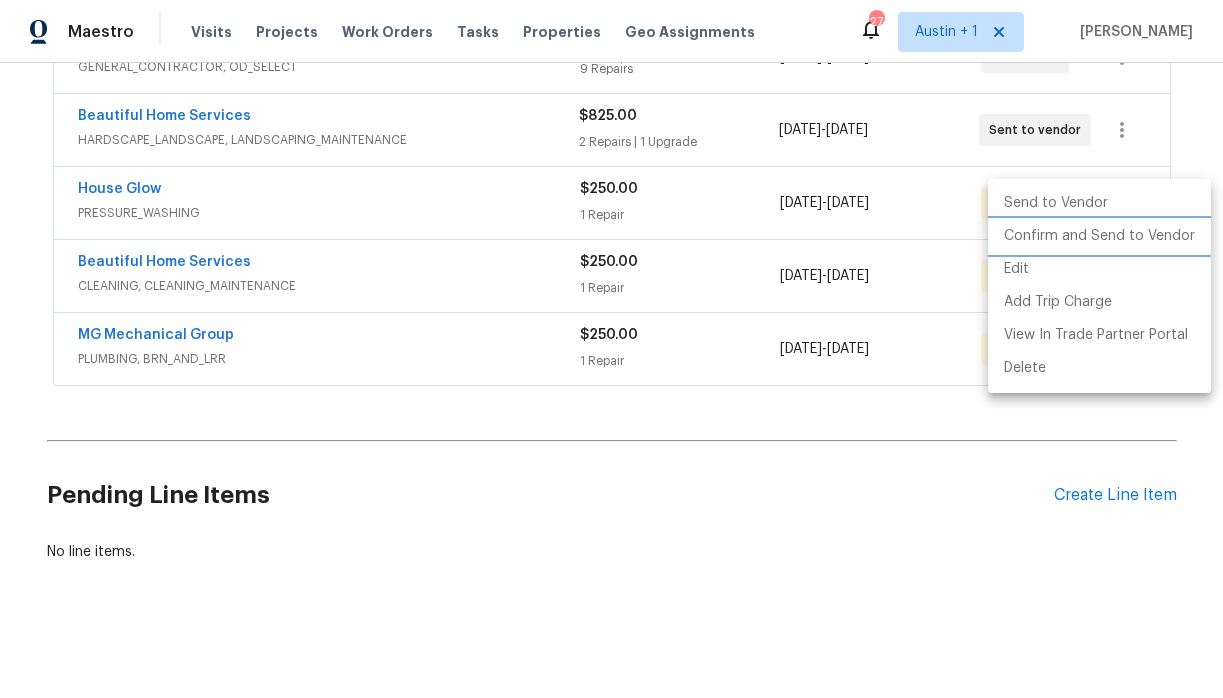 click on "Confirm and Send to Vendor" at bounding box center [1099, 236] 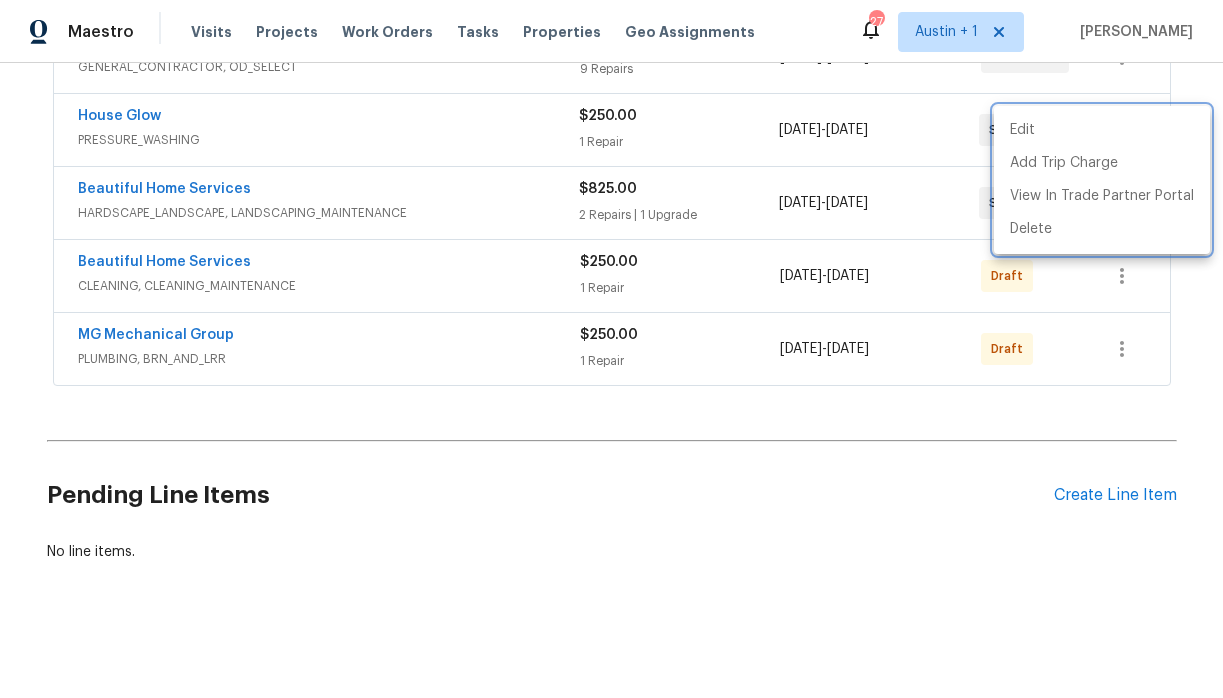click at bounding box center [611, 349] 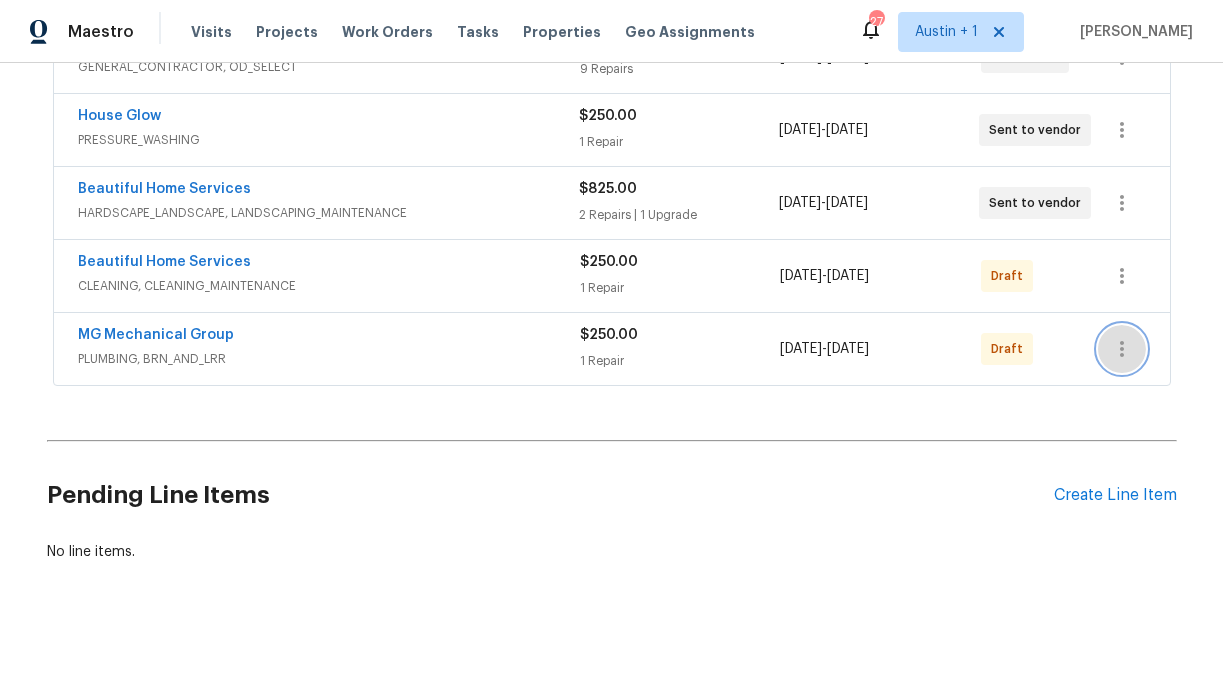 click 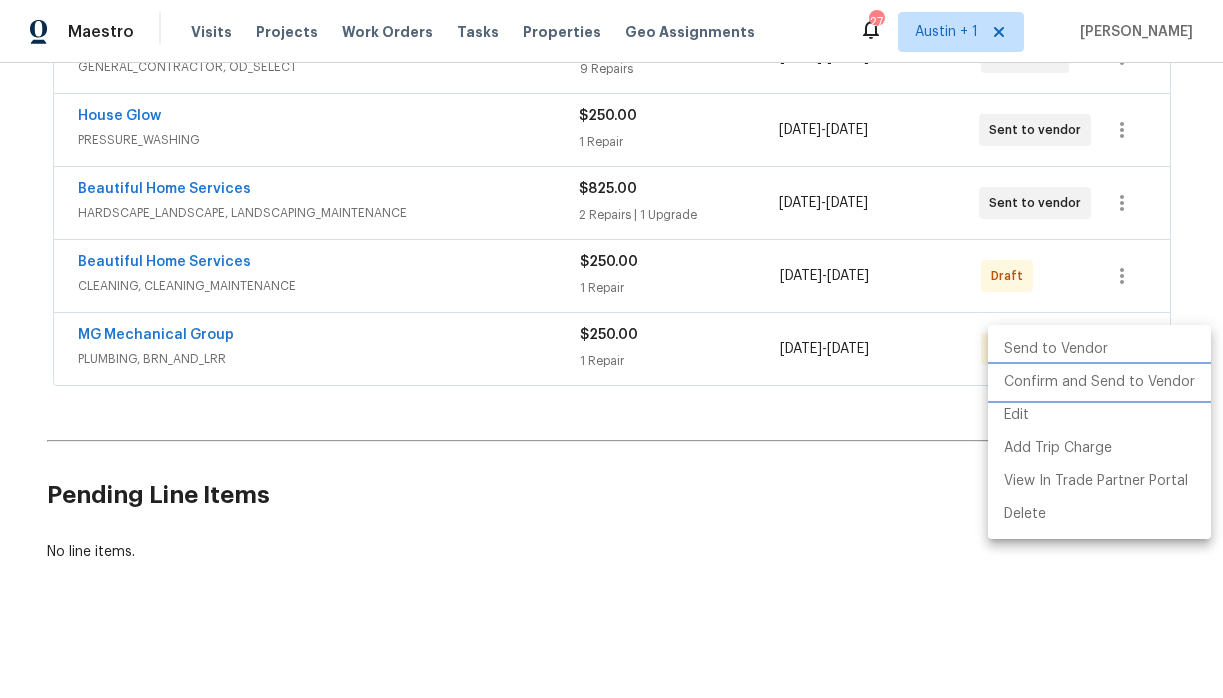 click on "Confirm and Send to Vendor" at bounding box center [1099, 382] 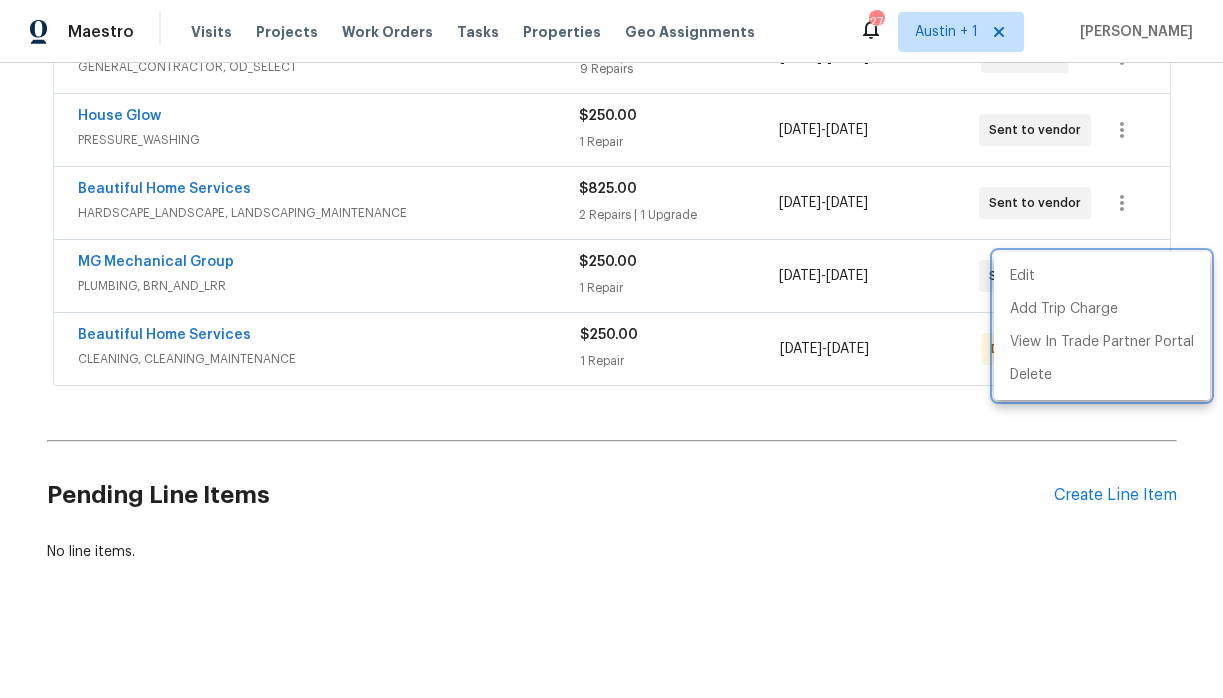click at bounding box center (611, 349) 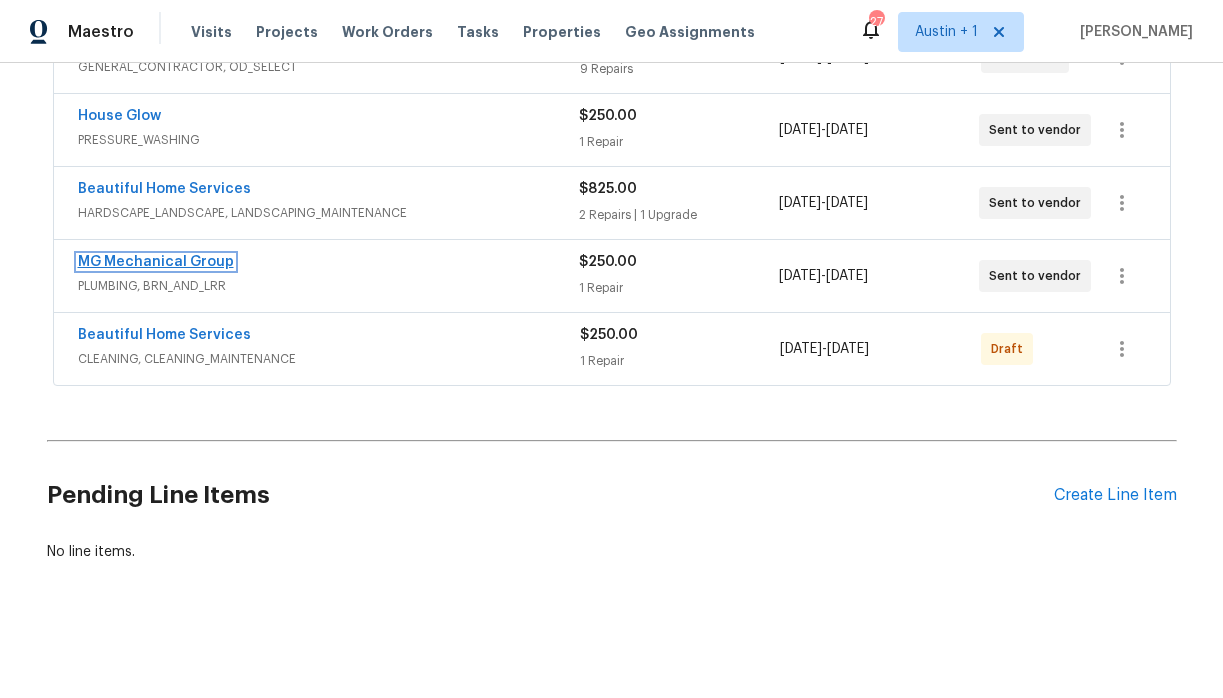 click on "MG Mechanical Group" at bounding box center (156, 262) 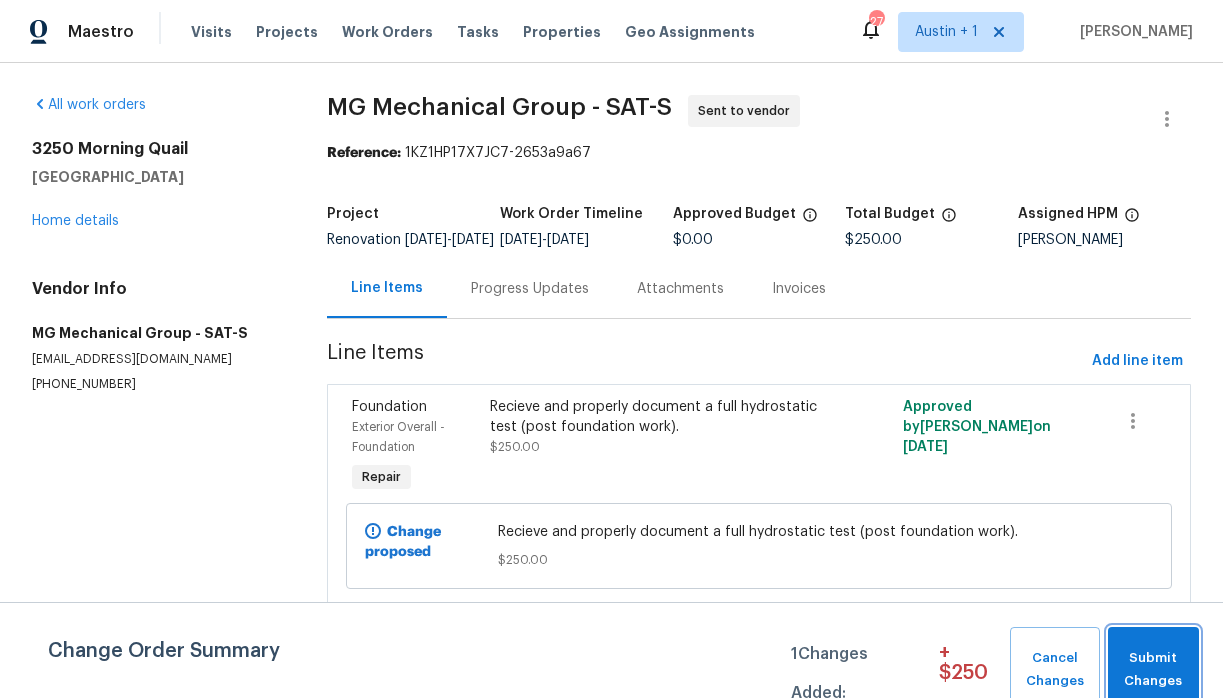 click on "Submit Changes" at bounding box center [1153, 670] 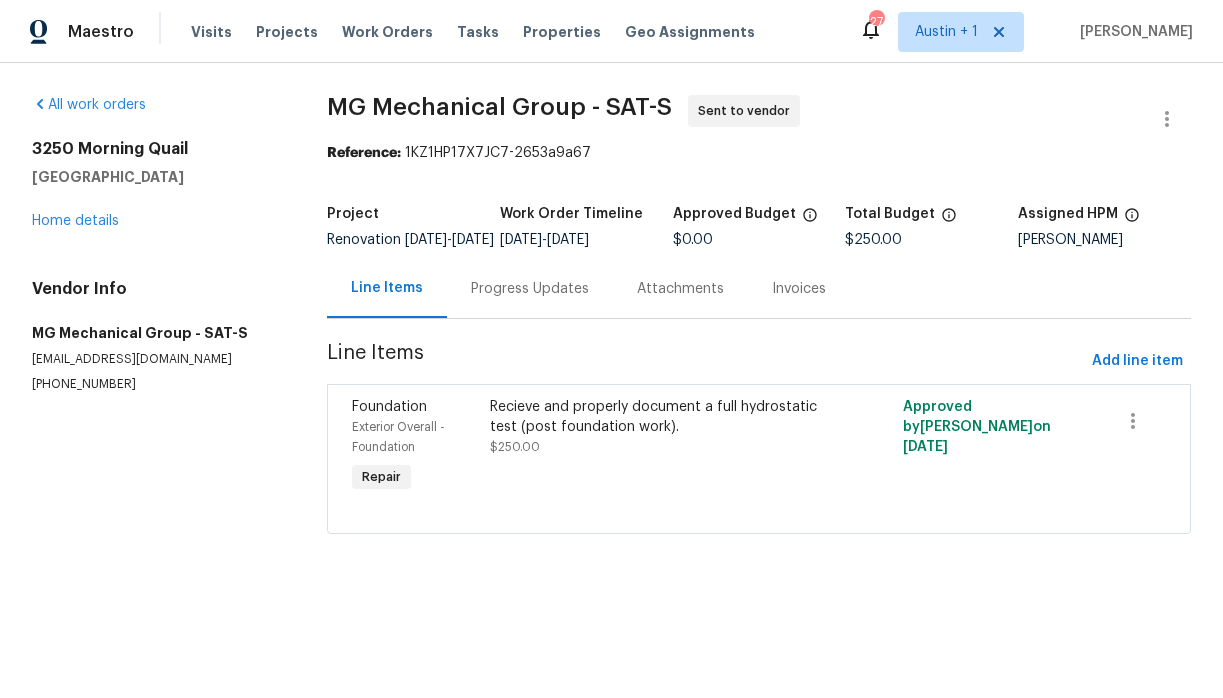click on "Progress Updates" at bounding box center (530, 289) 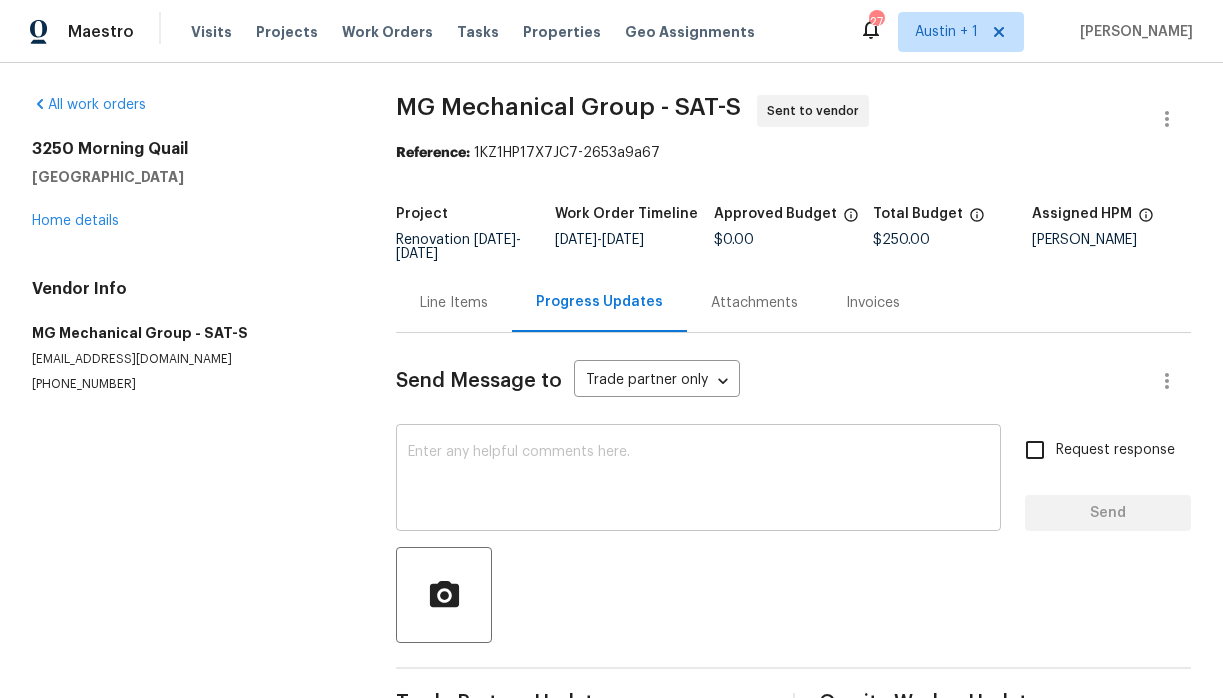 click at bounding box center [698, 480] 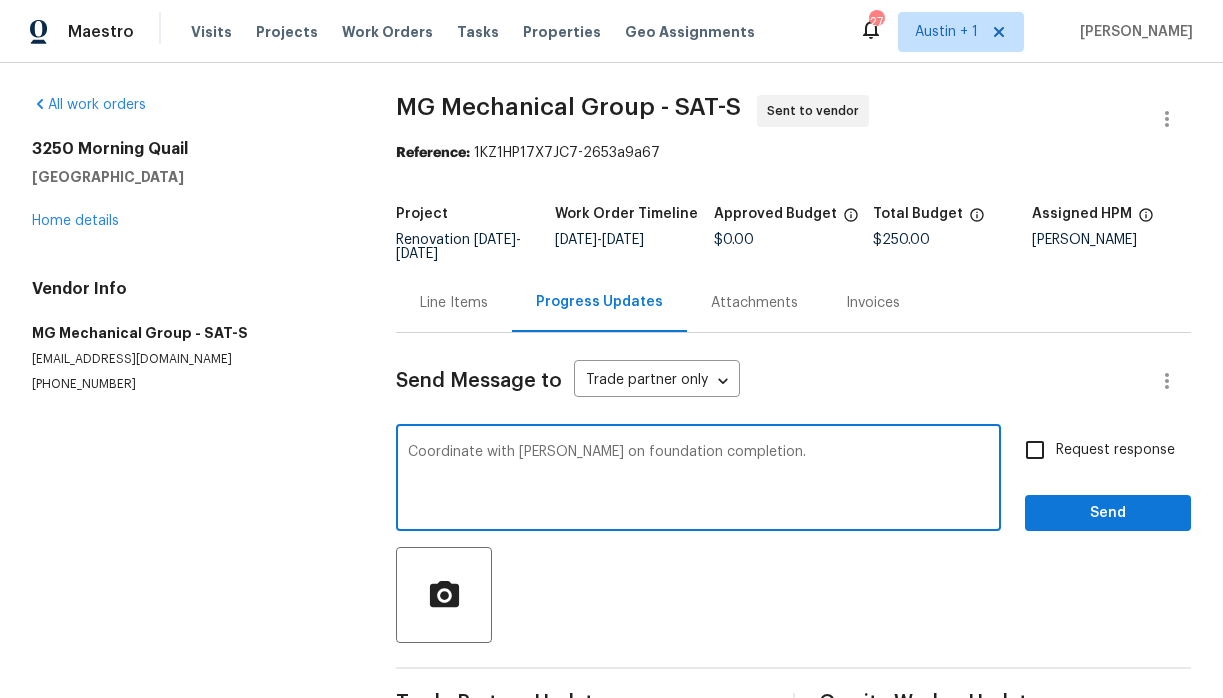 type on "Coordinate with G.L. Hunt on foundation completion." 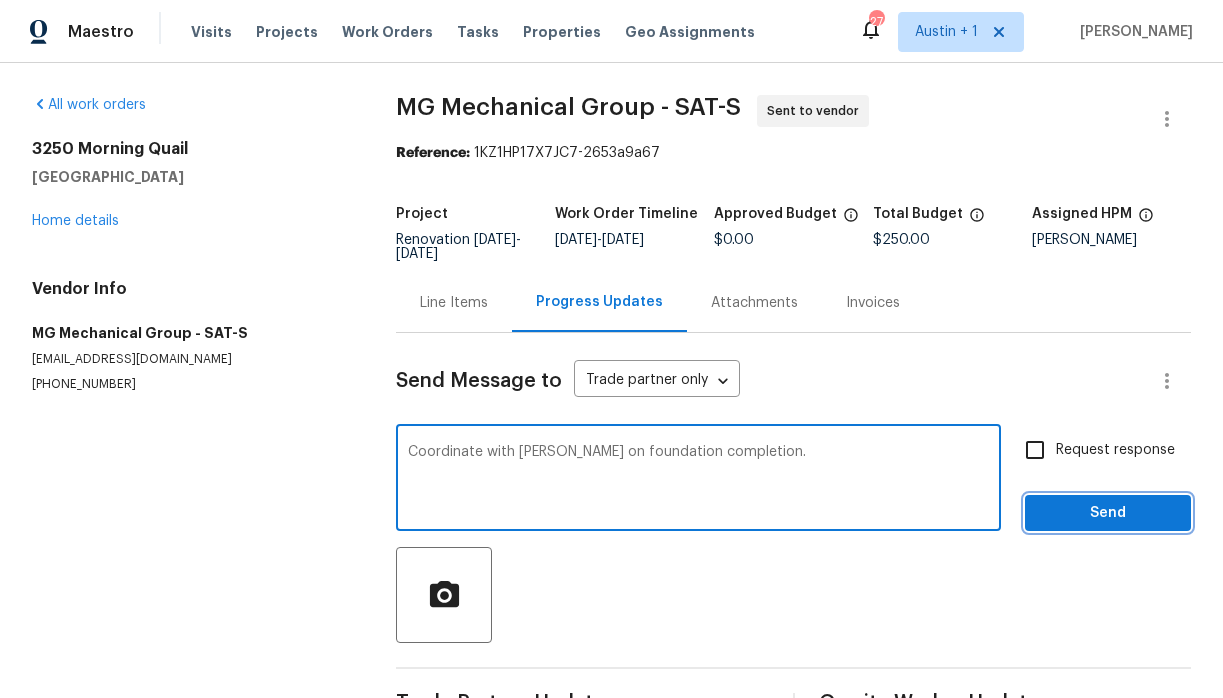 click on "Send" at bounding box center (1108, 513) 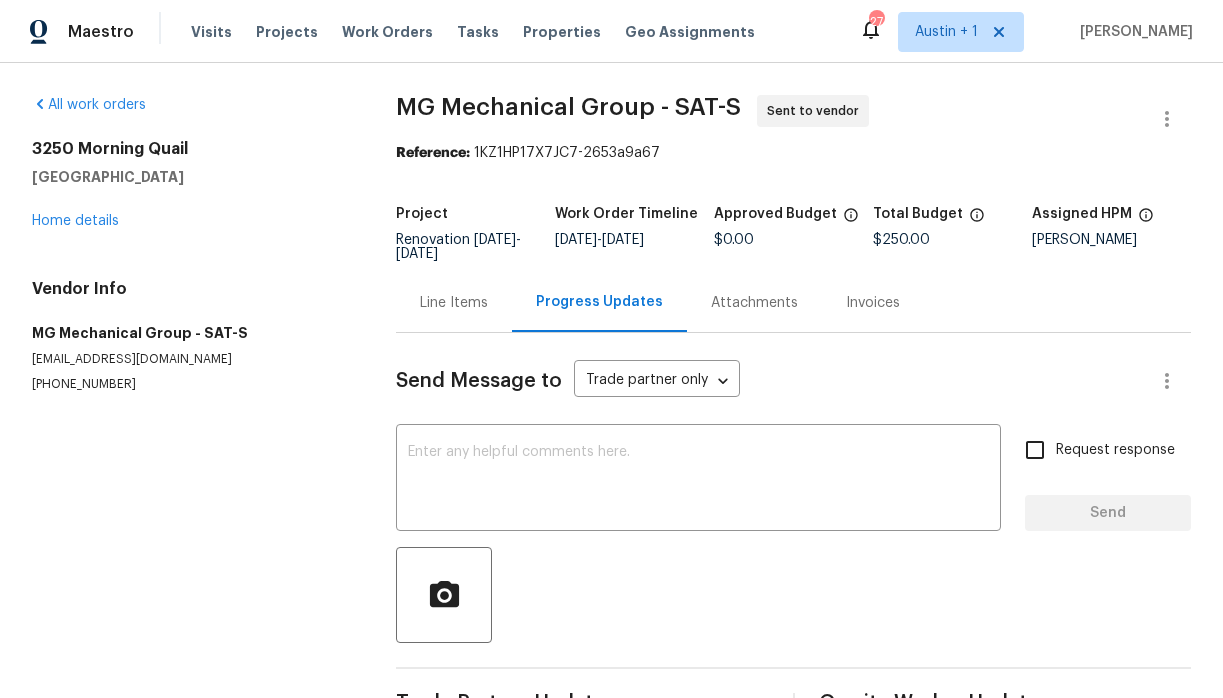 scroll, scrollTop: 59, scrollLeft: 0, axis: vertical 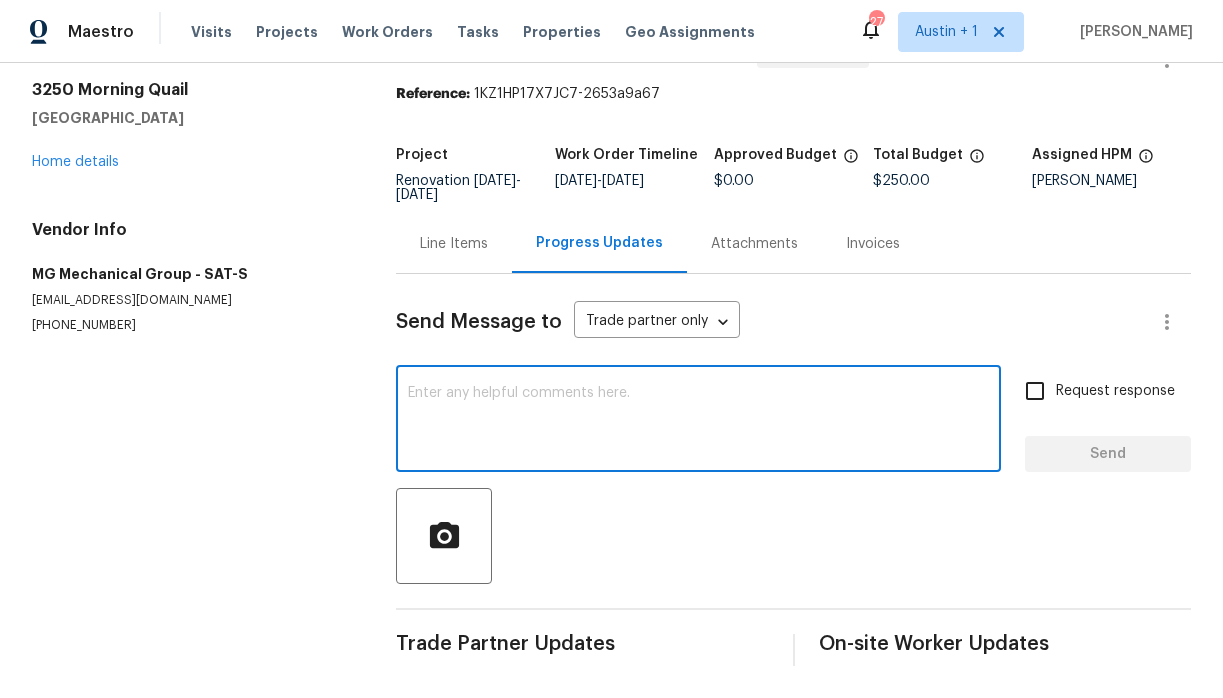 click at bounding box center (698, 421) 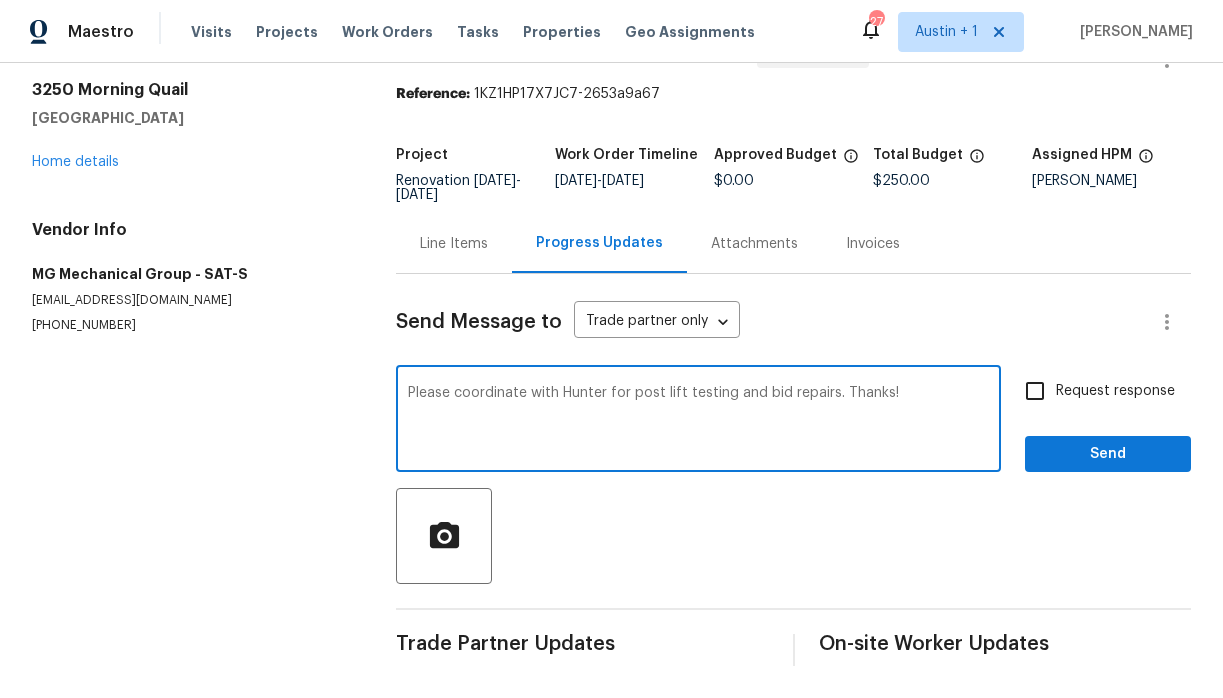 type on "Please coordinate with Hunter for post lift testing and bid repairs. Thanks!" 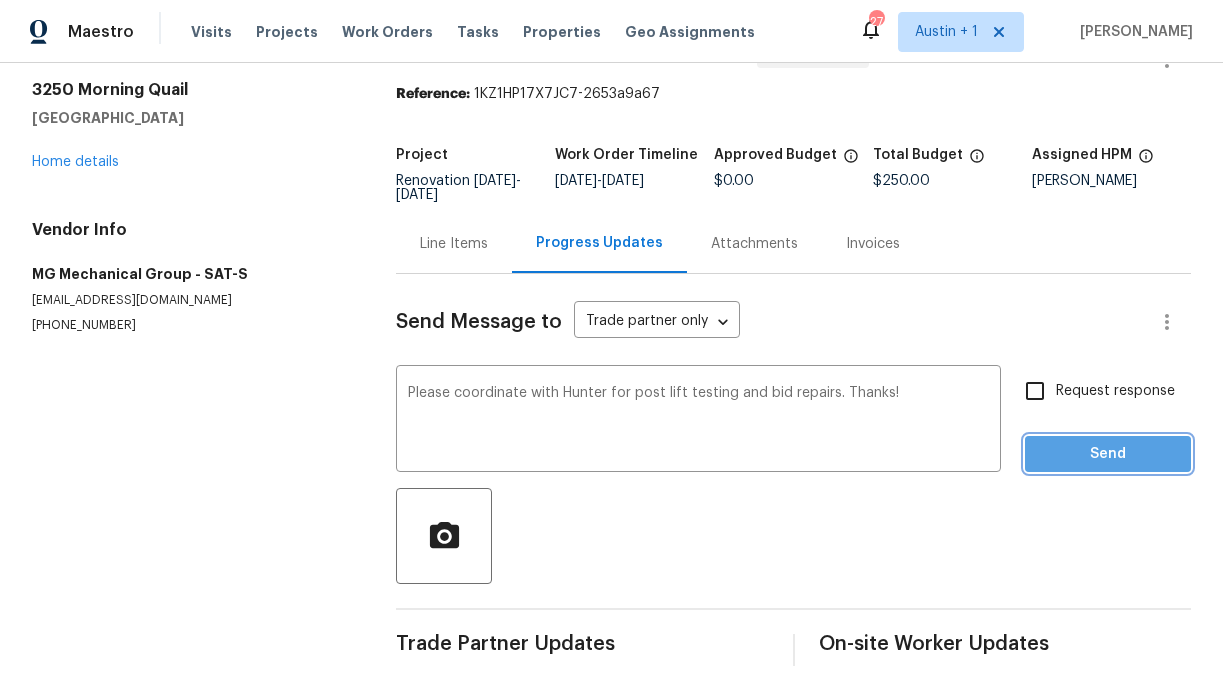 click on "Send" at bounding box center (1108, 454) 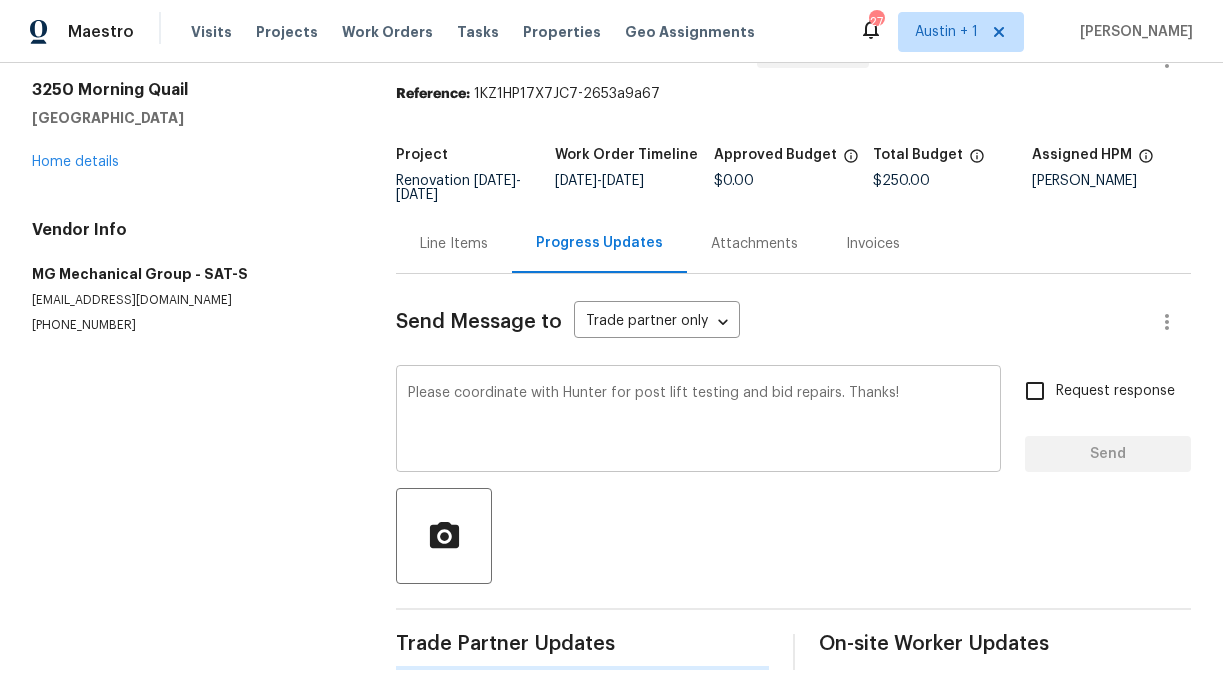 type 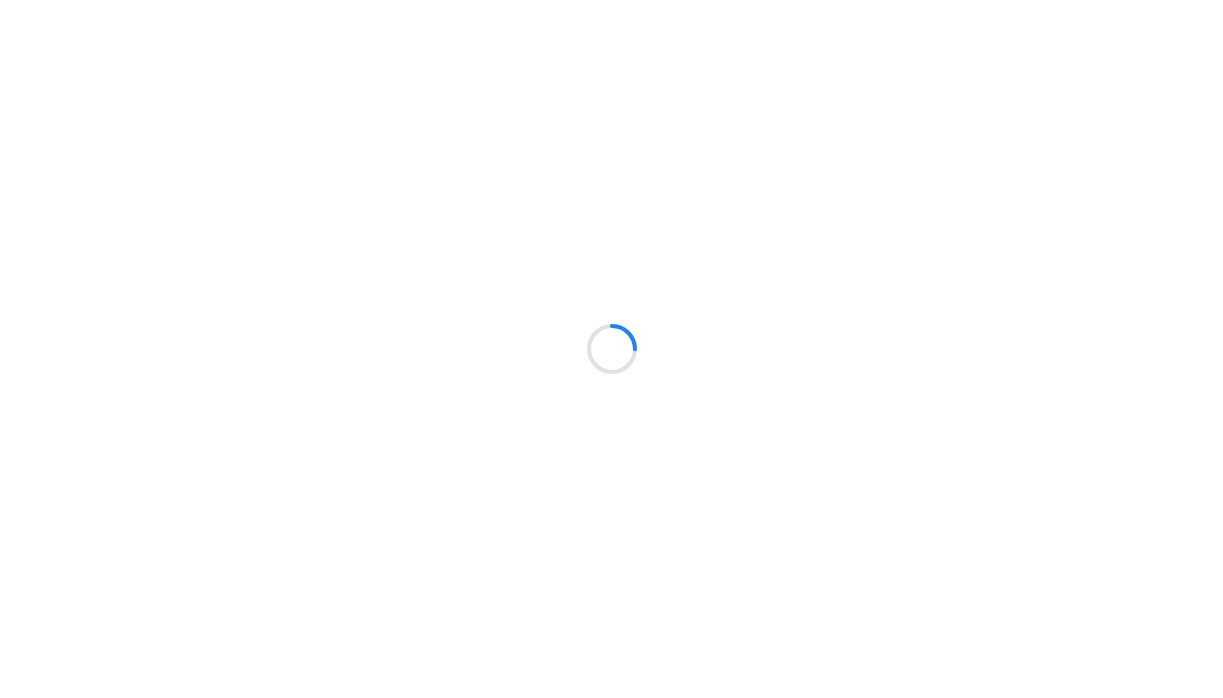 scroll, scrollTop: 0, scrollLeft: 0, axis: both 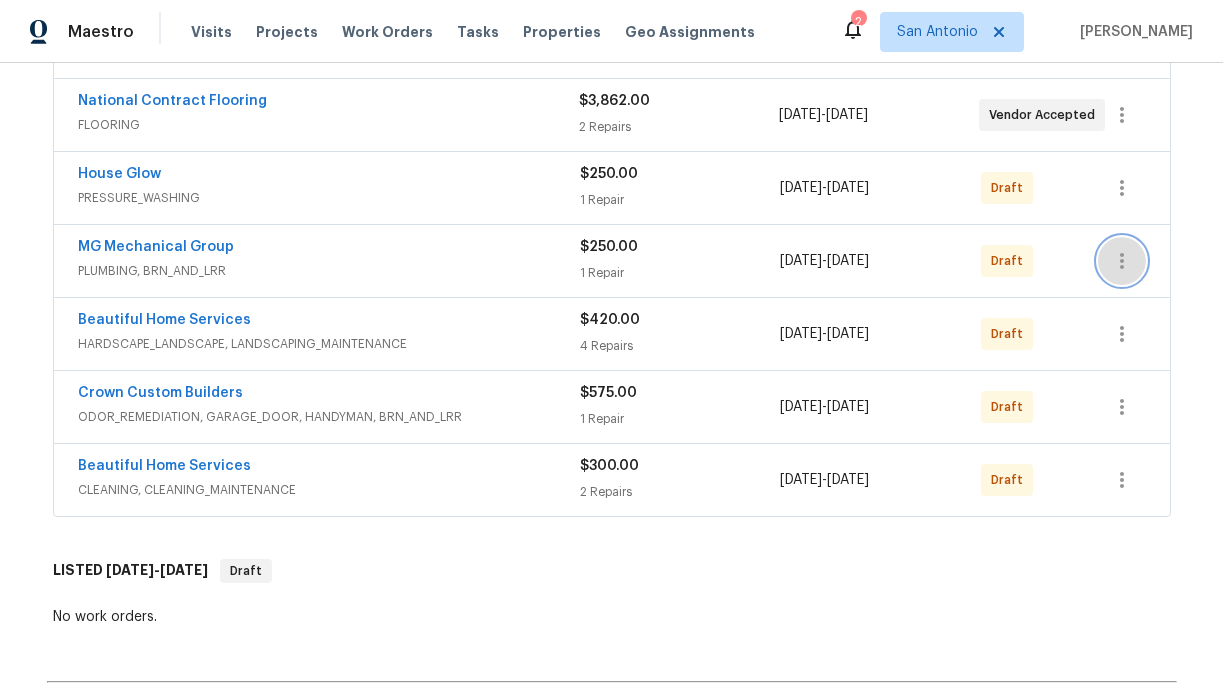 click 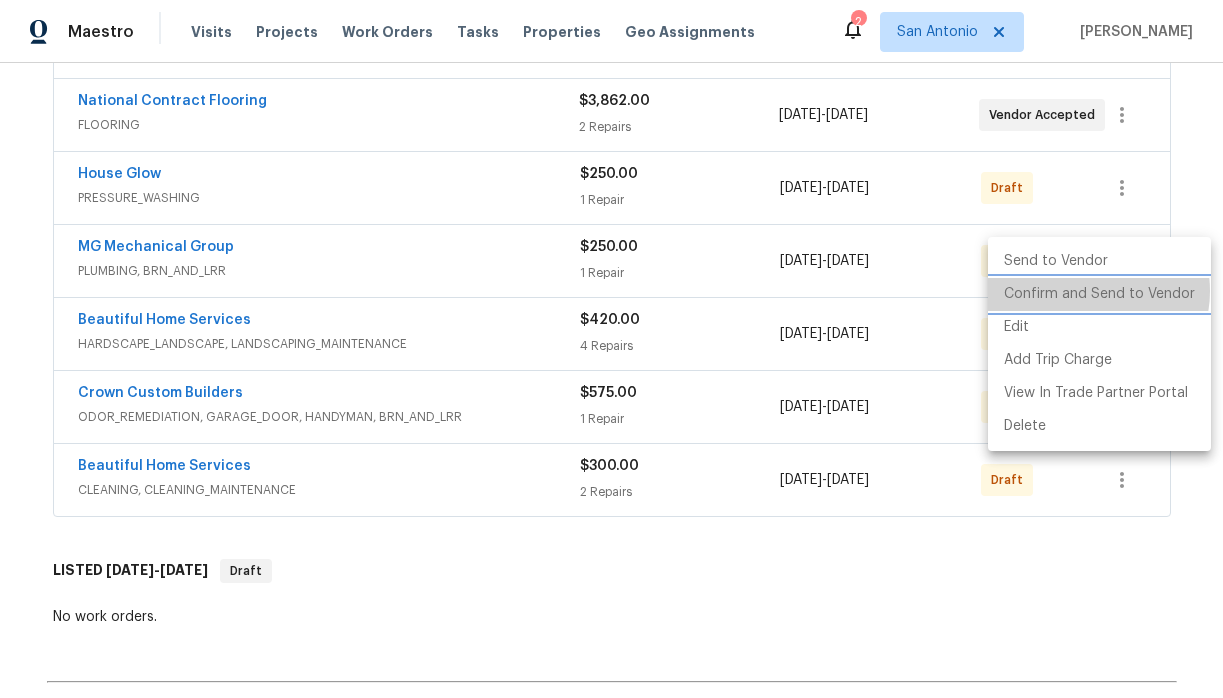 click on "Confirm and Send to Vendor" at bounding box center [1099, 294] 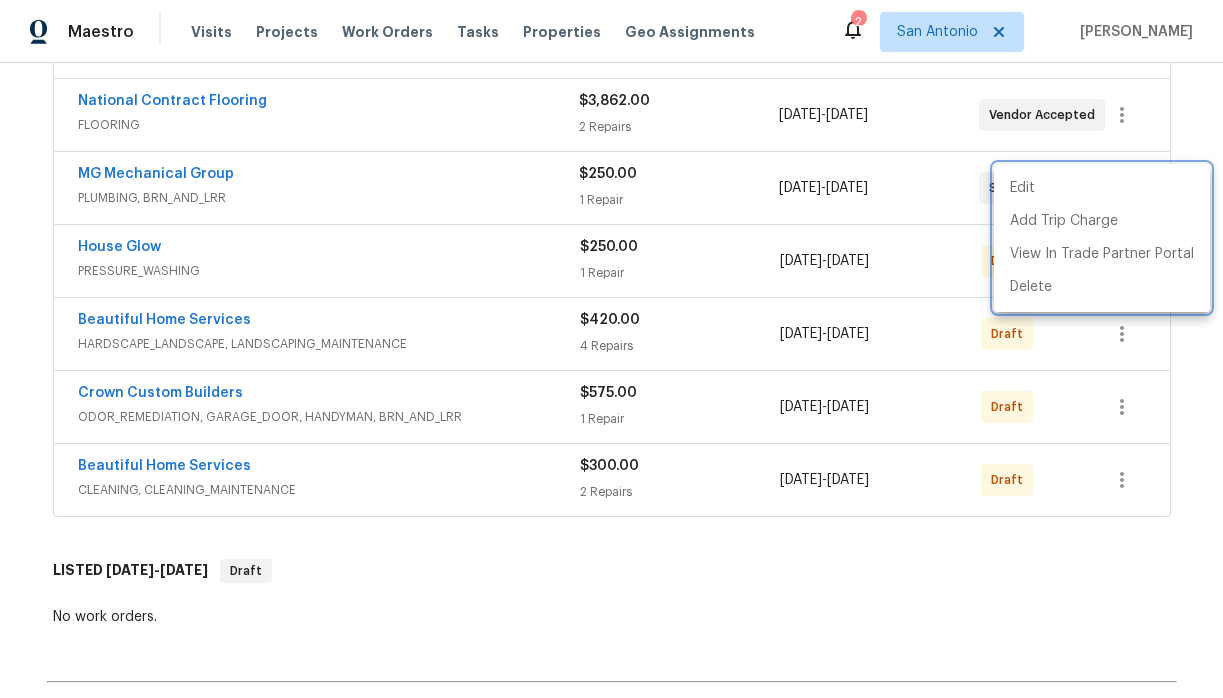 click at bounding box center [611, 349] 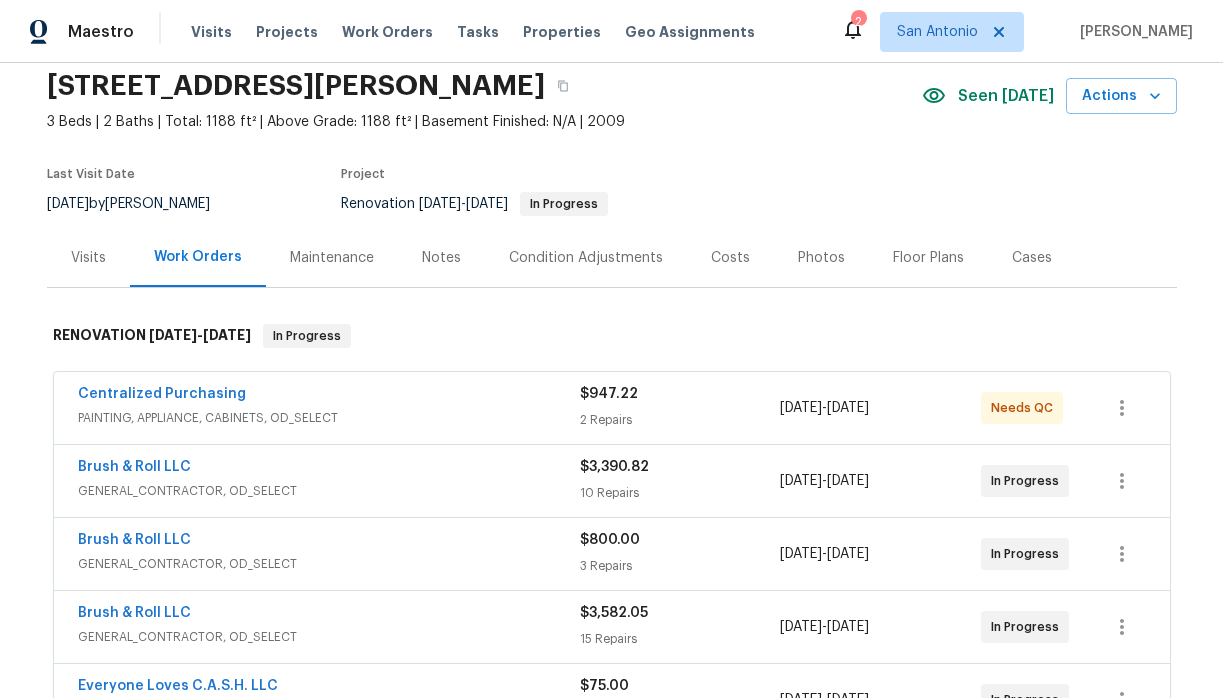 scroll, scrollTop: 0, scrollLeft: 0, axis: both 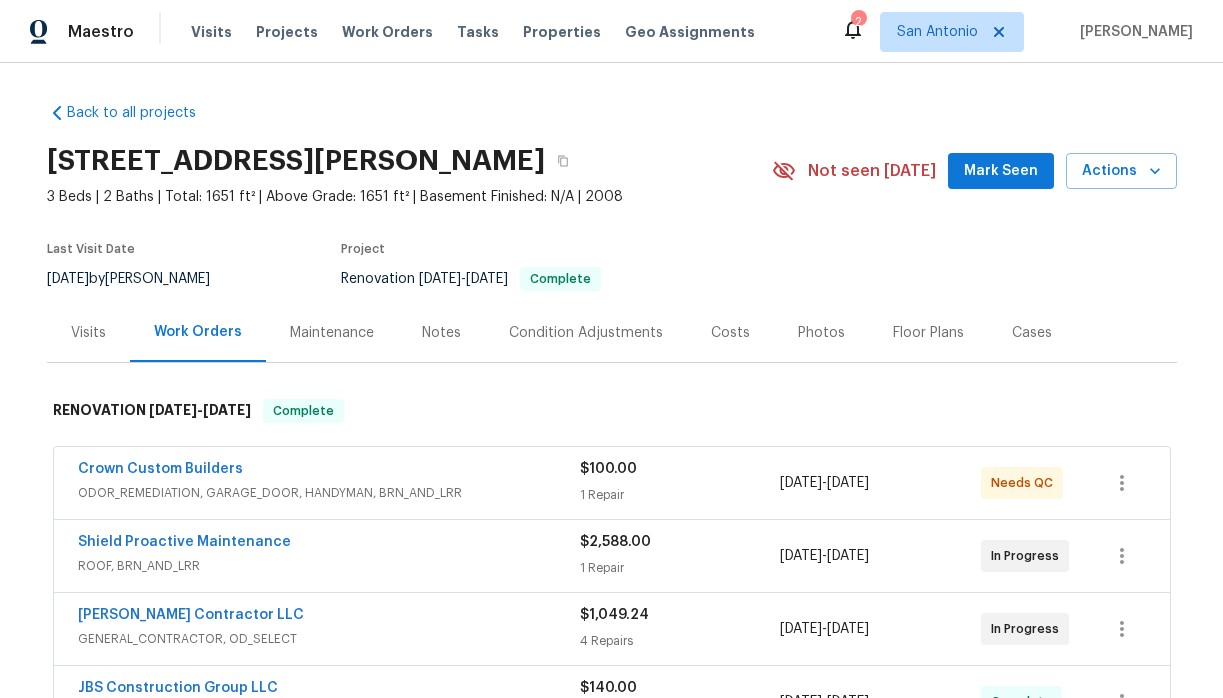 click on "Mark Seen" at bounding box center [1001, 171] 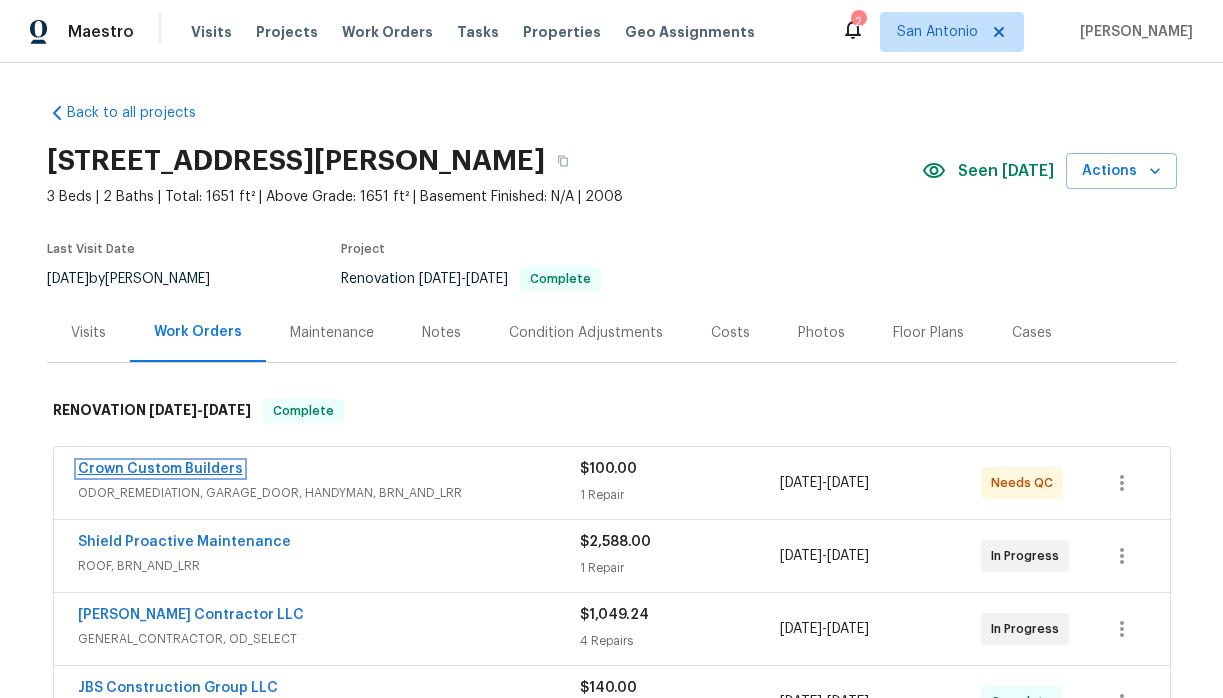 click on "Crown Custom Builders" at bounding box center (160, 469) 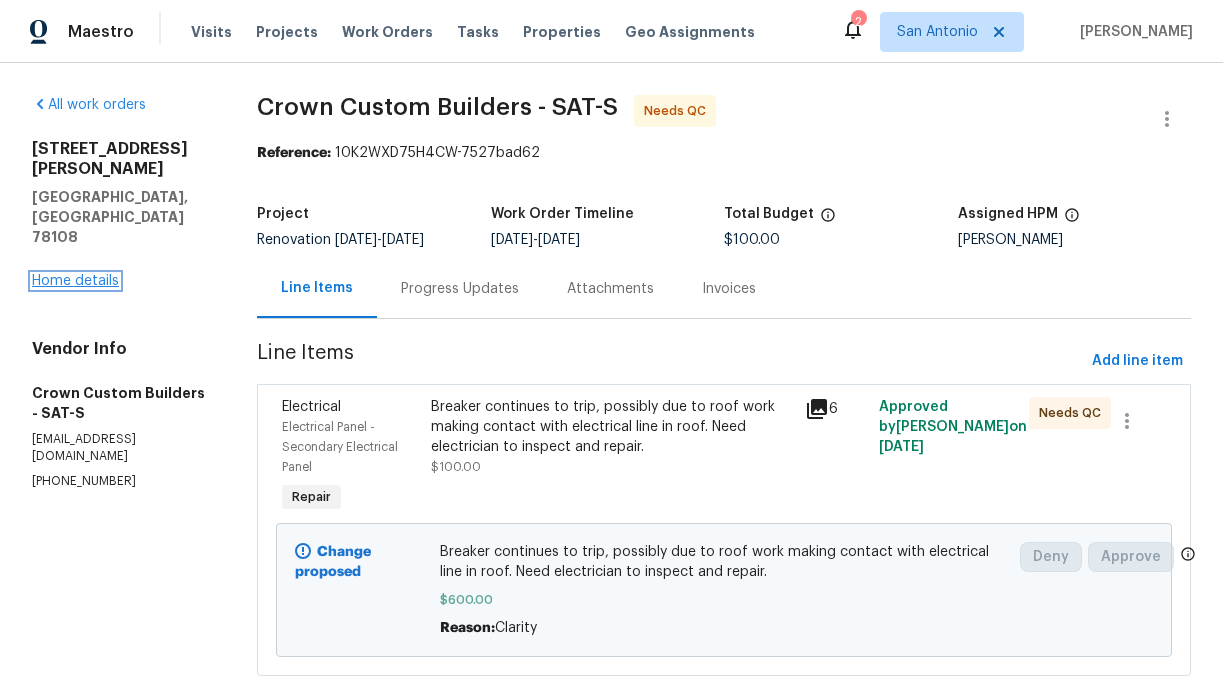 click on "Home details" at bounding box center (75, 281) 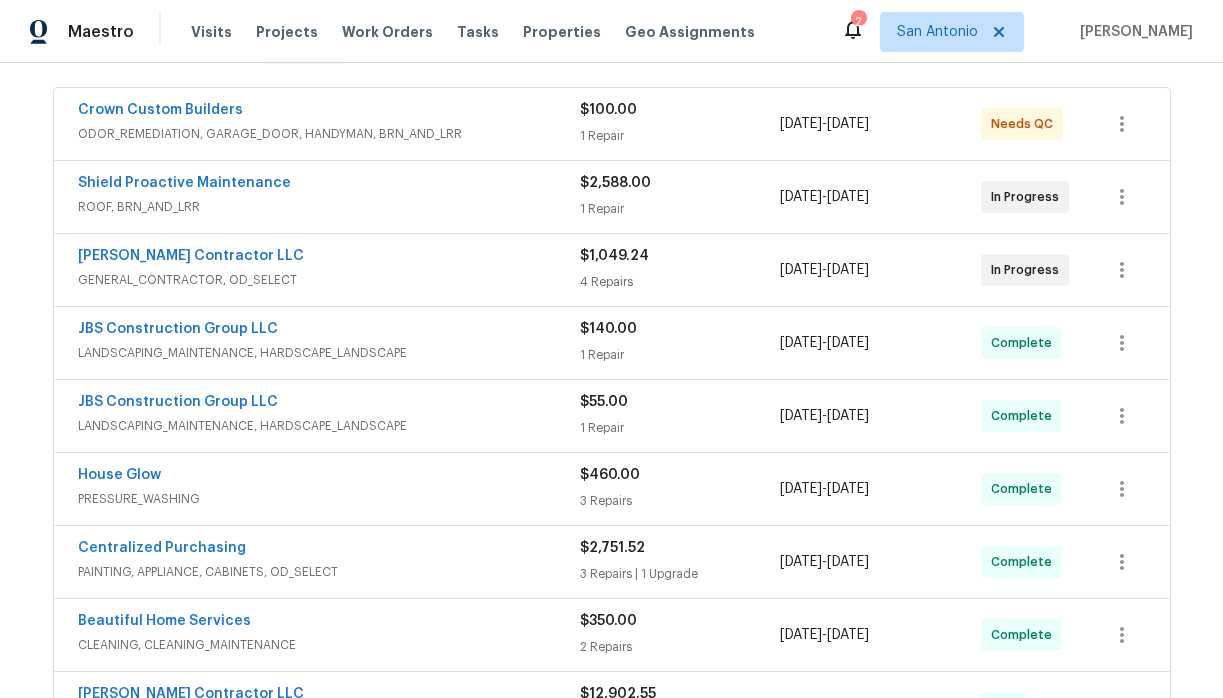 scroll, scrollTop: 0, scrollLeft: 0, axis: both 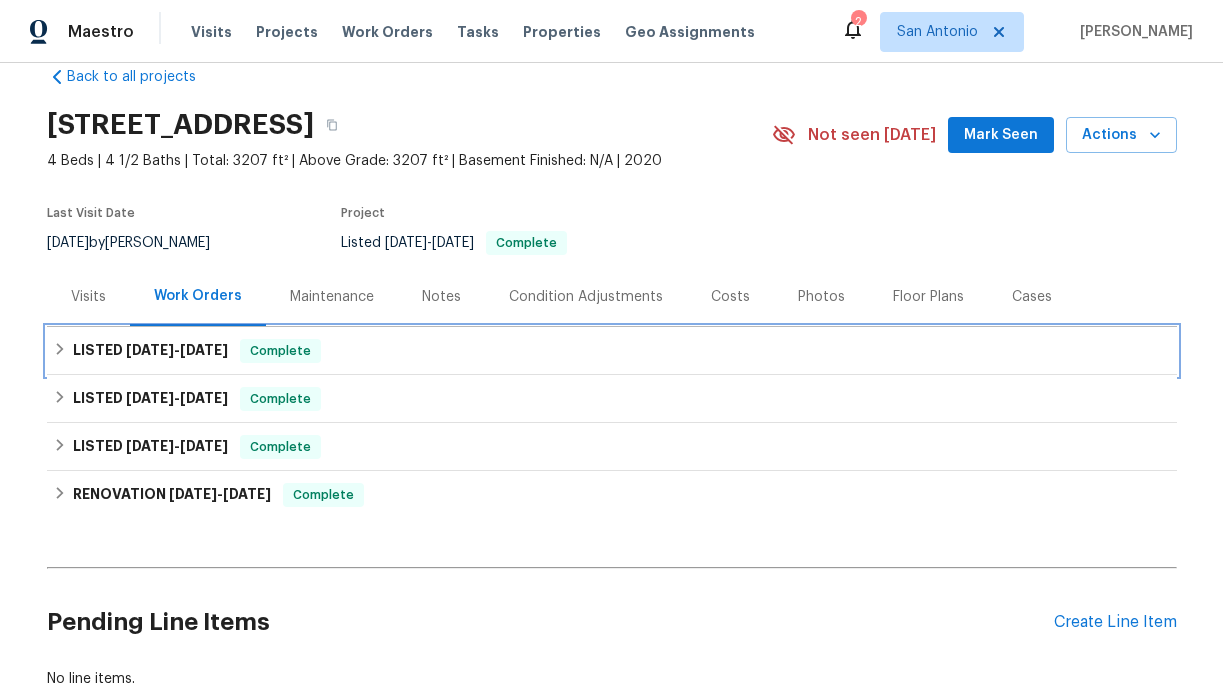 click 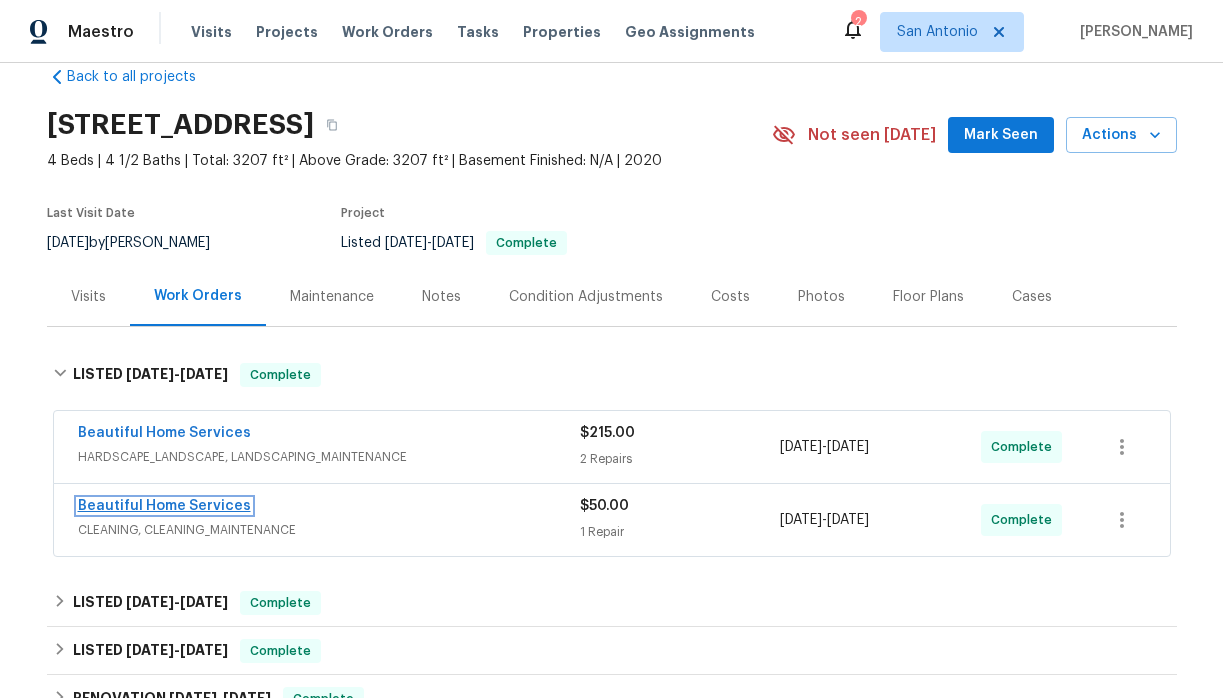 click on "Beautiful Home Services" at bounding box center (164, 506) 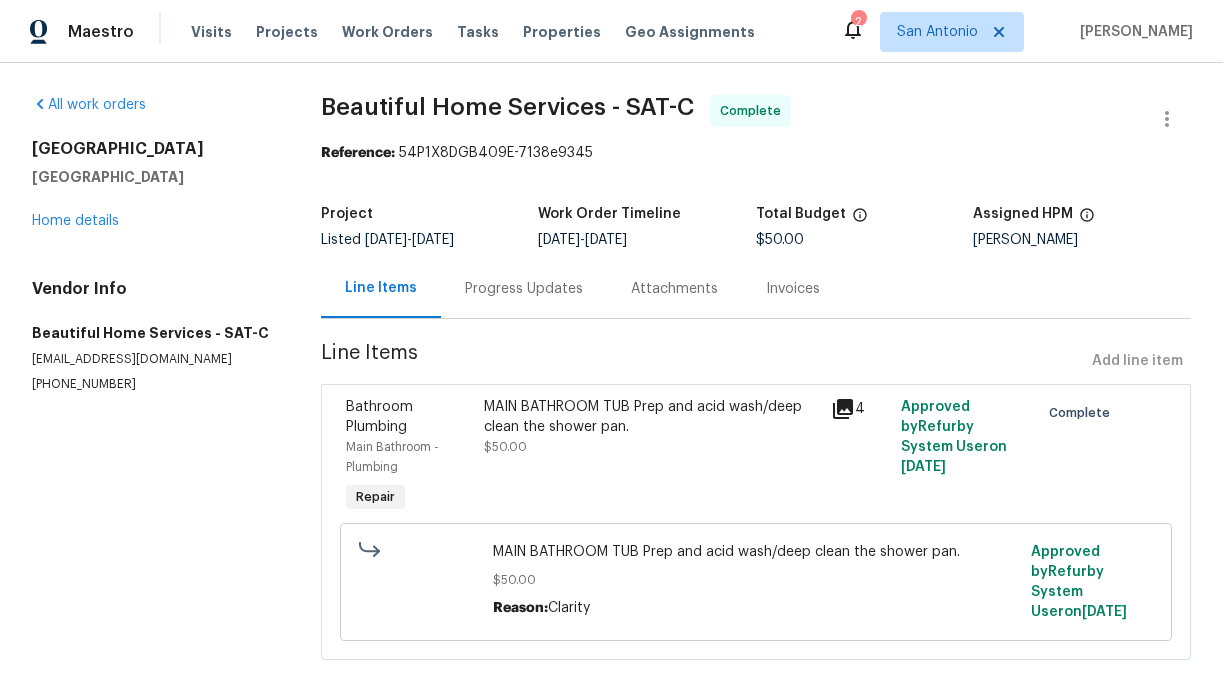 click on "Progress Updates" at bounding box center [524, 289] 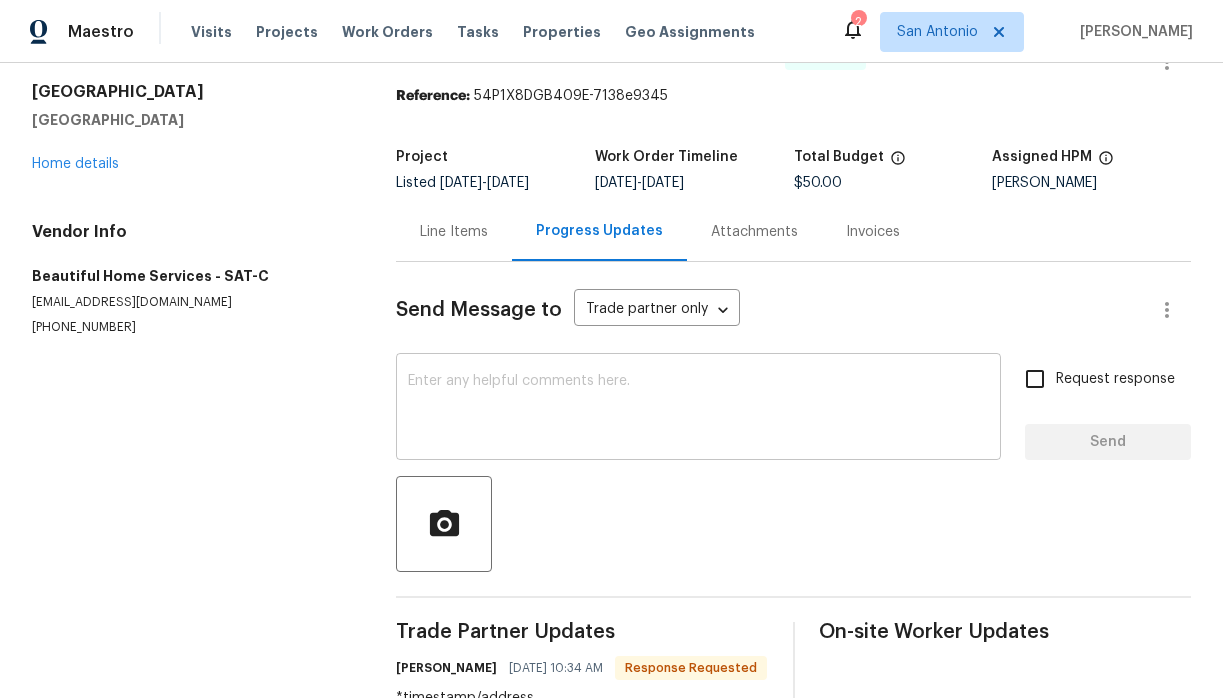 scroll, scrollTop: 50, scrollLeft: 0, axis: vertical 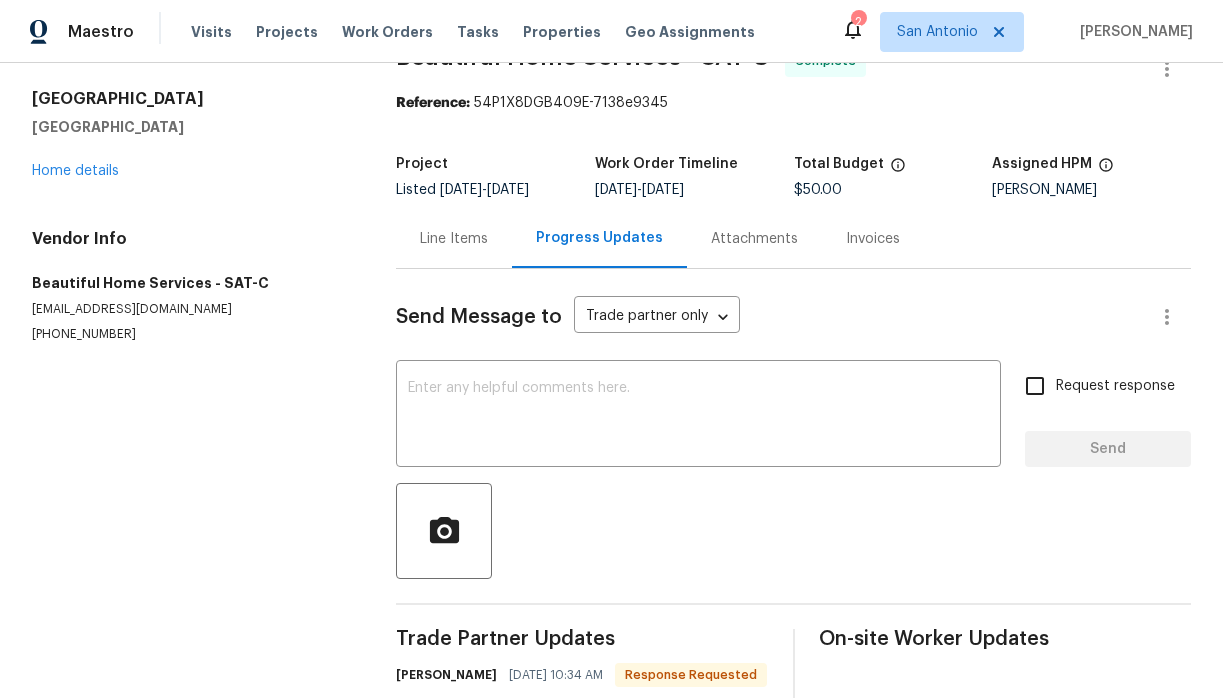 click on "Line Items" at bounding box center (454, 239) 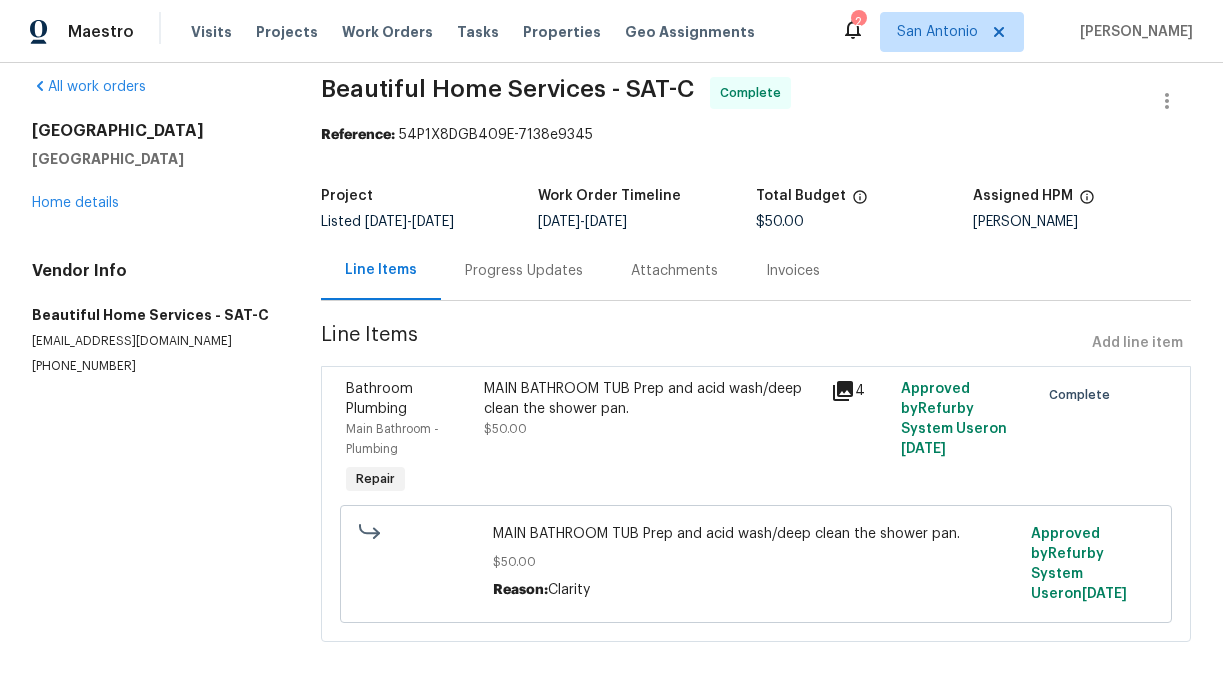 scroll, scrollTop: 19, scrollLeft: 0, axis: vertical 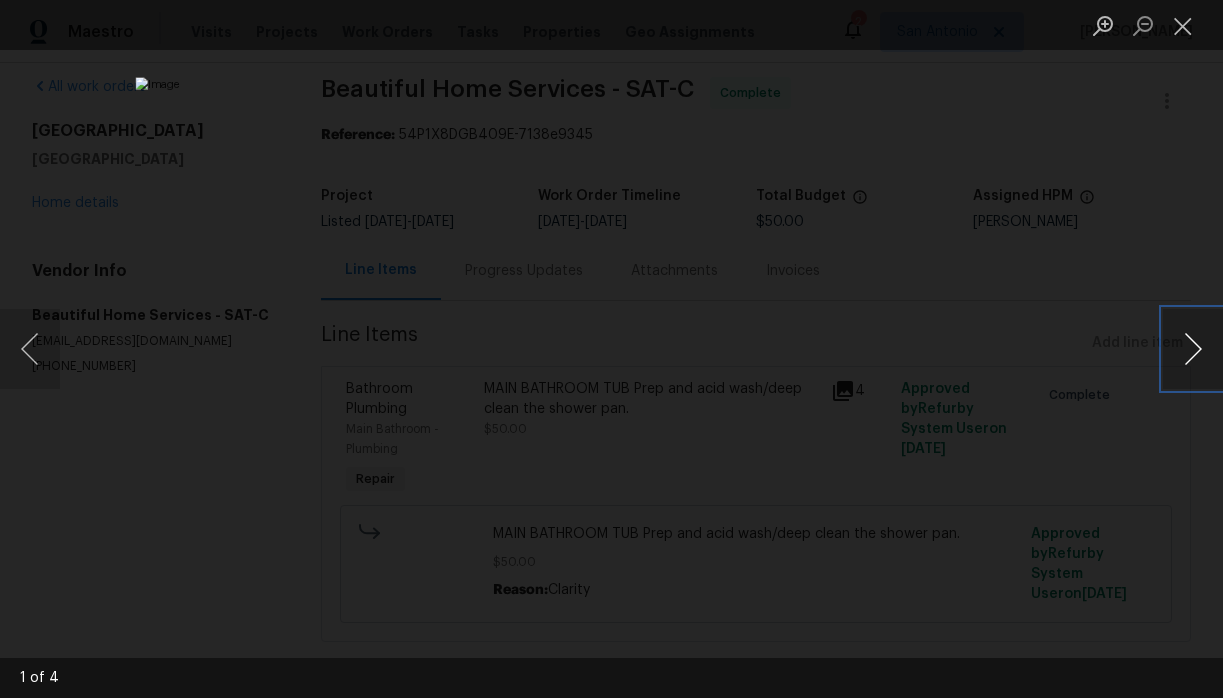 click at bounding box center [1193, 349] 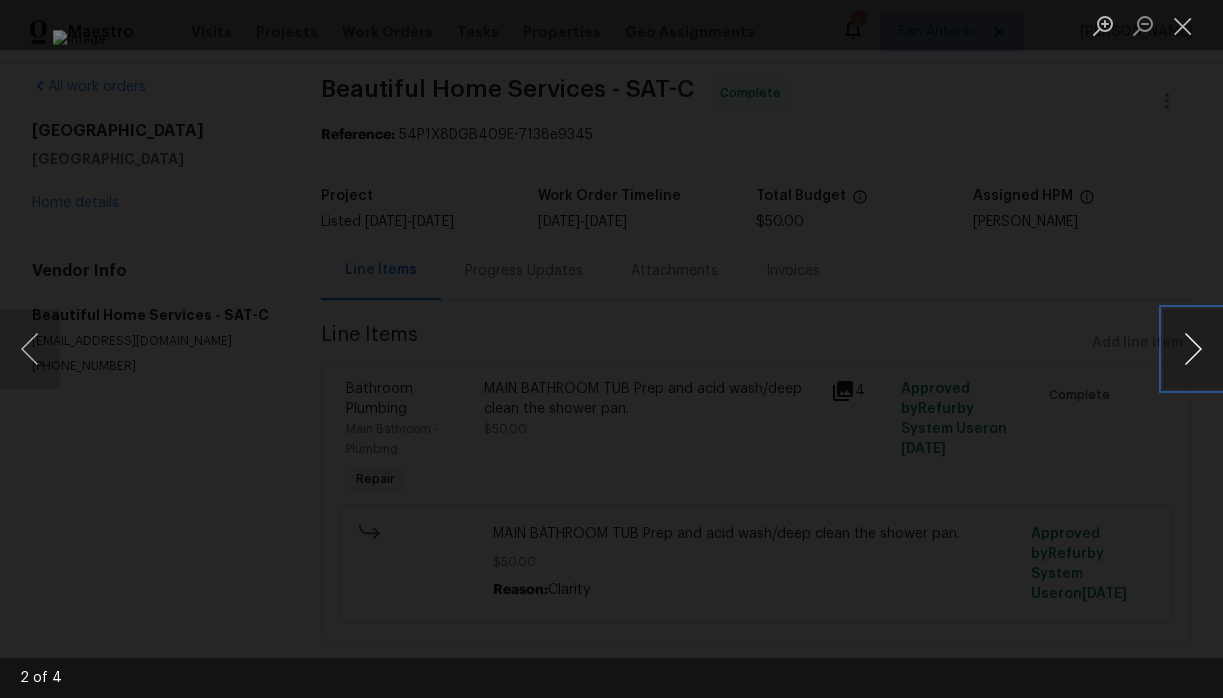 click at bounding box center (1193, 349) 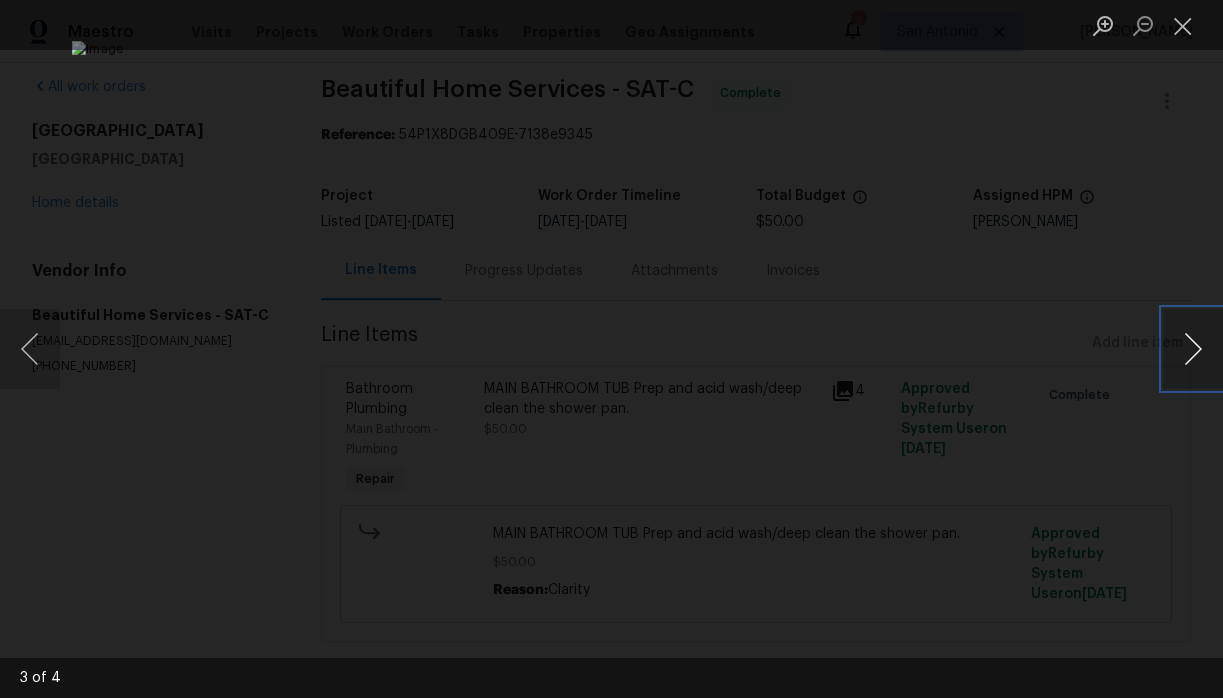 click at bounding box center [1193, 349] 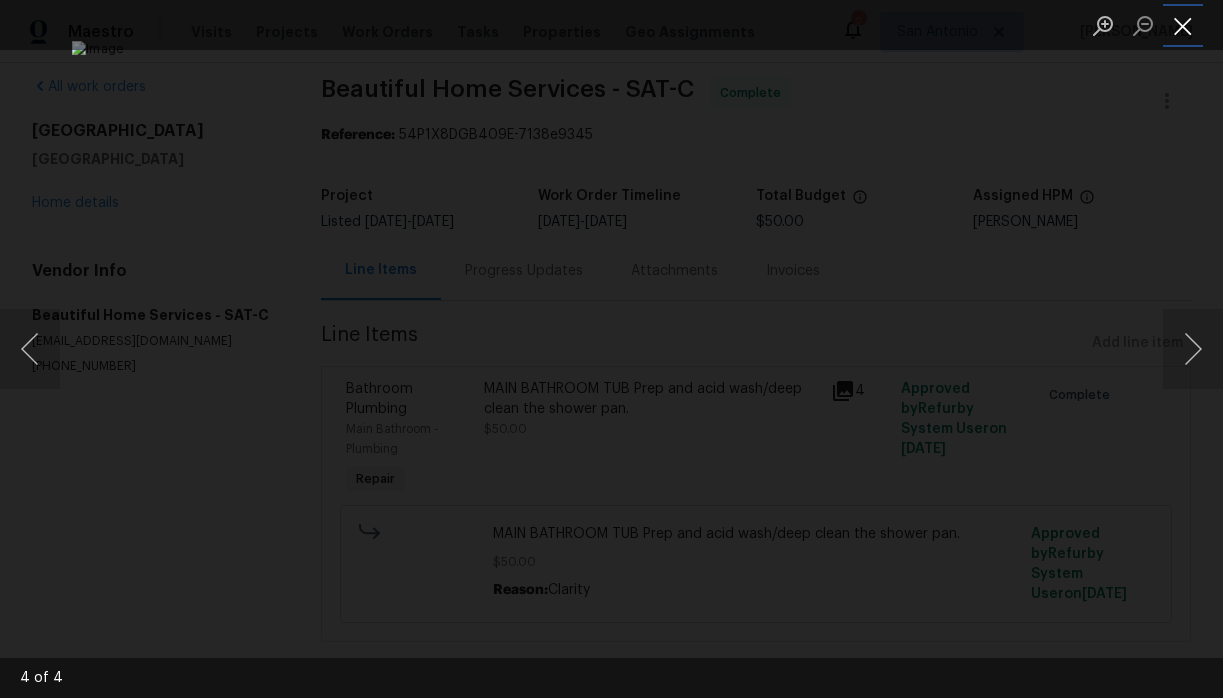 click at bounding box center [1183, 25] 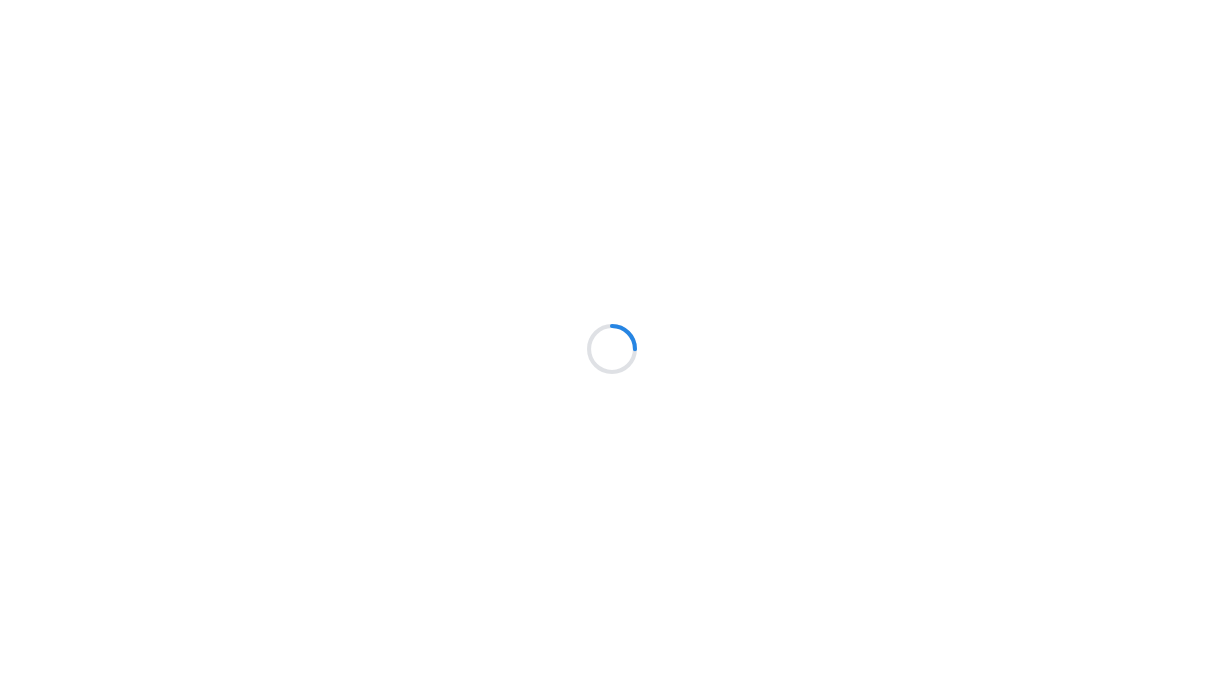scroll, scrollTop: 0, scrollLeft: 0, axis: both 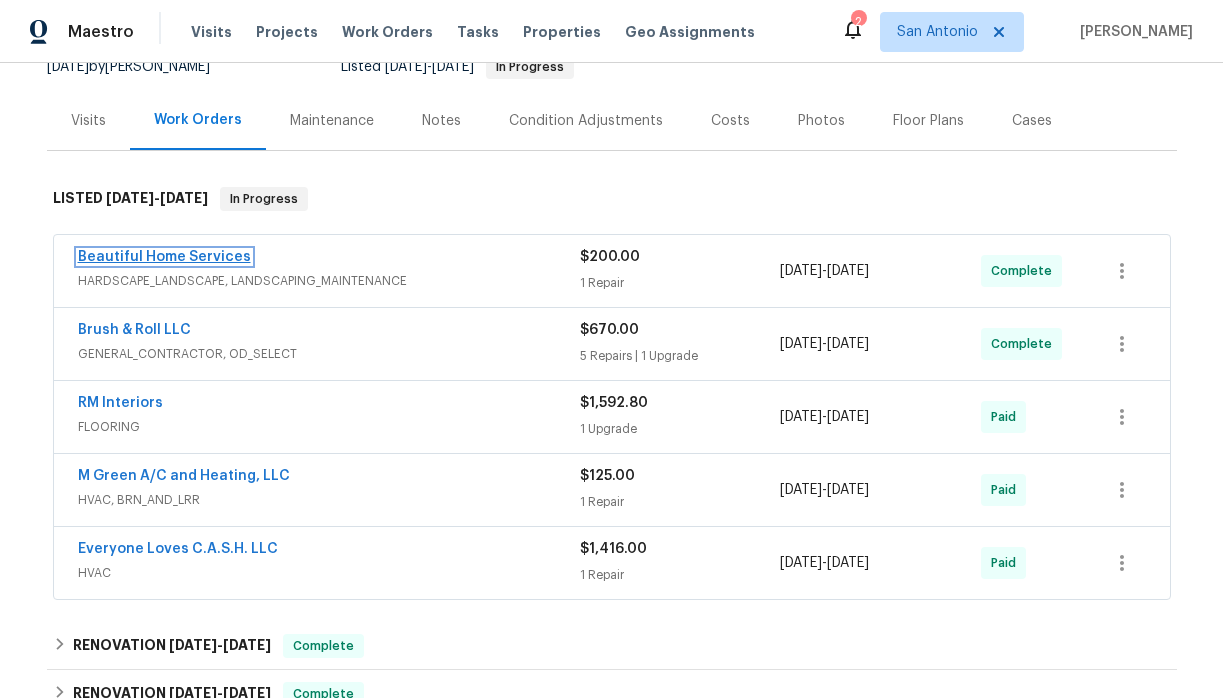 click on "Beautiful Home Services" at bounding box center (164, 257) 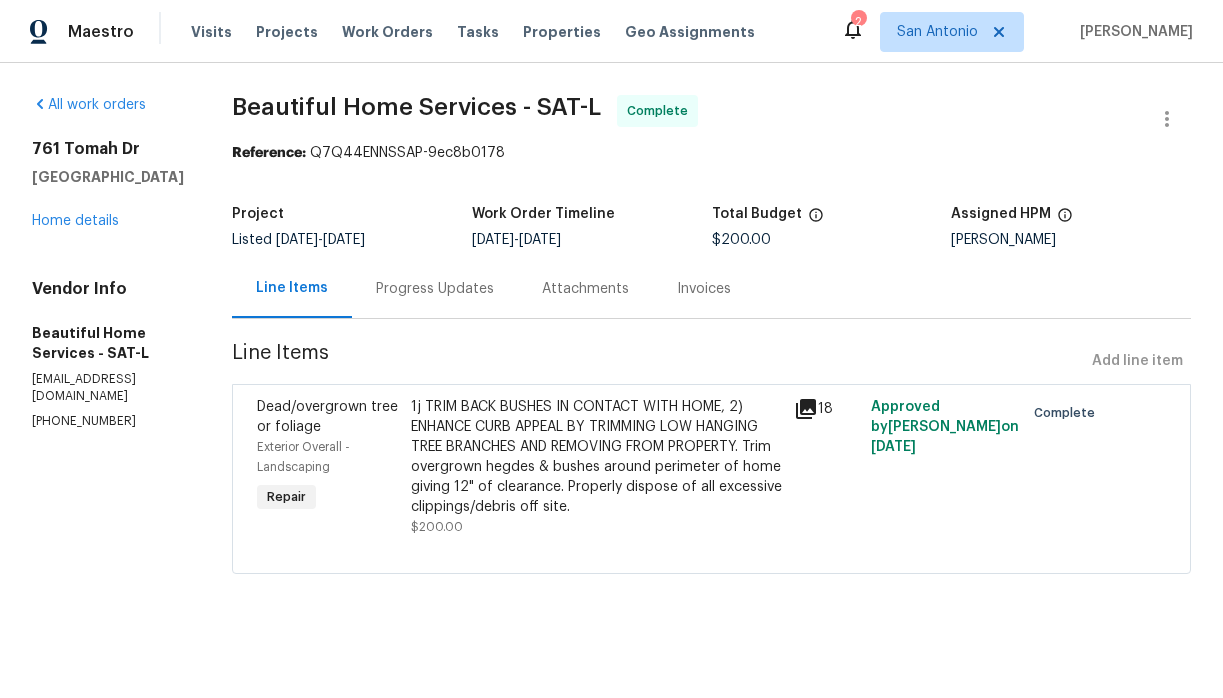 click on "Progress Updates" at bounding box center [435, 288] 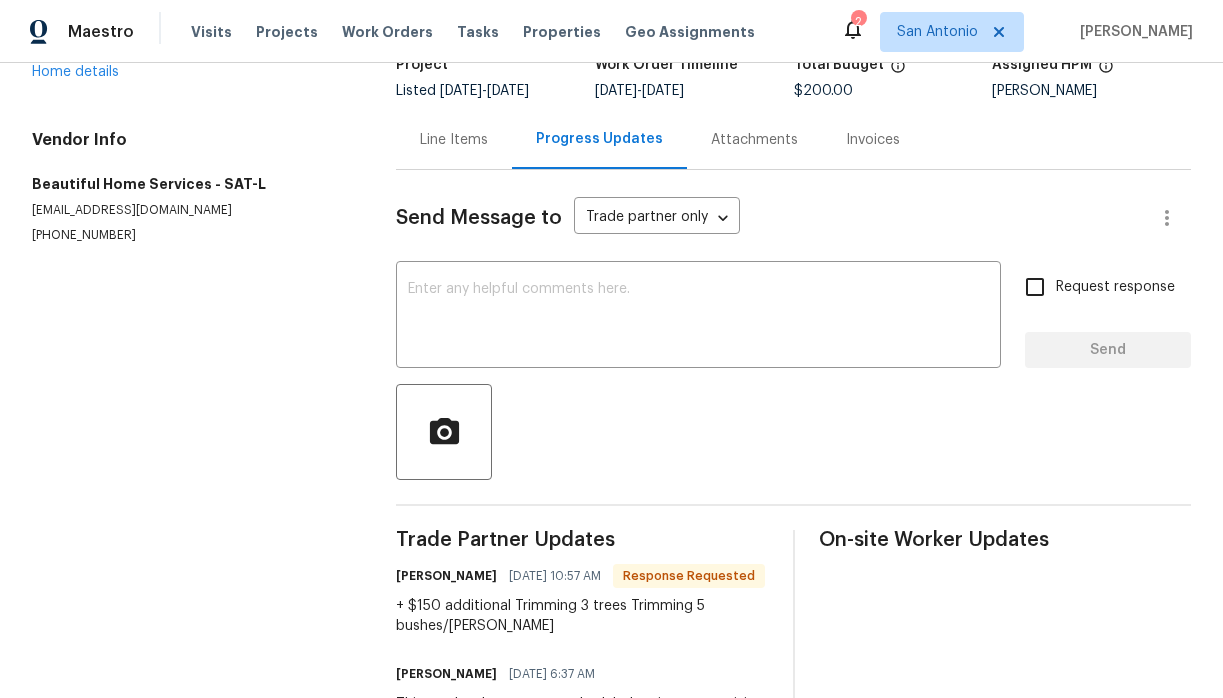 scroll, scrollTop: 145, scrollLeft: 0, axis: vertical 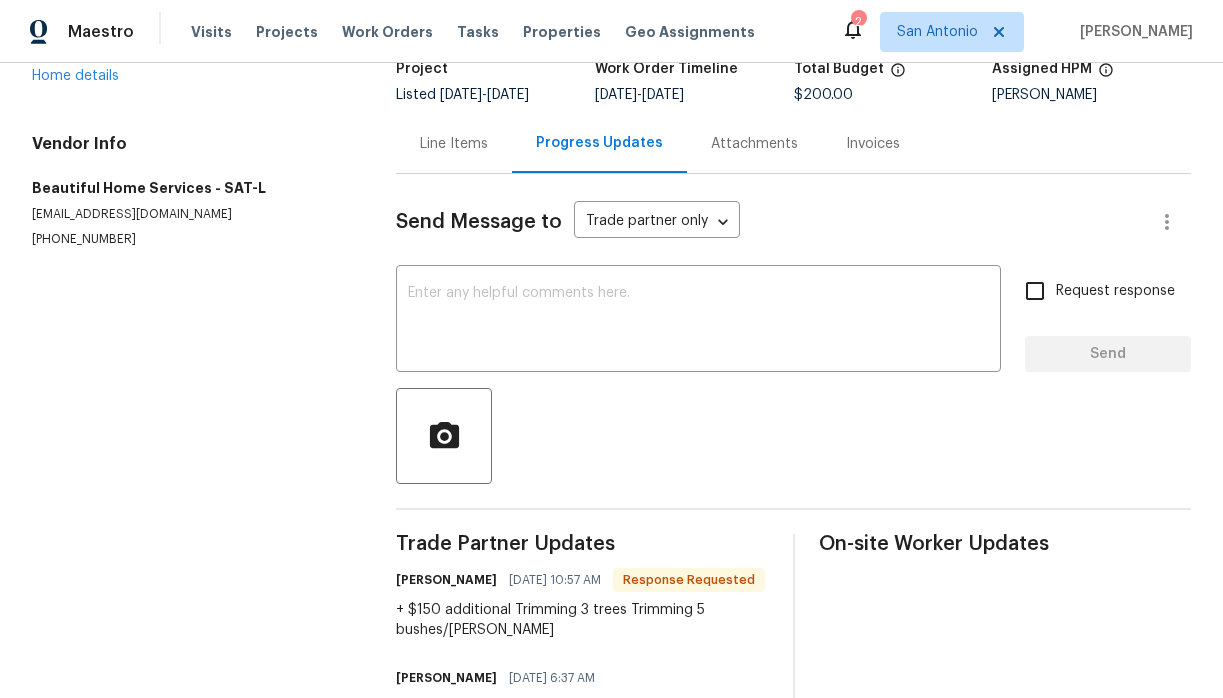 click on "Line Items" at bounding box center (454, 144) 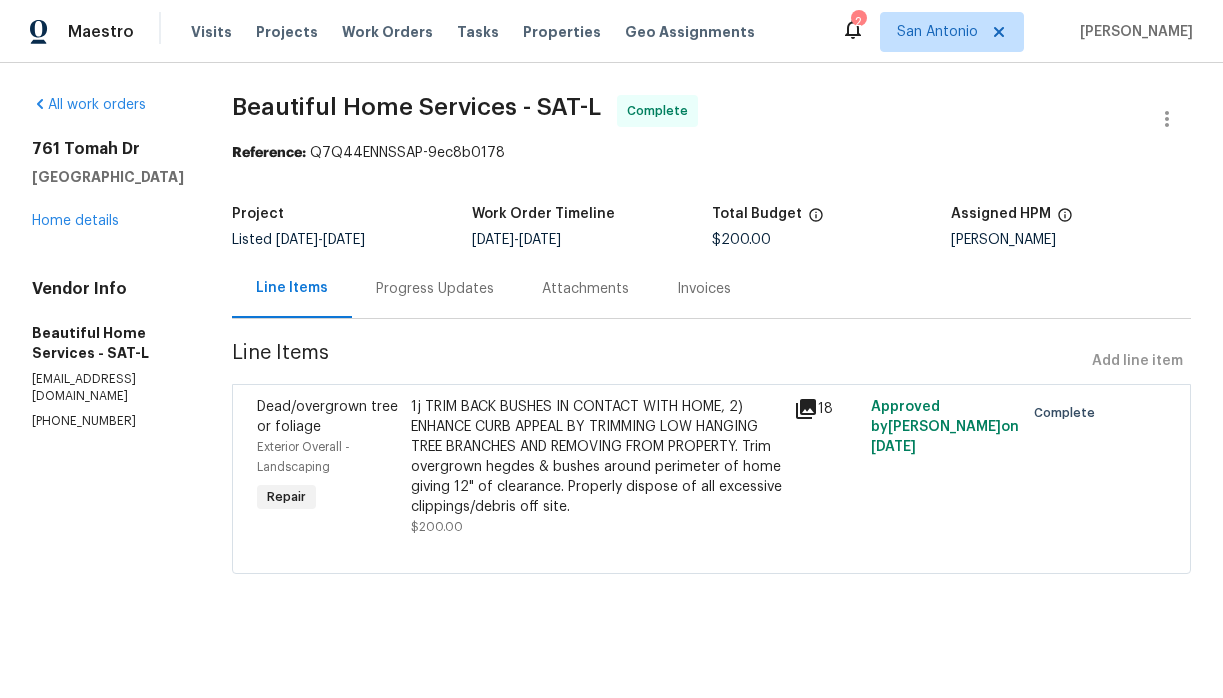 scroll, scrollTop: 0, scrollLeft: 0, axis: both 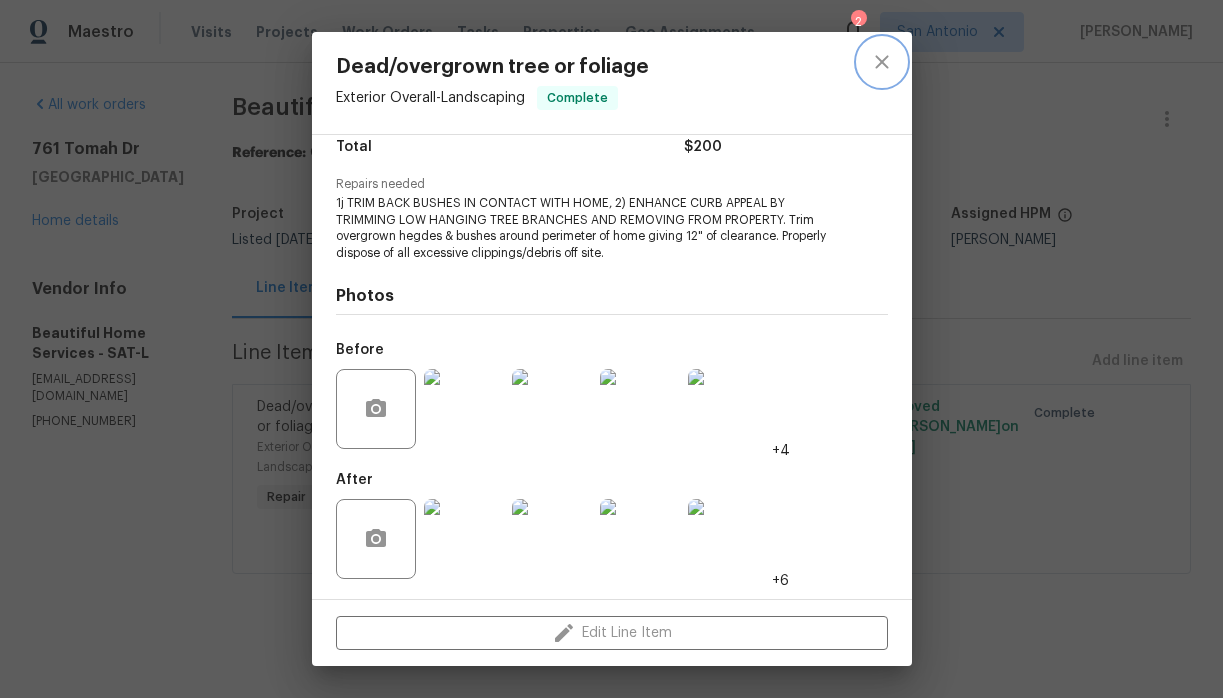 click 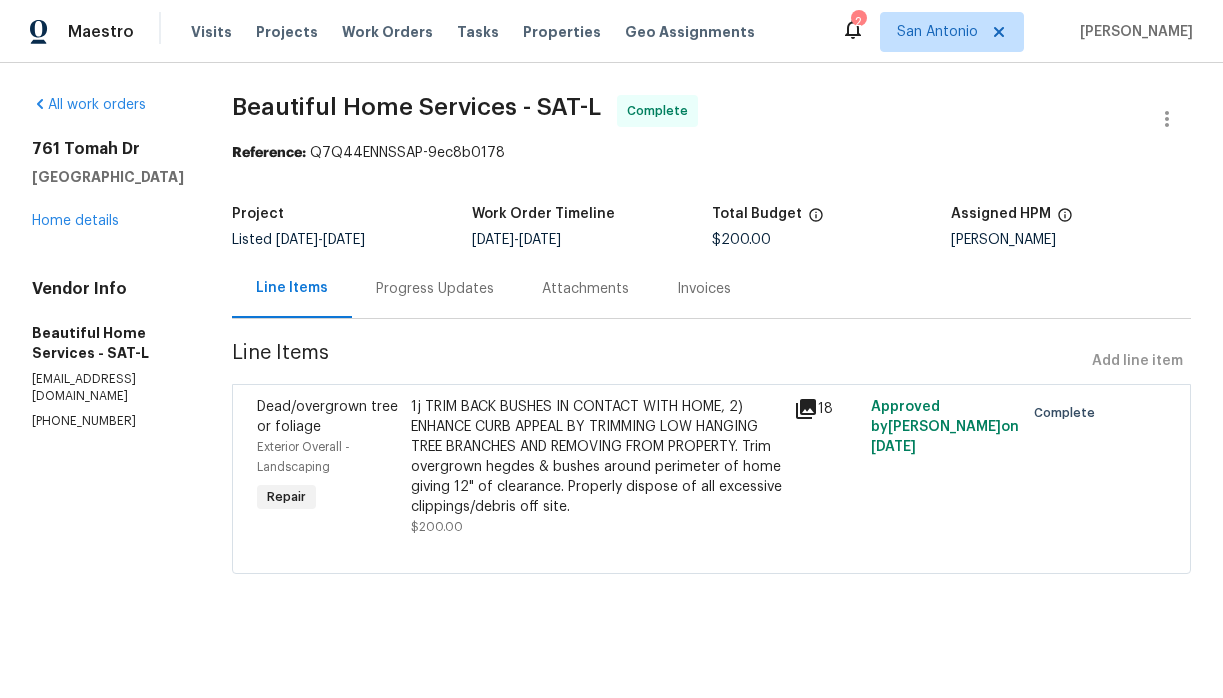 click on "Progress Updates" at bounding box center [435, 289] 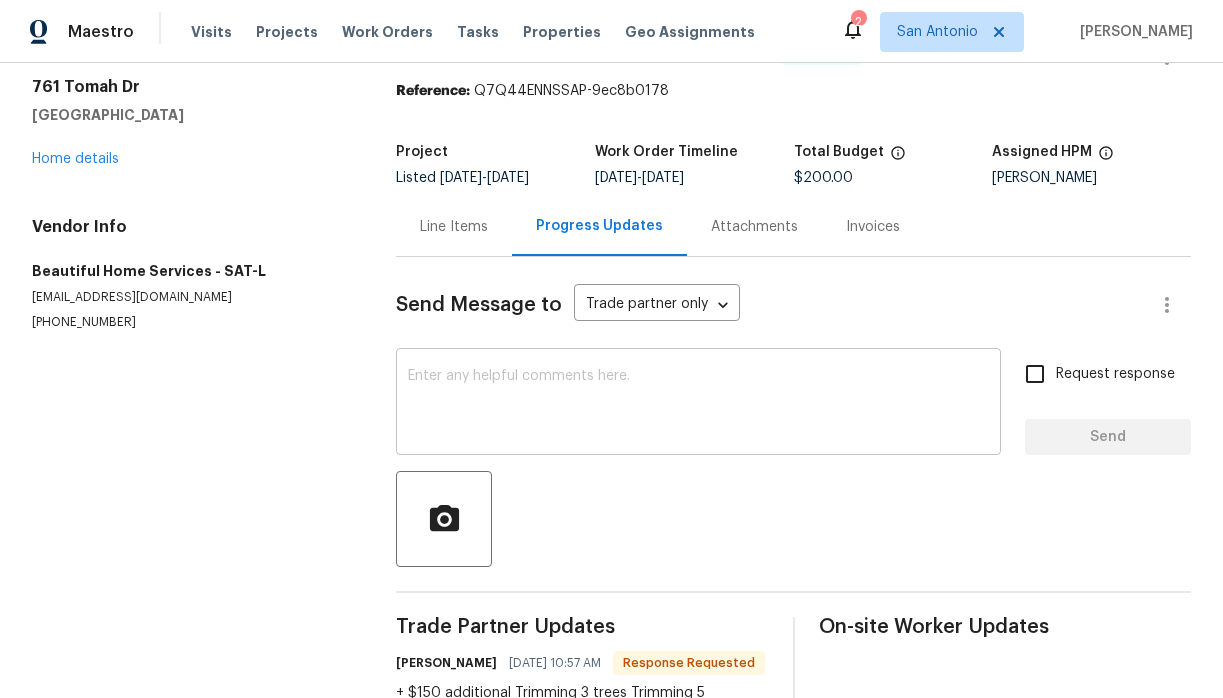 scroll, scrollTop: 52, scrollLeft: 0, axis: vertical 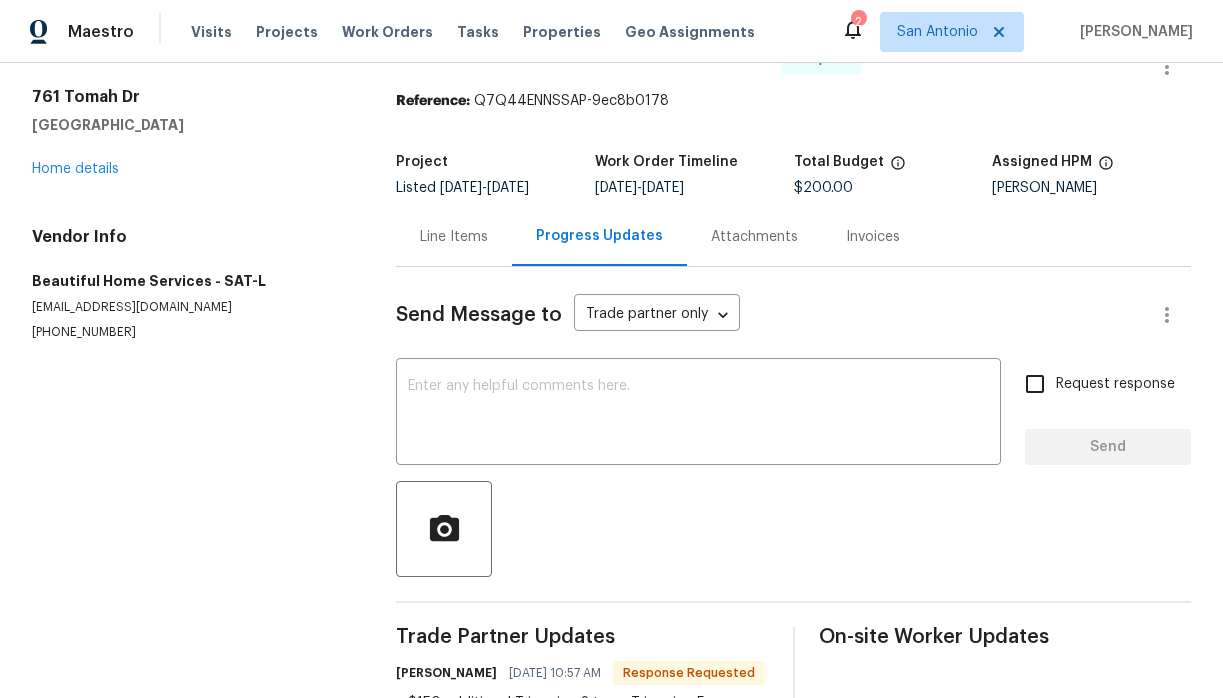 click on "Line Items" at bounding box center [454, 237] 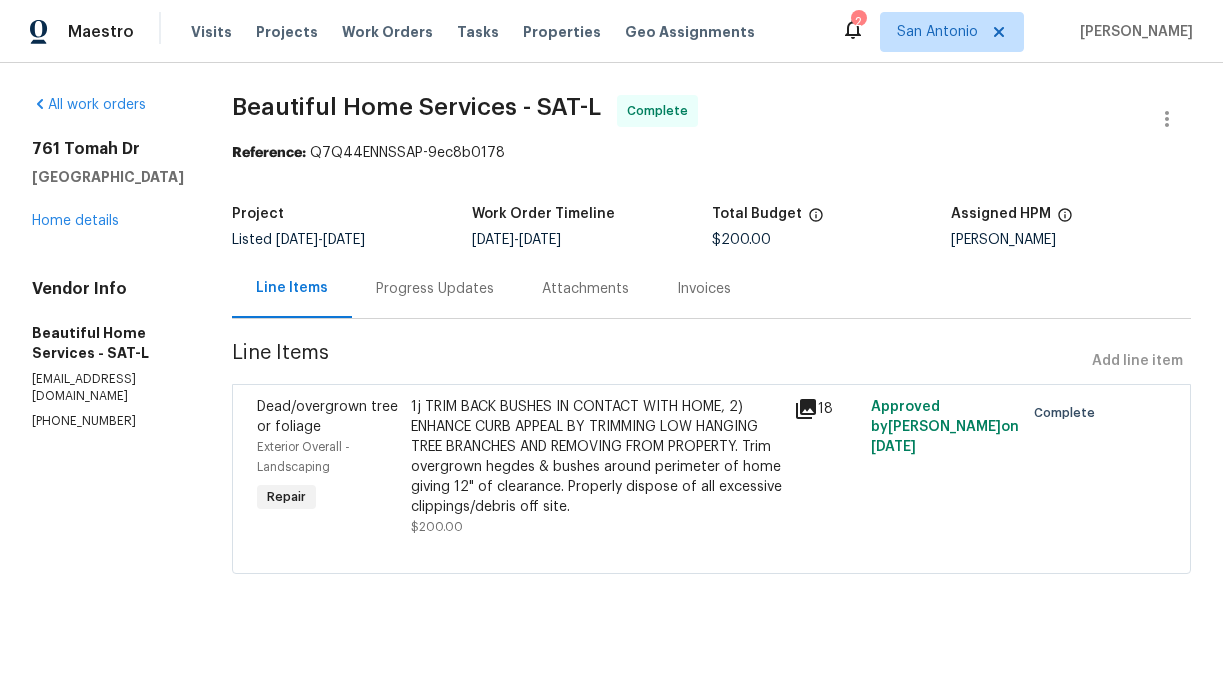scroll, scrollTop: 0, scrollLeft: 0, axis: both 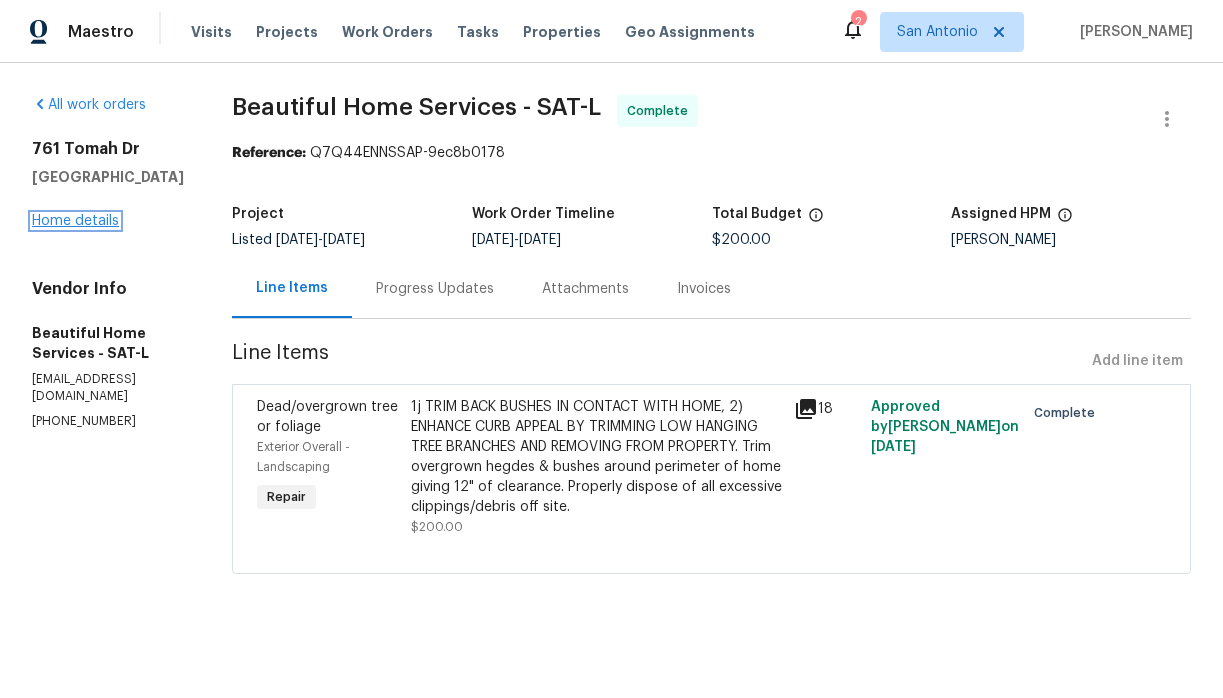 click on "Home details" at bounding box center [75, 221] 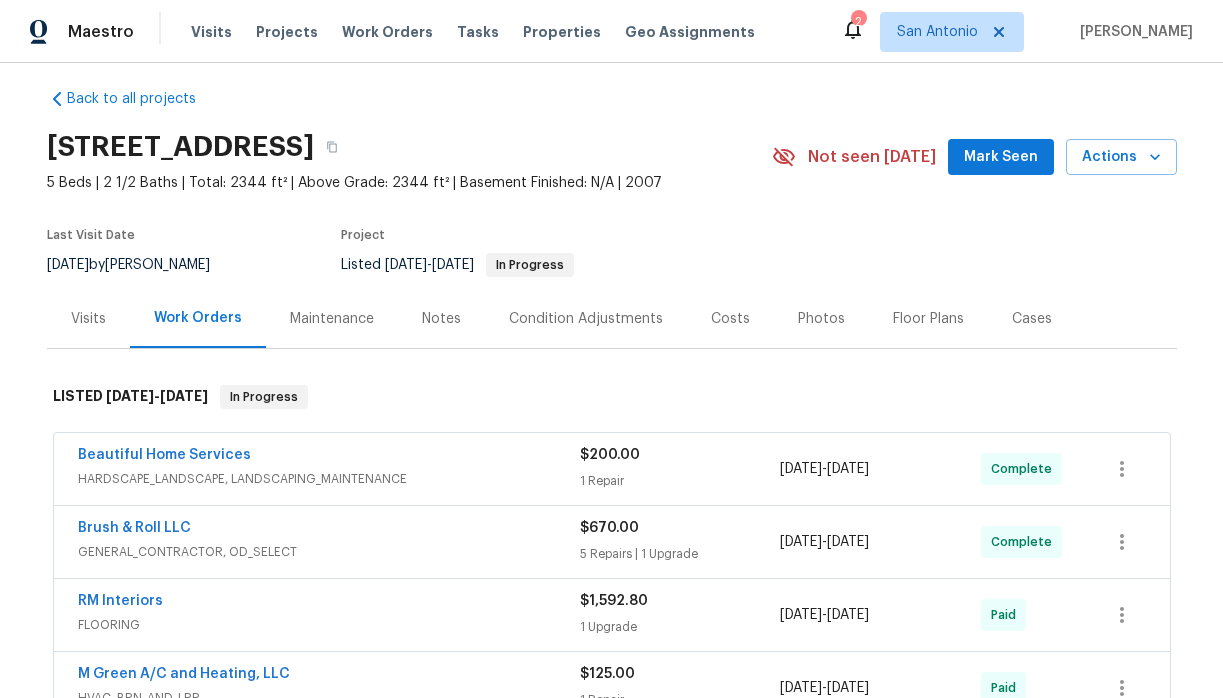 scroll, scrollTop: 0, scrollLeft: 0, axis: both 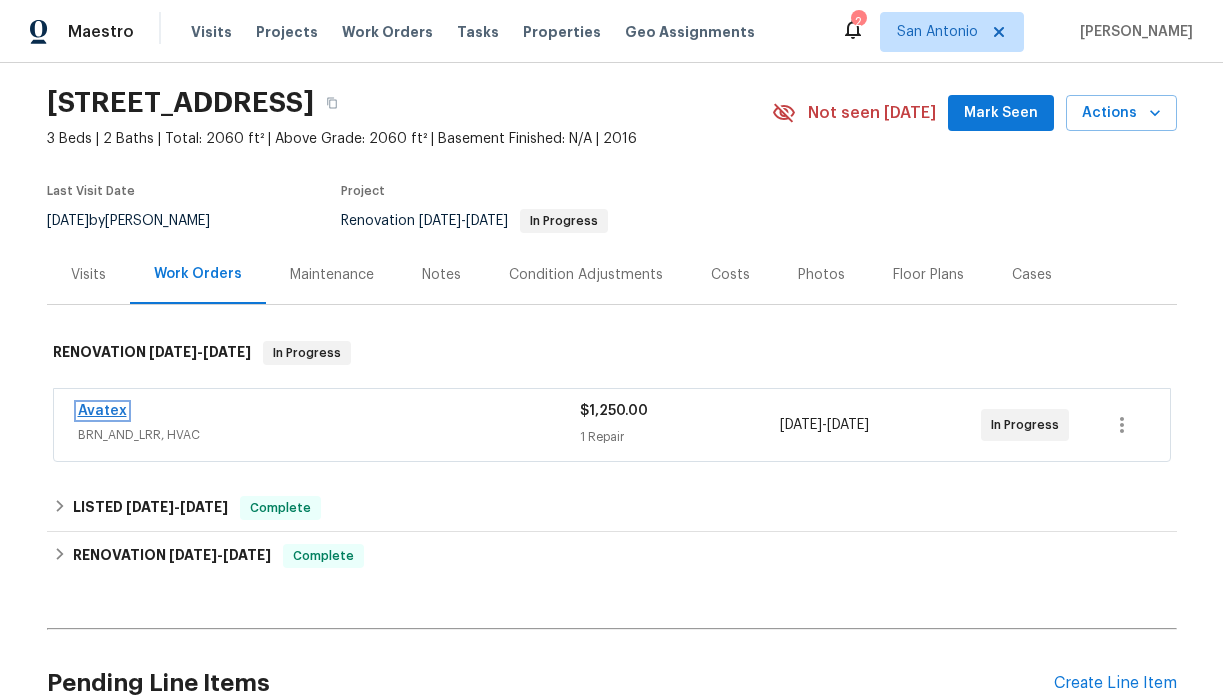 click on "Avatex" at bounding box center [102, 411] 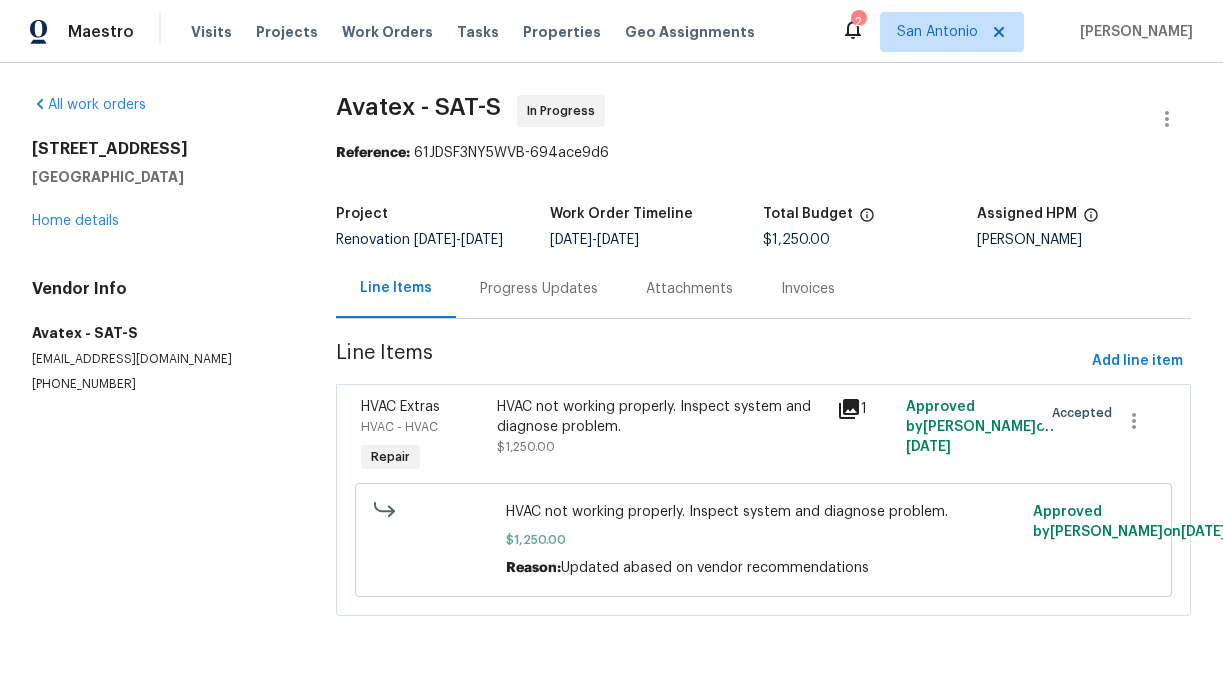 click on "HVAC not working properly. Inspect system and diagnose problem." at bounding box center [661, 417] 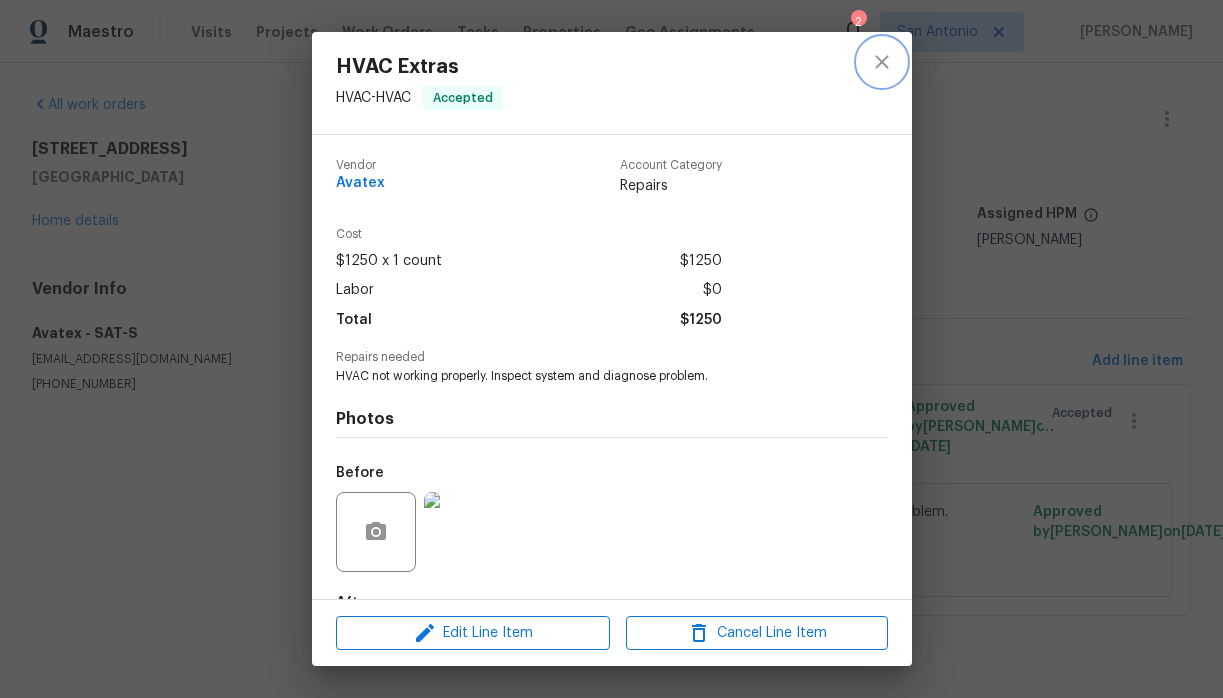 click 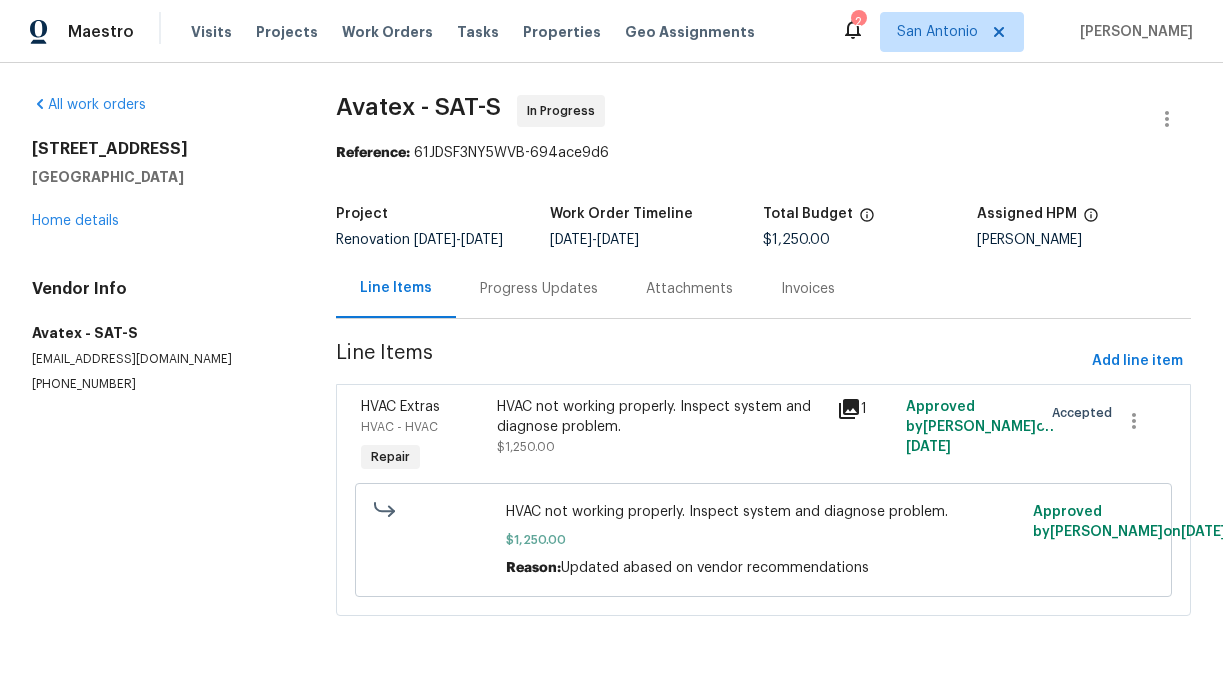 click on "Progress Updates" at bounding box center (539, 289) 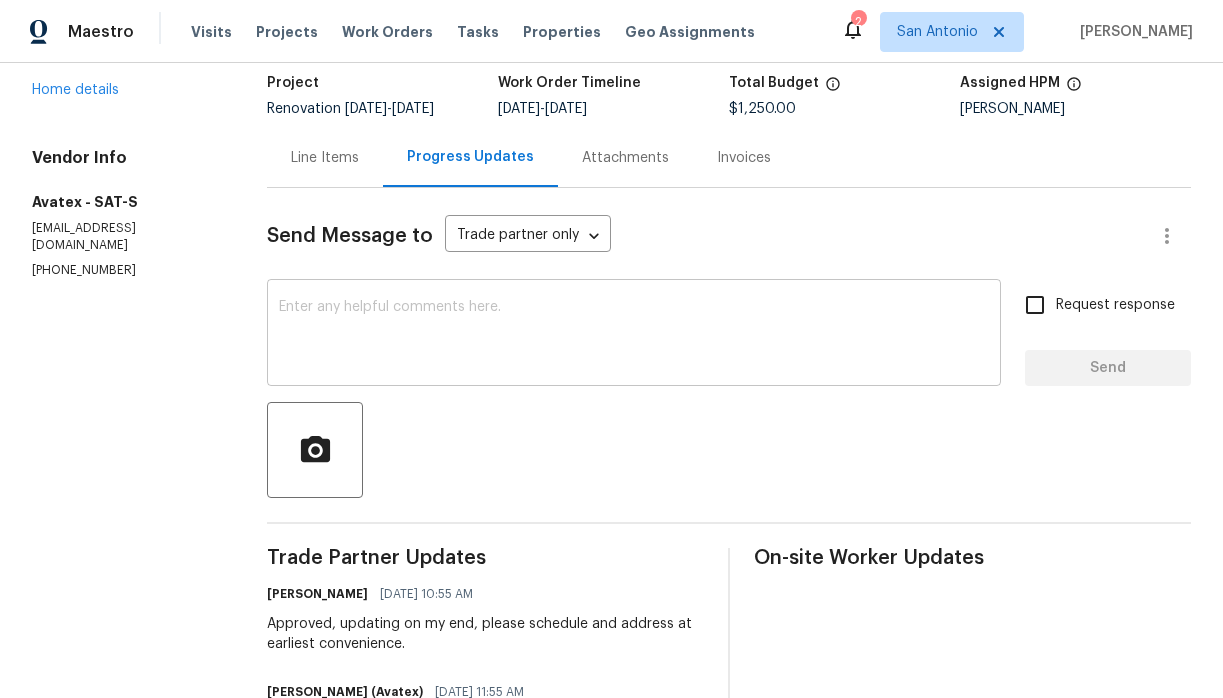 scroll, scrollTop: 113, scrollLeft: 0, axis: vertical 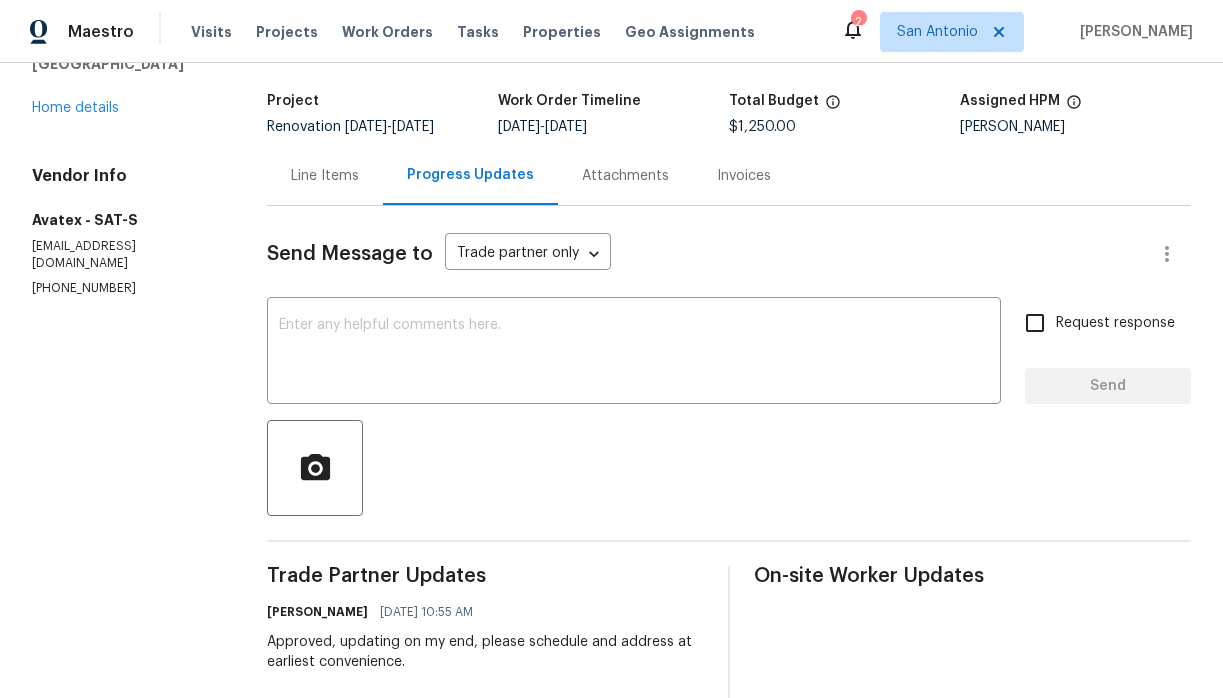 click on "Line Items" at bounding box center [325, 176] 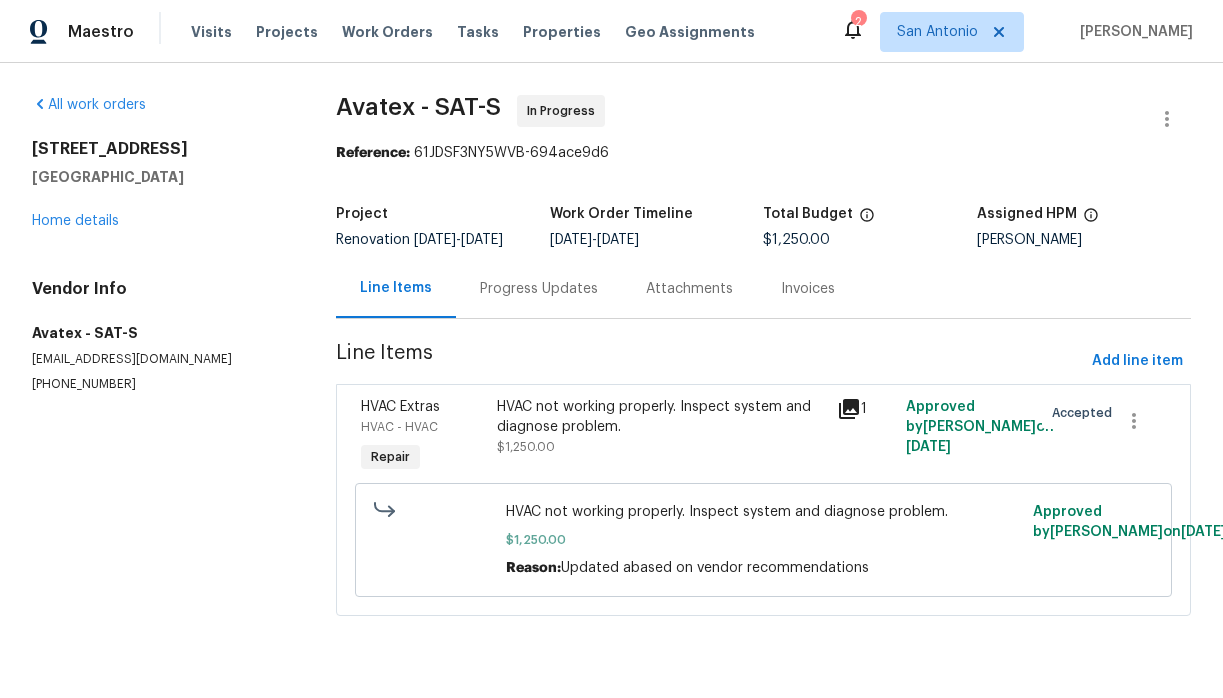 scroll, scrollTop: 0, scrollLeft: 0, axis: both 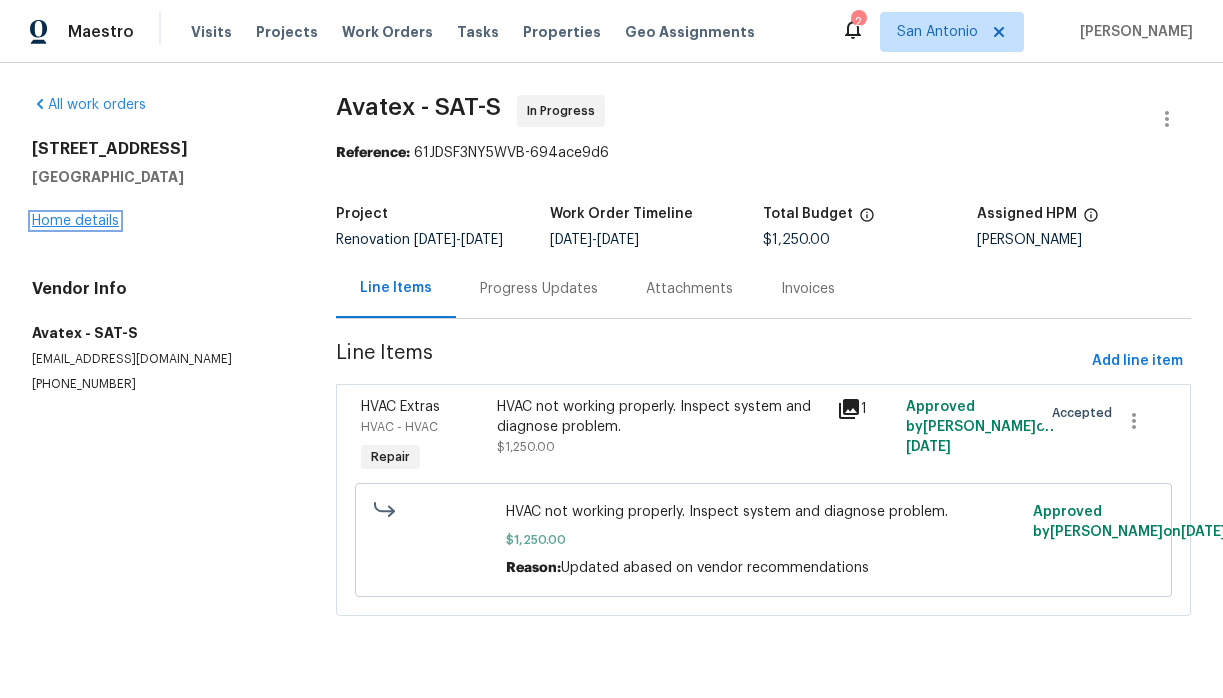 click on "Home details" at bounding box center (75, 221) 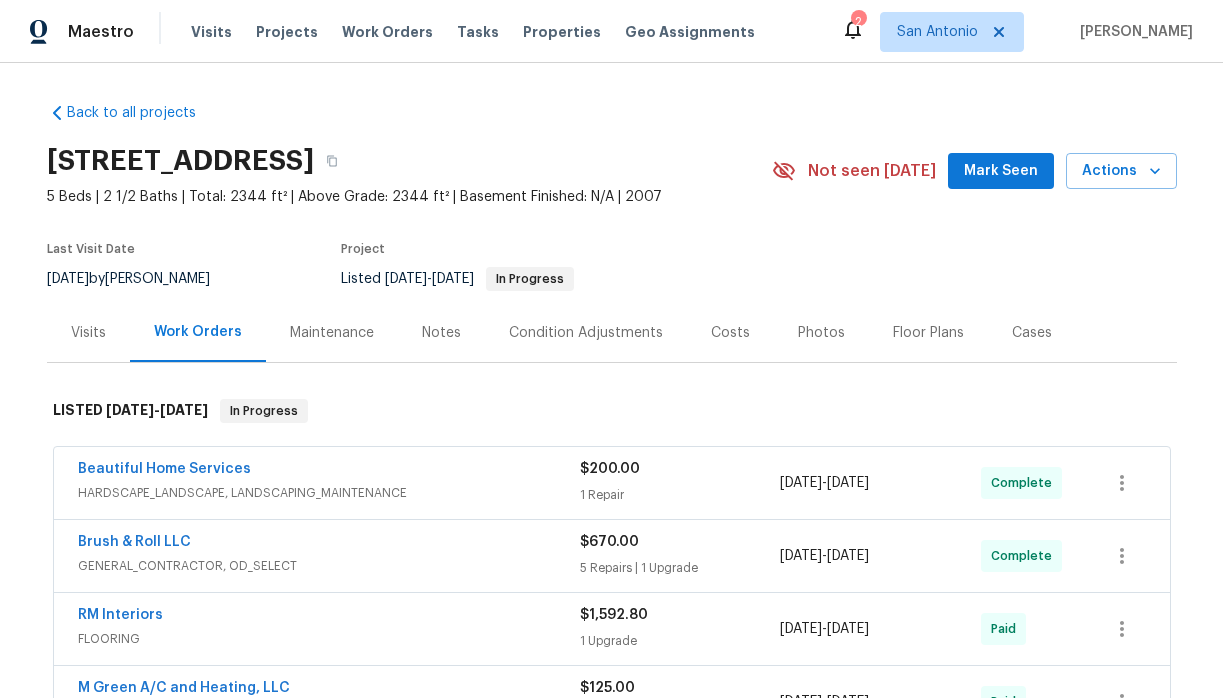 scroll, scrollTop: 0, scrollLeft: 0, axis: both 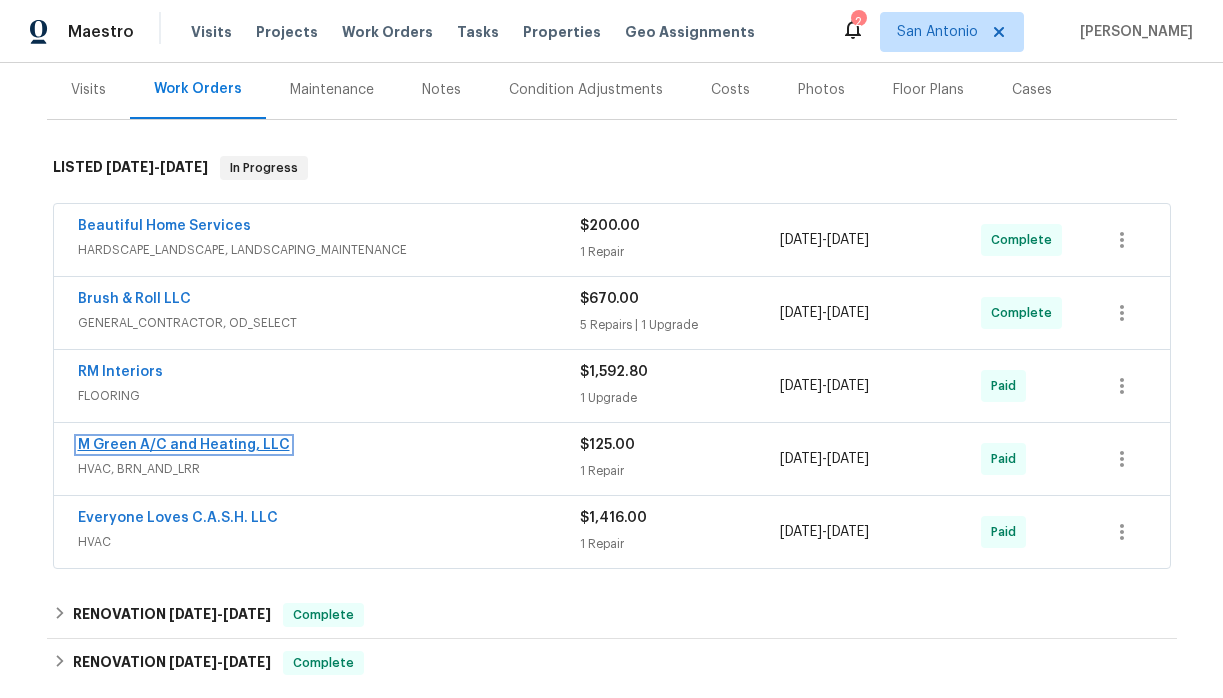 click on "M Green A/C and Heating, LLC" at bounding box center (184, 445) 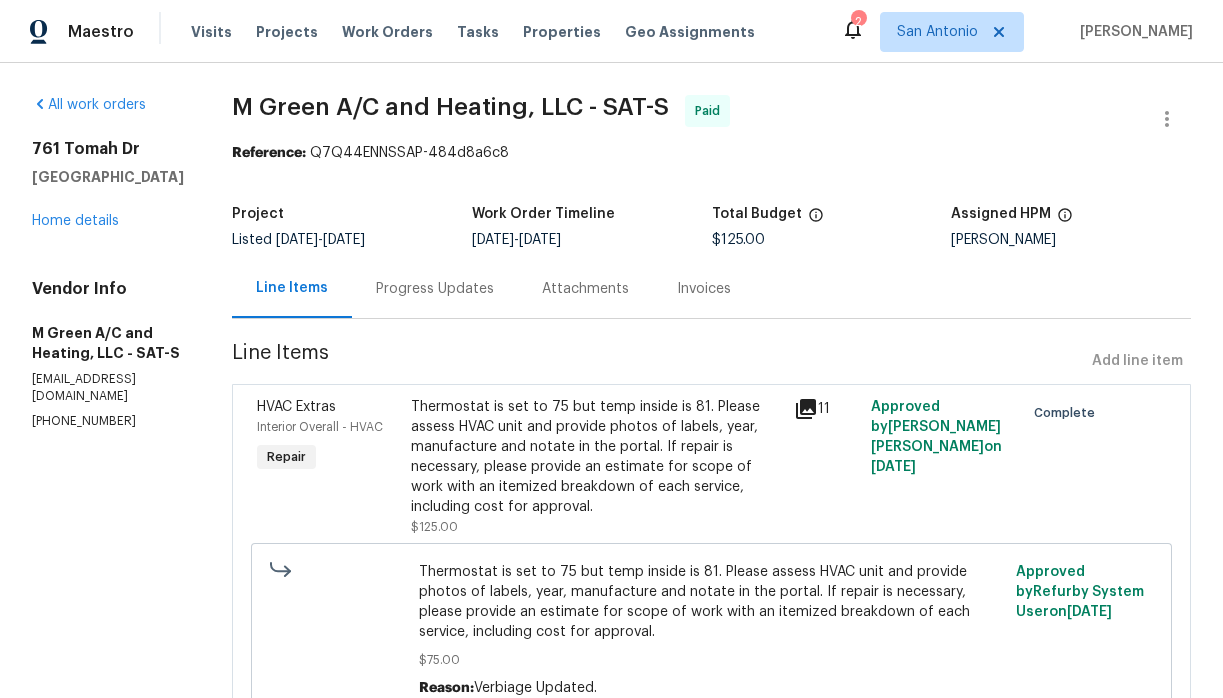 click on "Thermostat is set to 75 but temp inside is 81. Please assess HVAC unit and provide photos of labels, year, manufacture and notate in the portal. If repair is necessary, please provide an estimate for scope of work with an itemized breakdown of each service, including cost for approval." at bounding box center [597, 457] 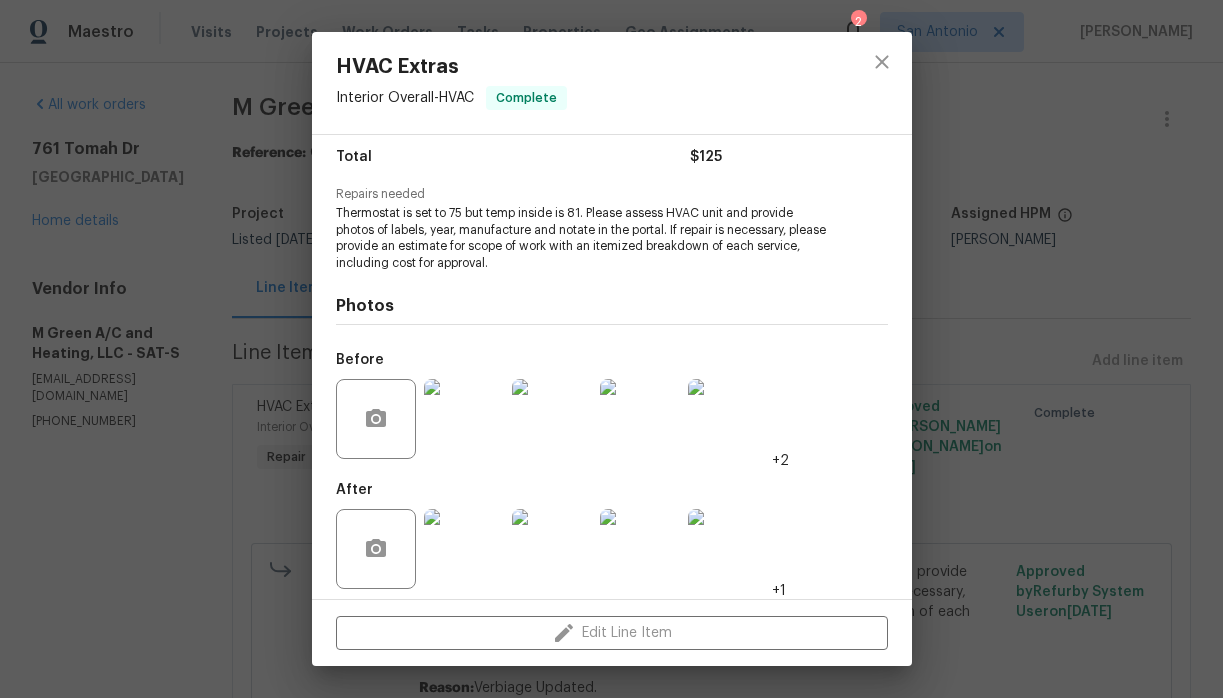 scroll, scrollTop: 173, scrollLeft: 0, axis: vertical 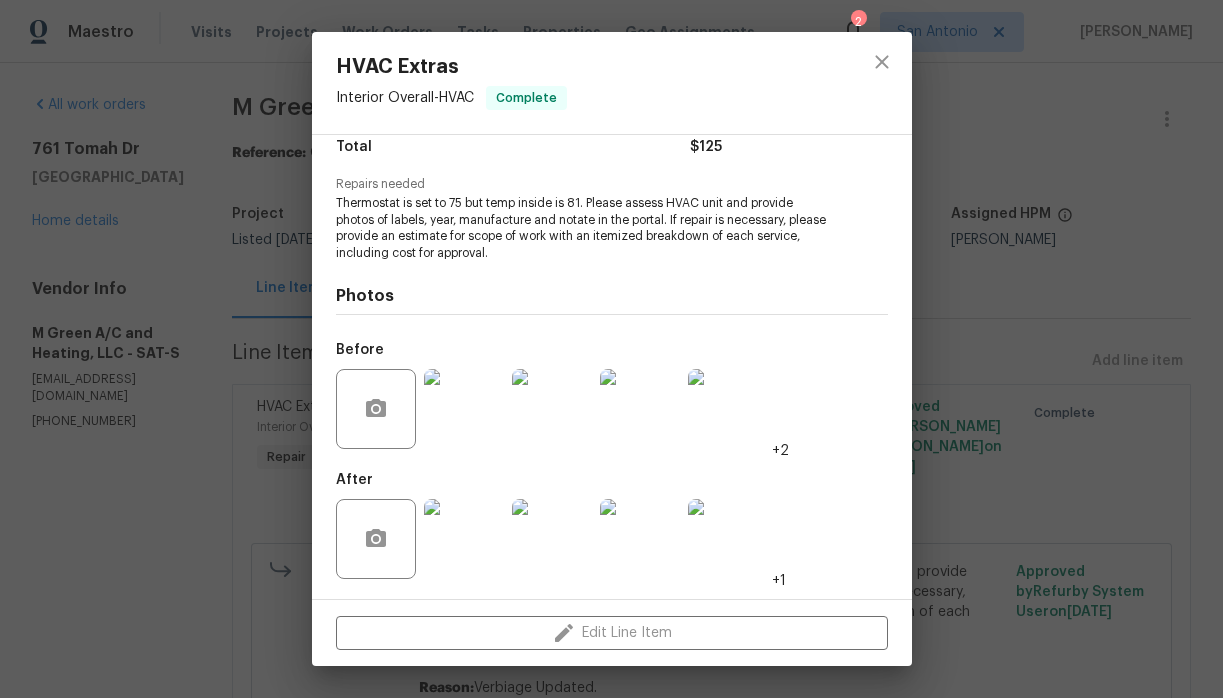 click at bounding box center [464, 539] 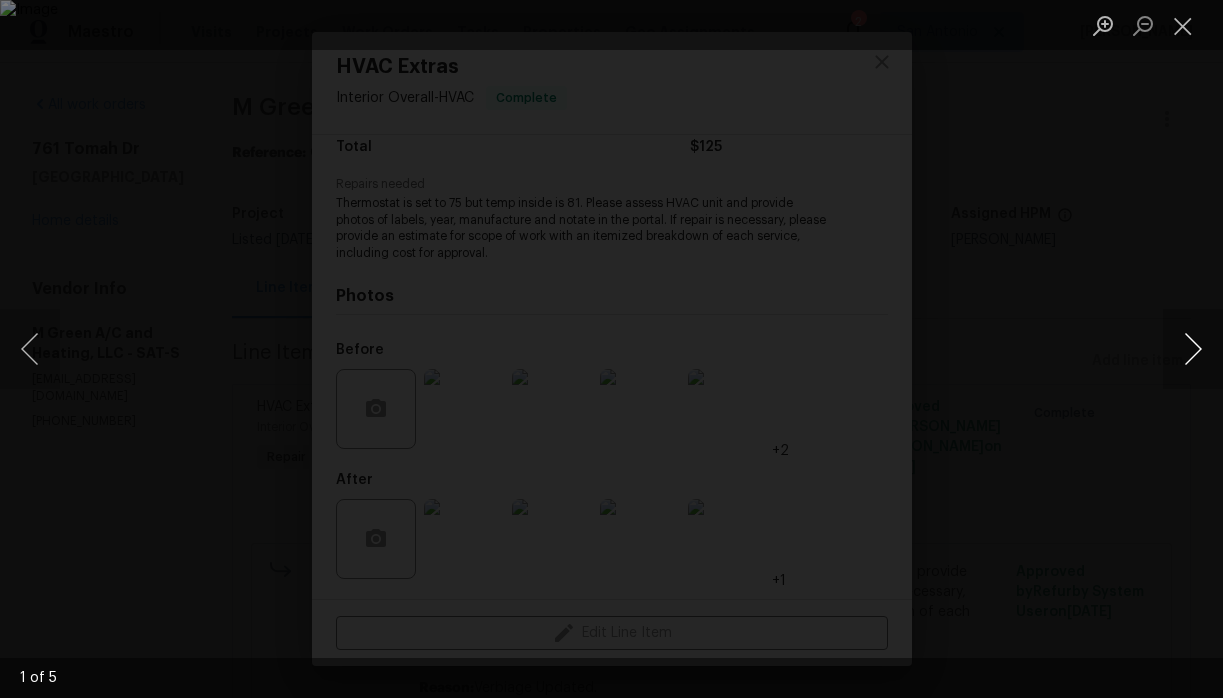 click at bounding box center [1193, 349] 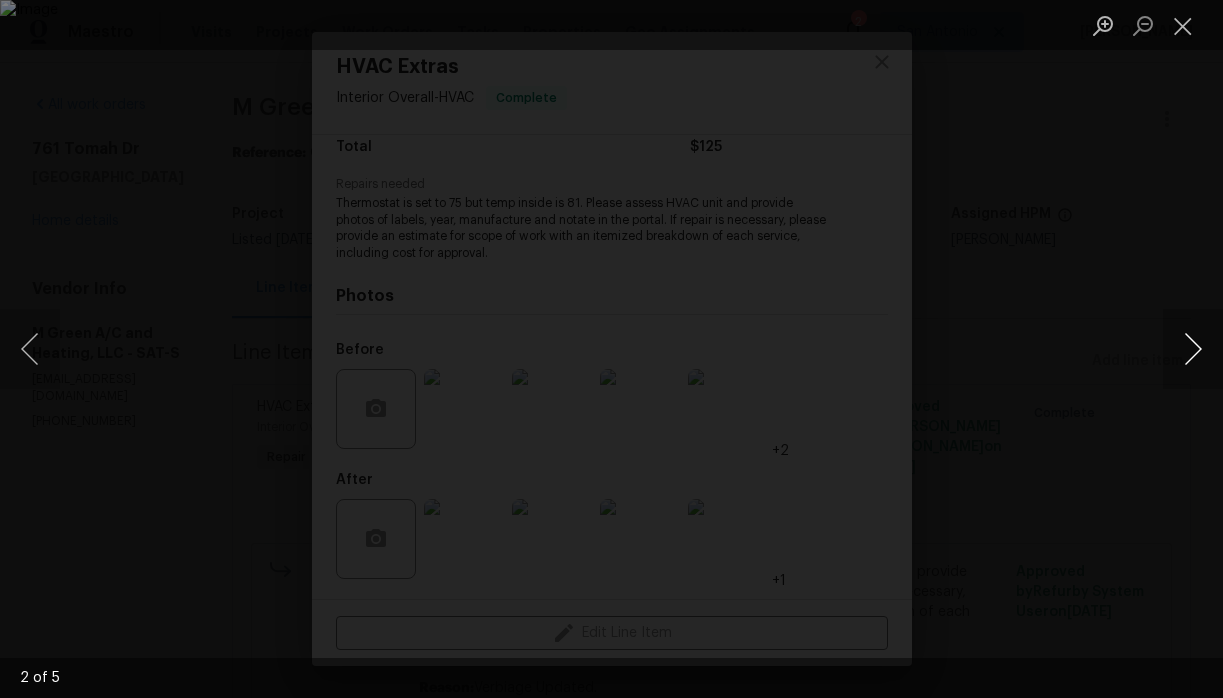 click at bounding box center (1193, 349) 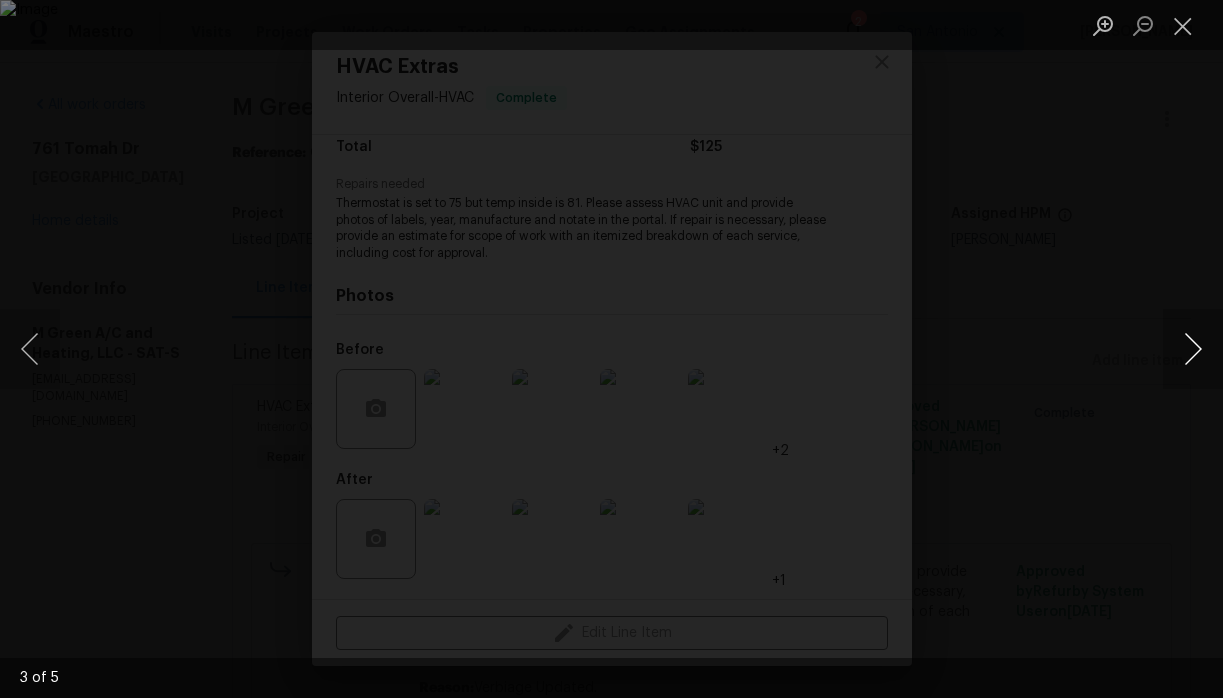 click at bounding box center (1193, 349) 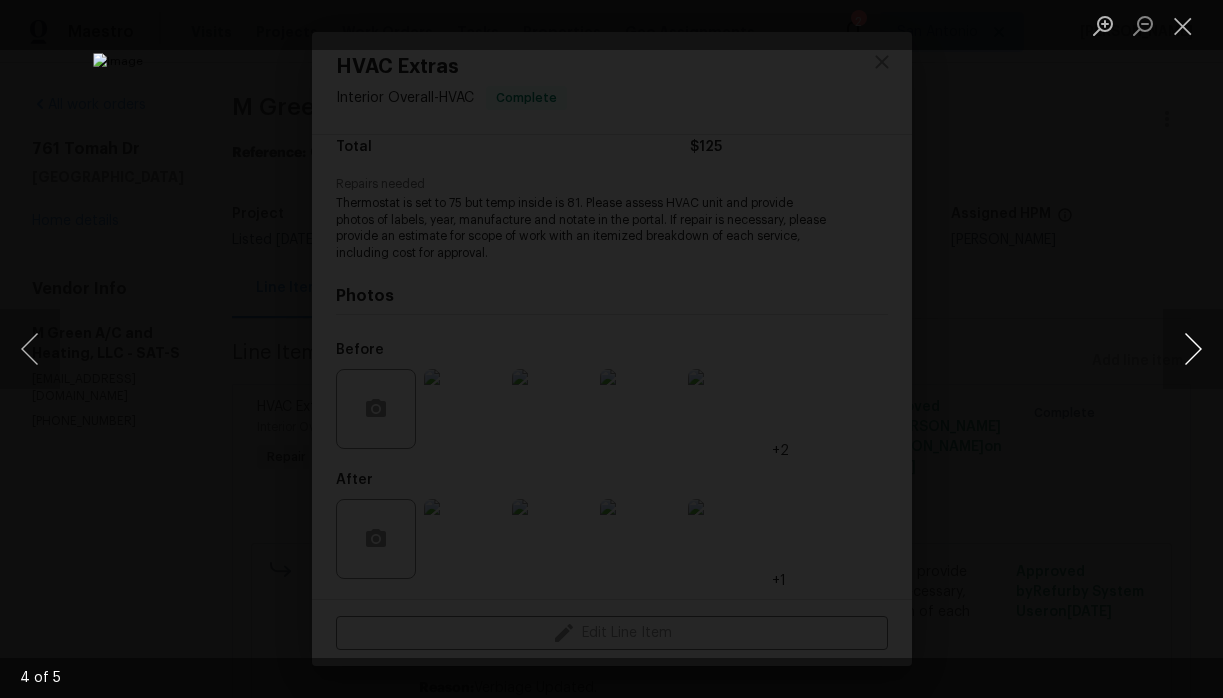 click at bounding box center [1193, 349] 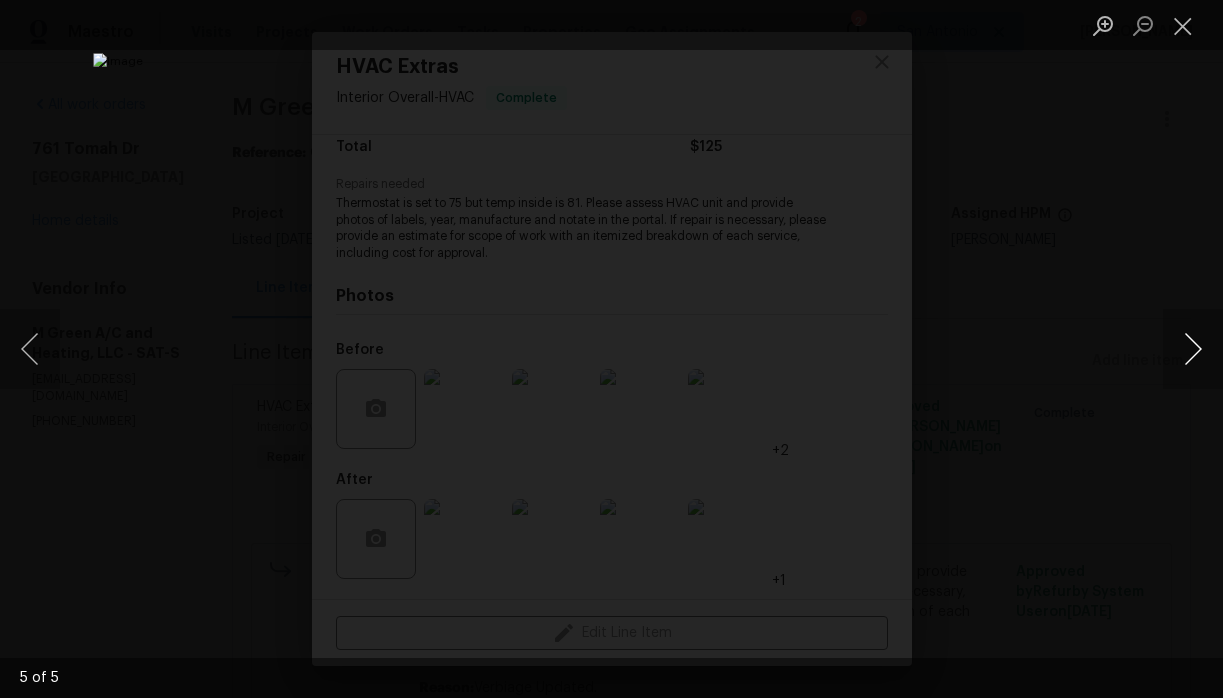 click at bounding box center (1193, 349) 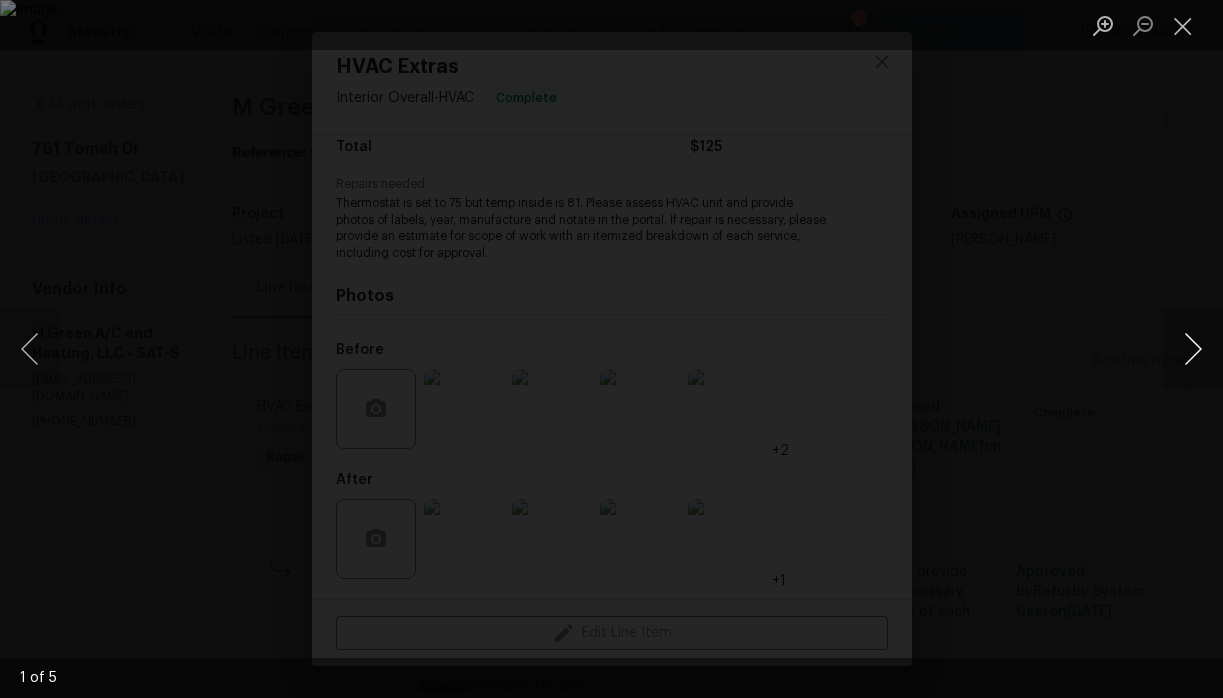 click at bounding box center (1193, 349) 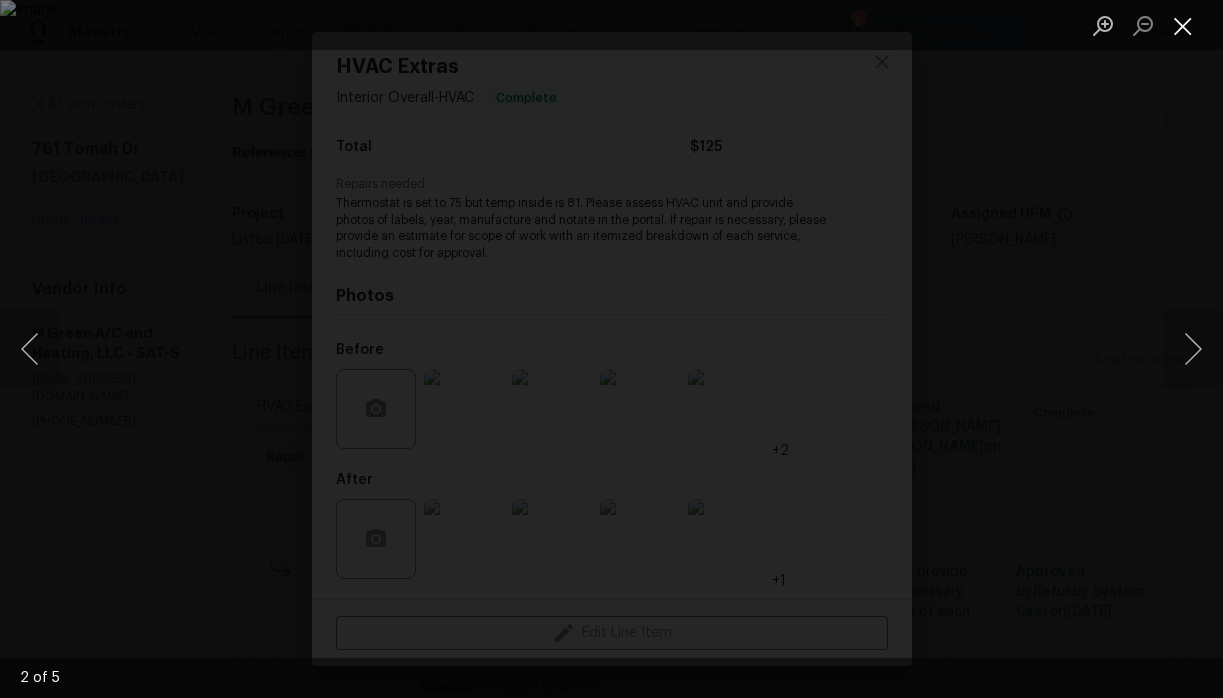 click at bounding box center (1183, 25) 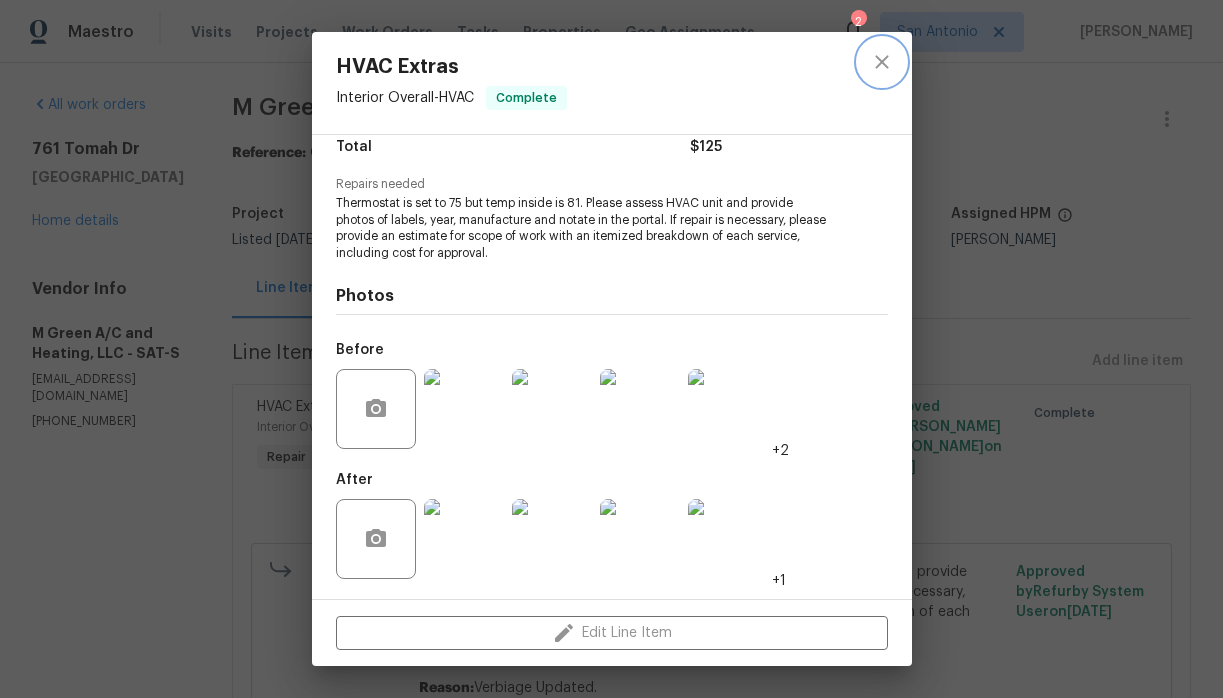 click 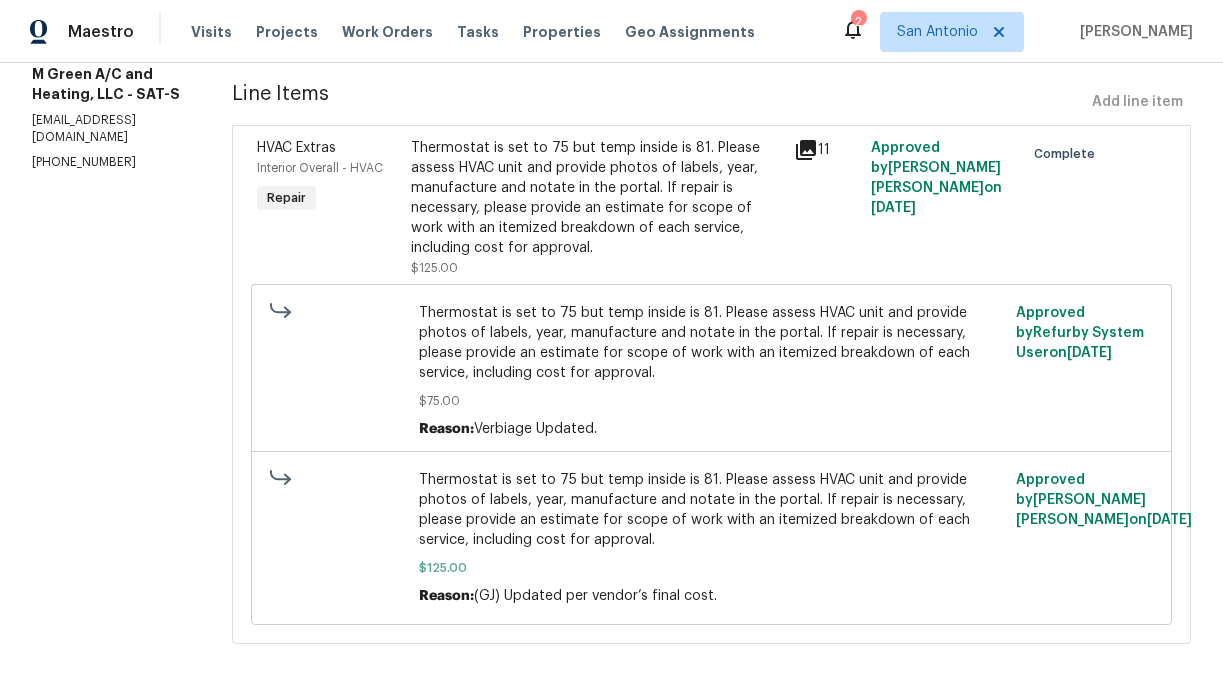 scroll, scrollTop: 262, scrollLeft: 0, axis: vertical 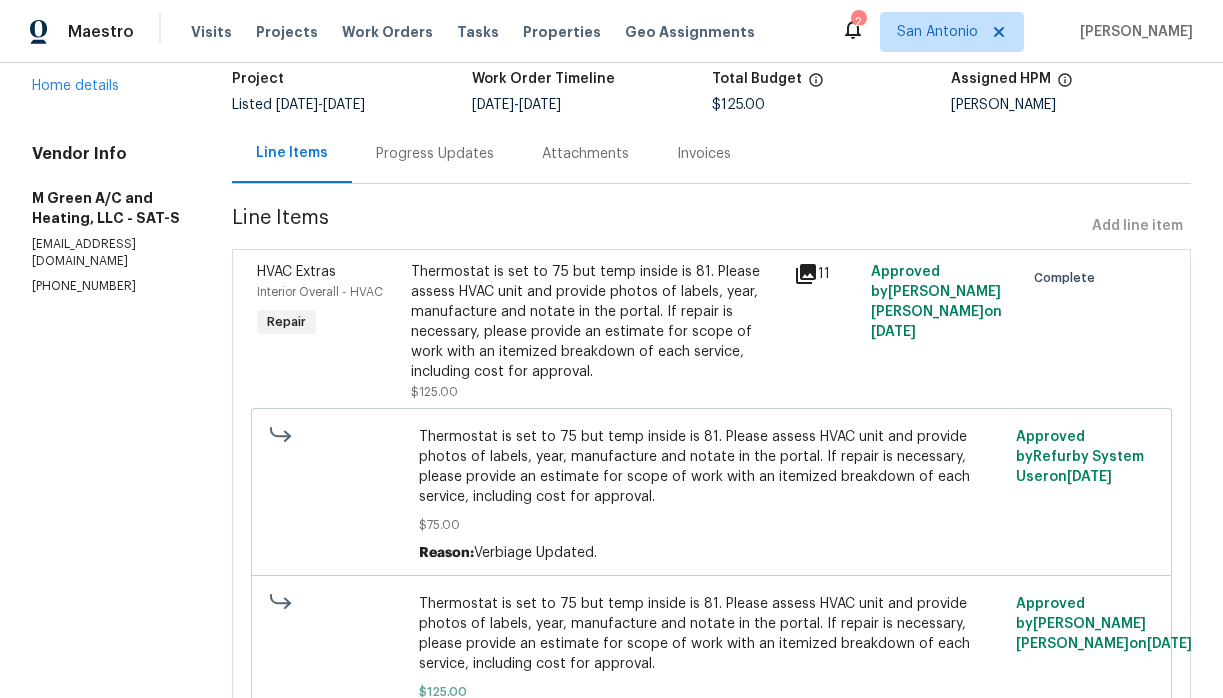 click on "Progress Updates" at bounding box center (435, 154) 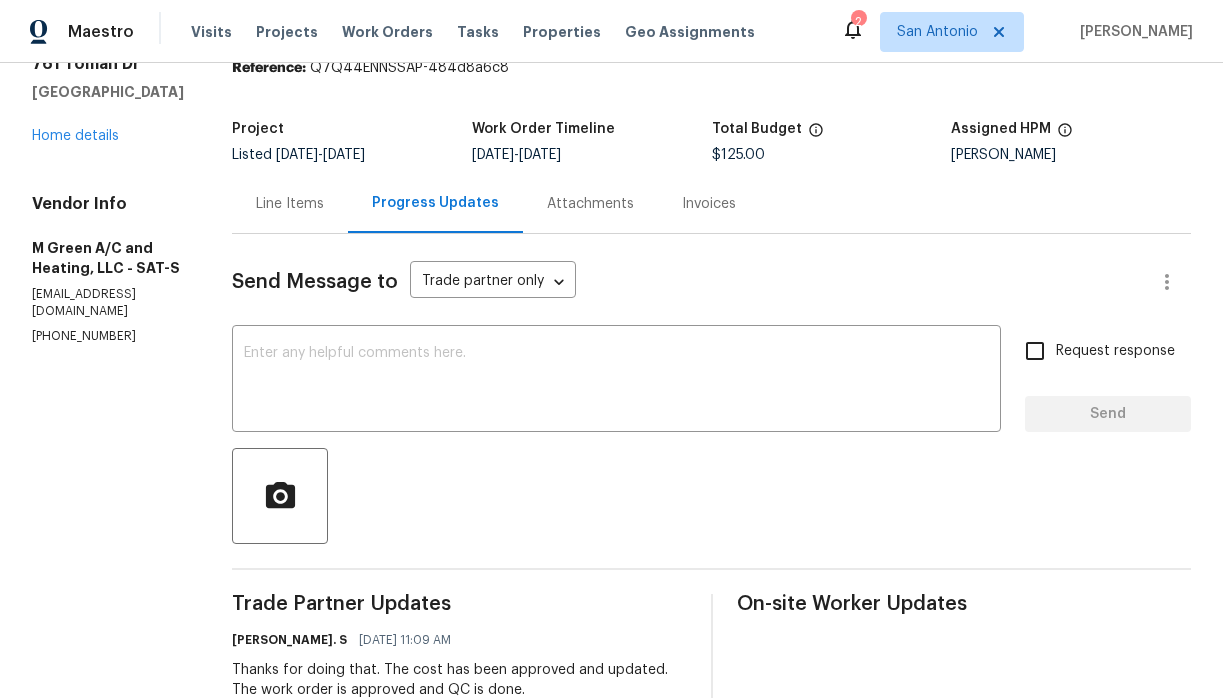 scroll, scrollTop: 0, scrollLeft: 0, axis: both 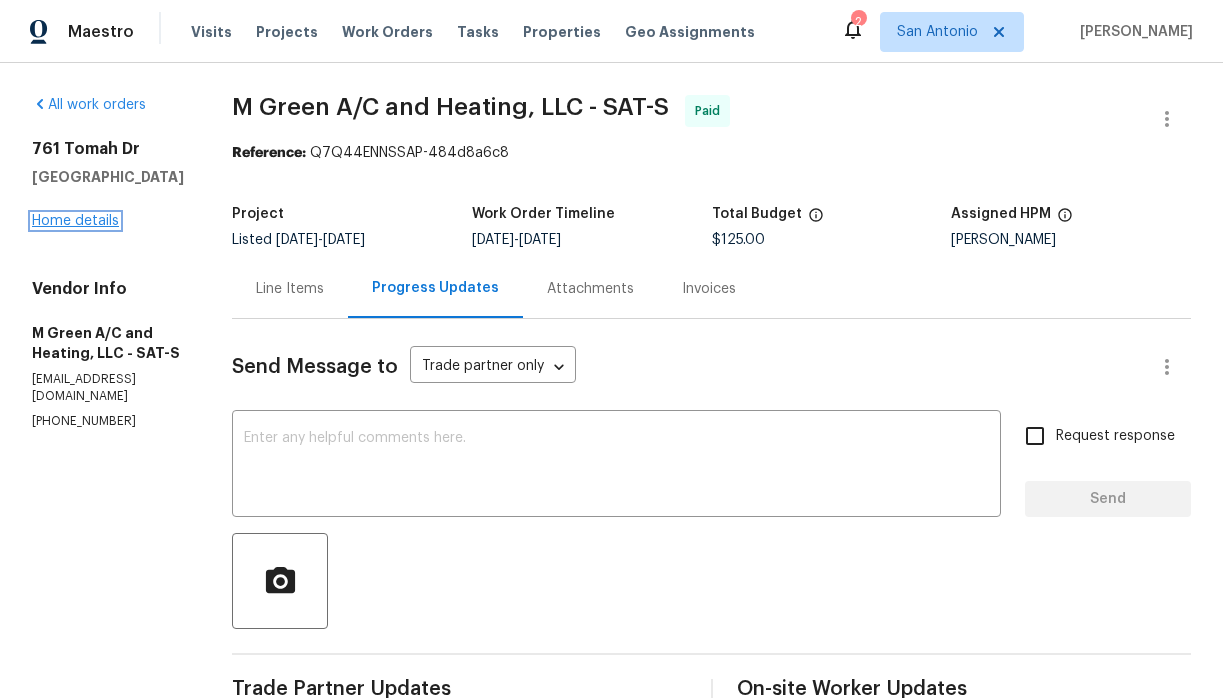 click on "Home details" at bounding box center (75, 221) 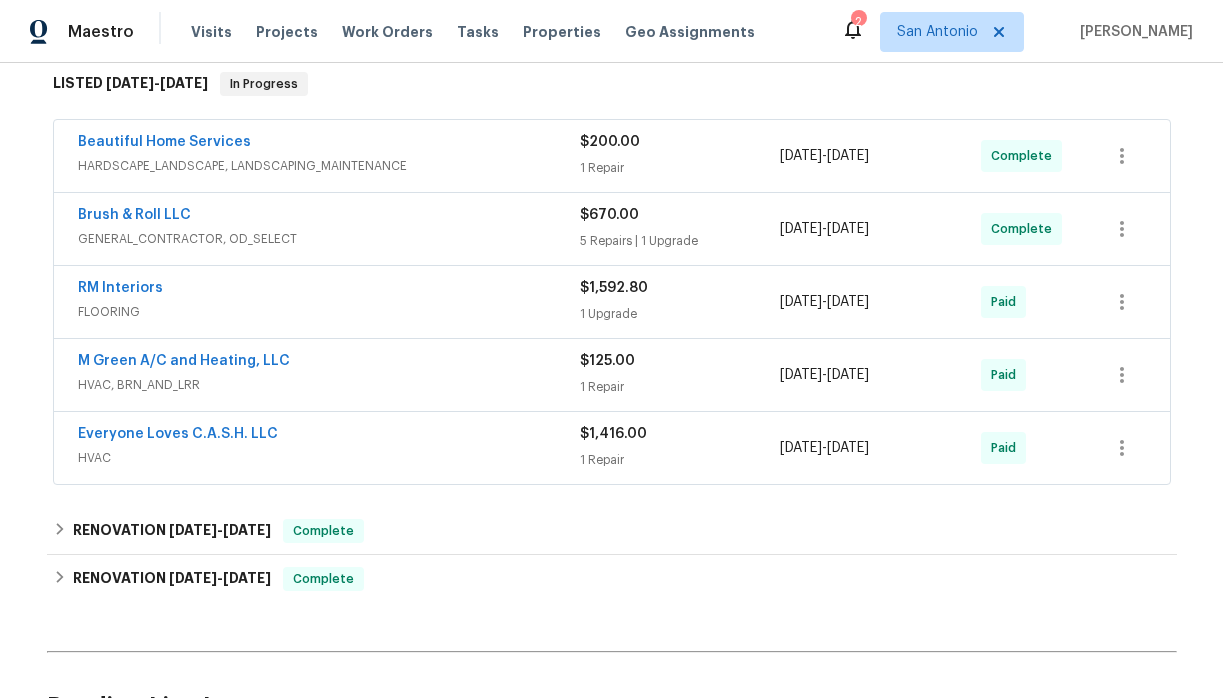 scroll, scrollTop: 334, scrollLeft: 0, axis: vertical 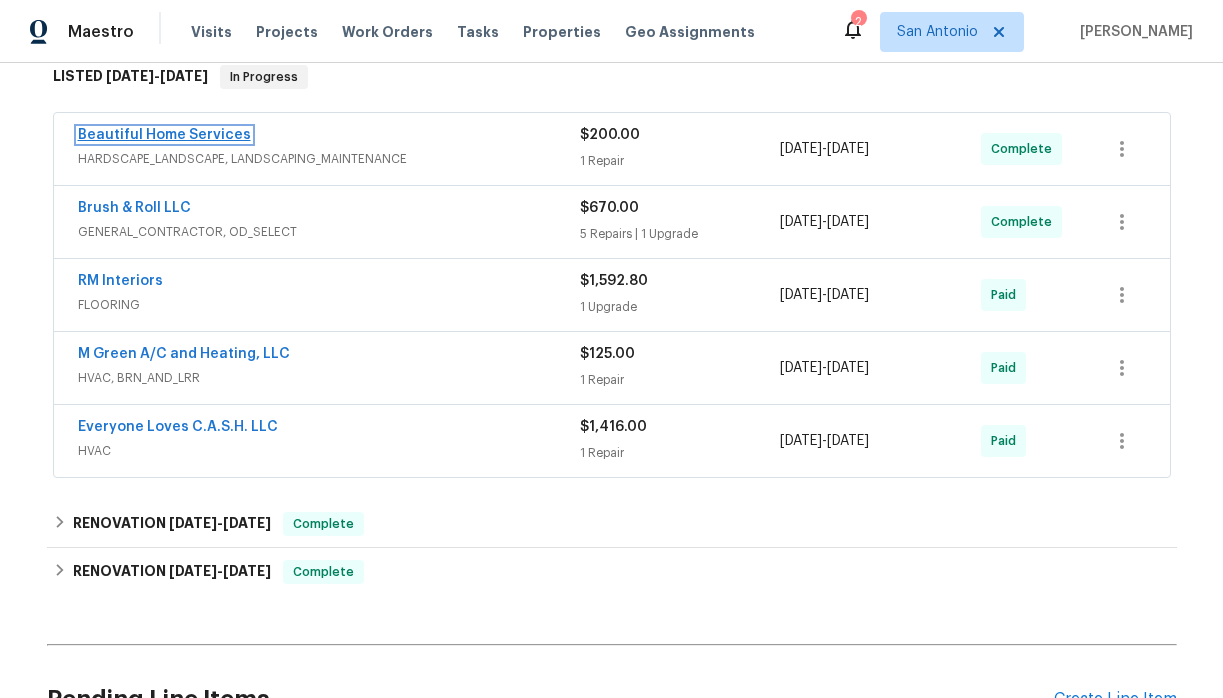 click on "Beautiful Home Services" at bounding box center [164, 135] 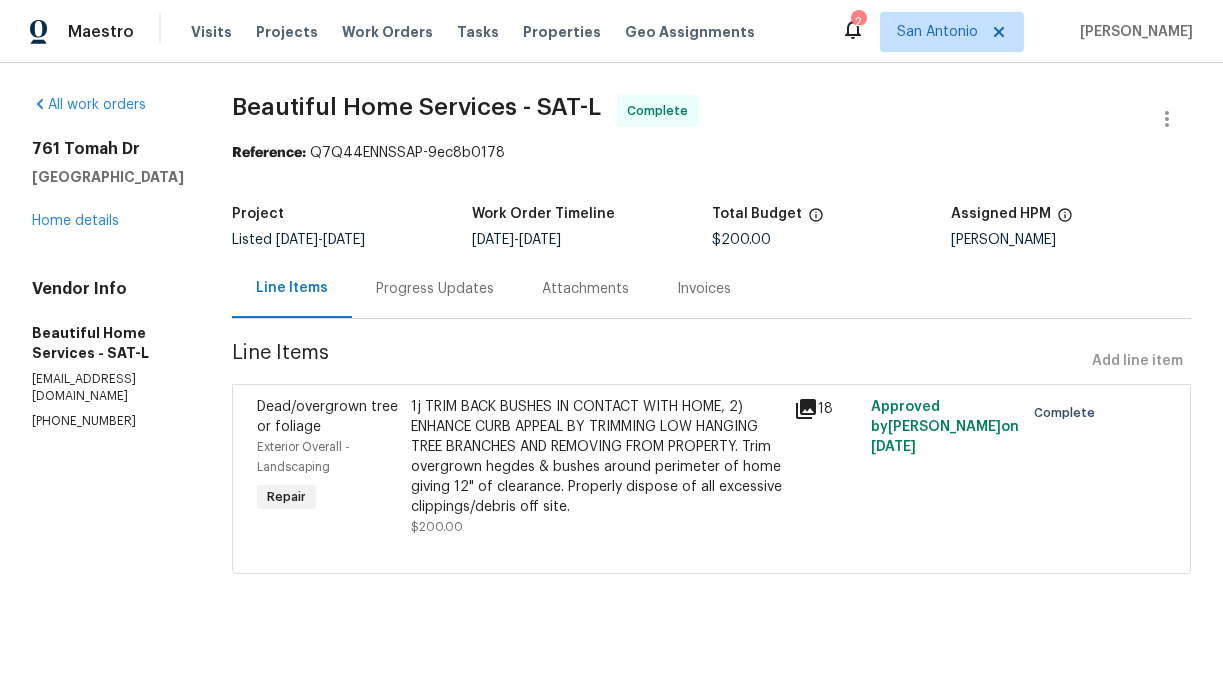 click on "Progress Updates" at bounding box center (435, 289) 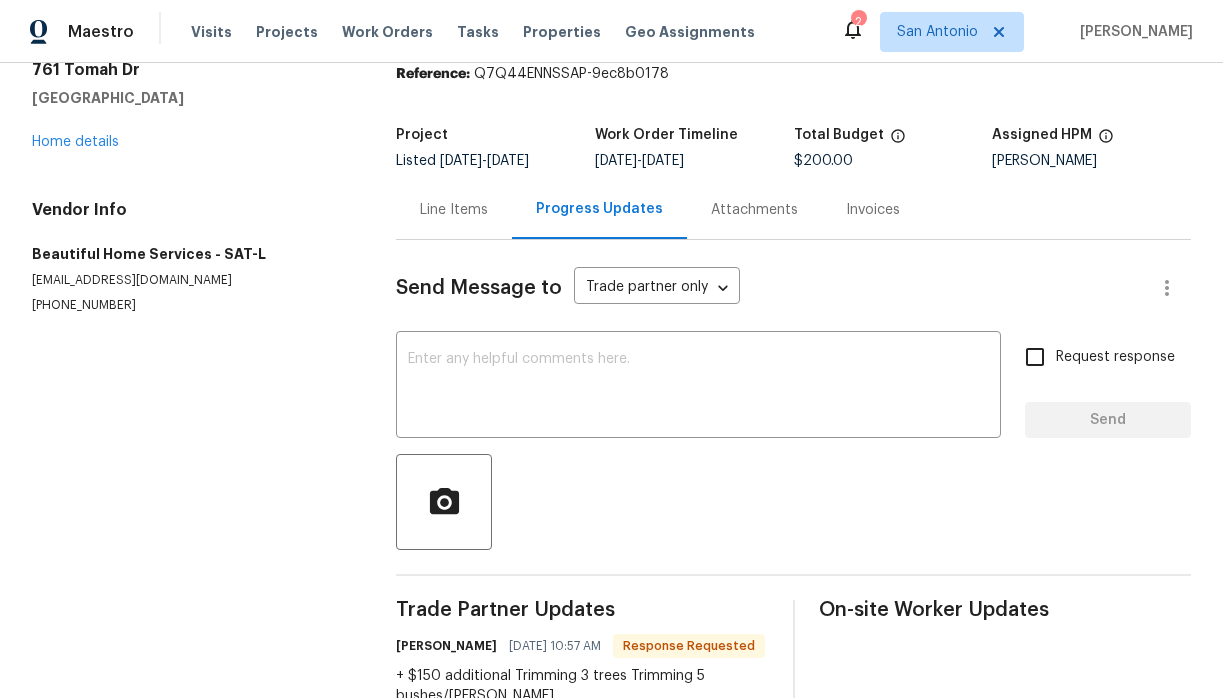 scroll, scrollTop: 66, scrollLeft: 0, axis: vertical 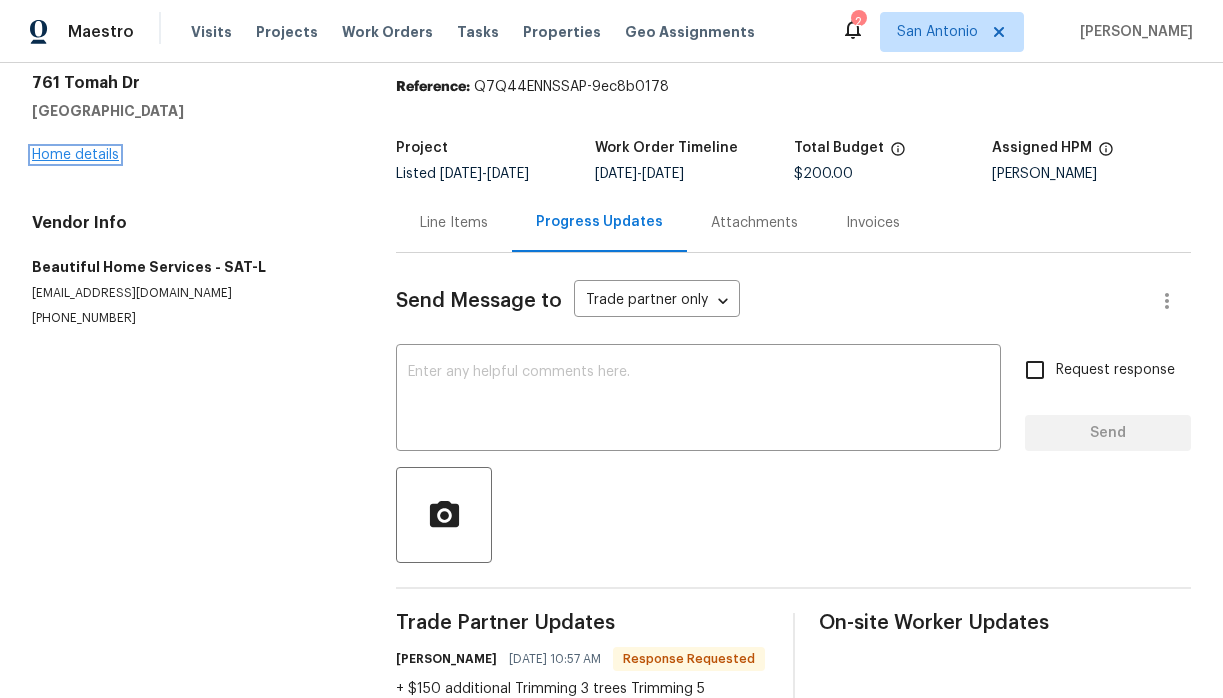 click on "Home details" at bounding box center (75, 155) 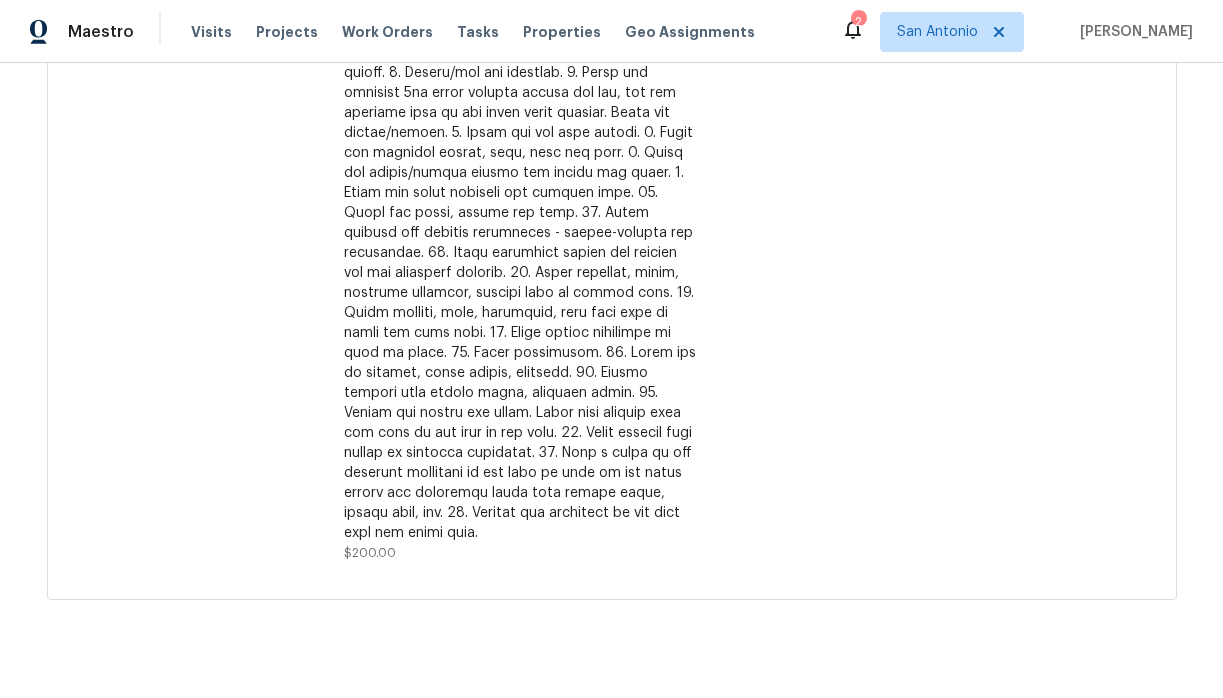 scroll, scrollTop: 724, scrollLeft: 0, axis: vertical 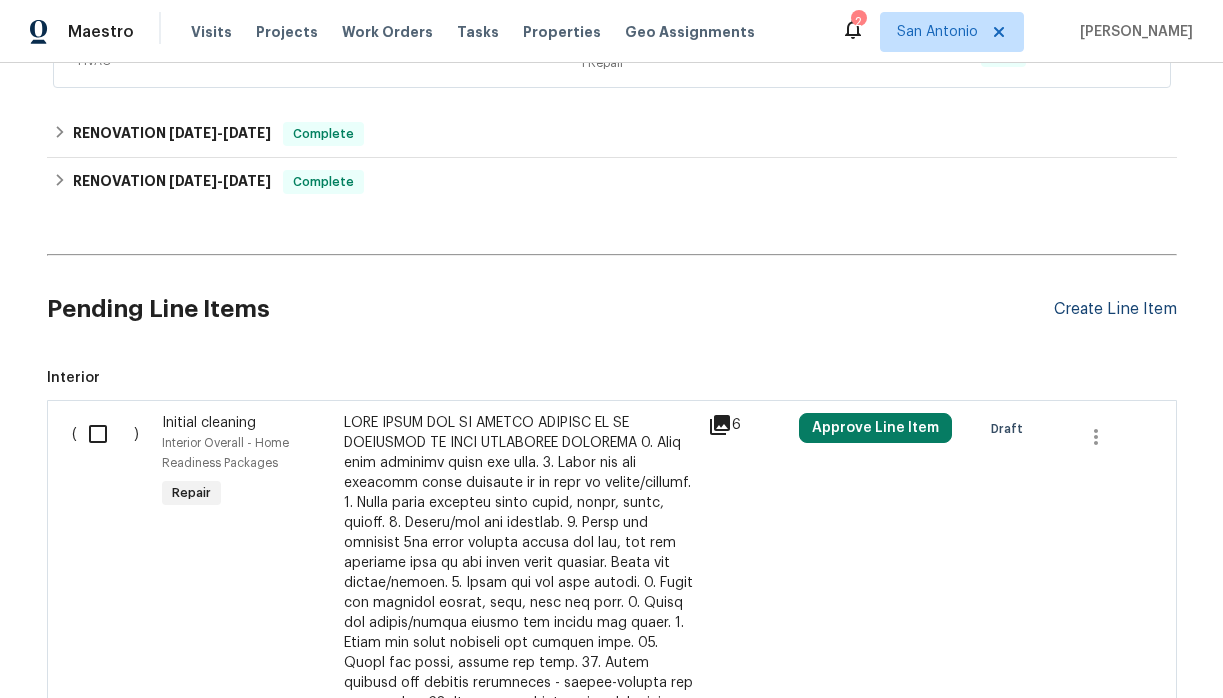 click on "Create Line Item" at bounding box center [1115, 309] 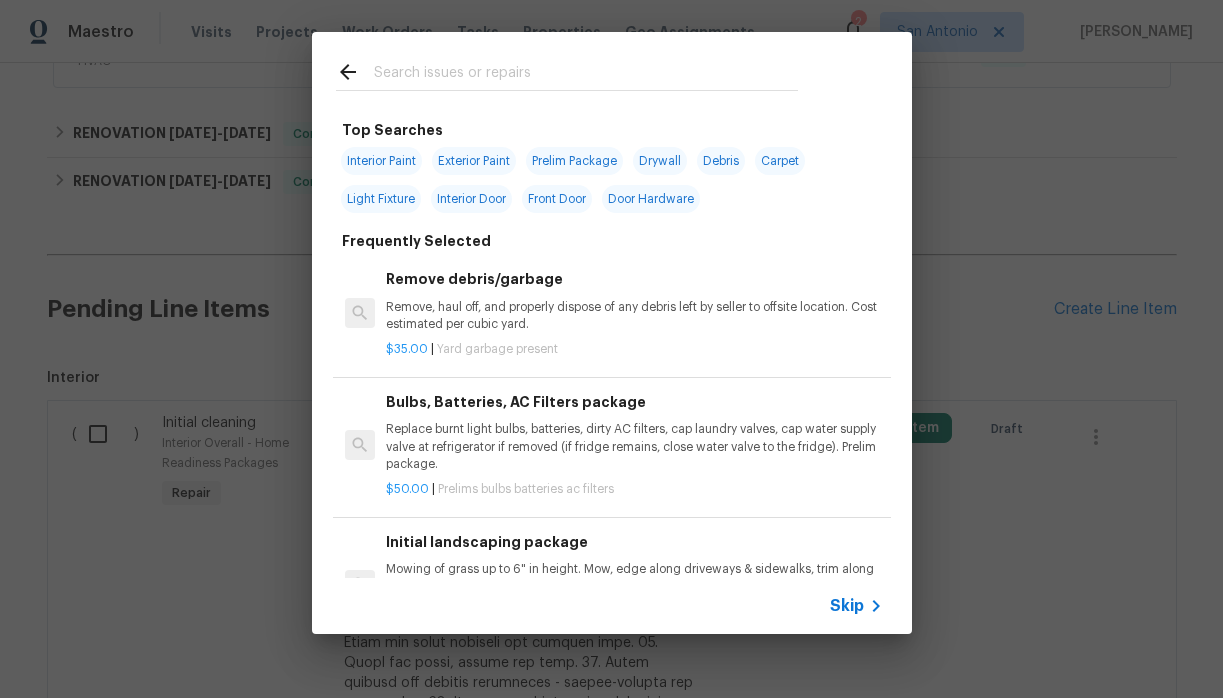 click at bounding box center [586, 75] 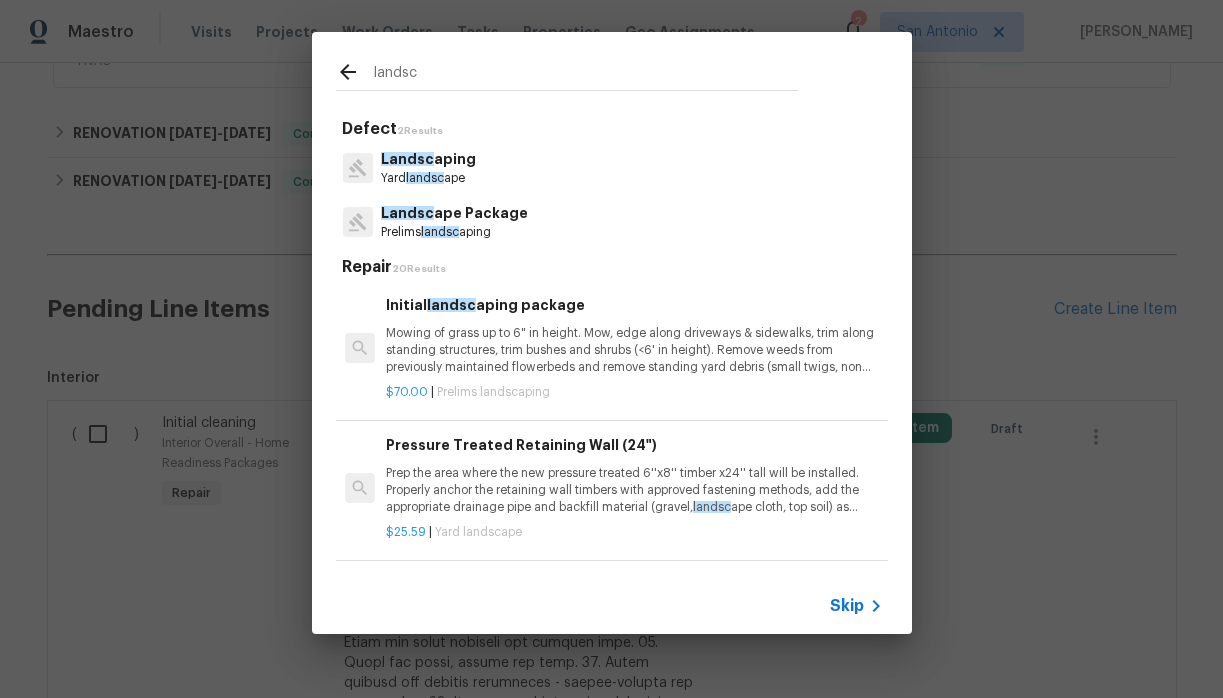 type on "landsc" 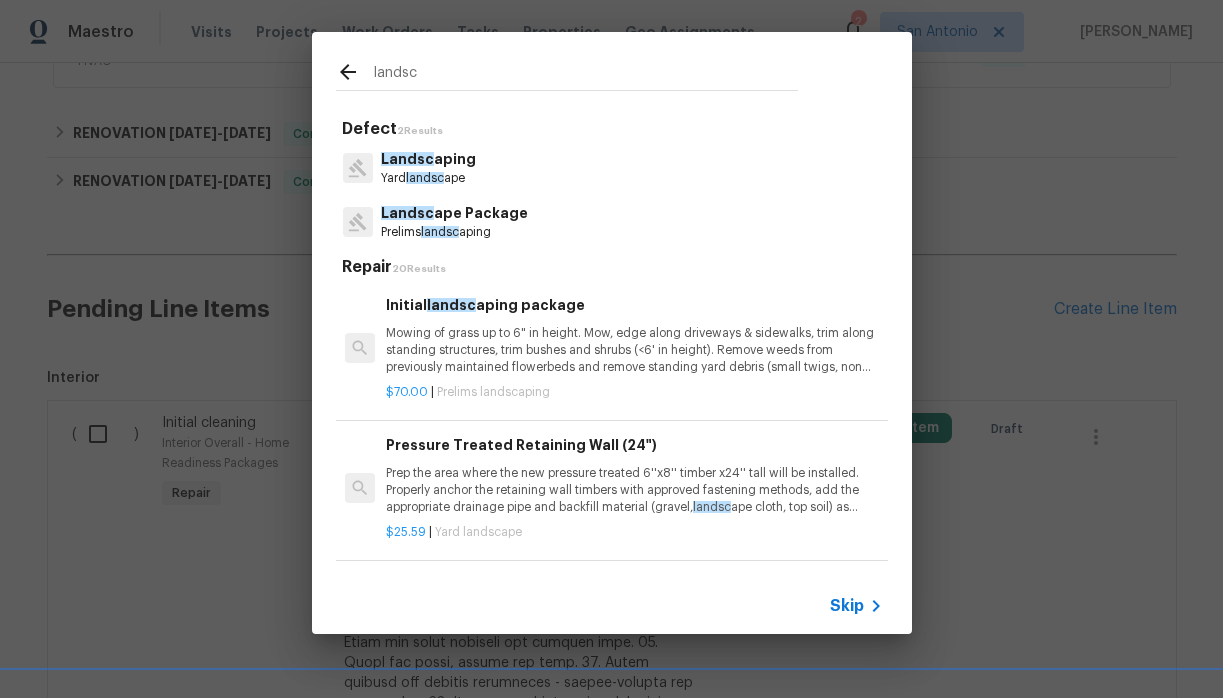 click on "Yard  landsc ape" at bounding box center (428, 178) 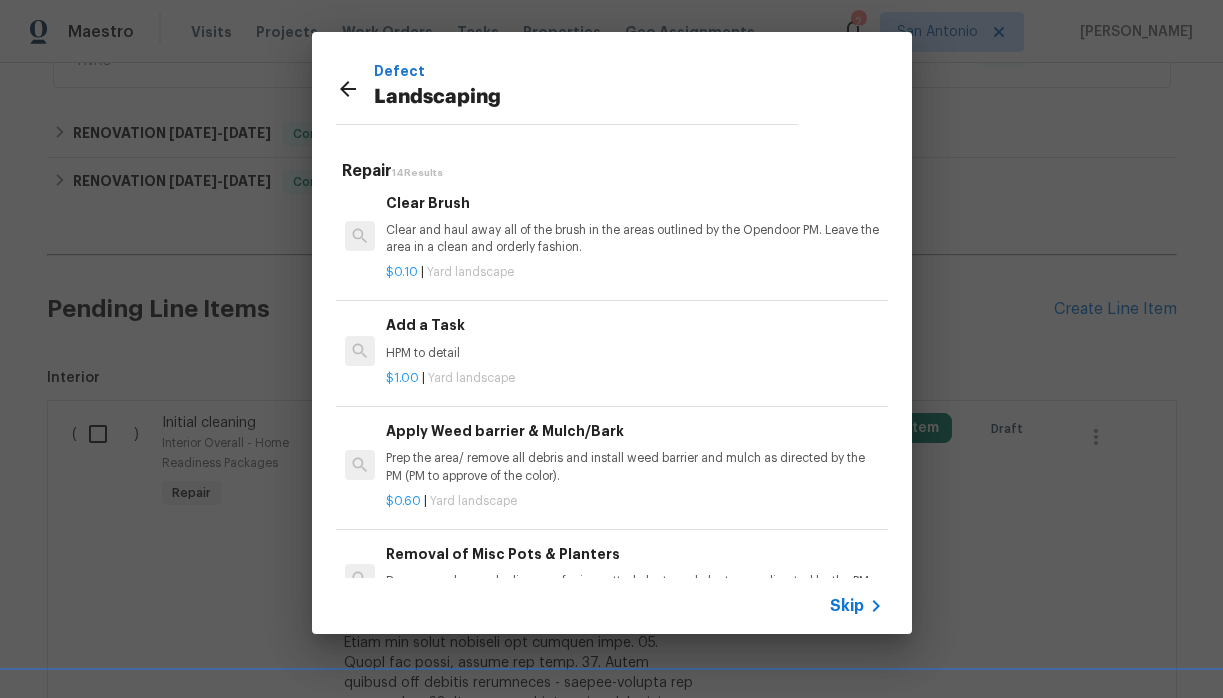 scroll, scrollTop: 947, scrollLeft: 0, axis: vertical 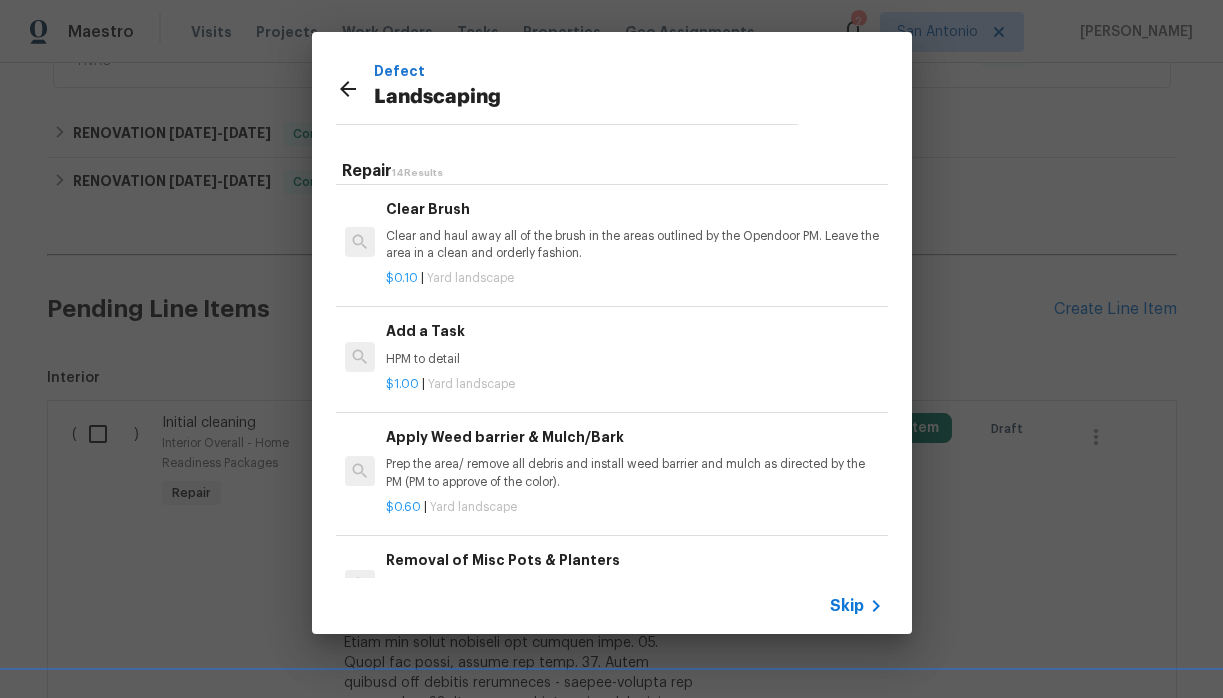 click on "Add a Task HPM to detail" at bounding box center (634, 344) 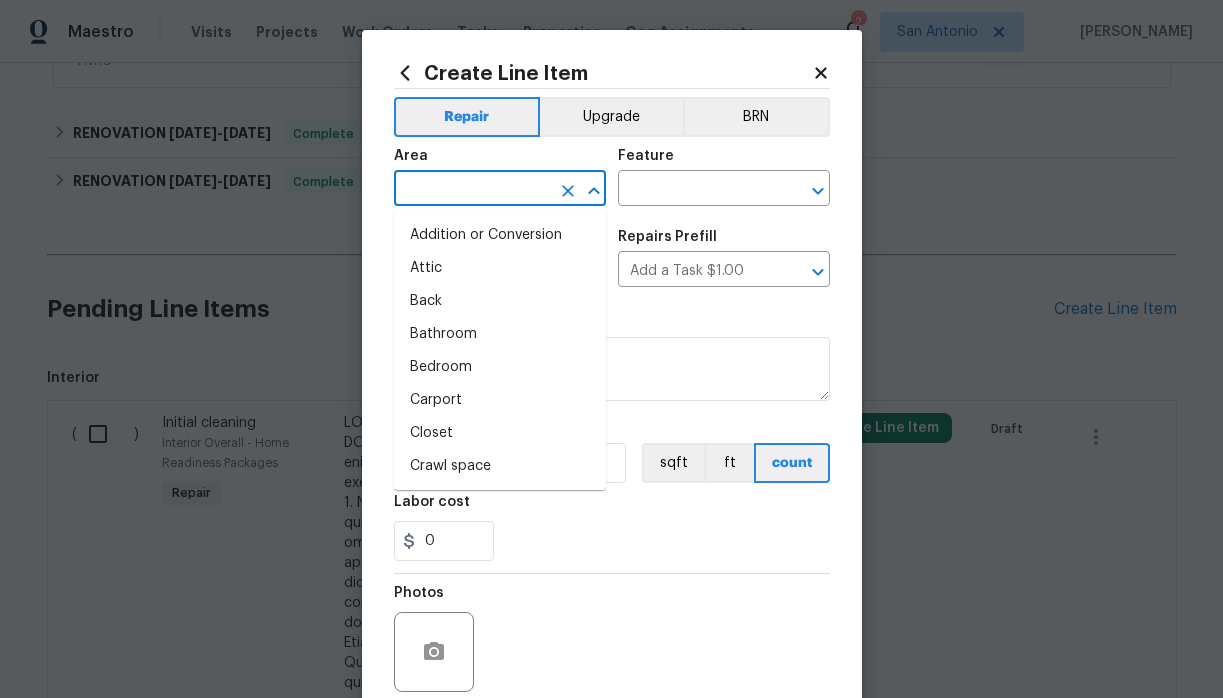click at bounding box center (472, 190) 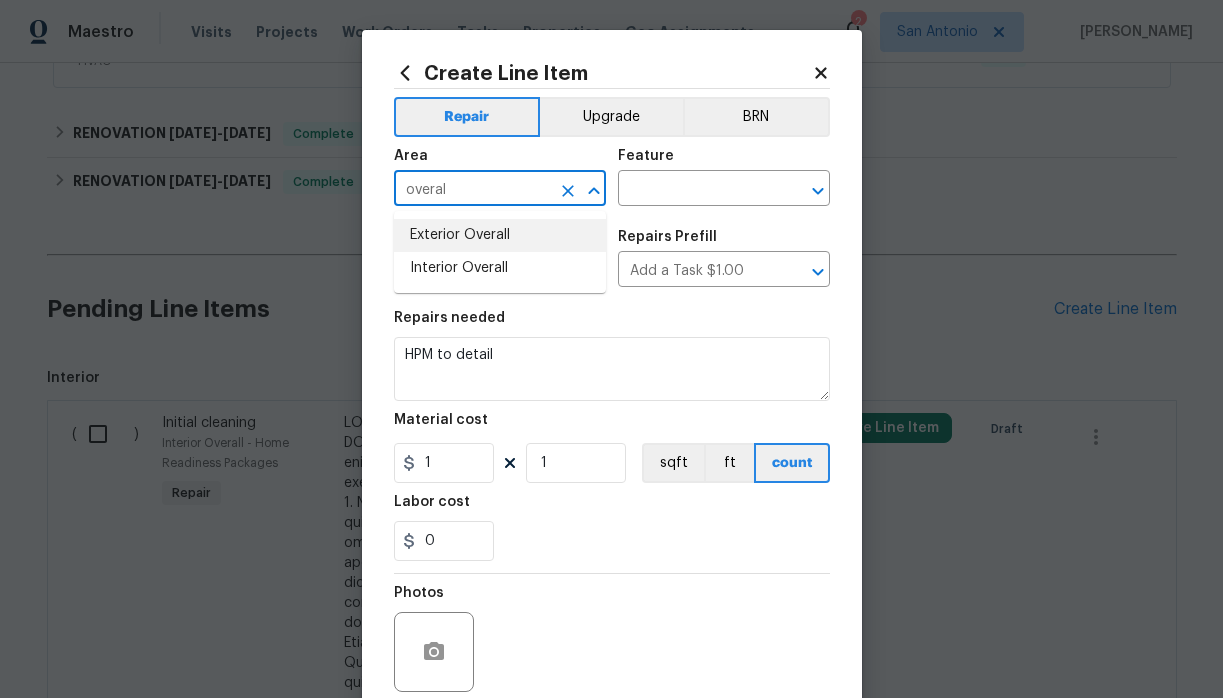 click on "Exterior Overall" at bounding box center (500, 235) 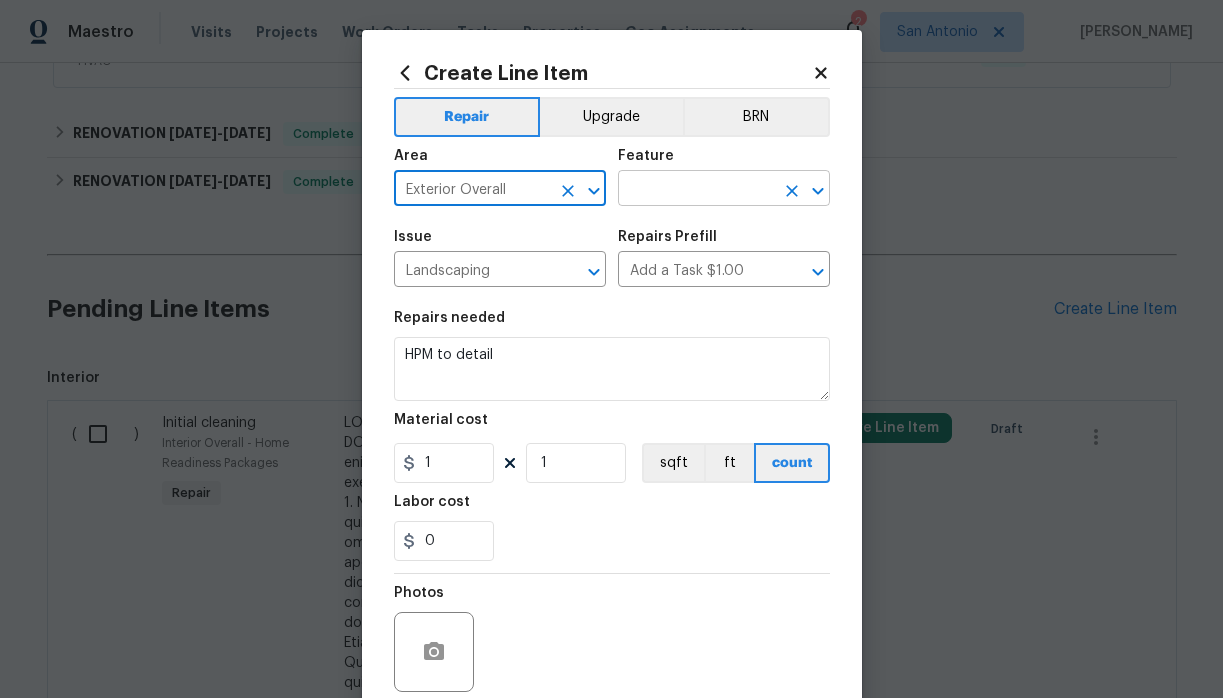 type on "Exterior Overall" 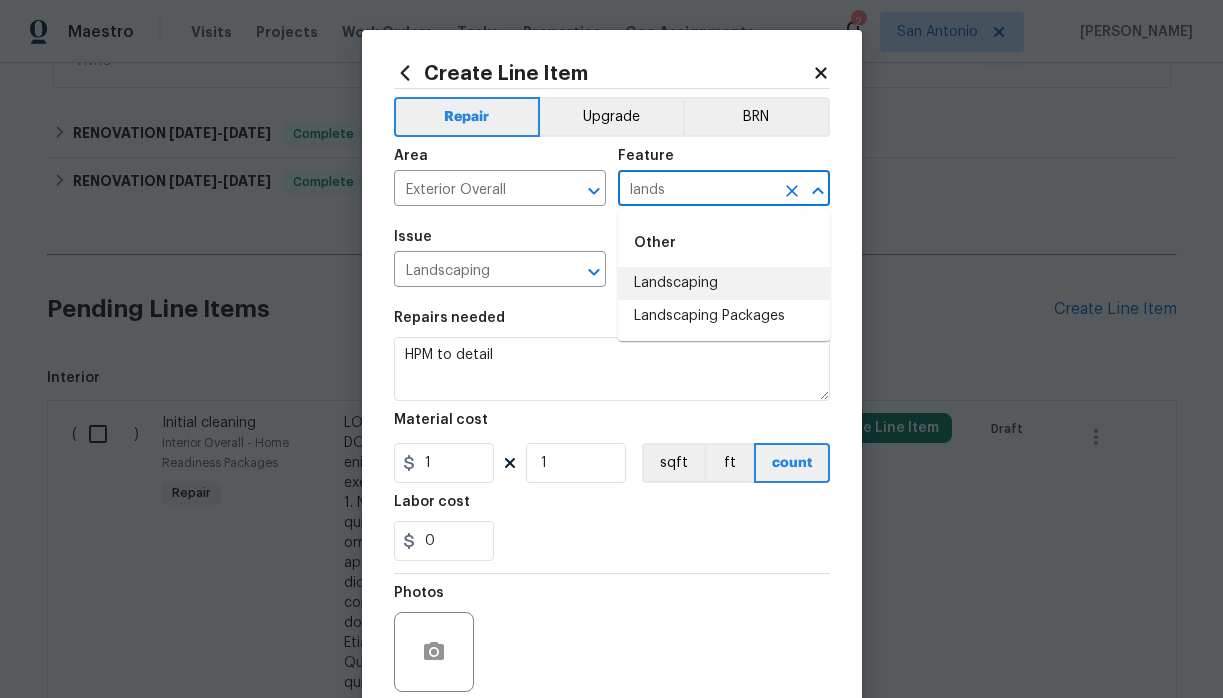 click on "Landscaping" at bounding box center (724, 283) 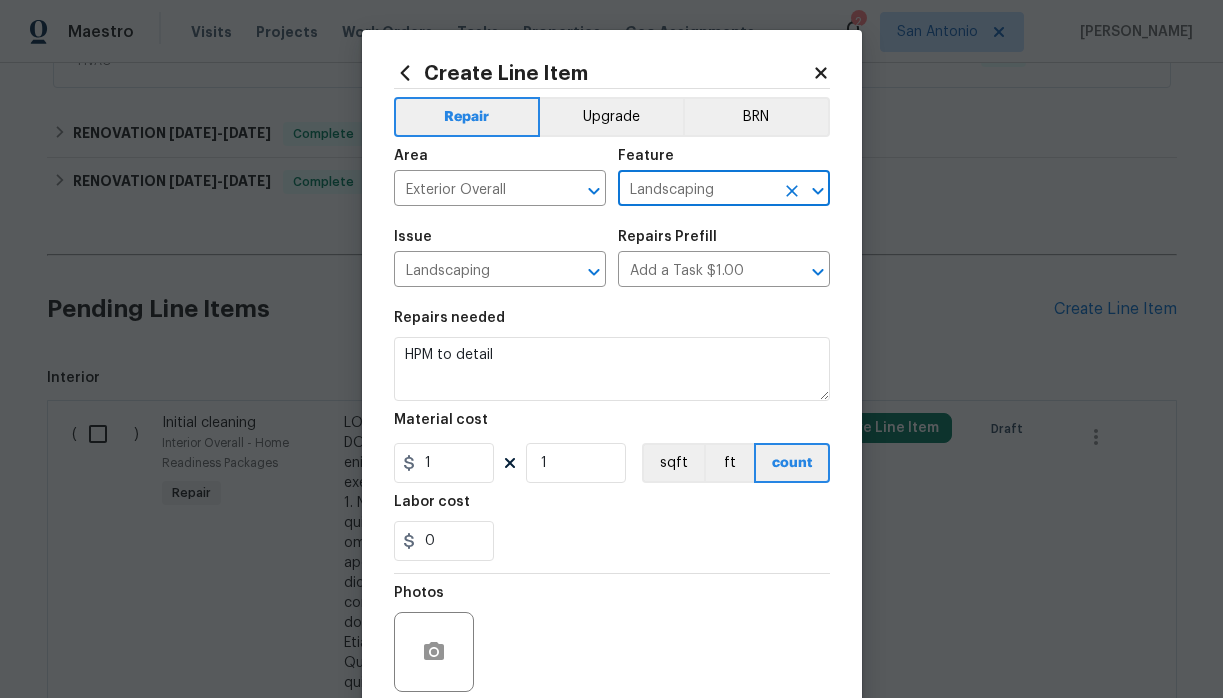 type on "Landscaping" 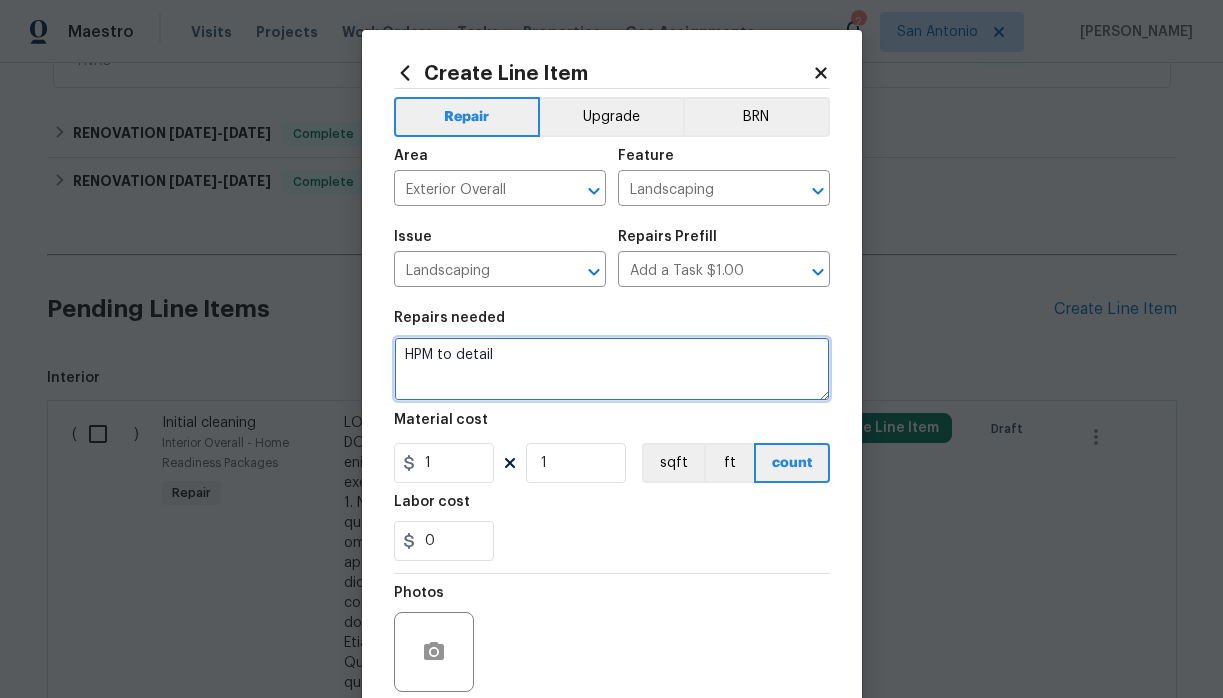 click on "HPM to detail" at bounding box center (612, 369) 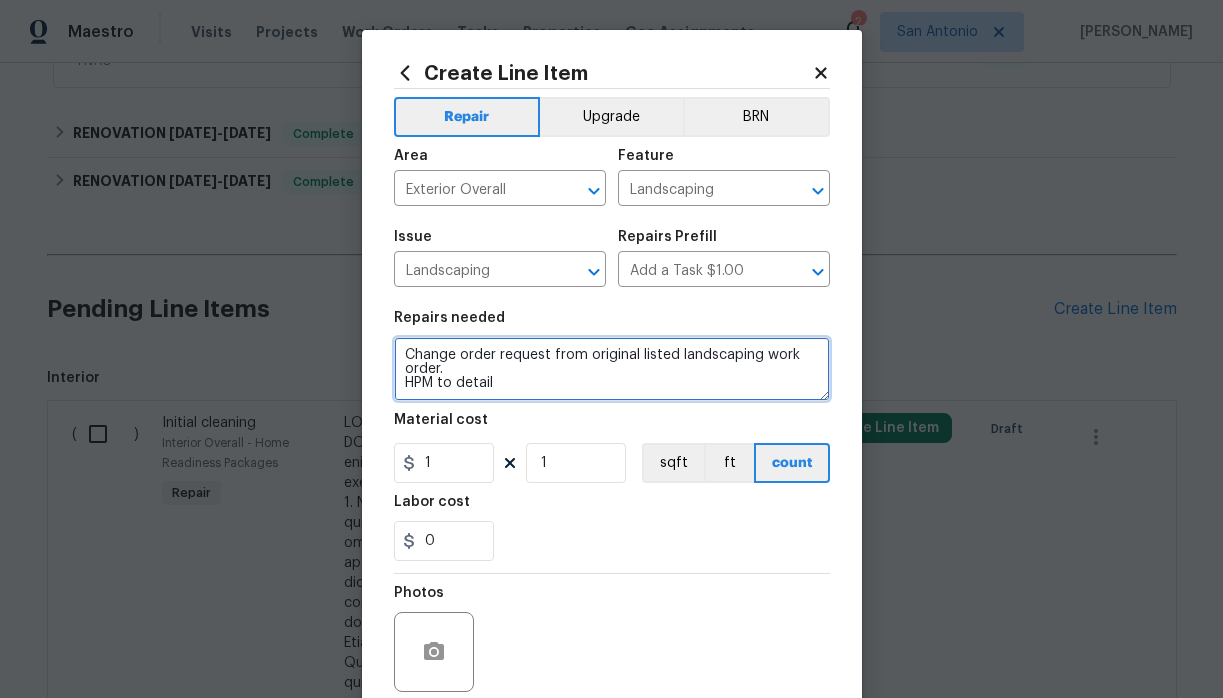 type on "Change order request from original listed landscaping work order.
HPM to detail" 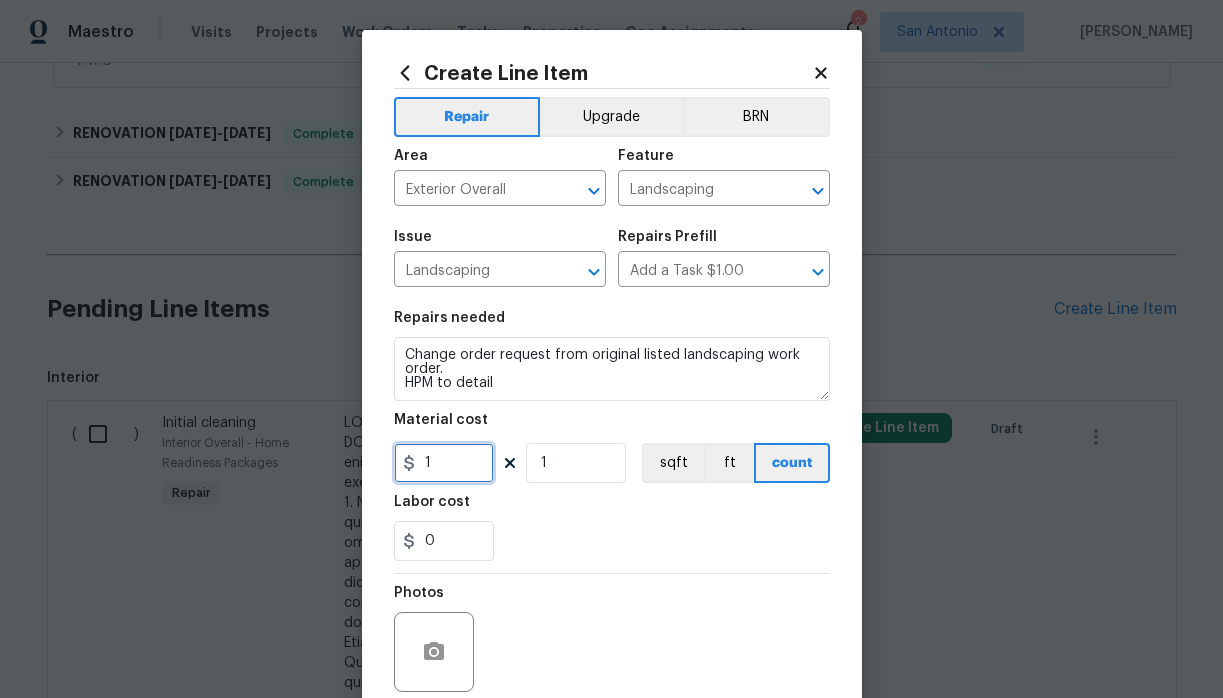 click on "1" at bounding box center (444, 463) 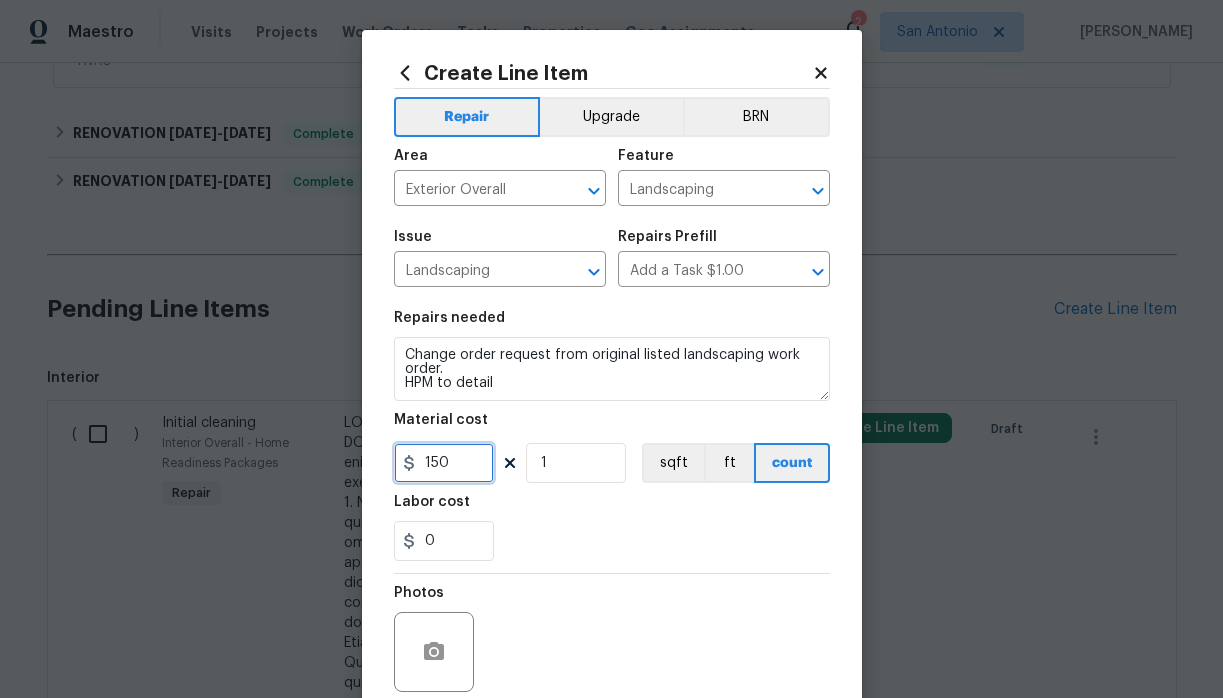 type on "150" 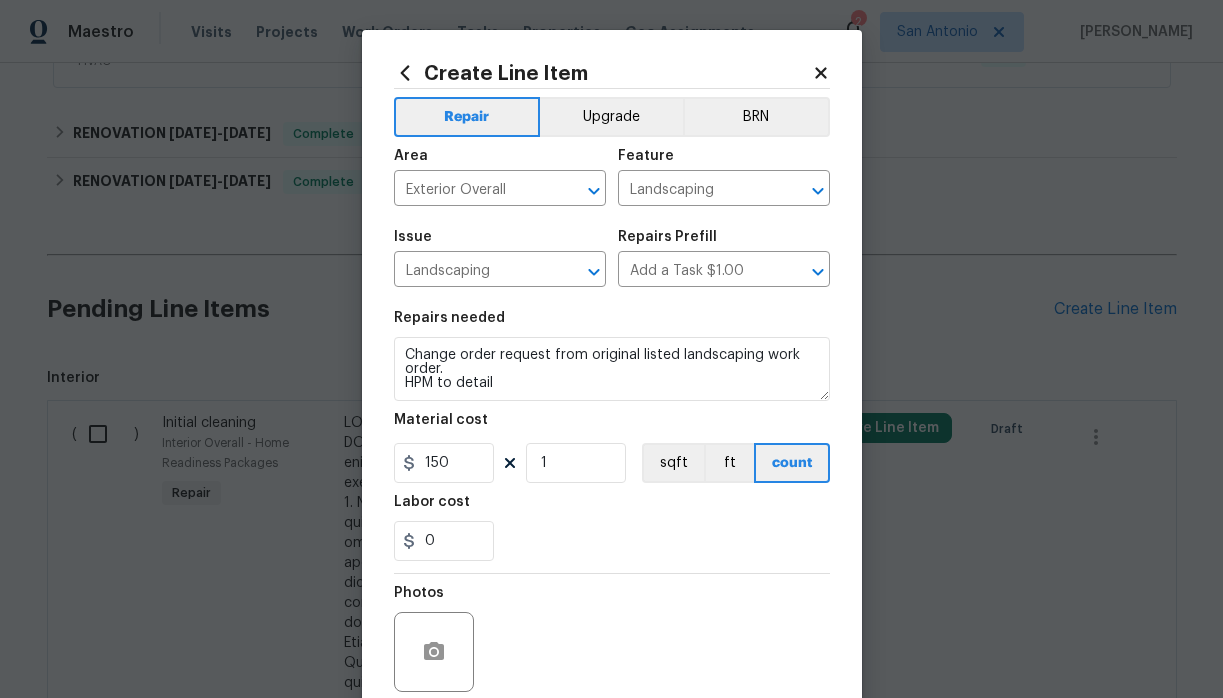 click on "Photos" at bounding box center (612, 639) 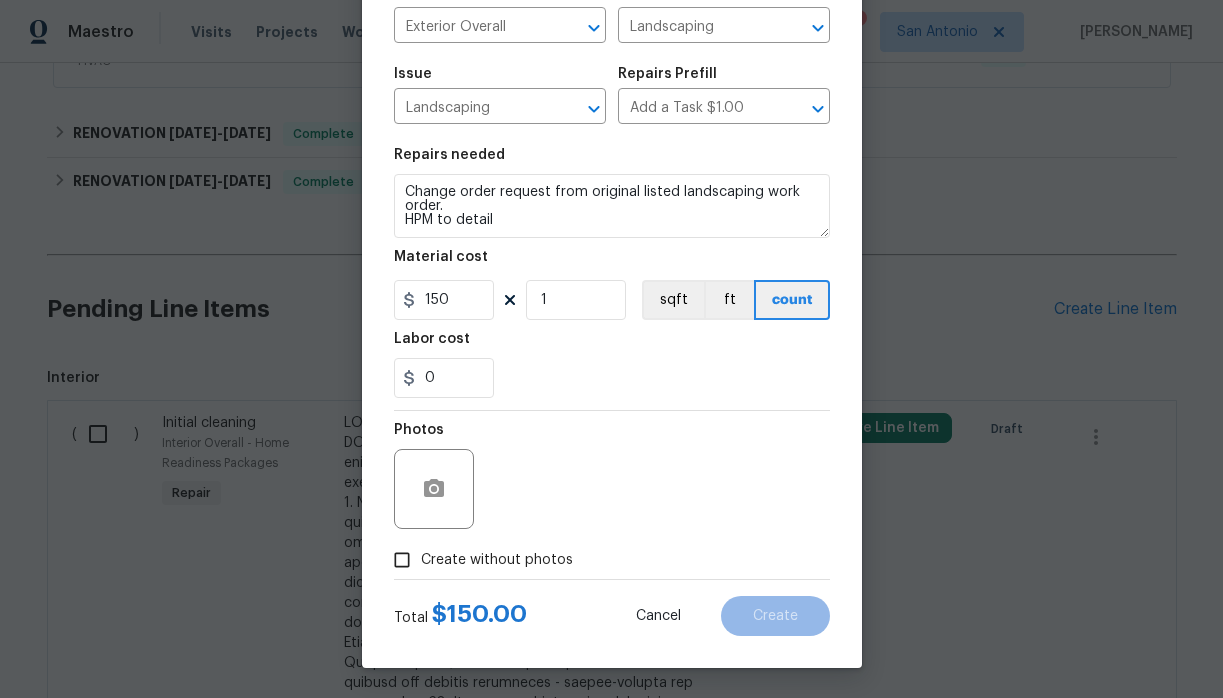 click on "Create without photos" at bounding box center [497, 560] 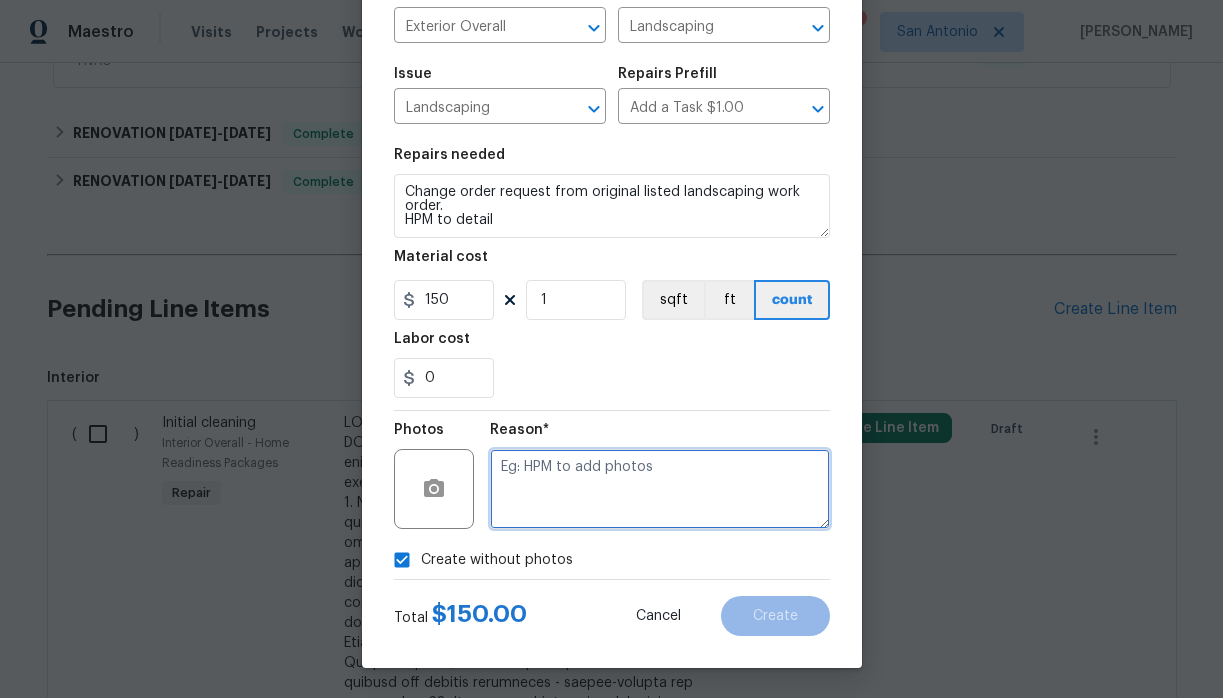 click at bounding box center [660, 489] 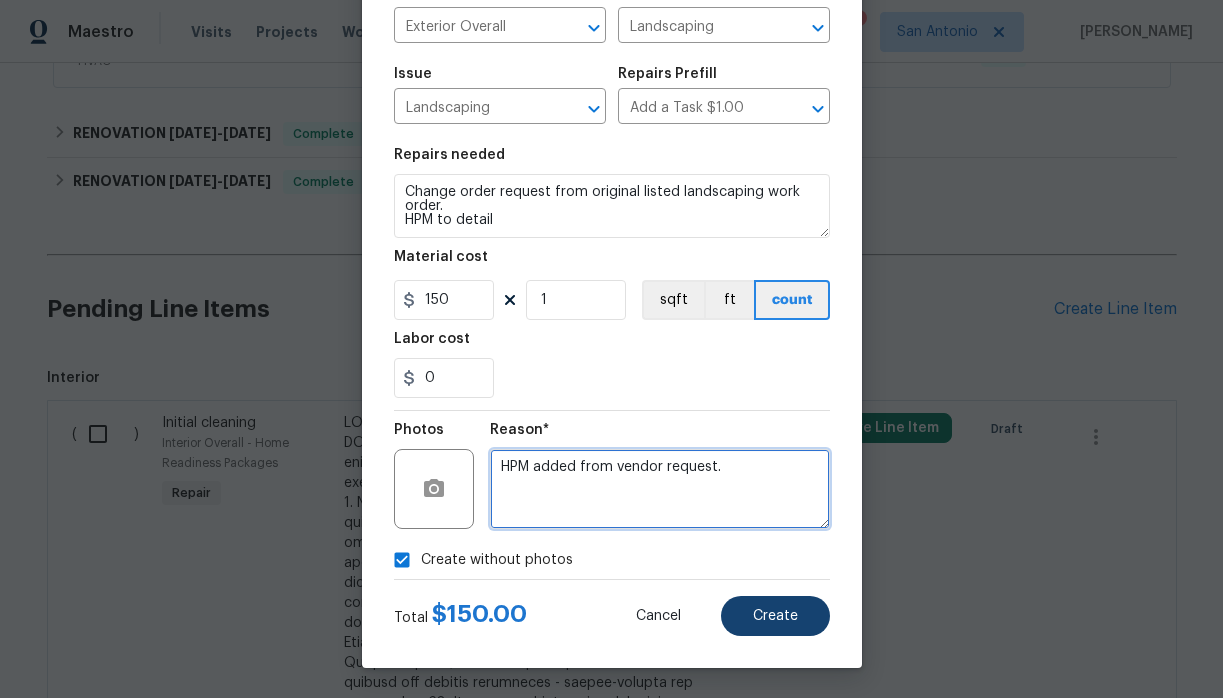 type on "HPM added from vendor request." 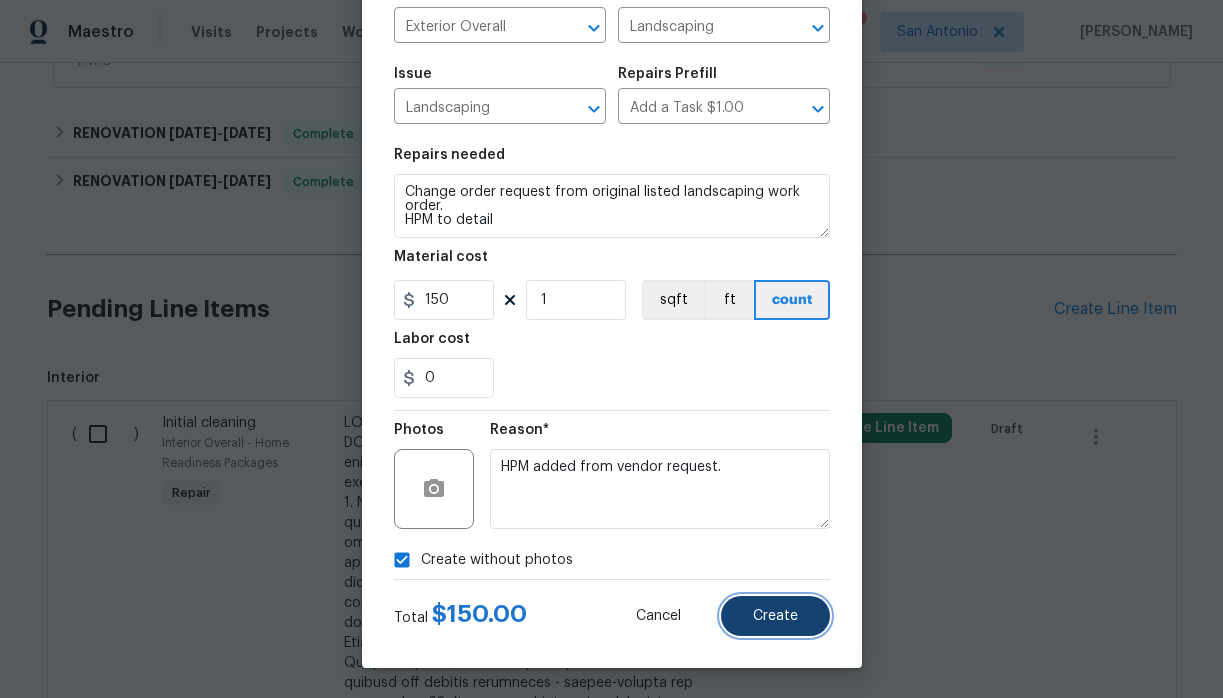 click on "Create" at bounding box center (775, 616) 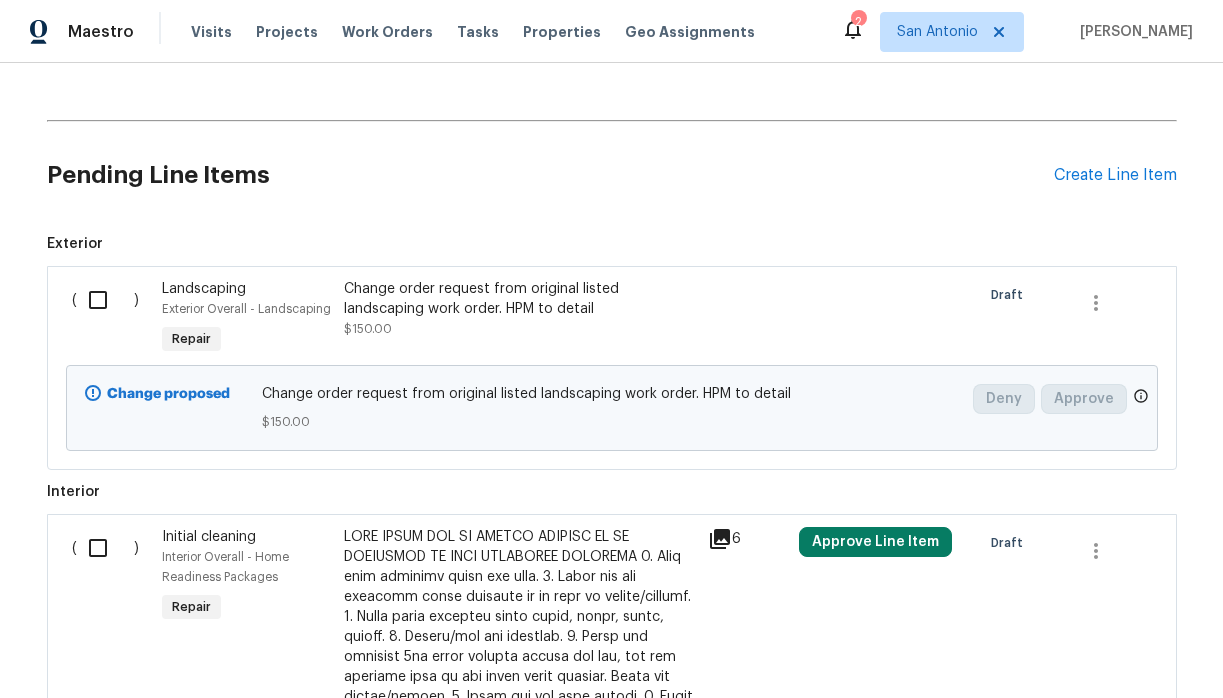 scroll, scrollTop: 905, scrollLeft: 0, axis: vertical 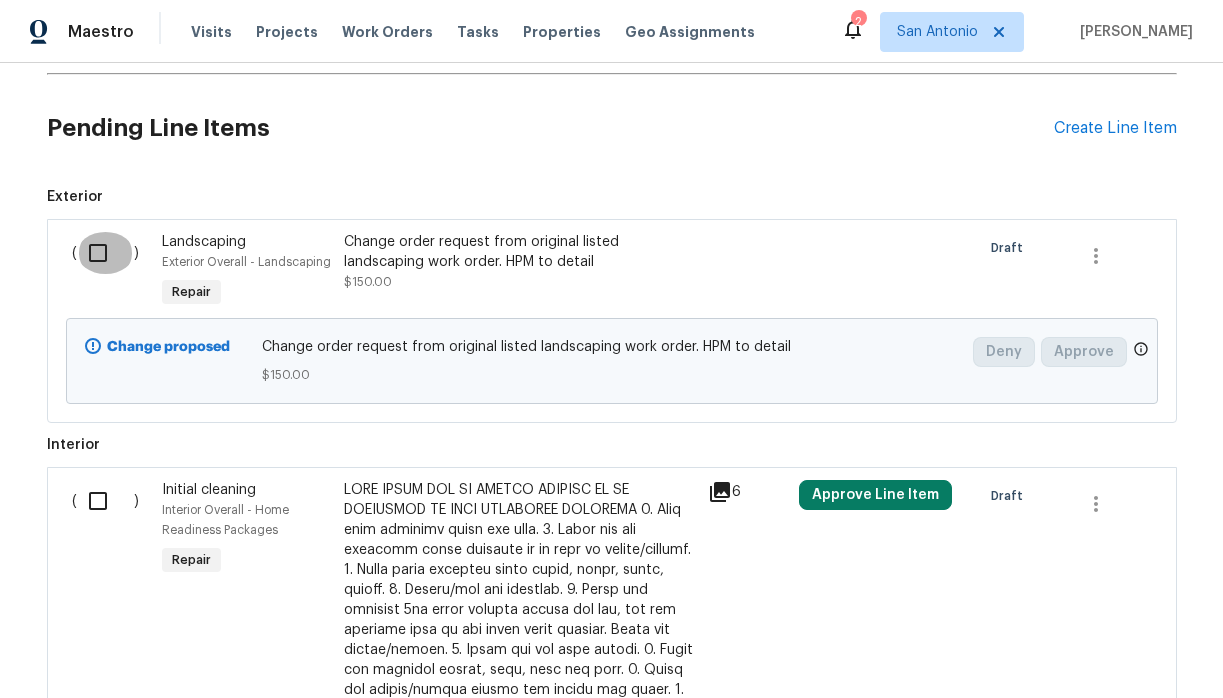 click at bounding box center [105, 253] 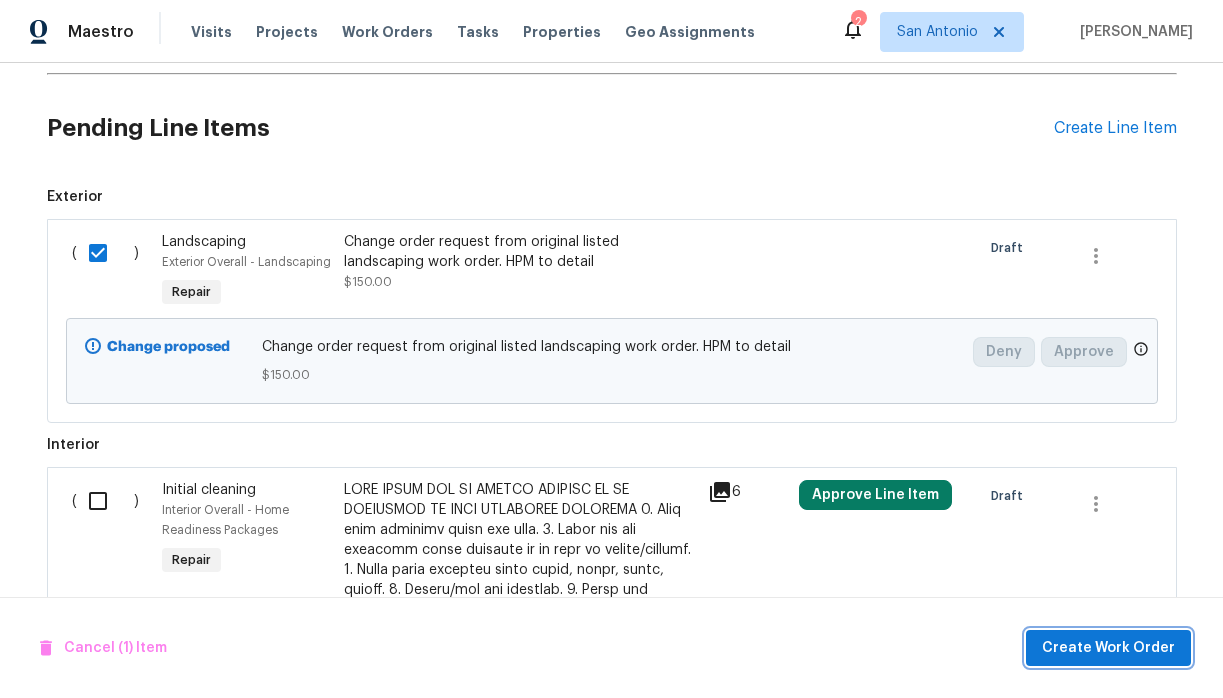 click on "Create Work Order" at bounding box center (1108, 648) 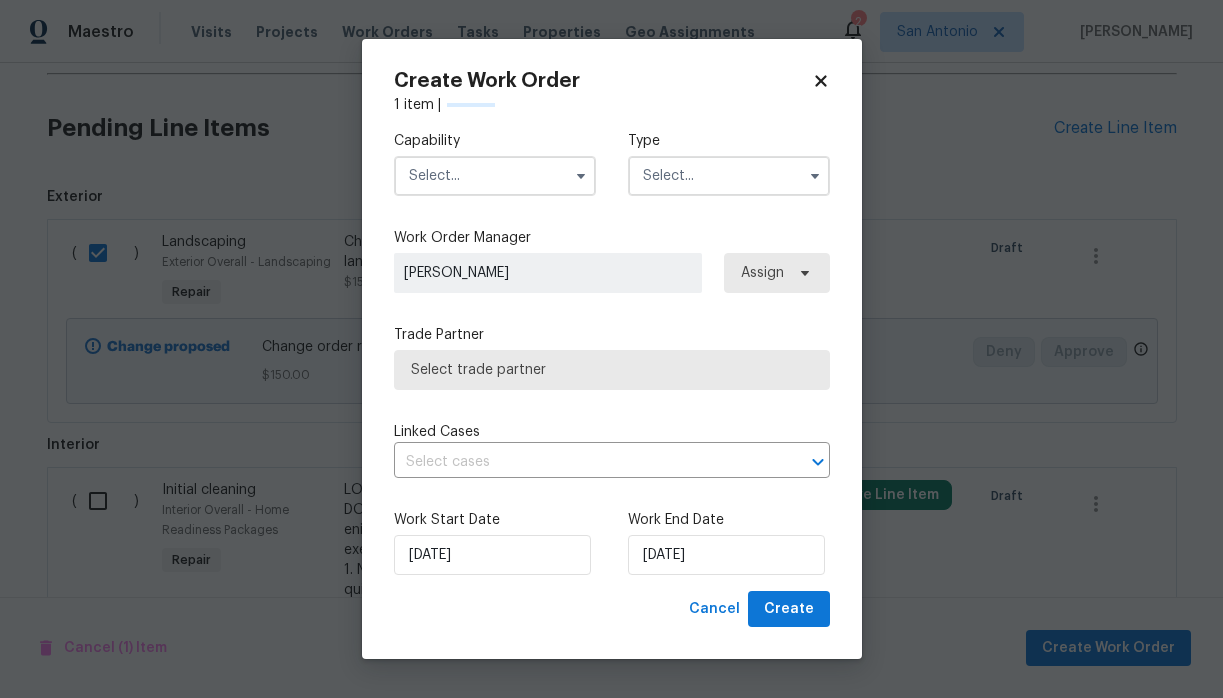 checkbox on "false" 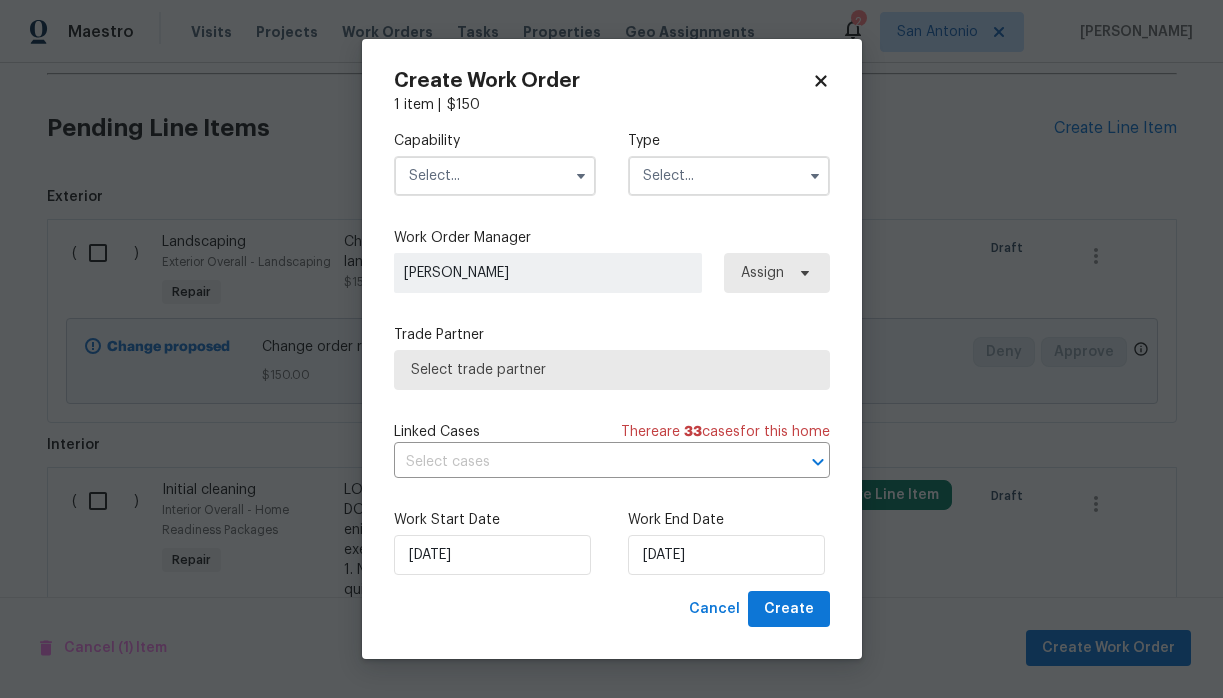 click at bounding box center (495, 176) 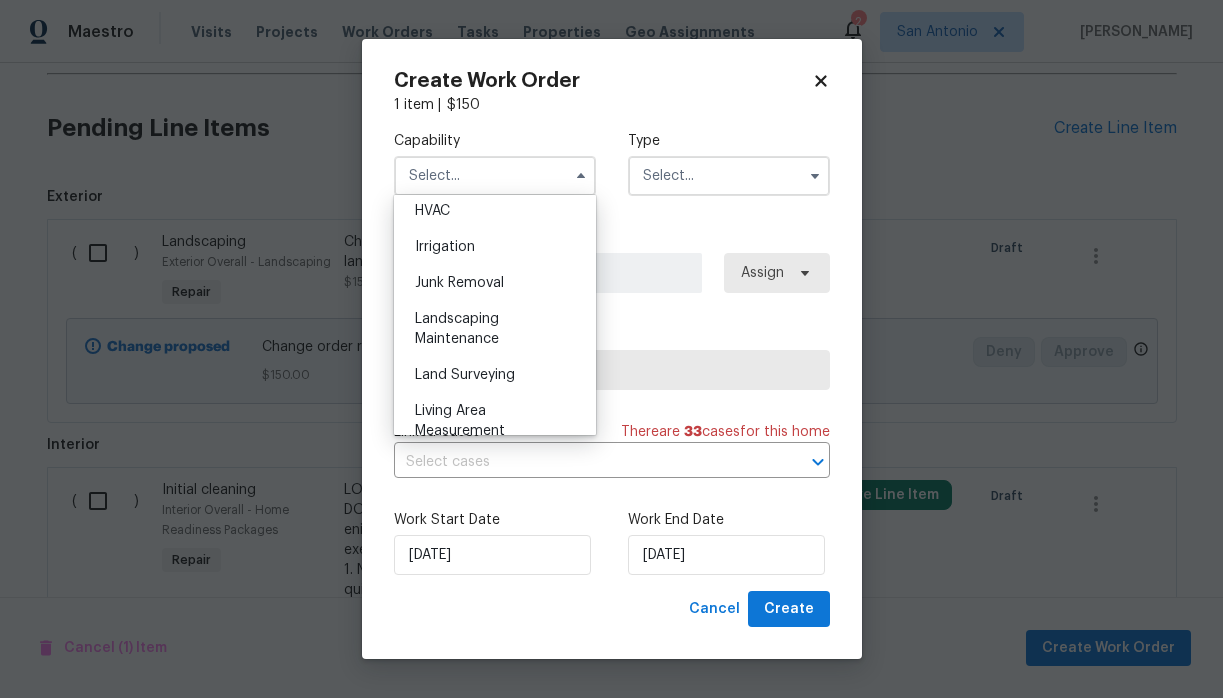 scroll, scrollTop: 1216, scrollLeft: 0, axis: vertical 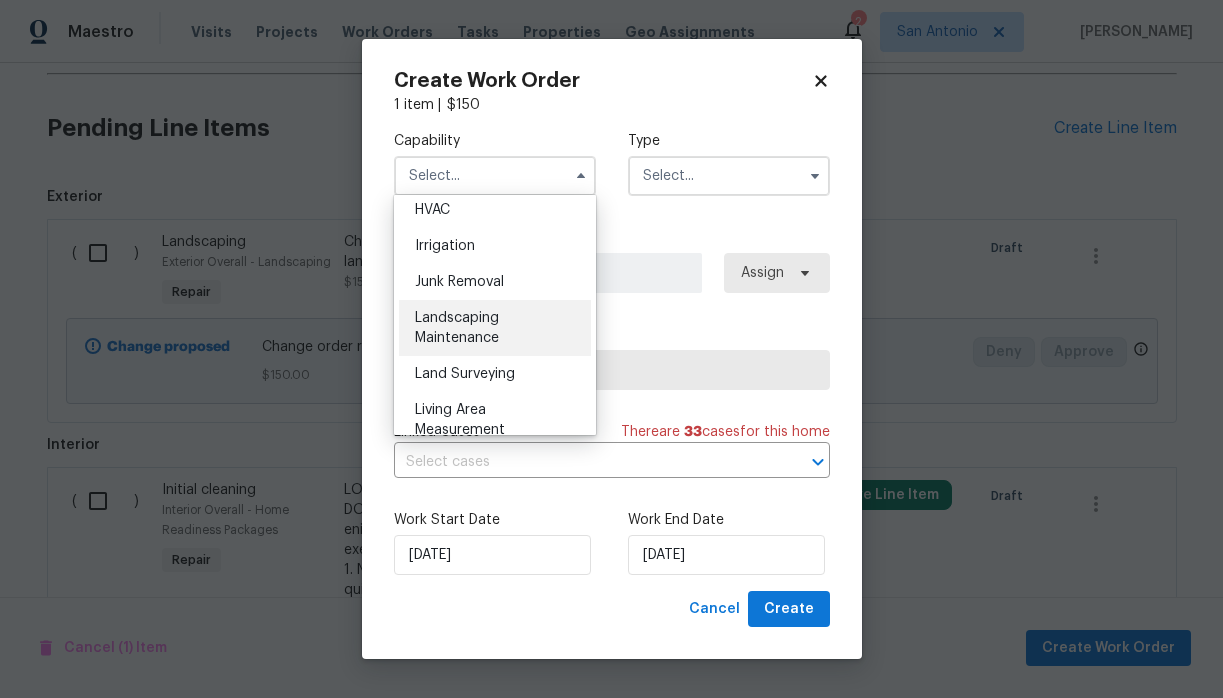 click on "Landscaping Maintenance" at bounding box center (495, 328) 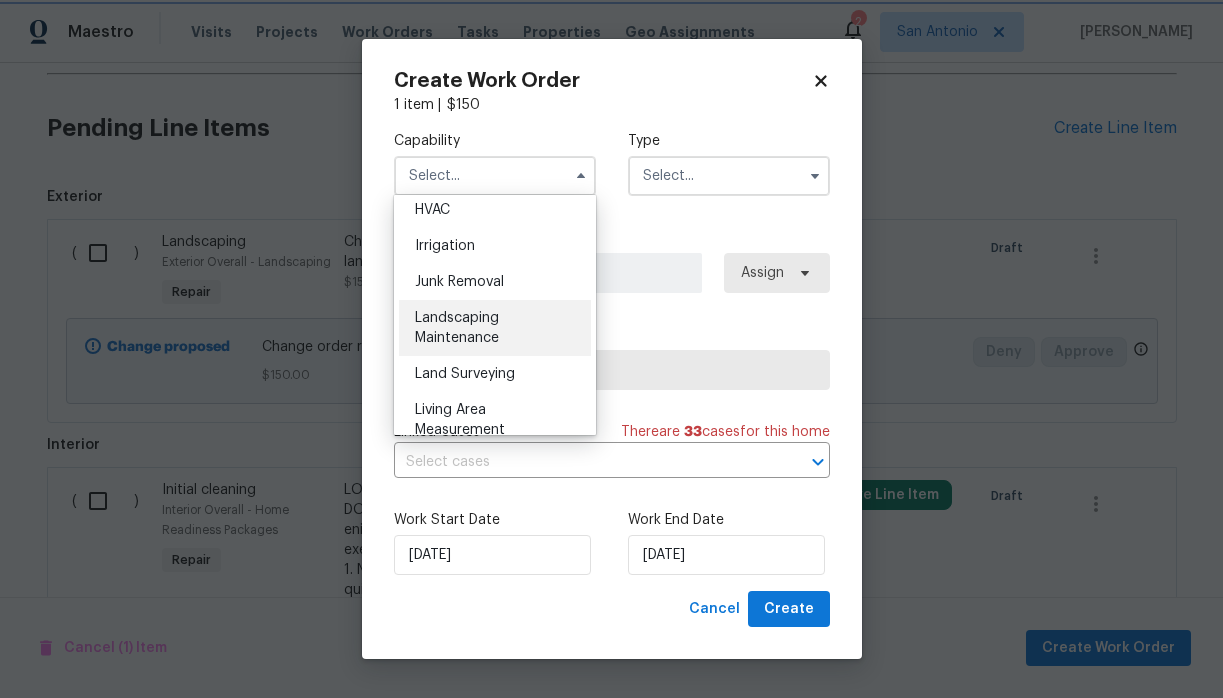 type on "Landscaping Maintenance" 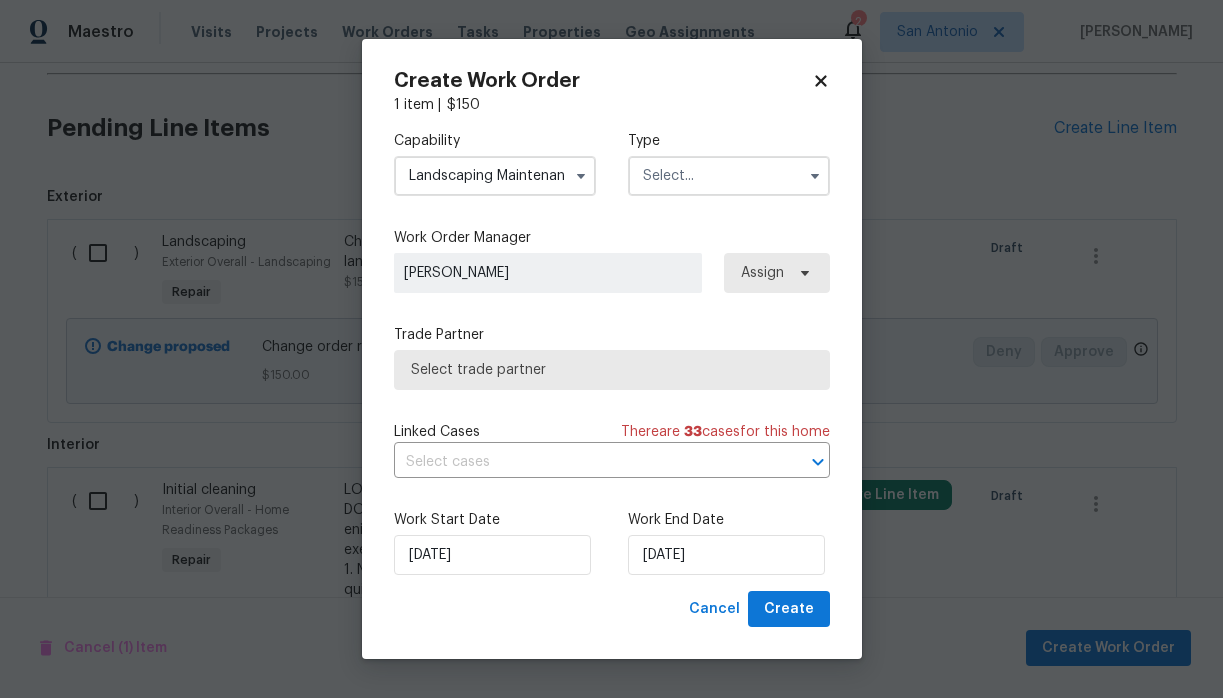 click at bounding box center (729, 176) 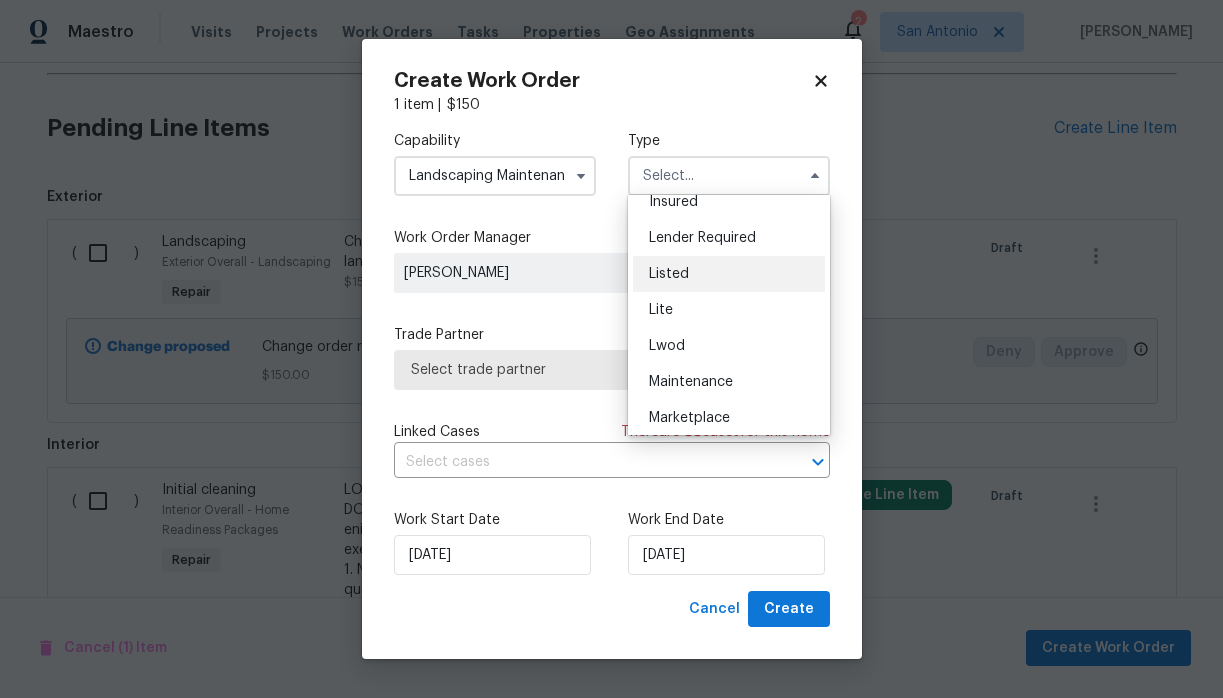 scroll, scrollTop: 158, scrollLeft: 0, axis: vertical 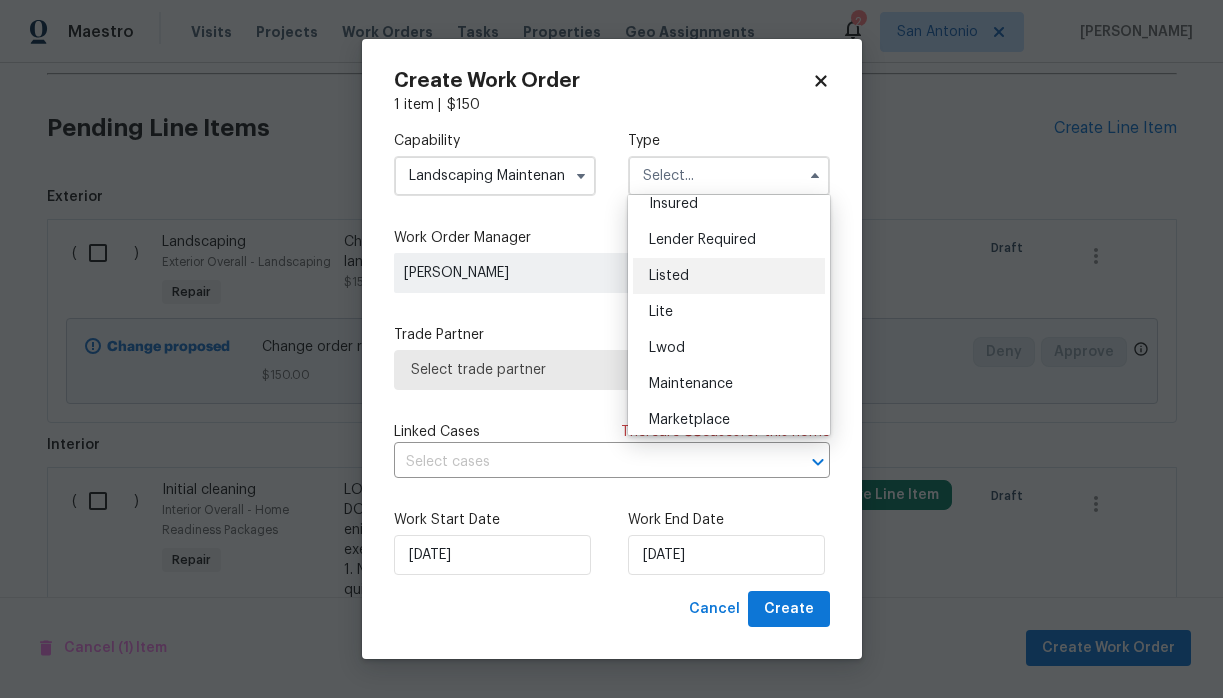 click on "Listed" at bounding box center [729, 276] 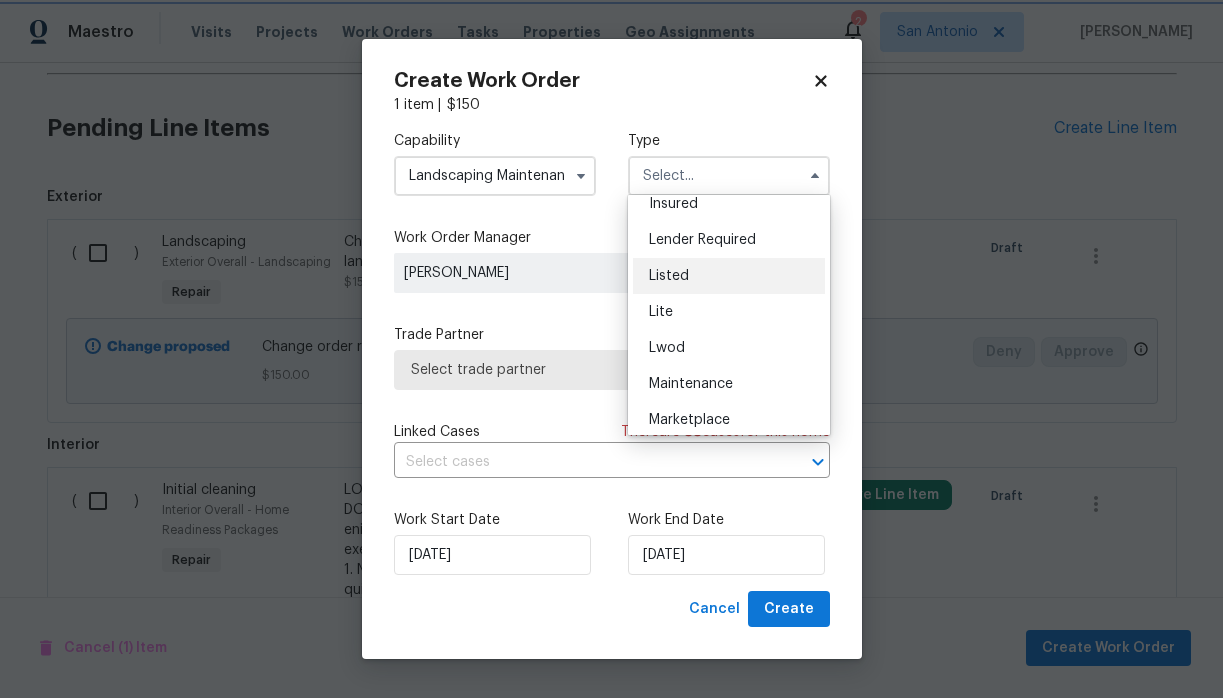 type on "Listed" 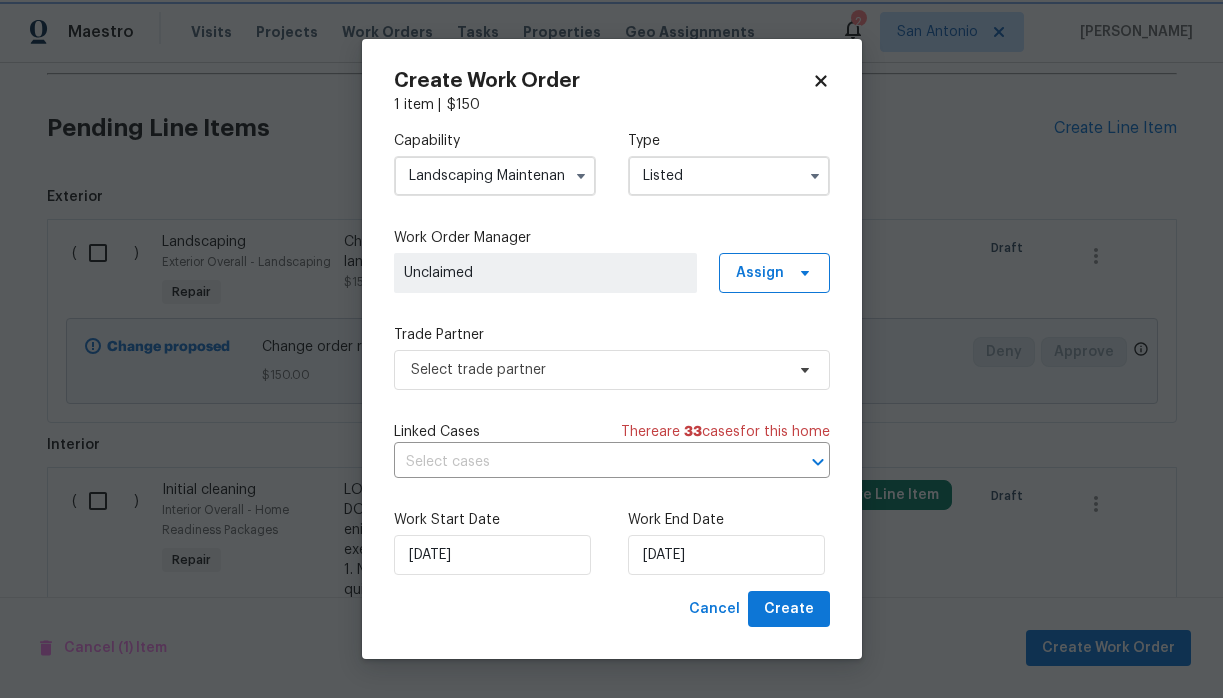 scroll, scrollTop: 0, scrollLeft: 0, axis: both 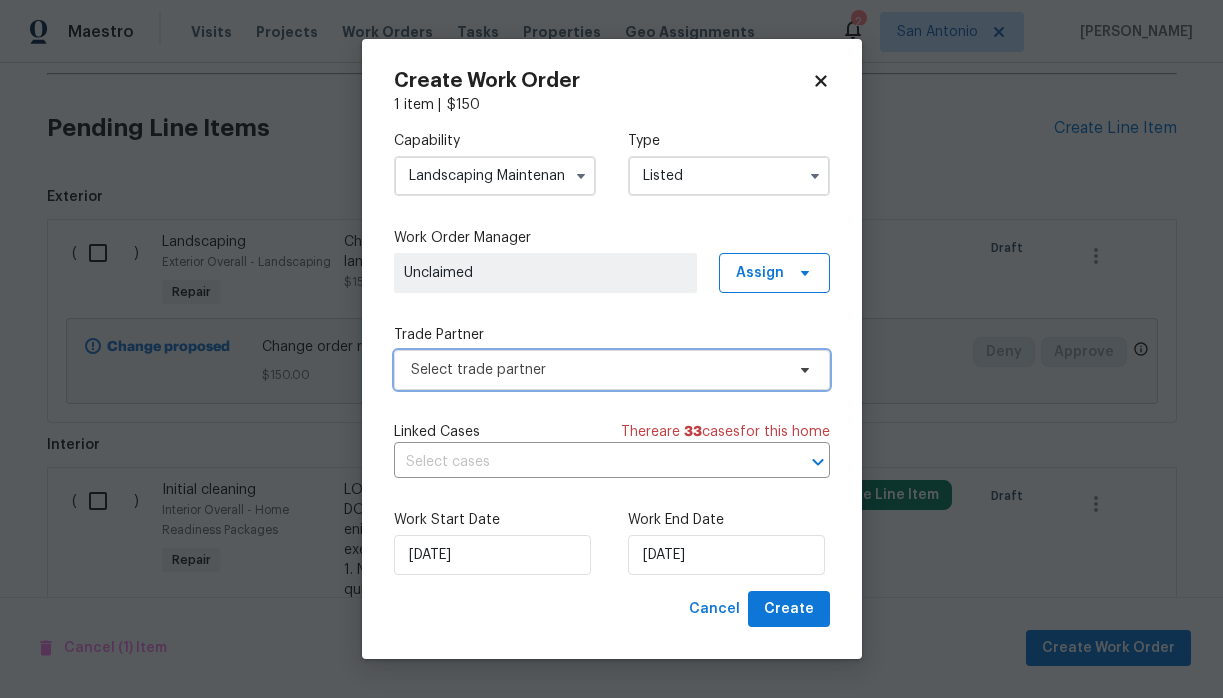 click on "Select trade partner" at bounding box center [597, 370] 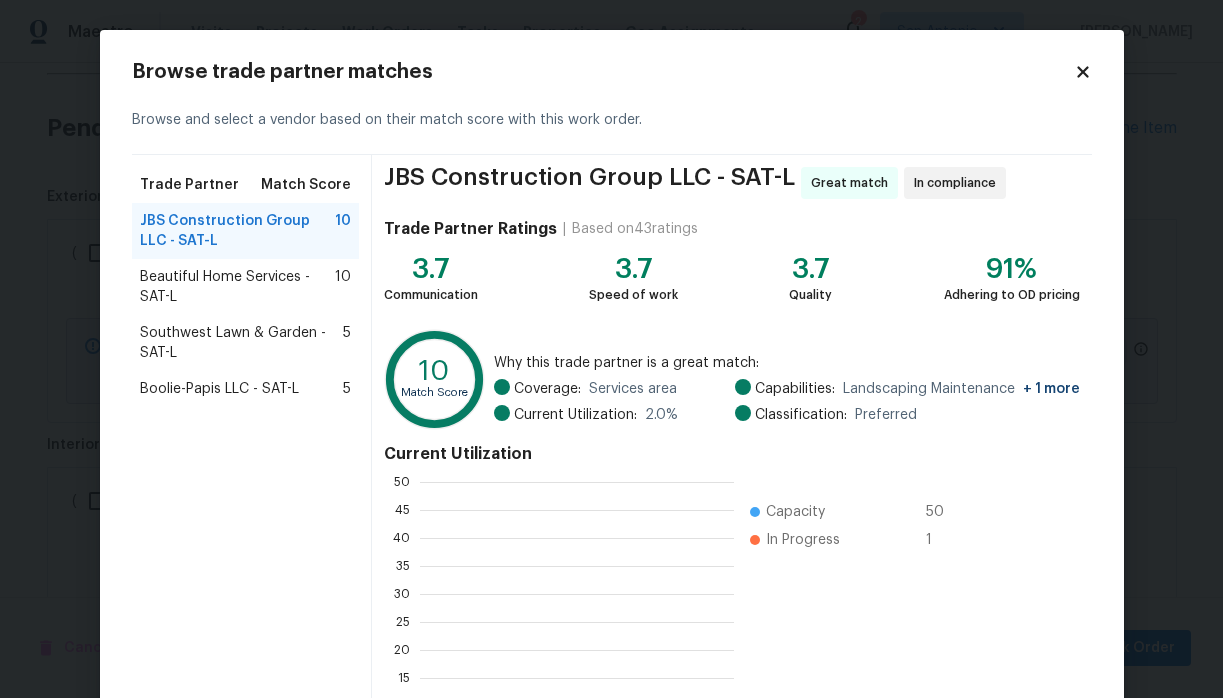 scroll, scrollTop: 2, scrollLeft: 1, axis: both 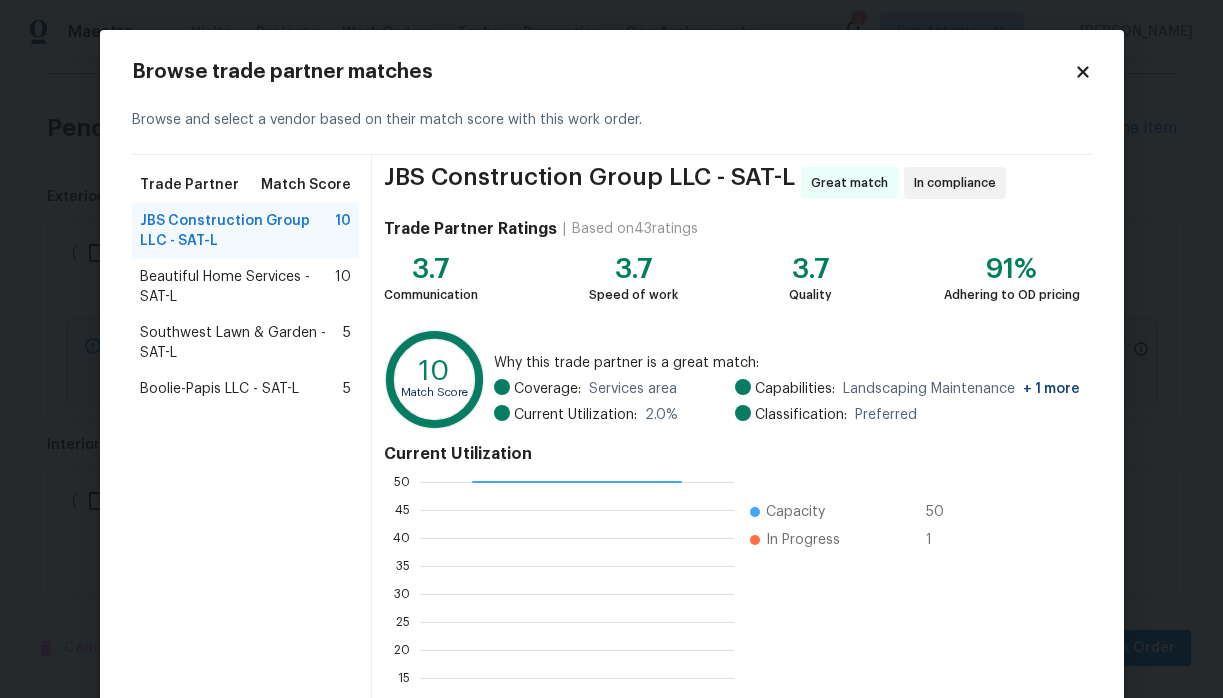 click on "Beautiful Home Services - SAT-L" at bounding box center (238, 287) 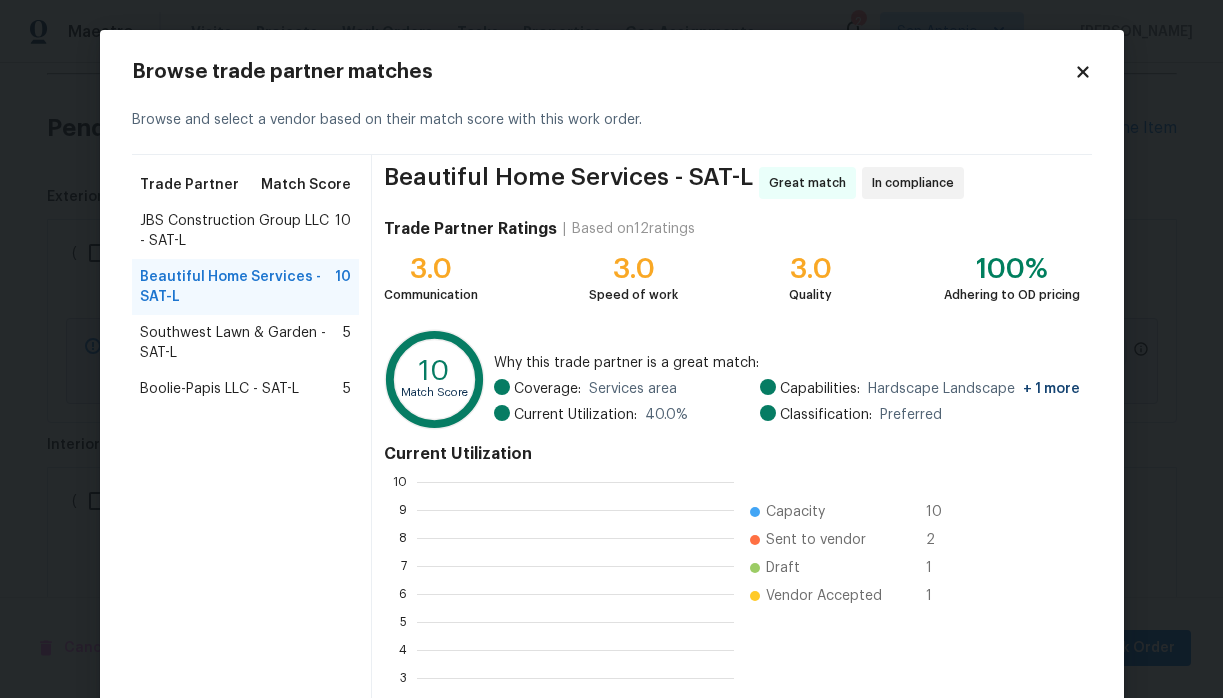 scroll, scrollTop: 2, scrollLeft: 2, axis: both 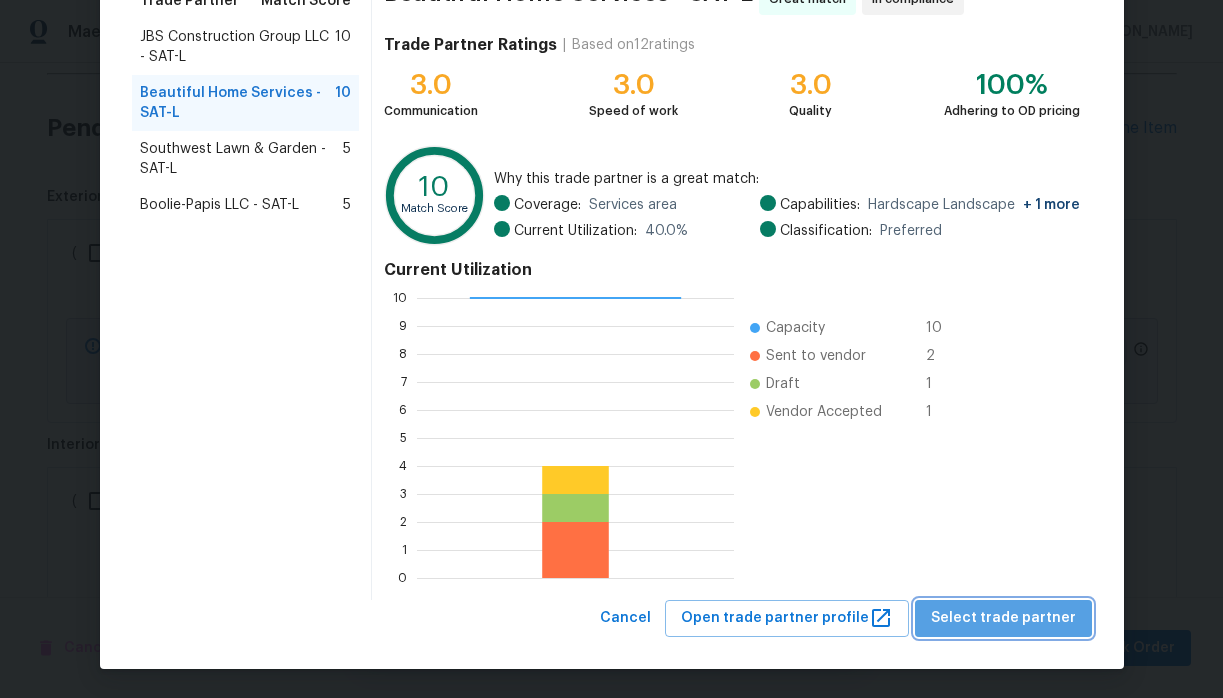 click on "Select trade partner" at bounding box center [1003, 618] 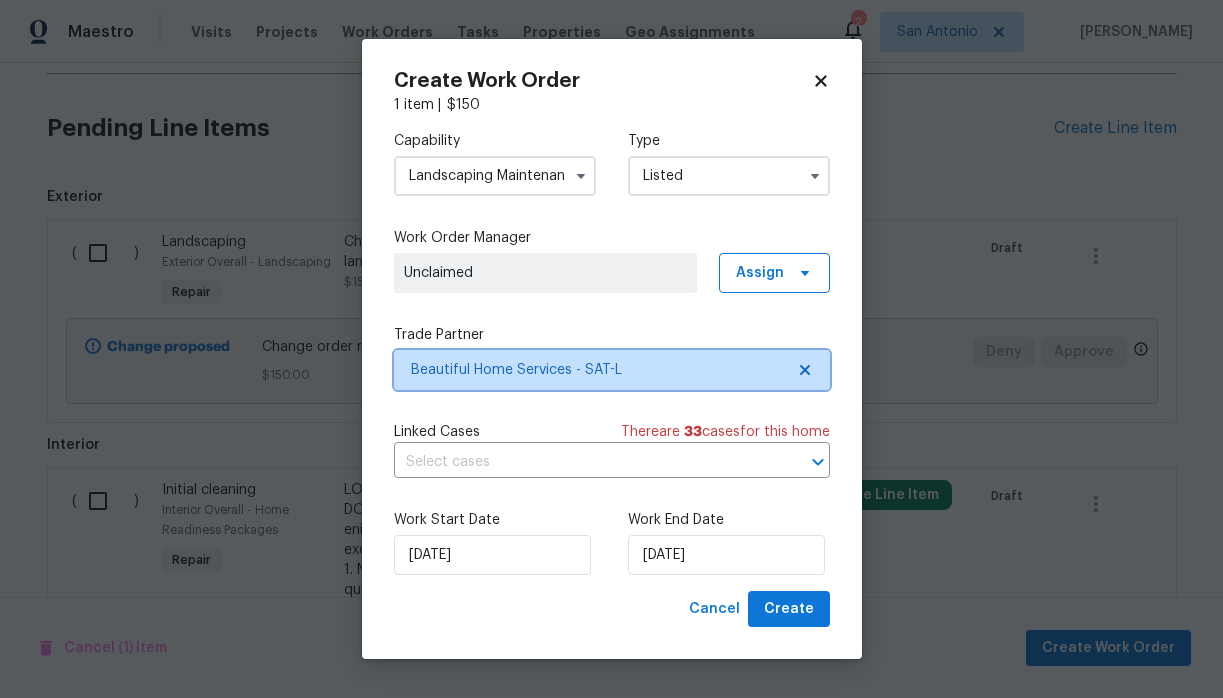 scroll, scrollTop: 0, scrollLeft: 0, axis: both 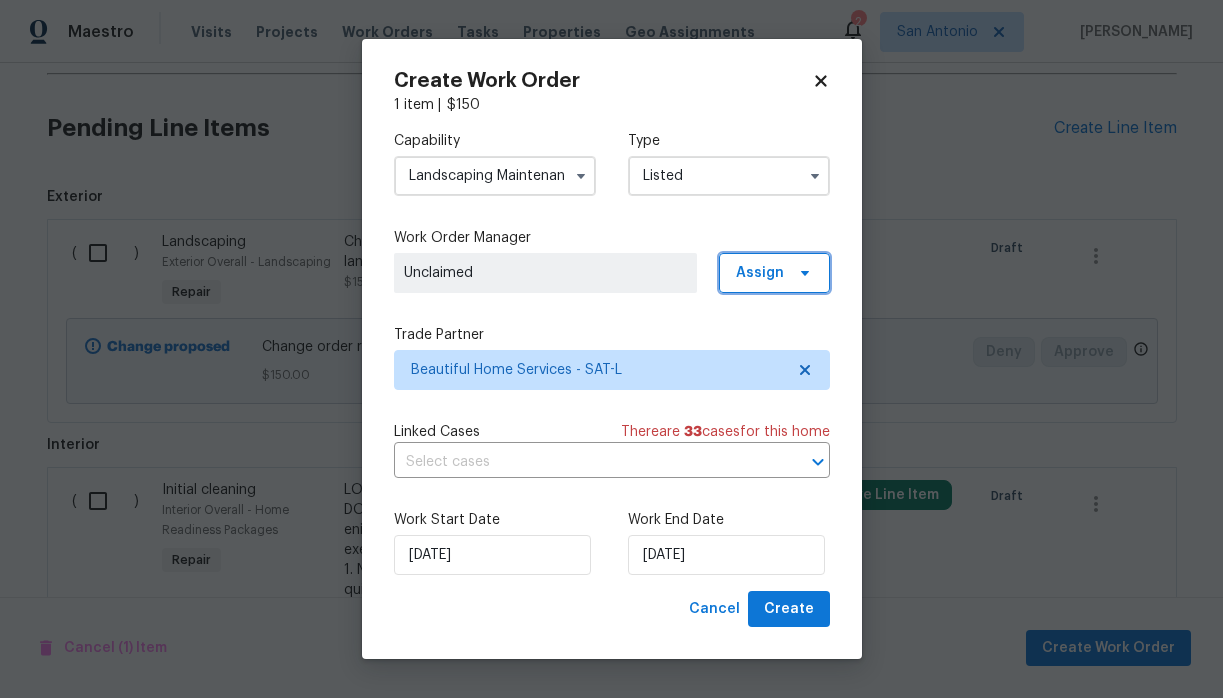 click at bounding box center [802, 273] 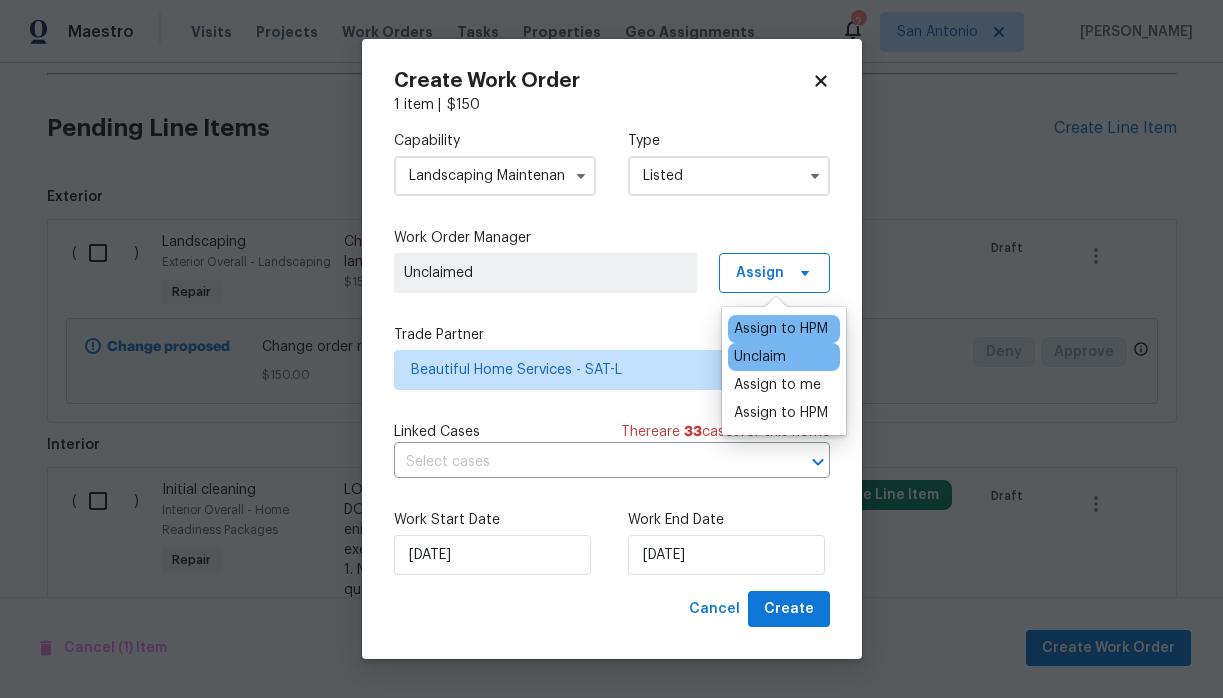 click on "Assign to HPM" at bounding box center (781, 329) 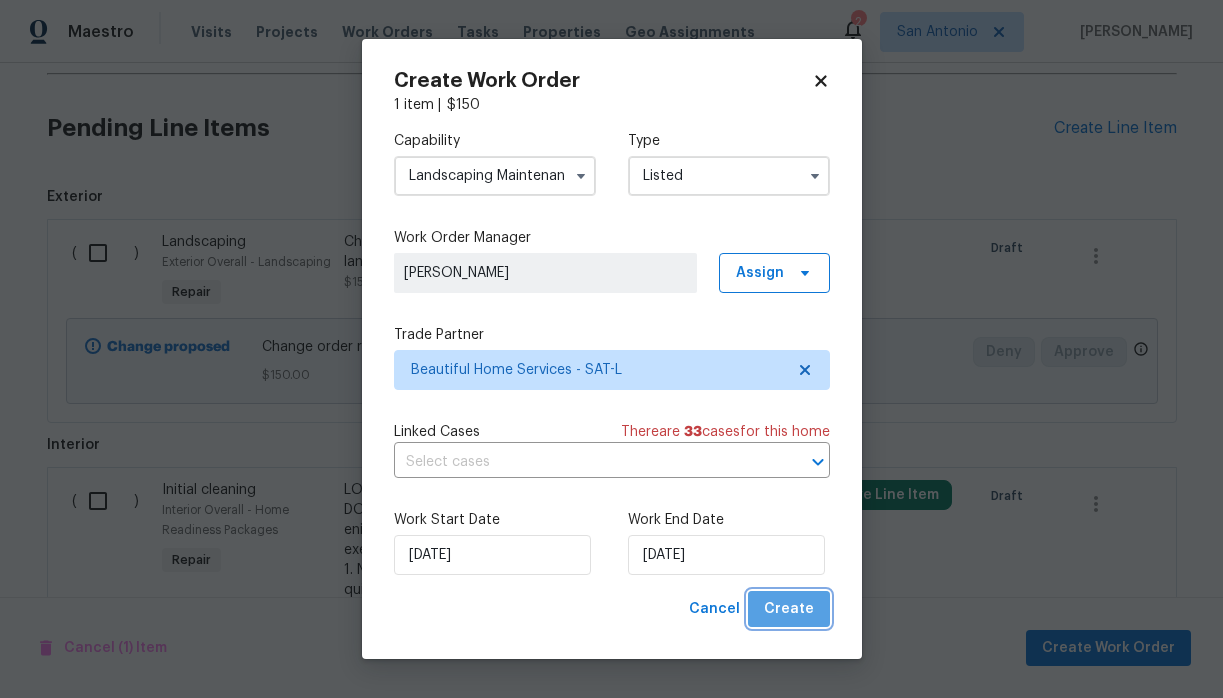click on "Create" at bounding box center (789, 609) 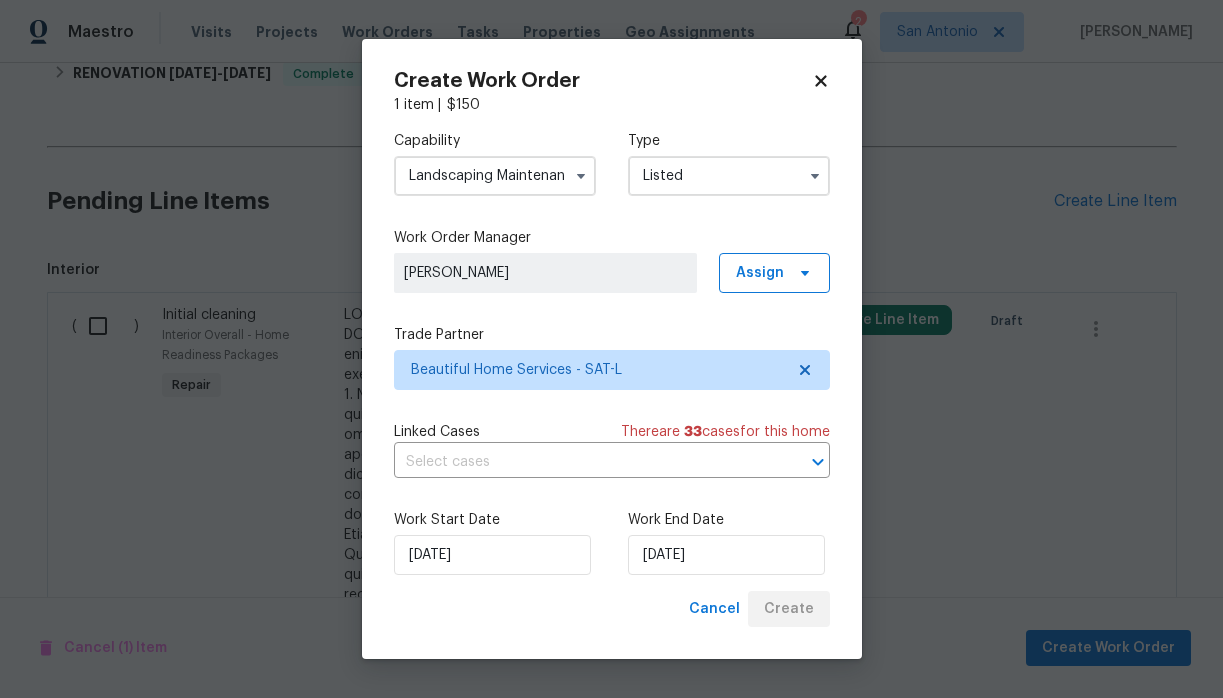 scroll, scrollTop: 978, scrollLeft: 0, axis: vertical 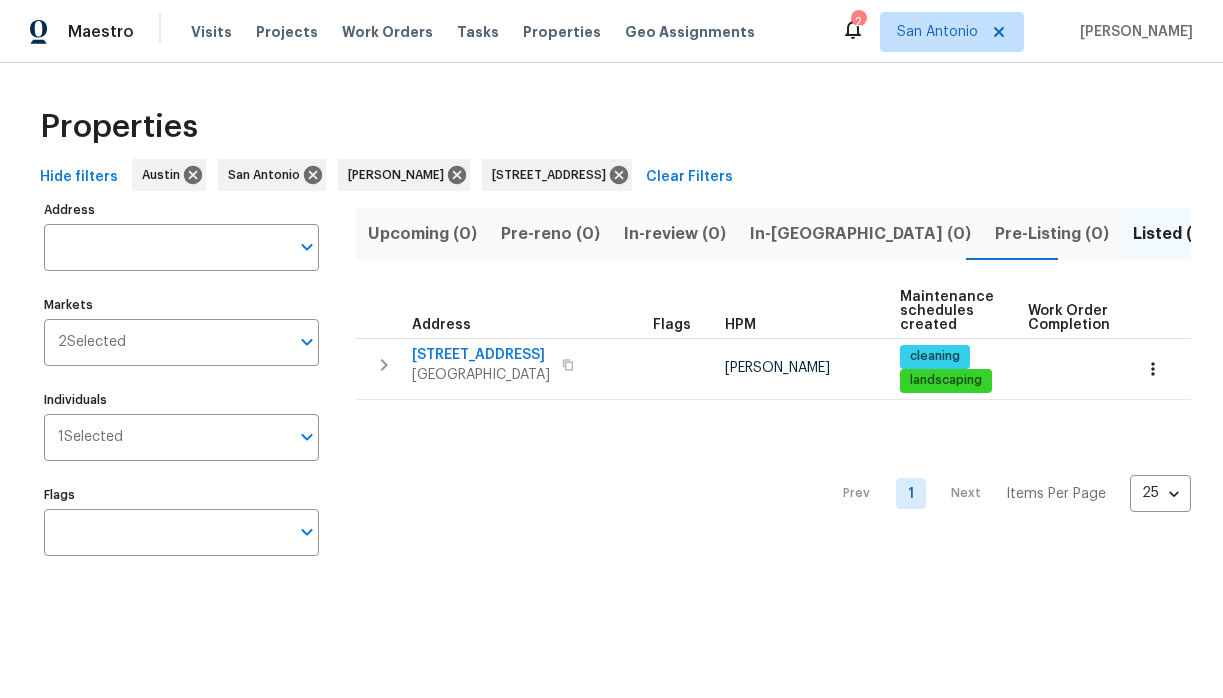 type on "[STREET_ADDRESS]" 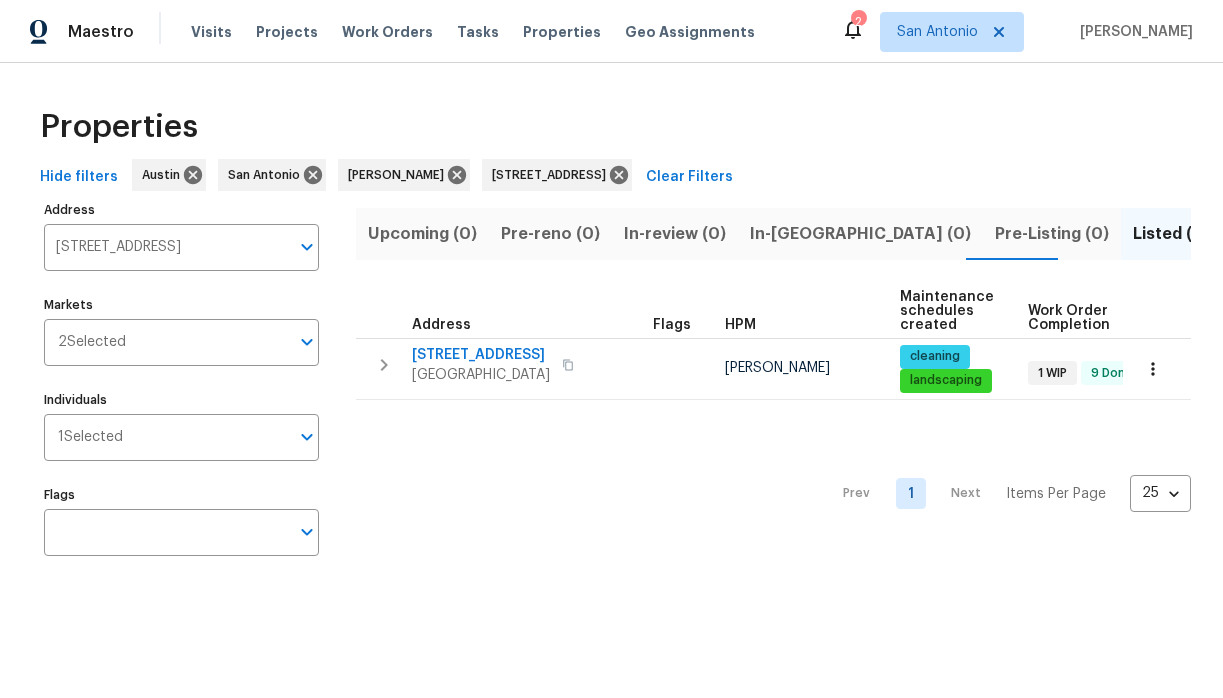 scroll, scrollTop: 0, scrollLeft: 0, axis: both 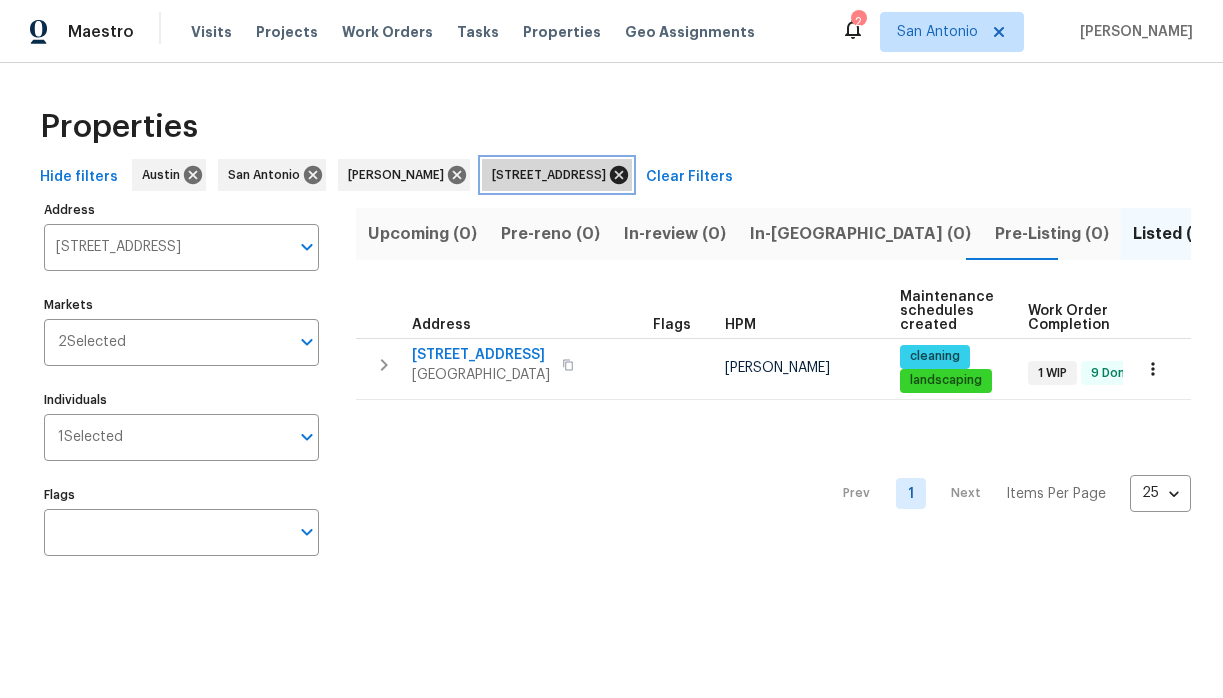 click 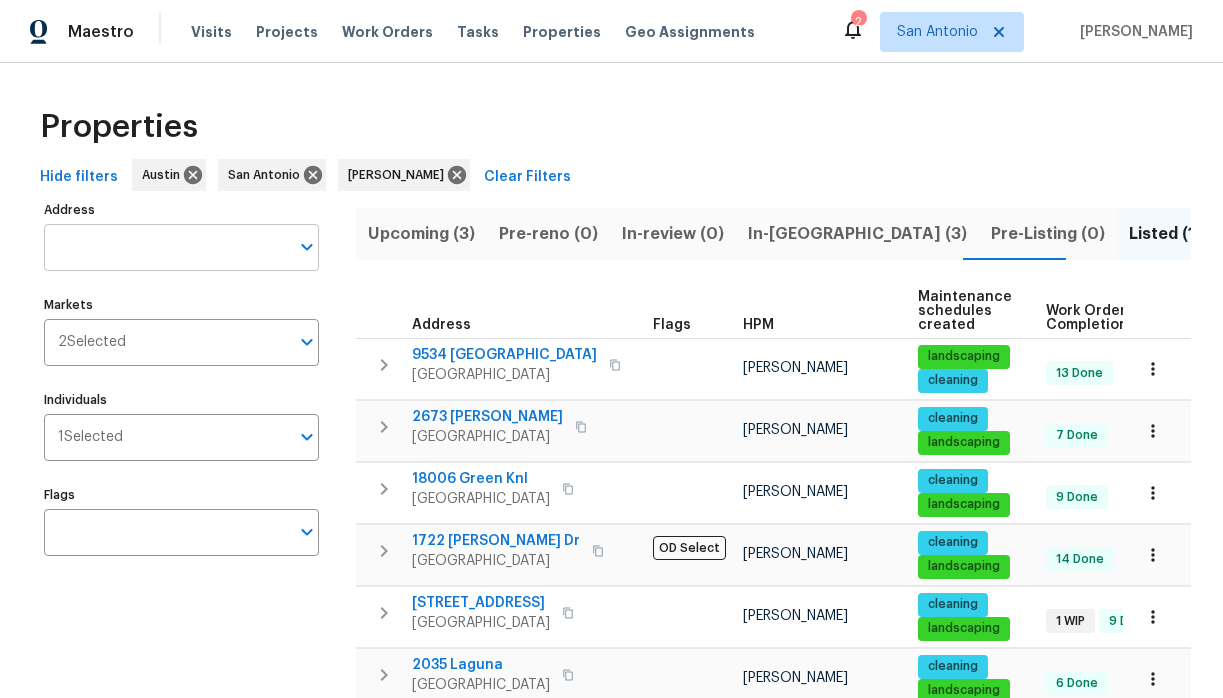 click on "Address" at bounding box center [166, 247] 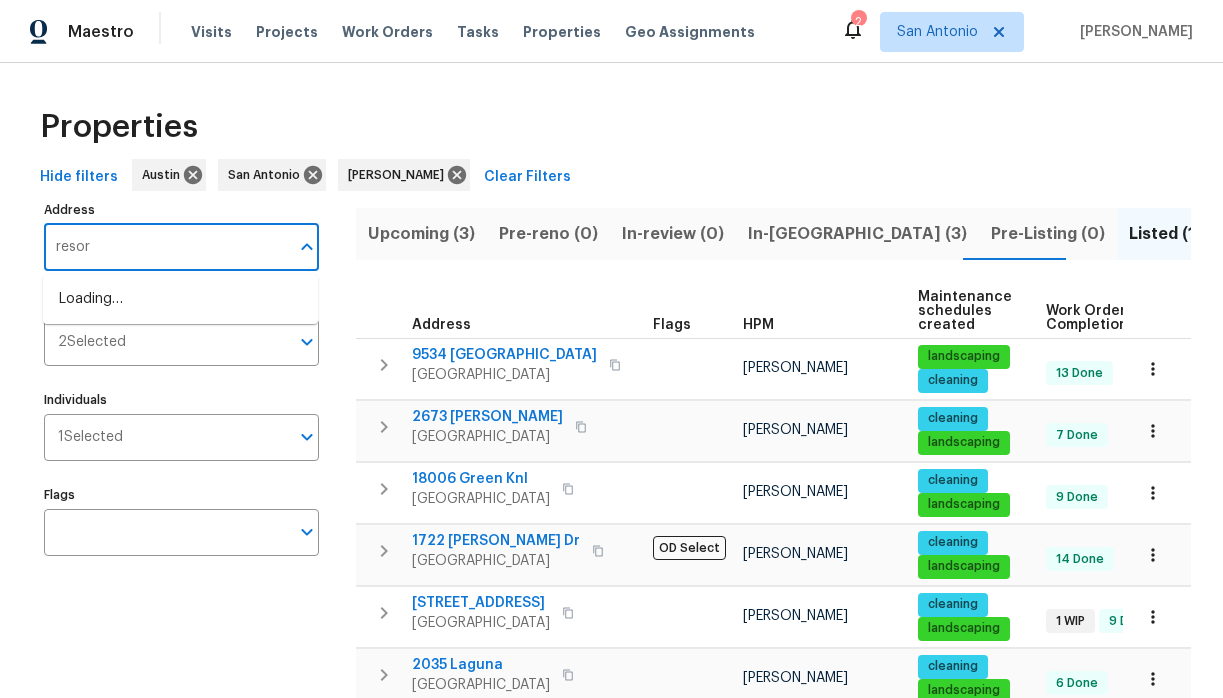 type on "resort" 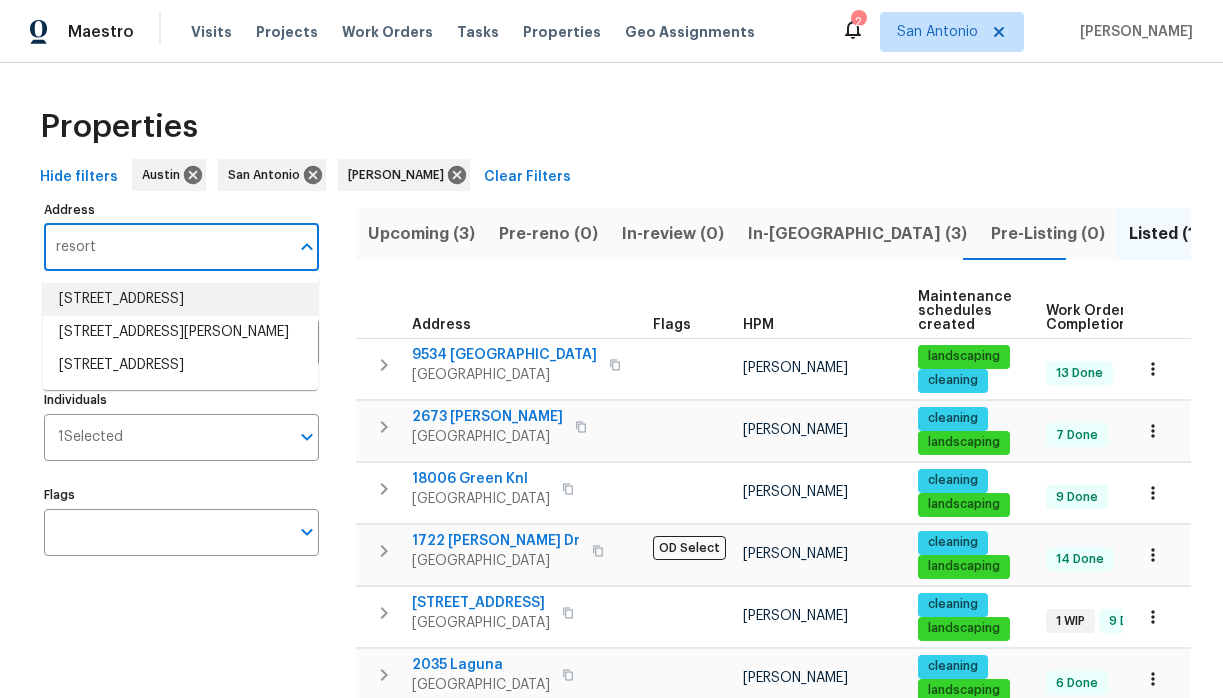 click on "24960 Resort Pkwy San Antonio TX 78261" at bounding box center [180, 299] 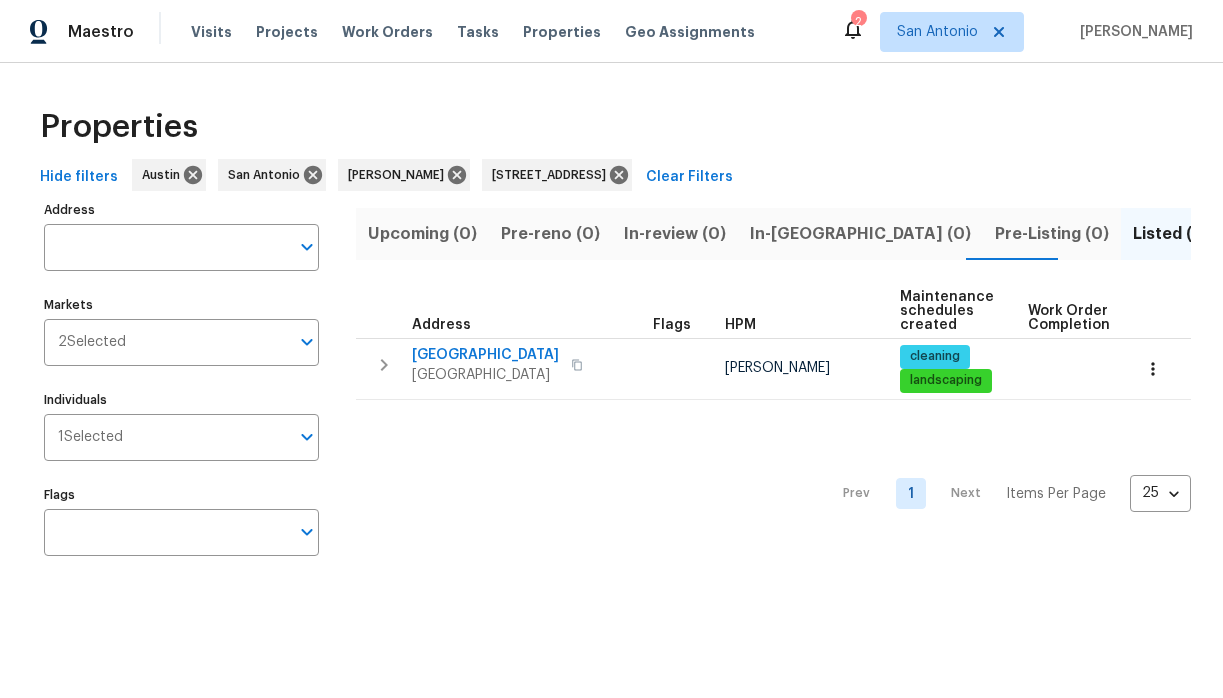 type on "24960 Resort Pkwy San Antonio TX 78261" 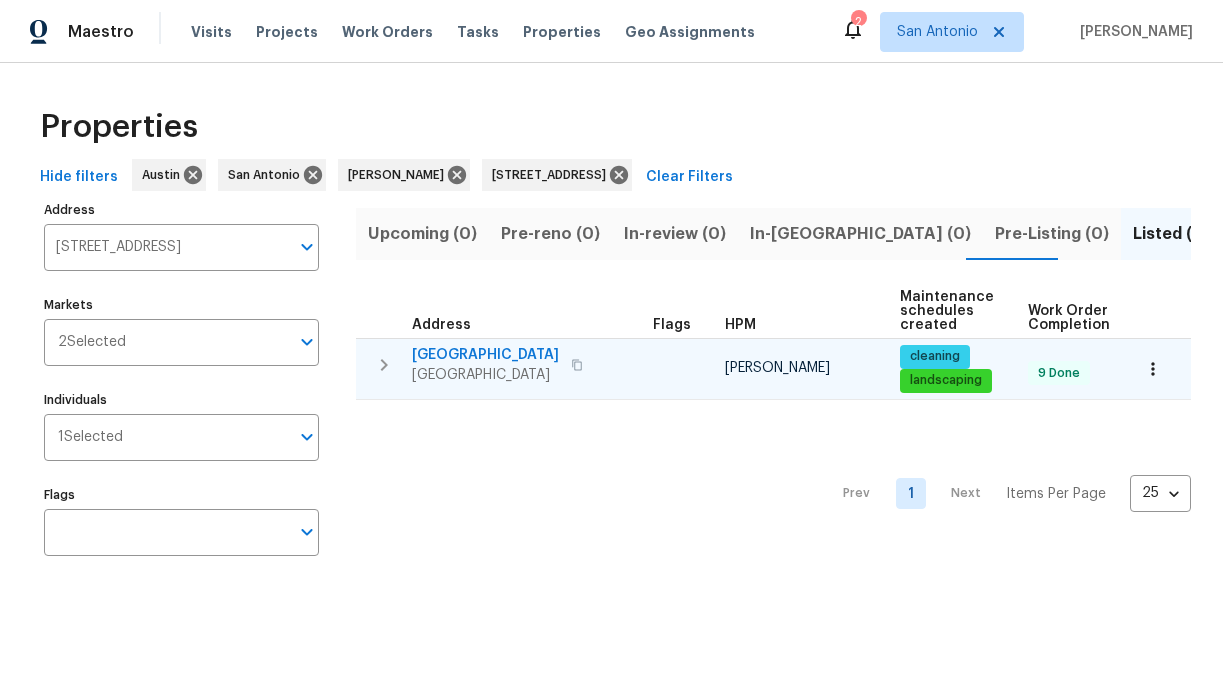 click on "[GEOGRAPHIC_DATA]" at bounding box center [485, 355] 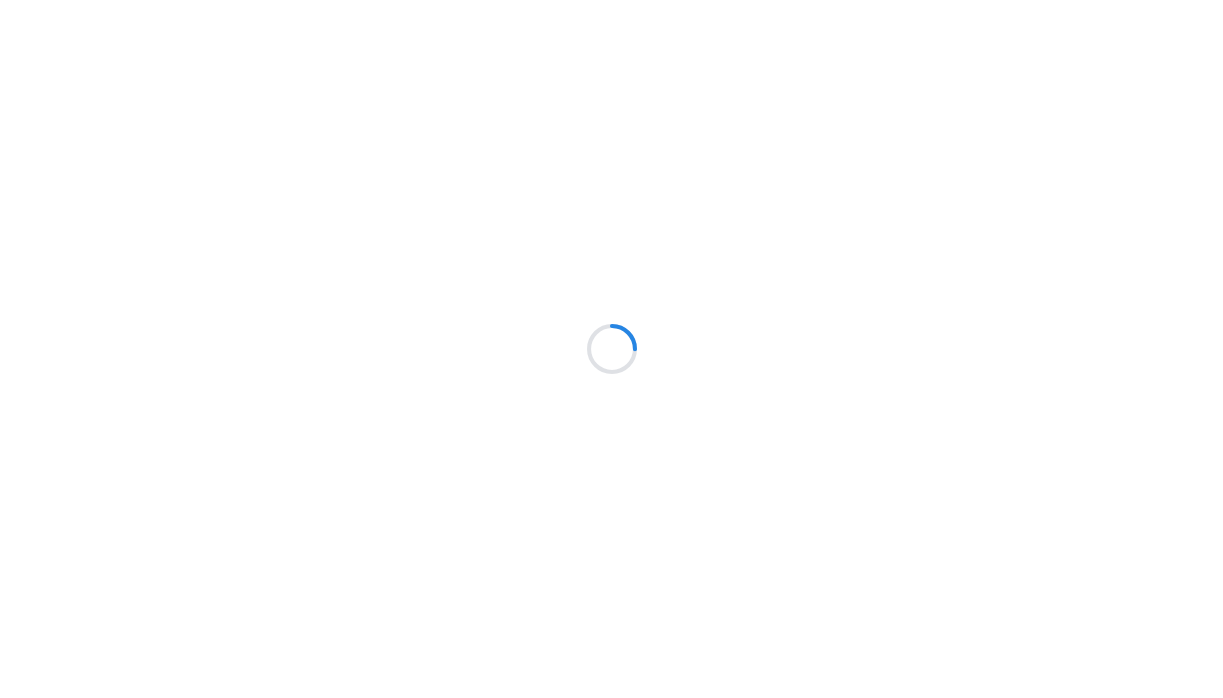 scroll, scrollTop: 0, scrollLeft: 0, axis: both 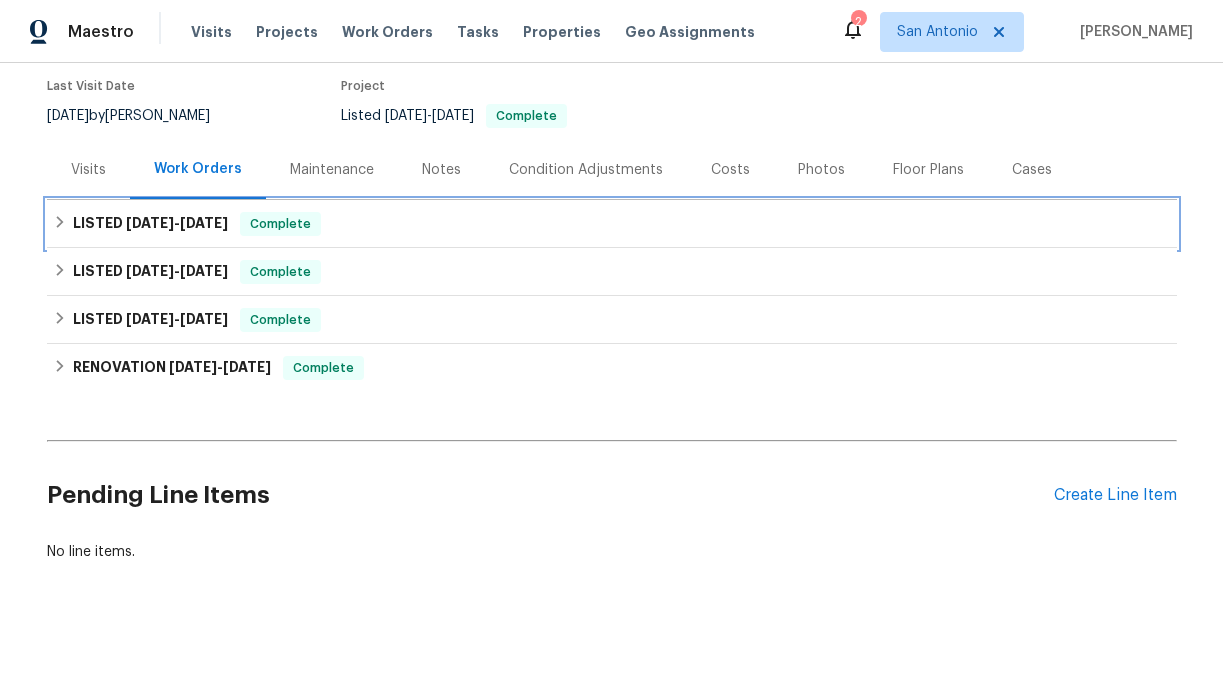 click 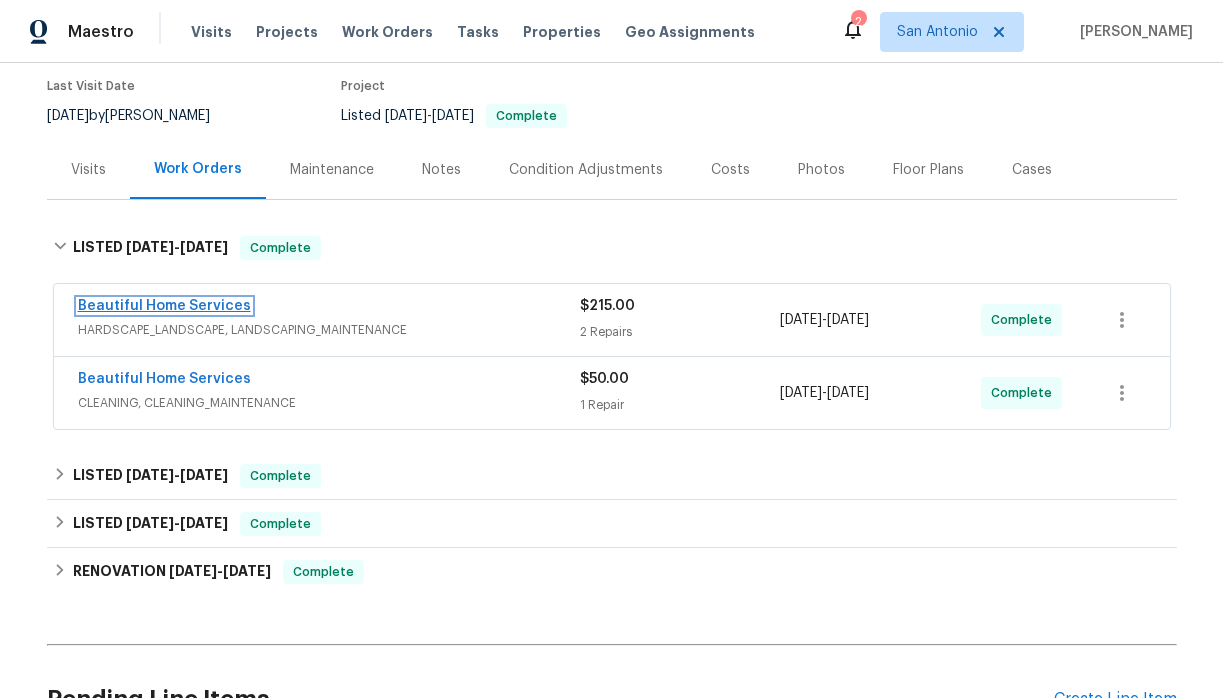 click on "Beautiful Home Services" at bounding box center (164, 306) 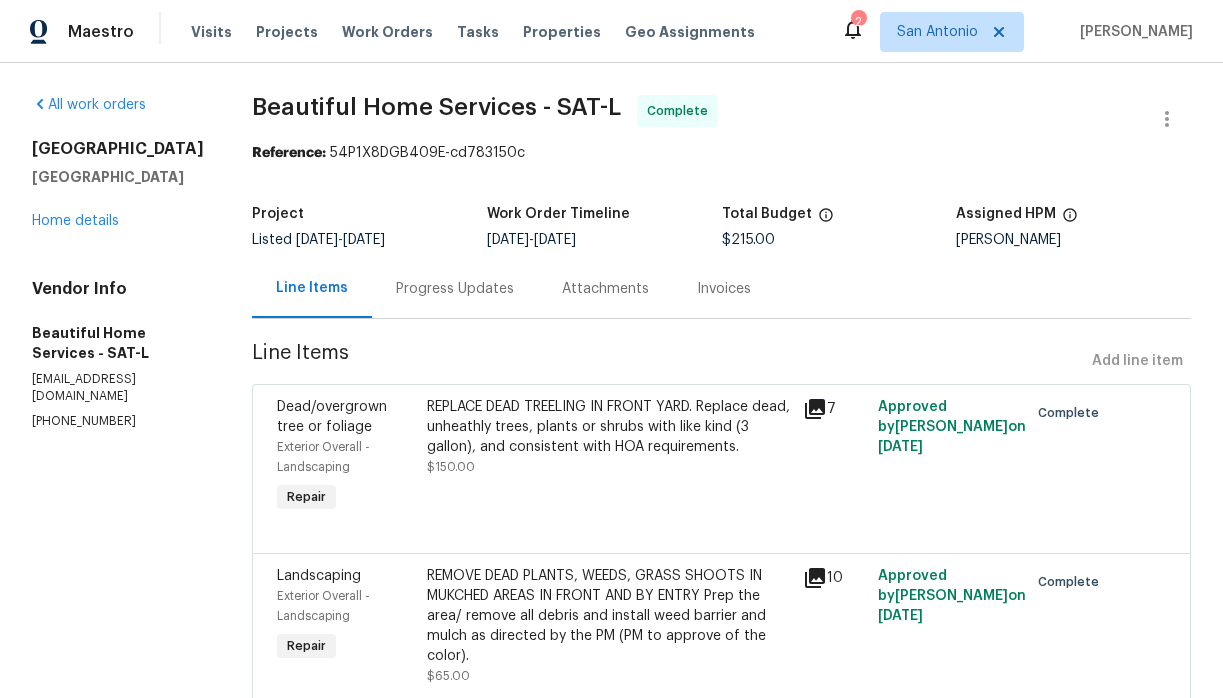 click on "Progress Updates" at bounding box center [455, 289] 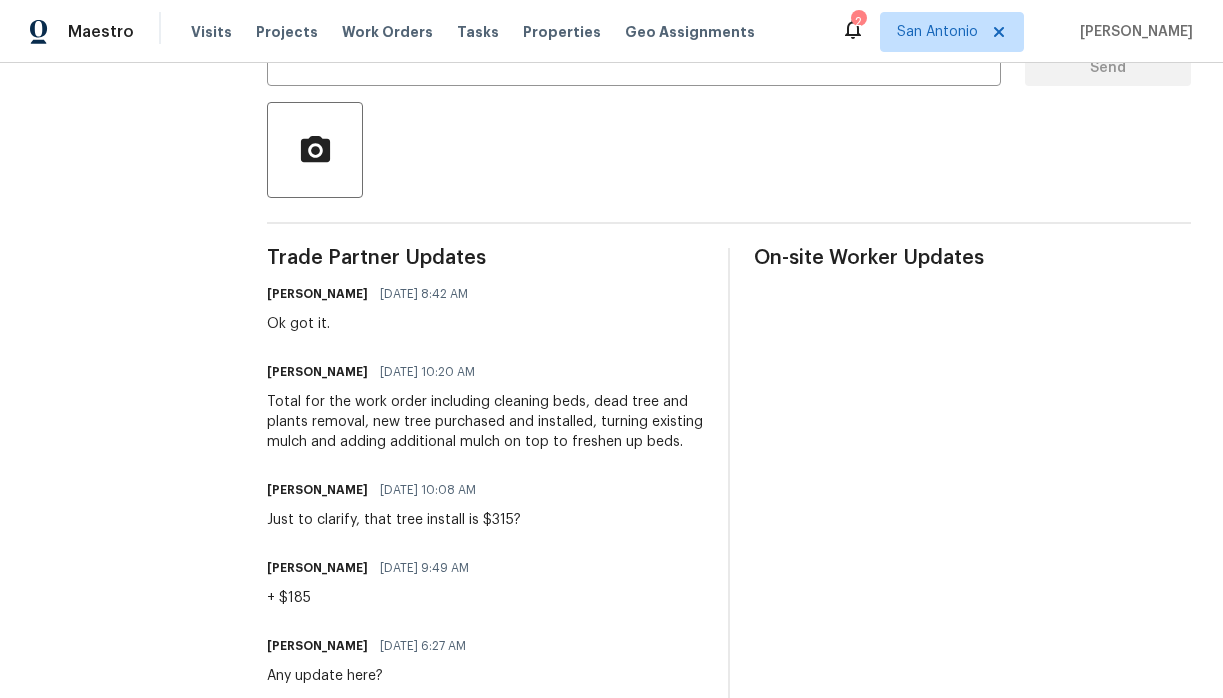 scroll, scrollTop: 58, scrollLeft: 0, axis: vertical 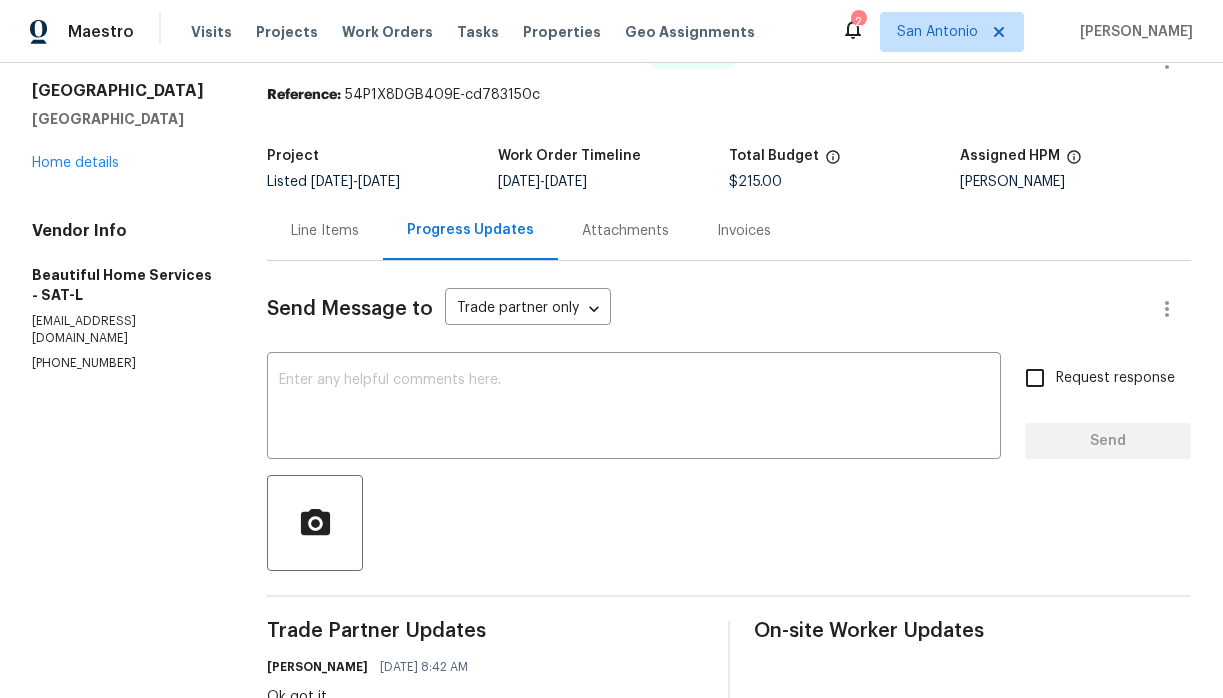 click on "Line Items" at bounding box center (325, 231) 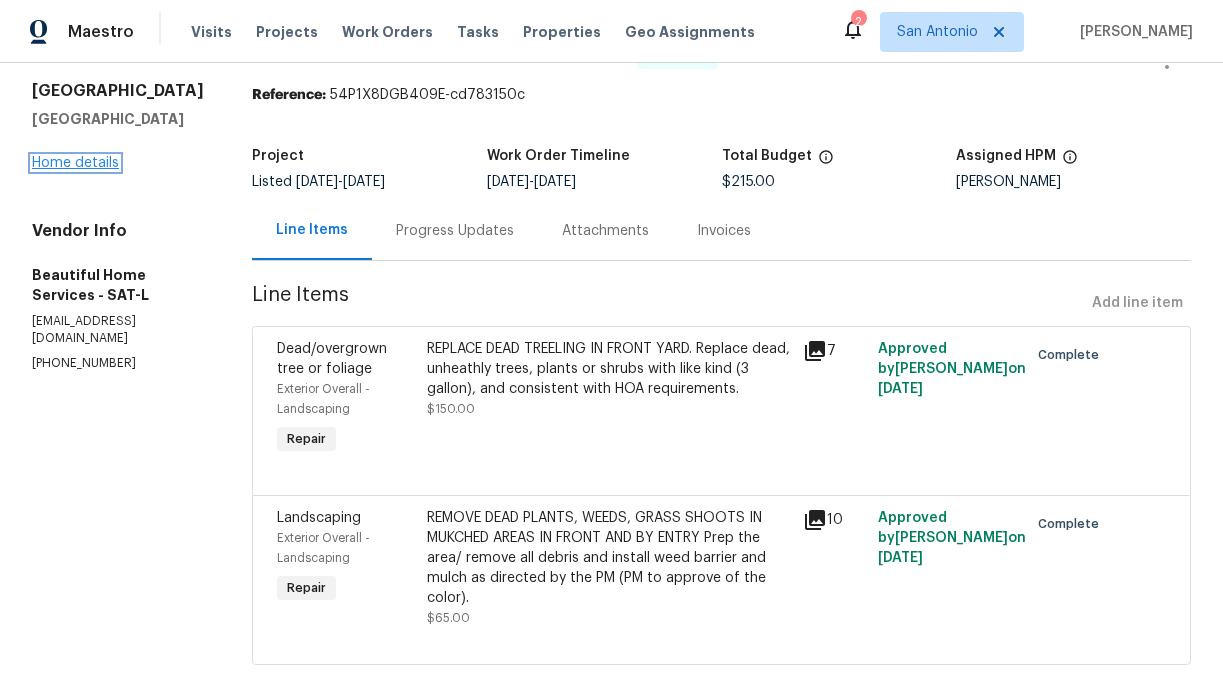 click on "Home details" at bounding box center [75, 163] 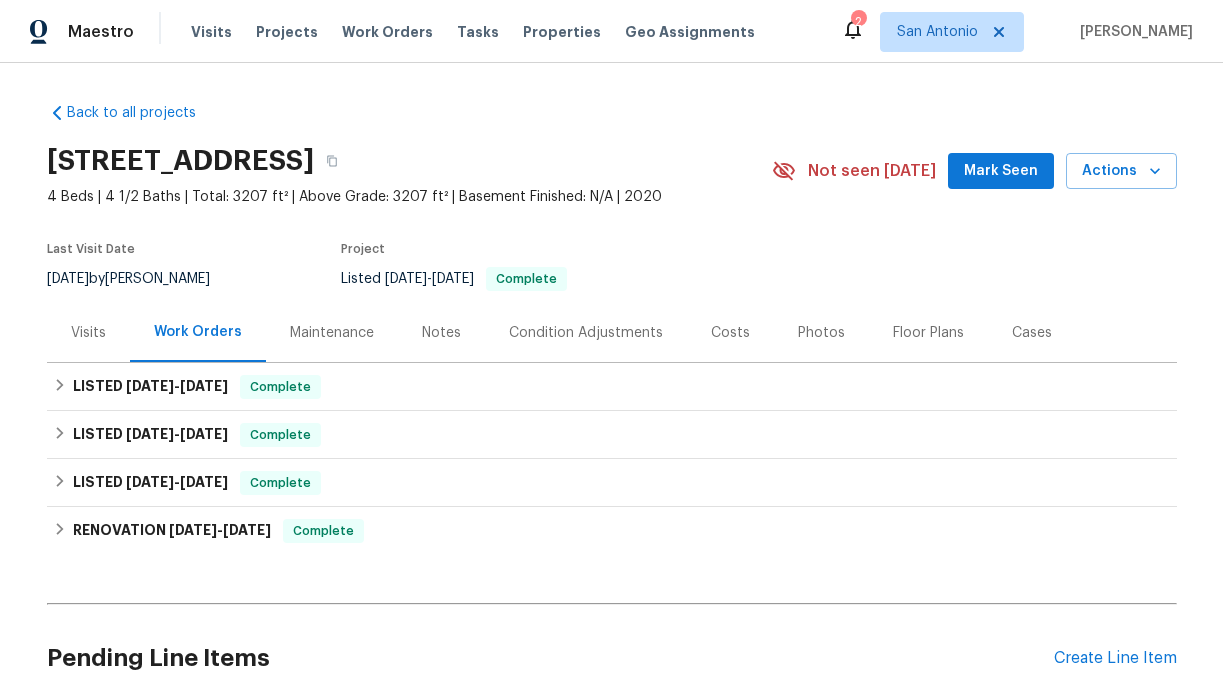 scroll, scrollTop: 163, scrollLeft: 0, axis: vertical 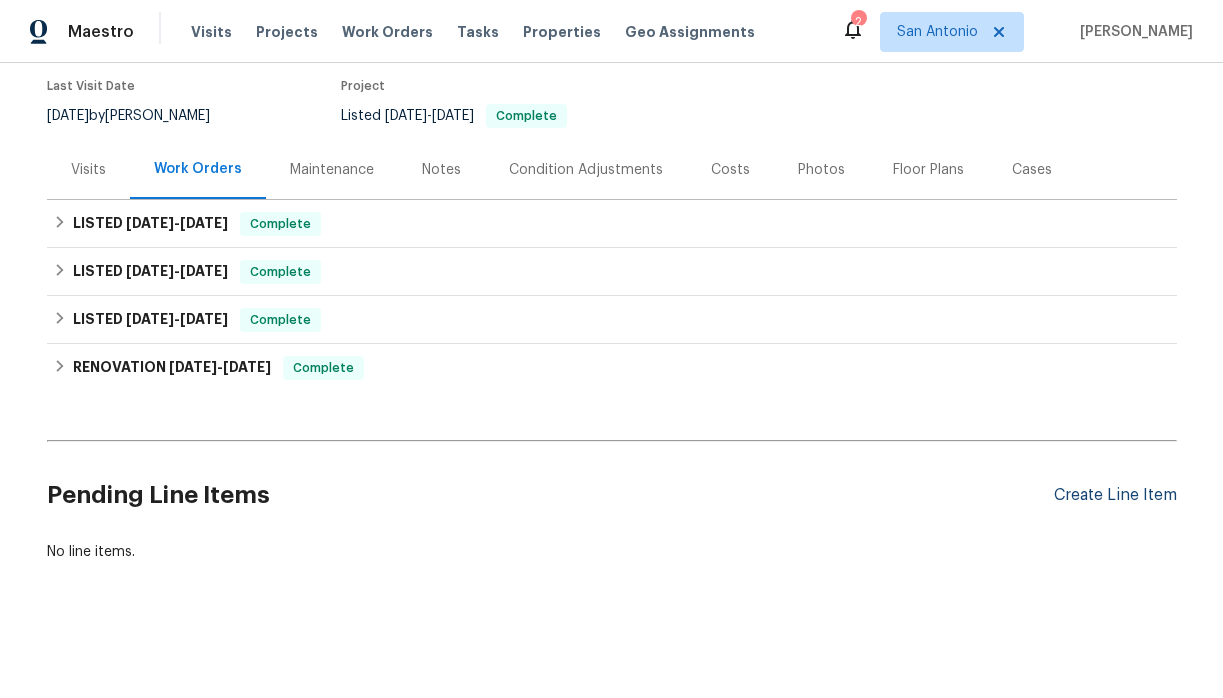click on "Create Line Item" at bounding box center (1115, 495) 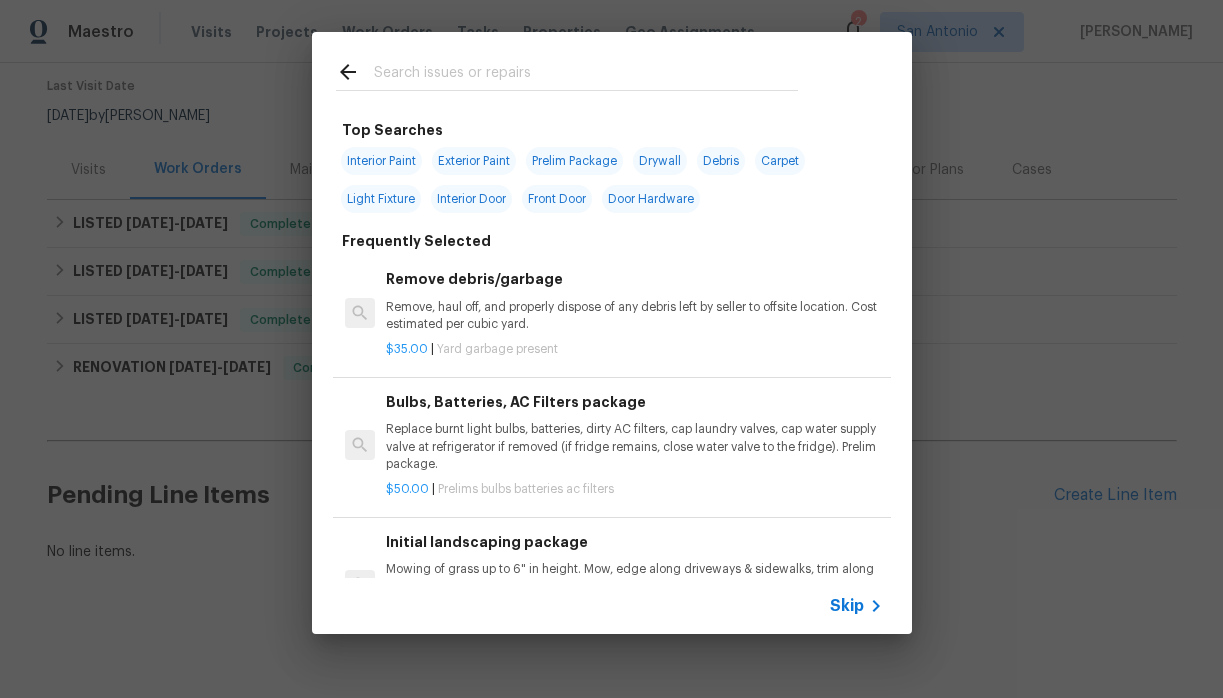 click at bounding box center (586, 75) 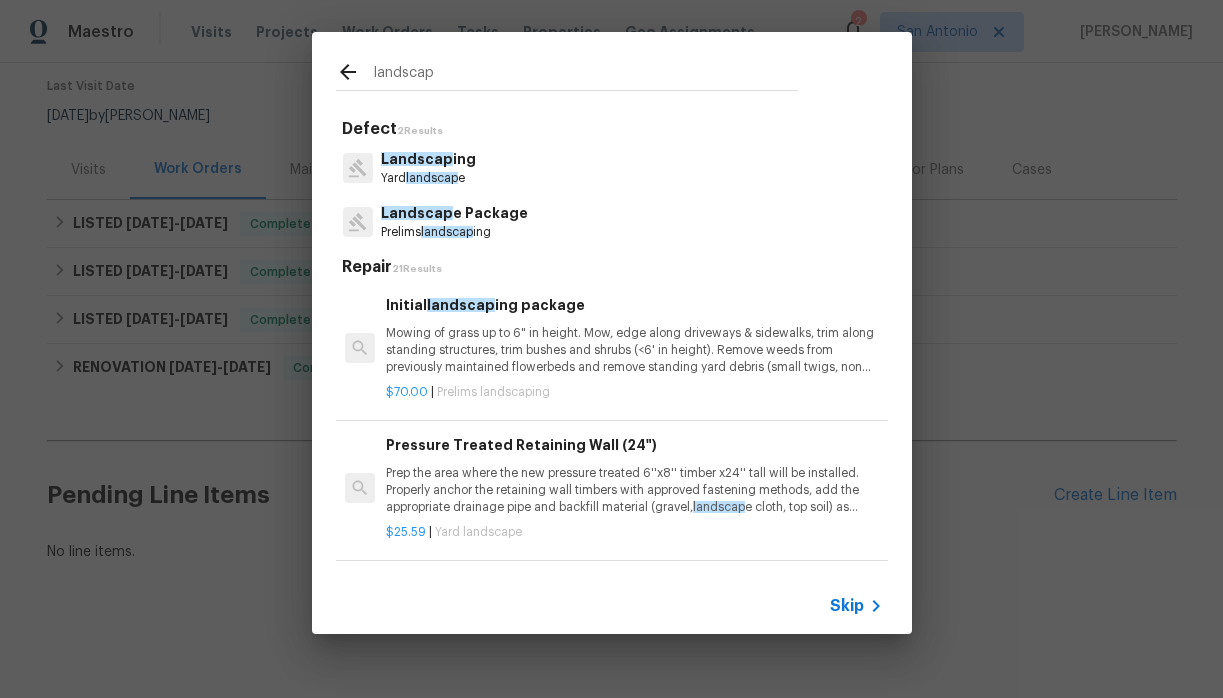 type on "landscap" 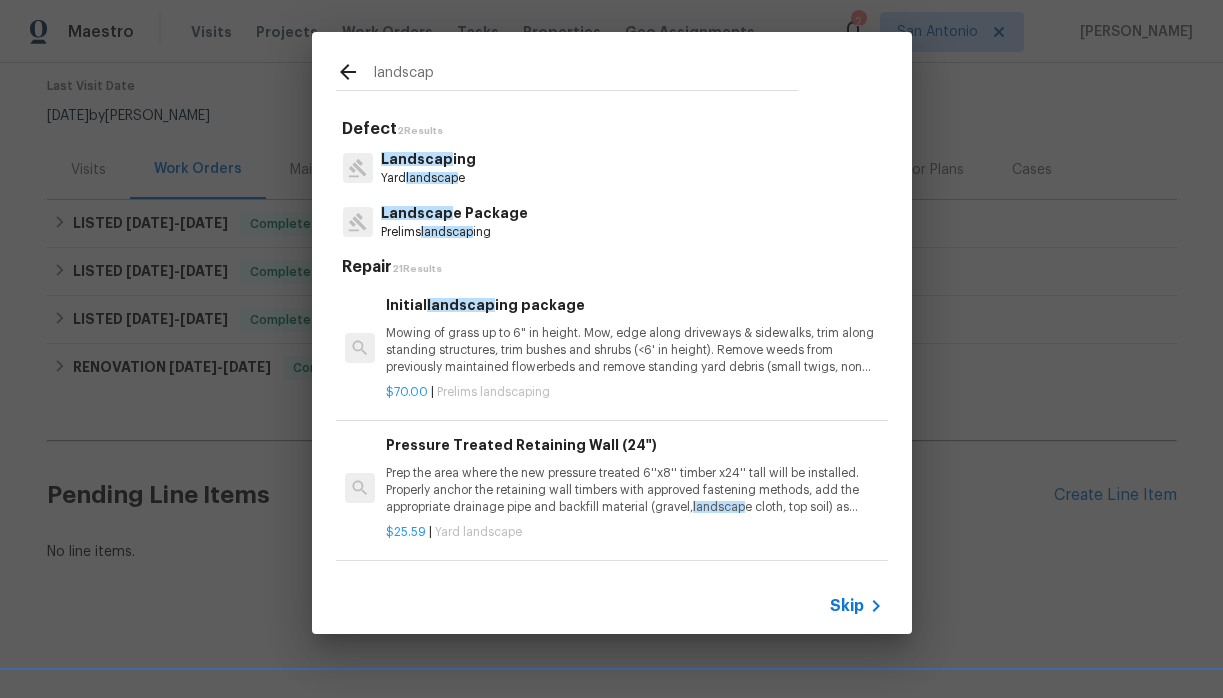 click on "Landscap ing" at bounding box center (428, 159) 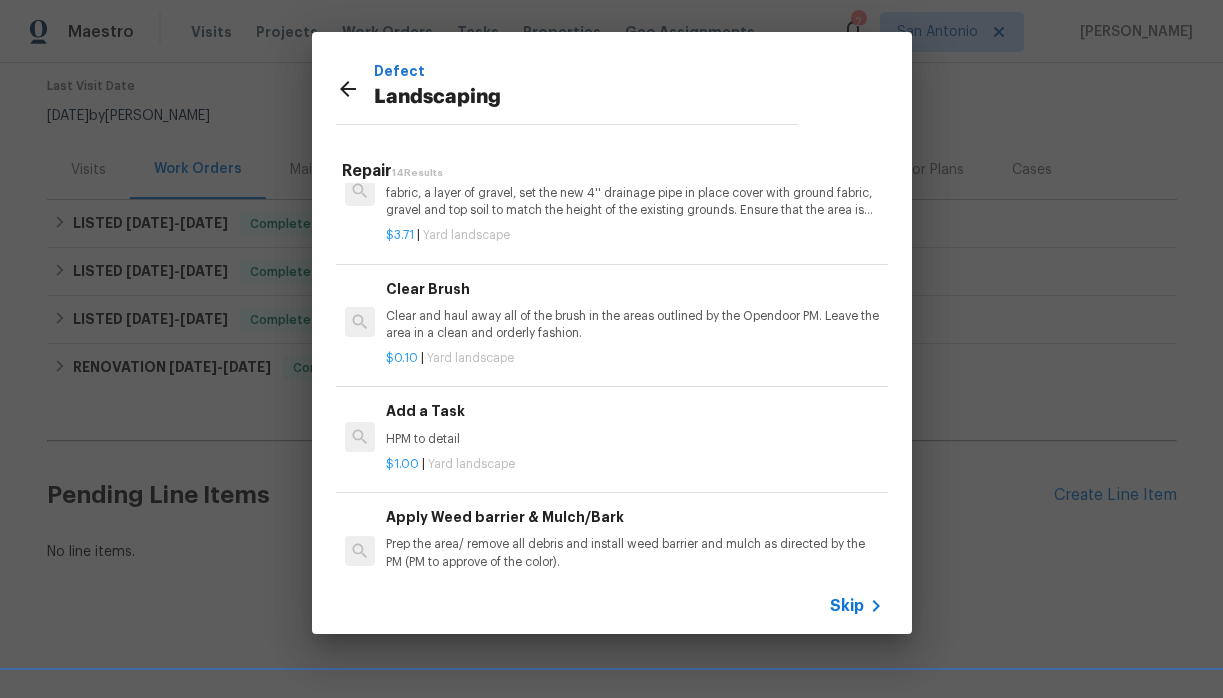 scroll, scrollTop: 873, scrollLeft: 0, axis: vertical 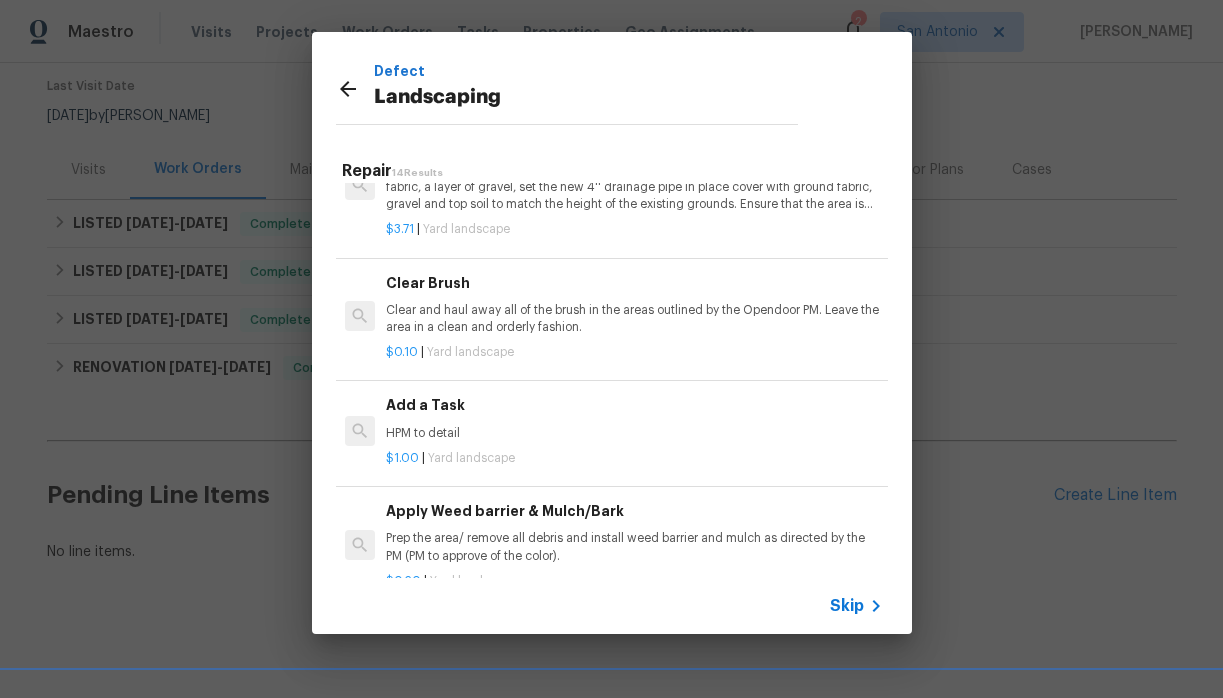 click on "HPM to detail" at bounding box center [634, 433] 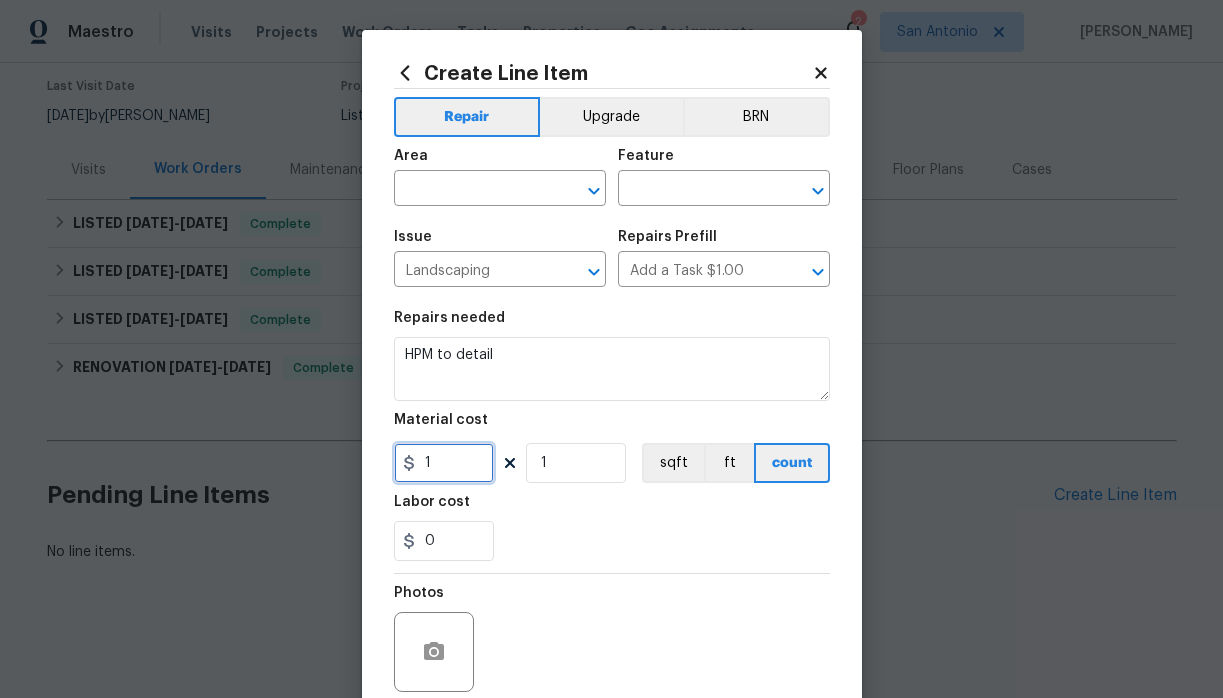 click on "1" at bounding box center (444, 463) 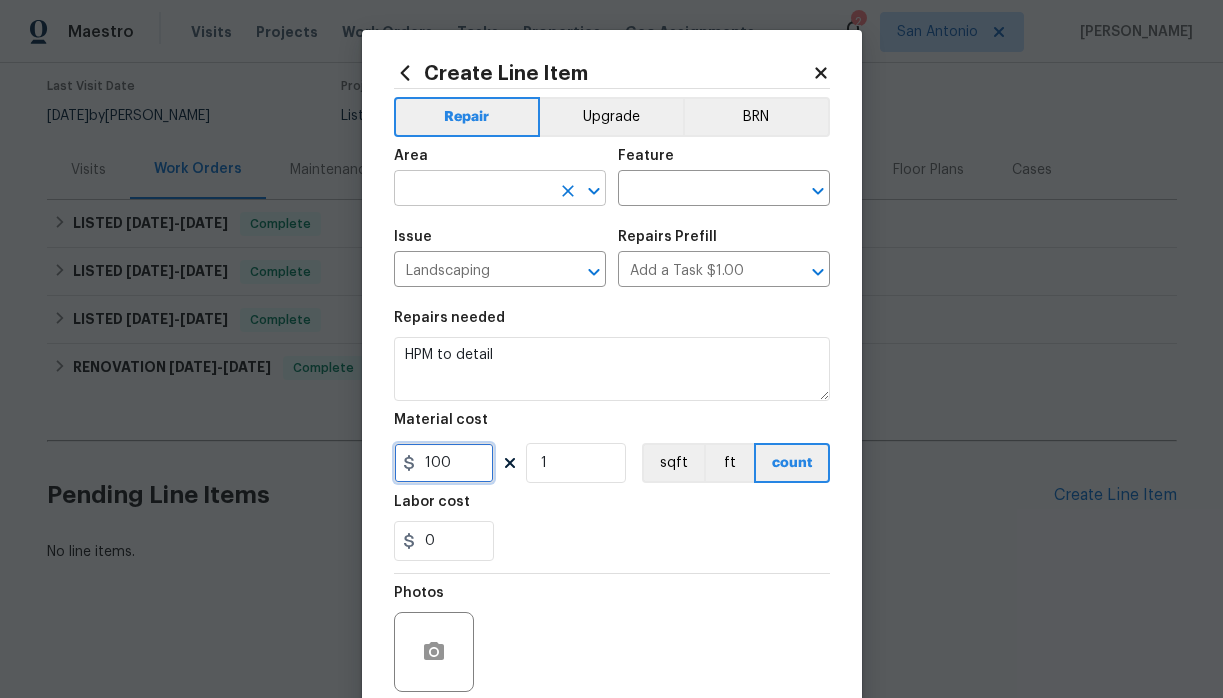 type on "100" 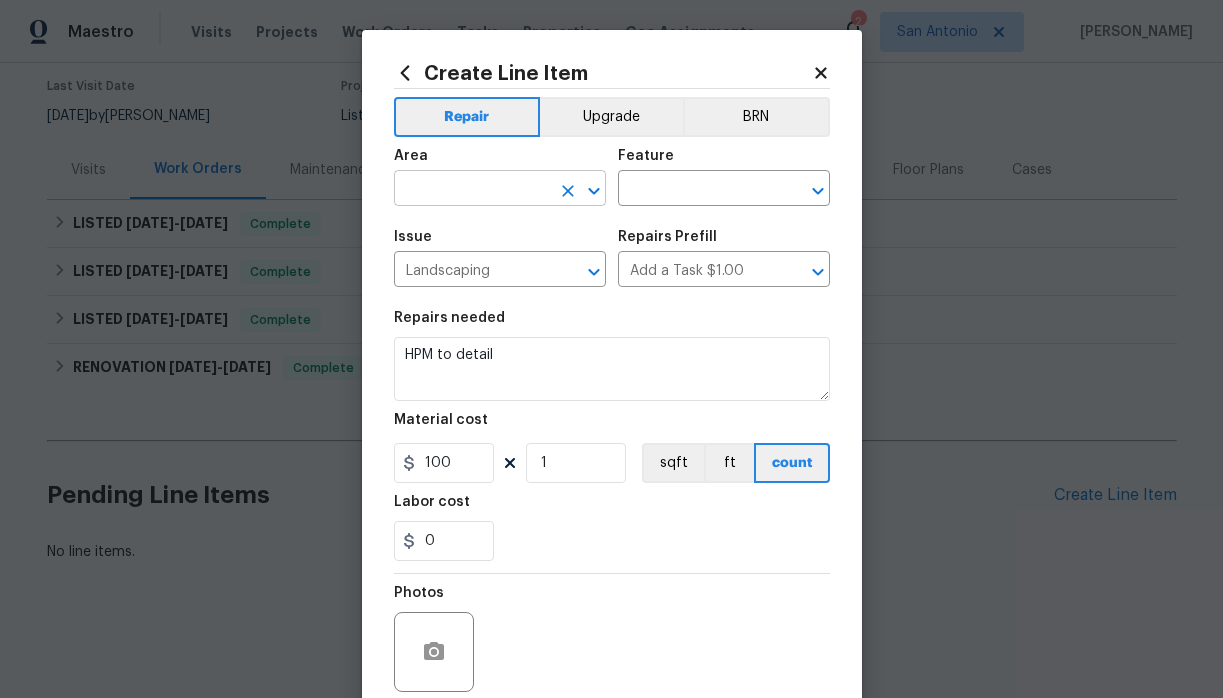 click at bounding box center [472, 190] 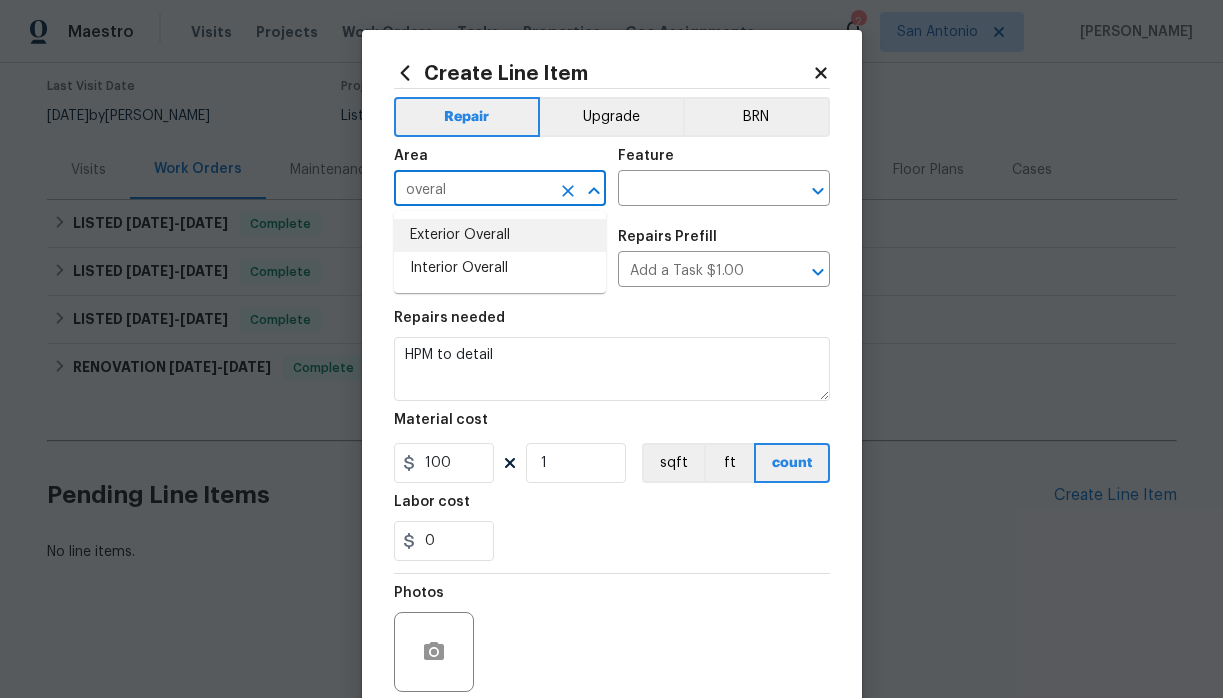 click on "Exterior Overall" at bounding box center [500, 235] 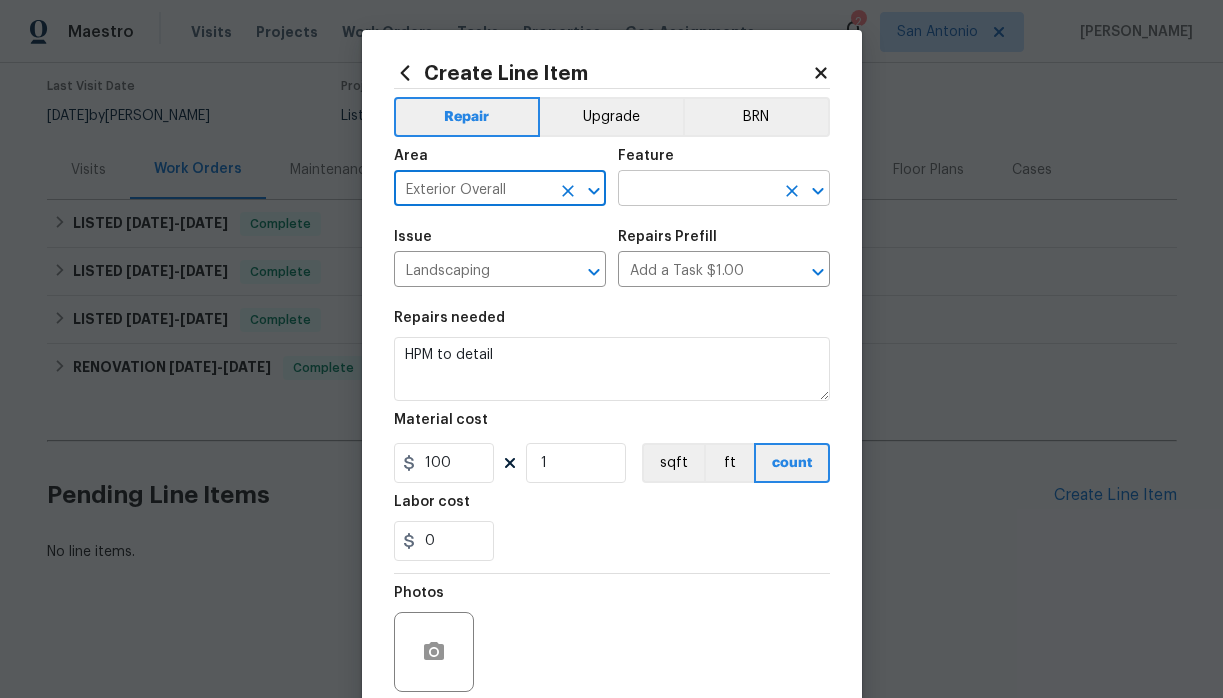 type on "Exterior Overall" 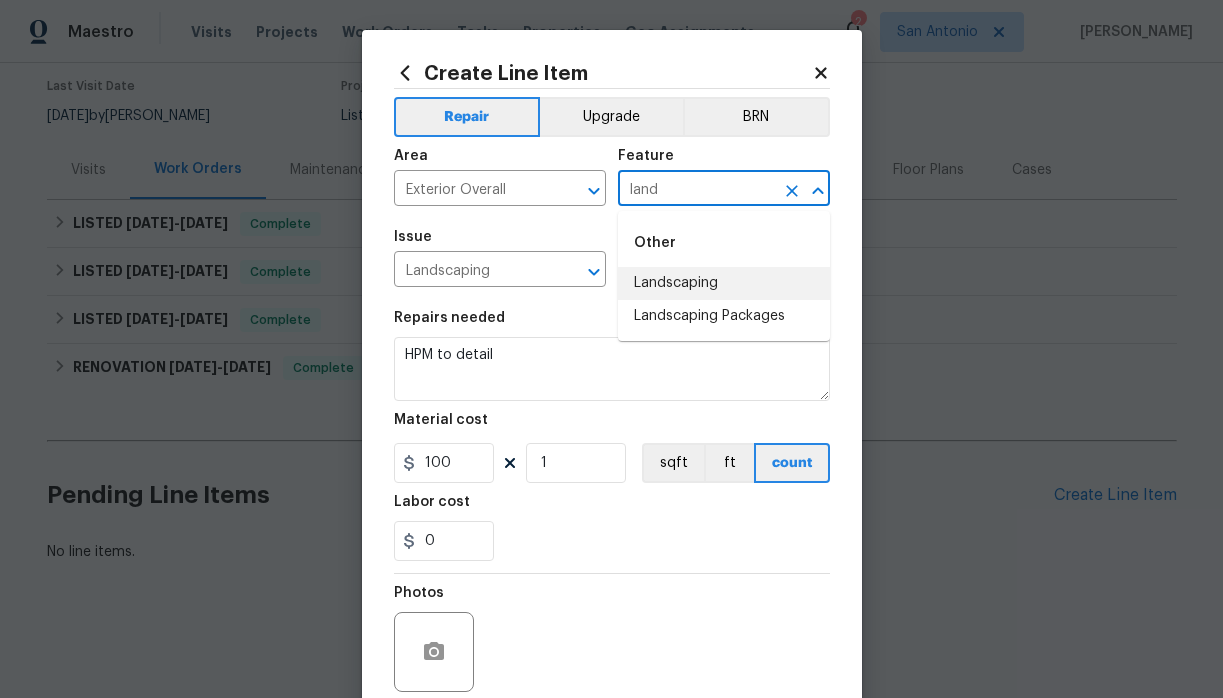 click on "Landscaping" at bounding box center (724, 283) 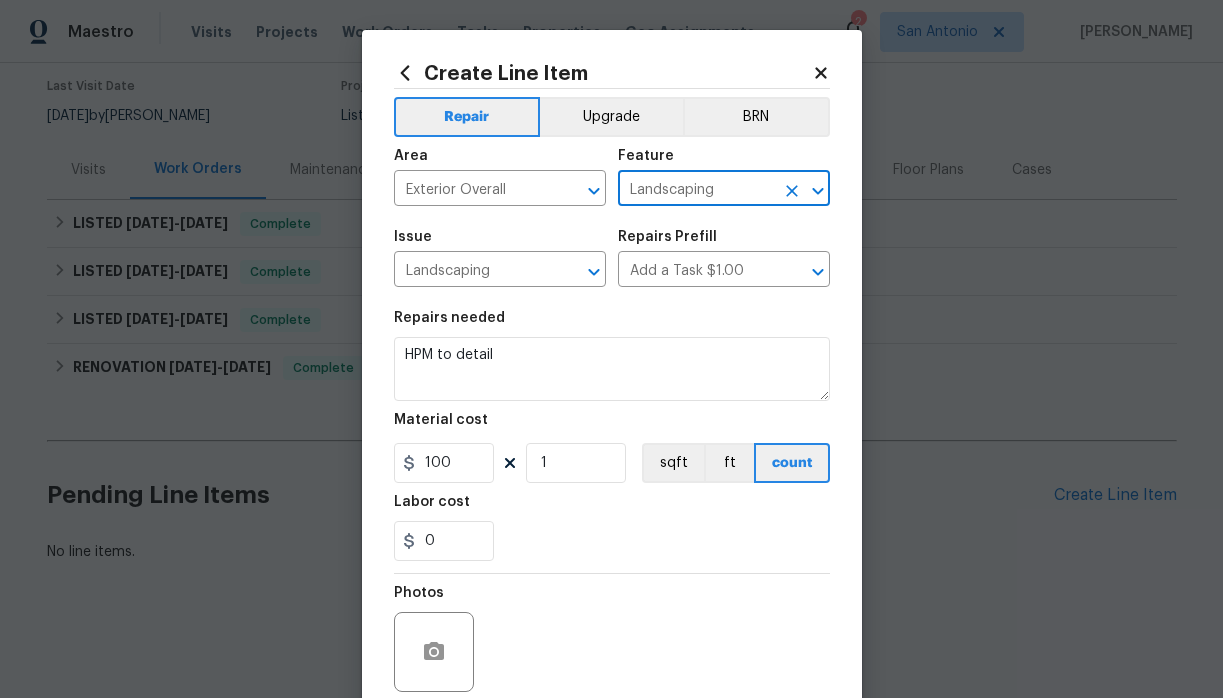 type on "Landscaping" 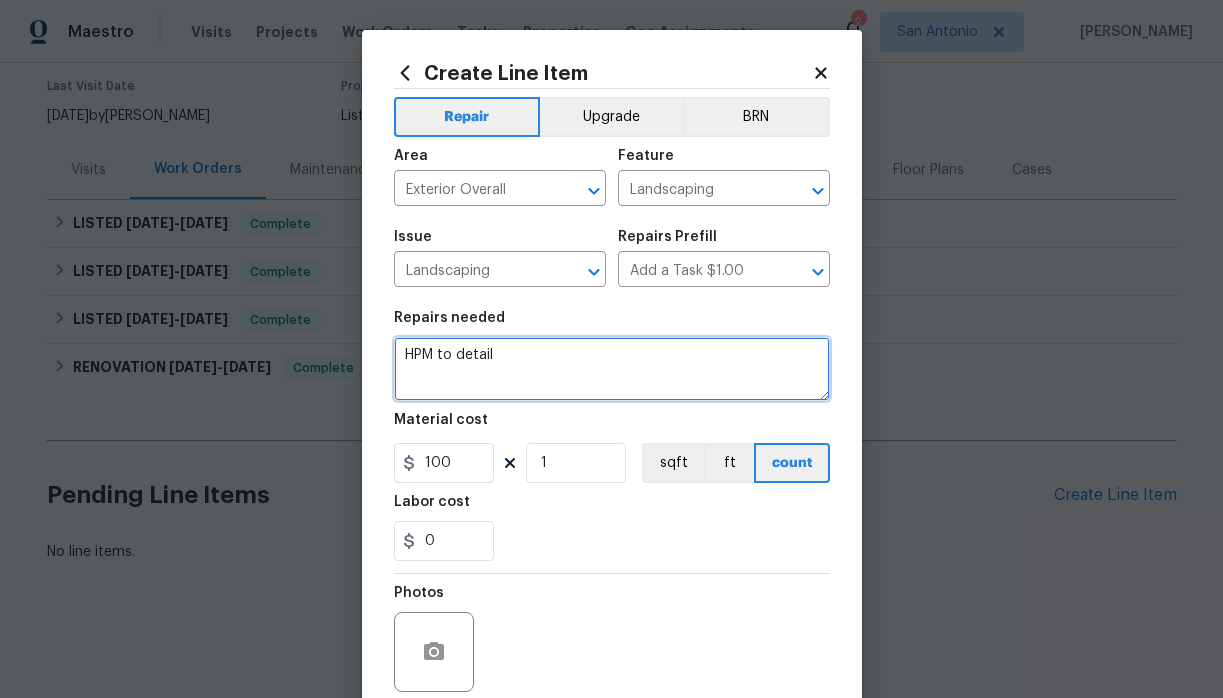 click on "HPM to detail" at bounding box center (612, 369) 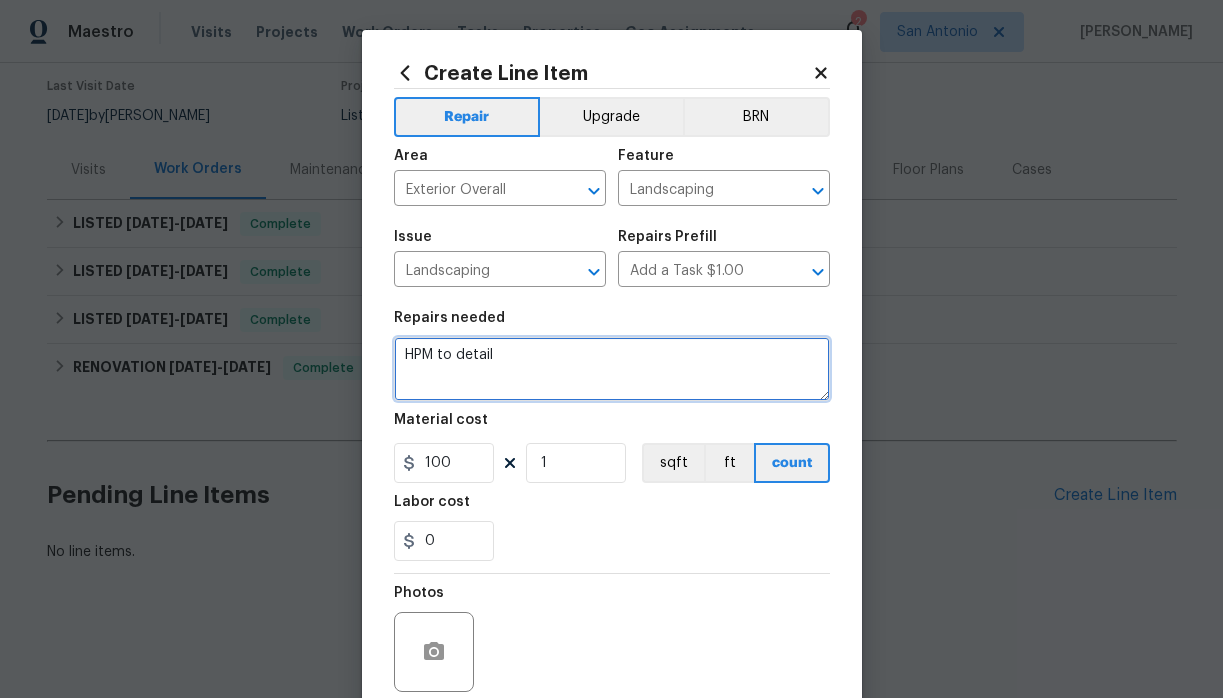click on "HPM to detail" at bounding box center (612, 369) 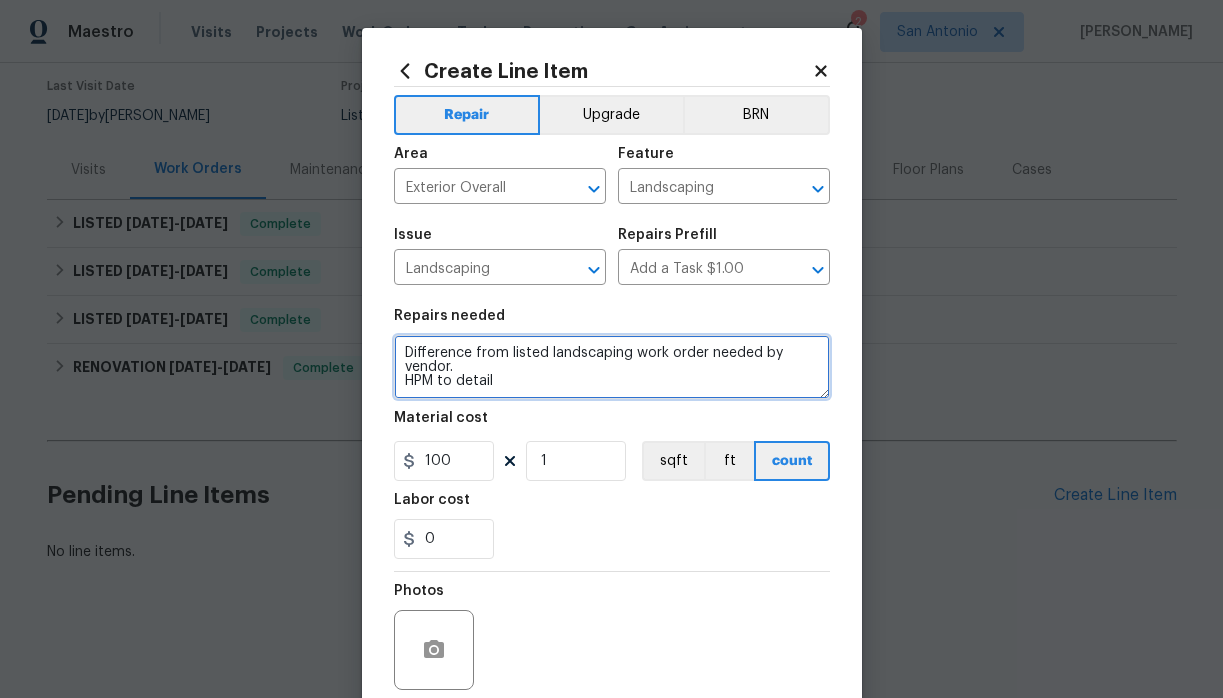 type on "Difference from listed landscaping work order needed by vendor.
HPM to detail" 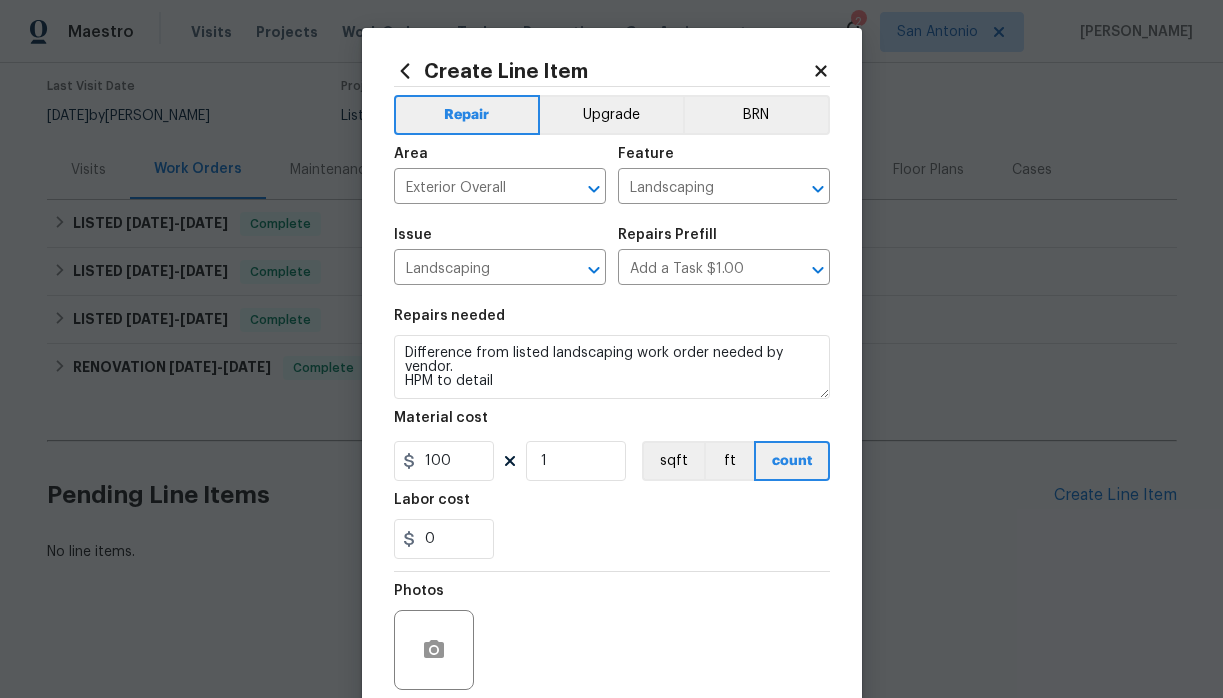 click on "Labor cost" at bounding box center [612, 506] 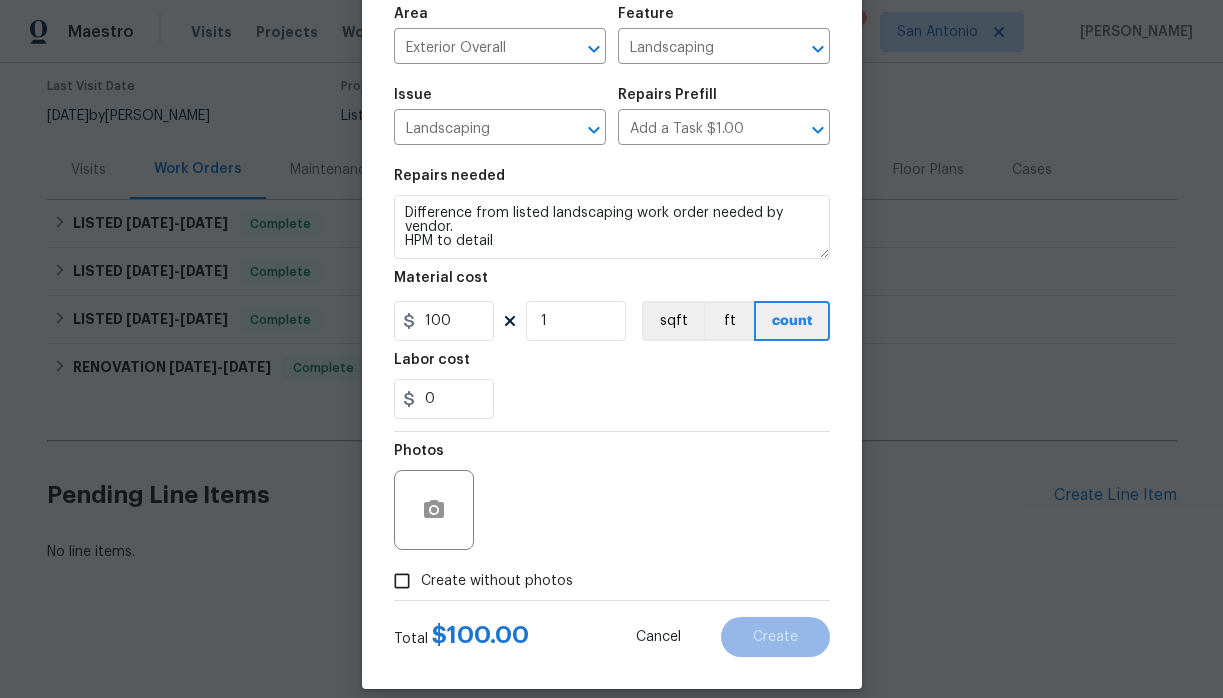 scroll, scrollTop: 164, scrollLeft: 0, axis: vertical 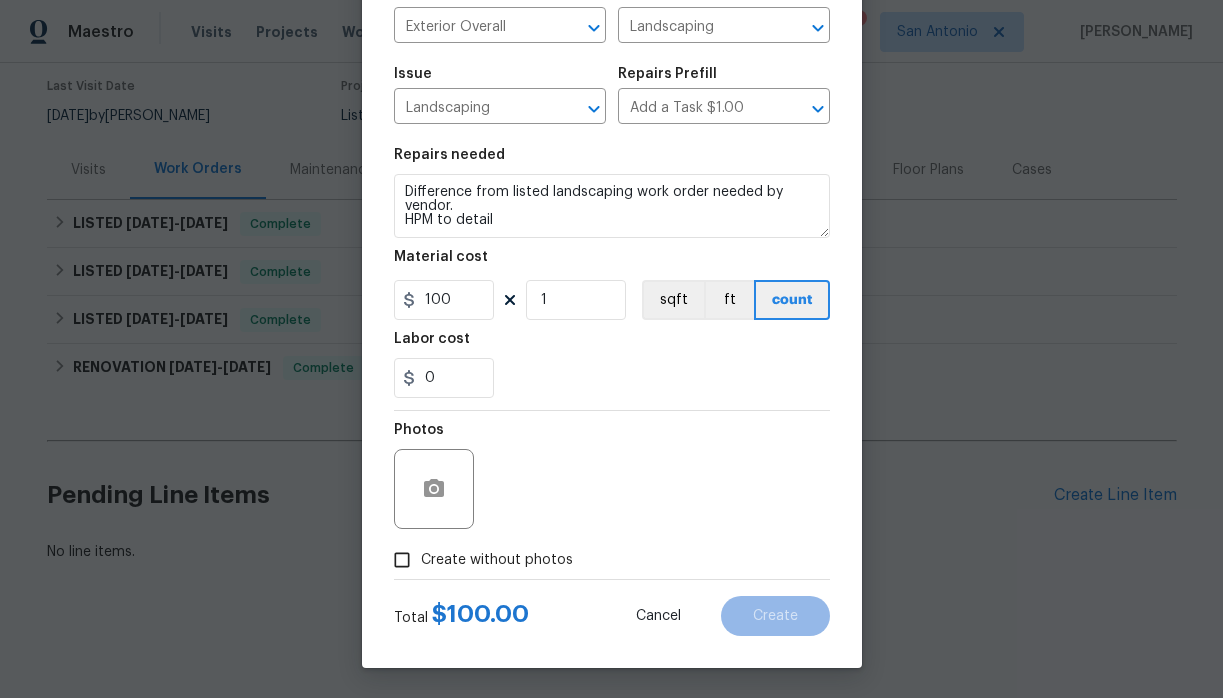 click on "Create without photos" at bounding box center [497, 560] 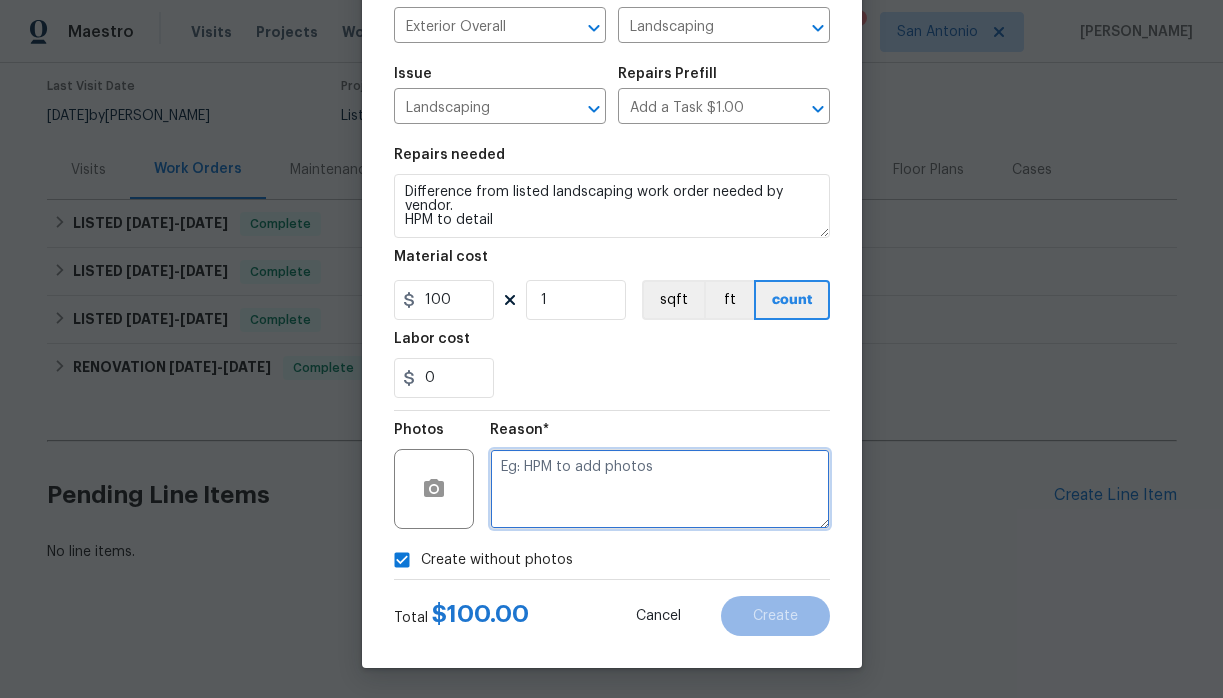click at bounding box center [660, 489] 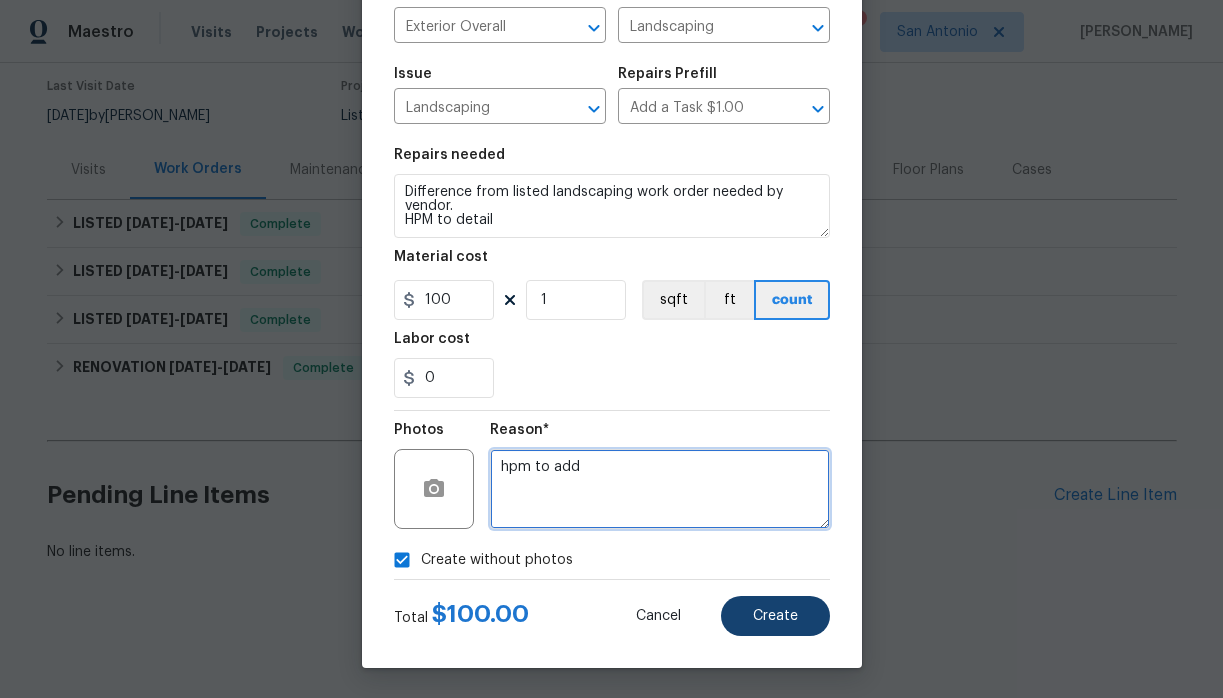type on "hpm to add" 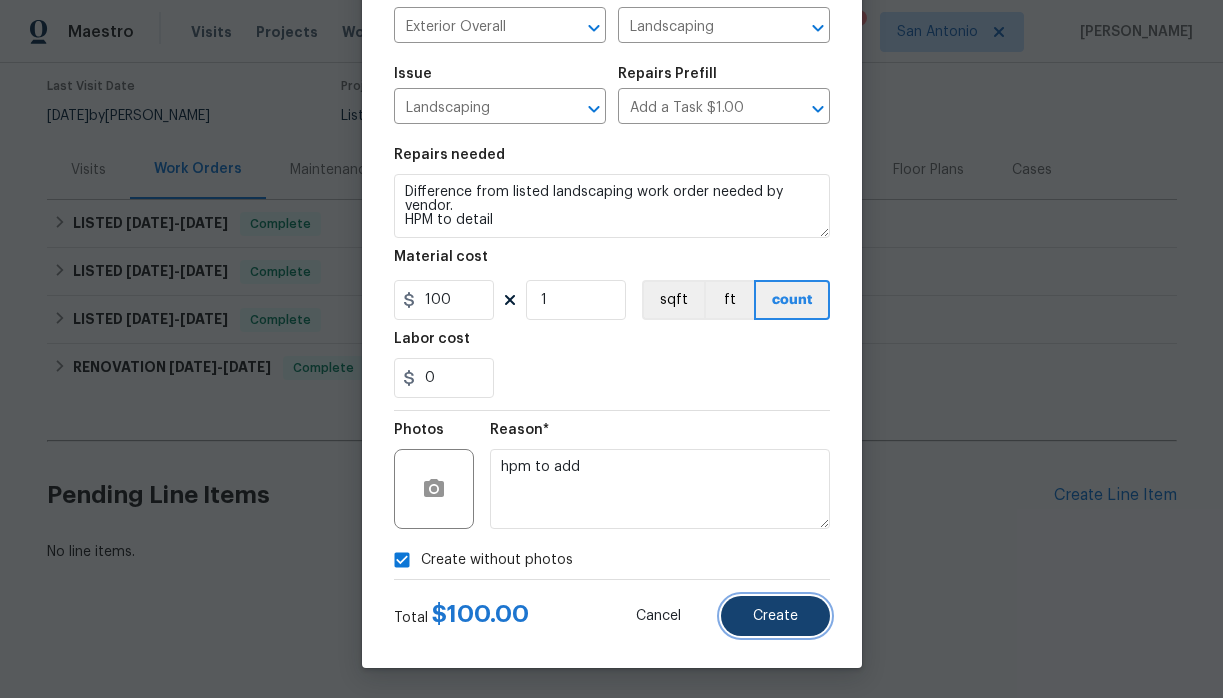 click on "Create" at bounding box center (775, 616) 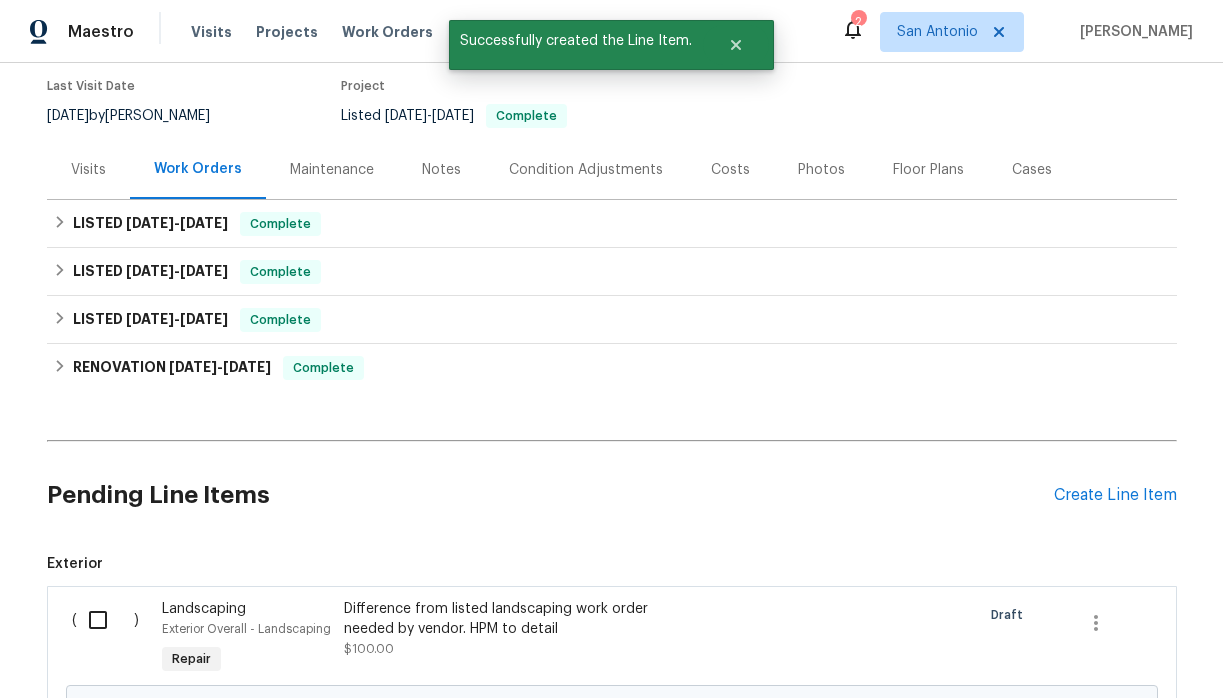 scroll, scrollTop: 391, scrollLeft: 0, axis: vertical 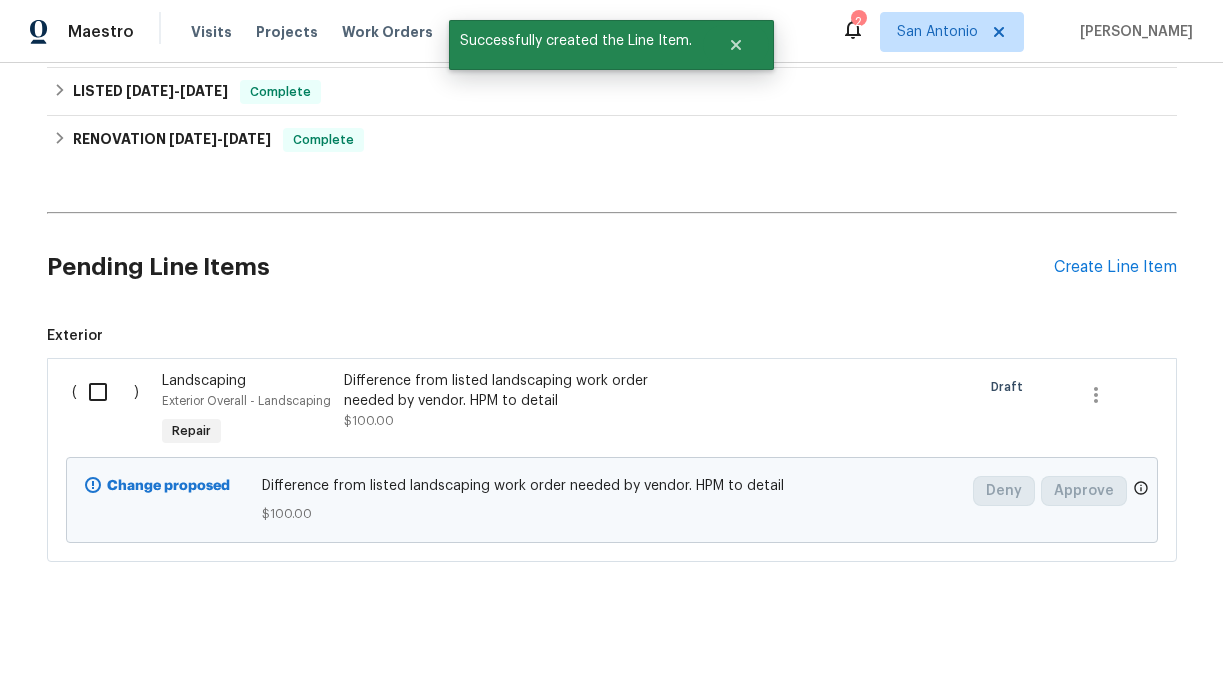 click at bounding box center [105, 392] 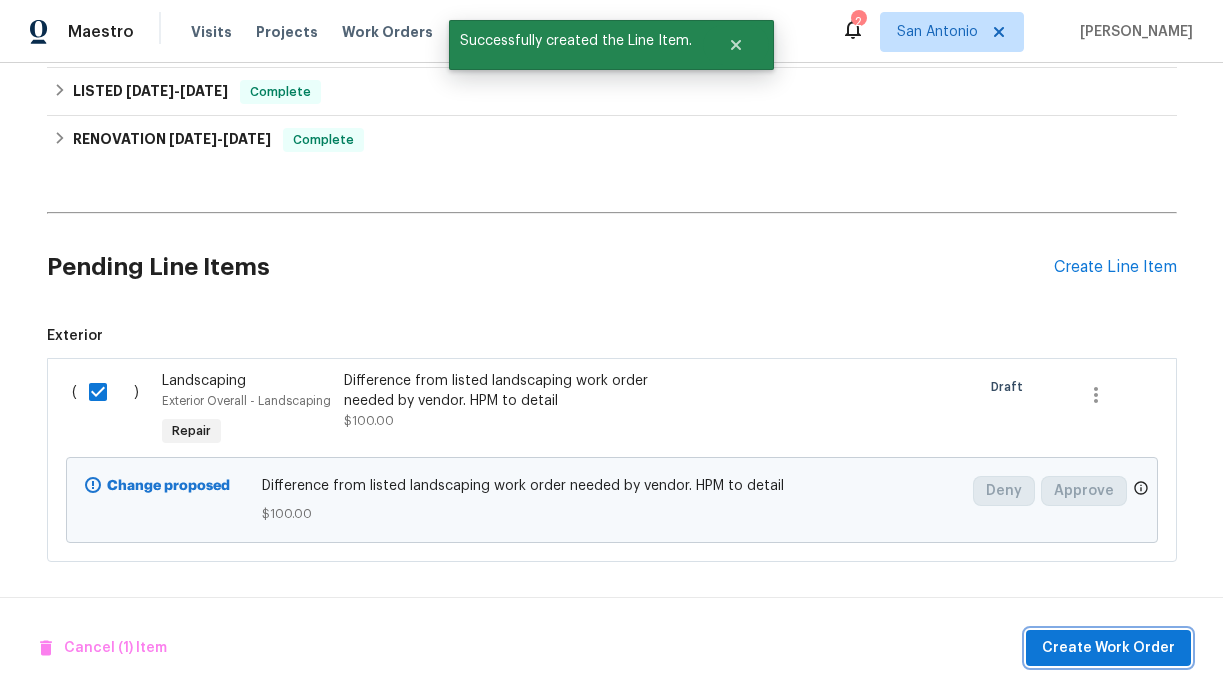click on "Create Work Order" at bounding box center [1108, 648] 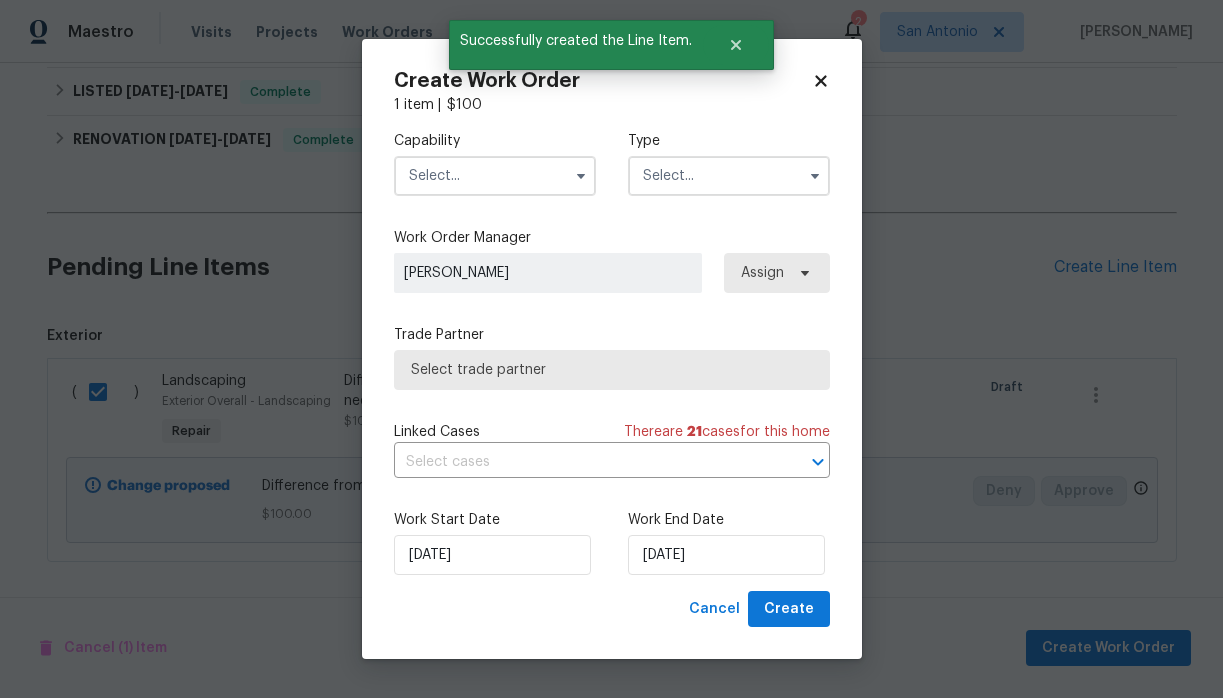 click at bounding box center (495, 176) 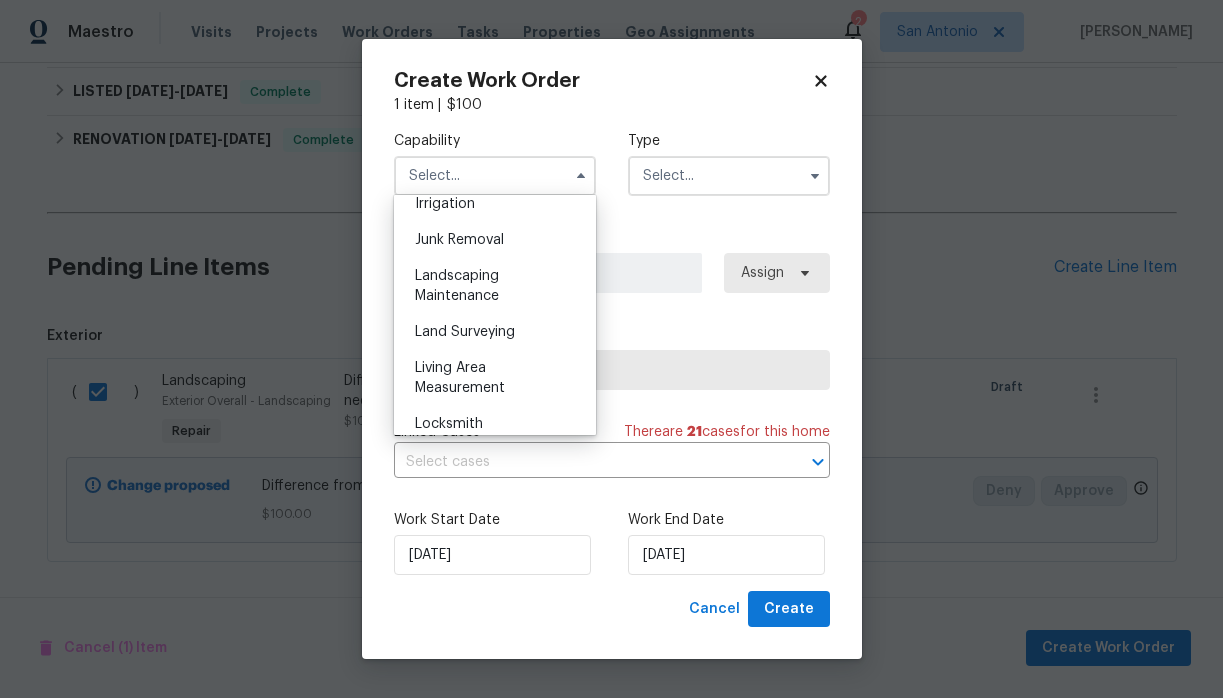 scroll, scrollTop: 1259, scrollLeft: 0, axis: vertical 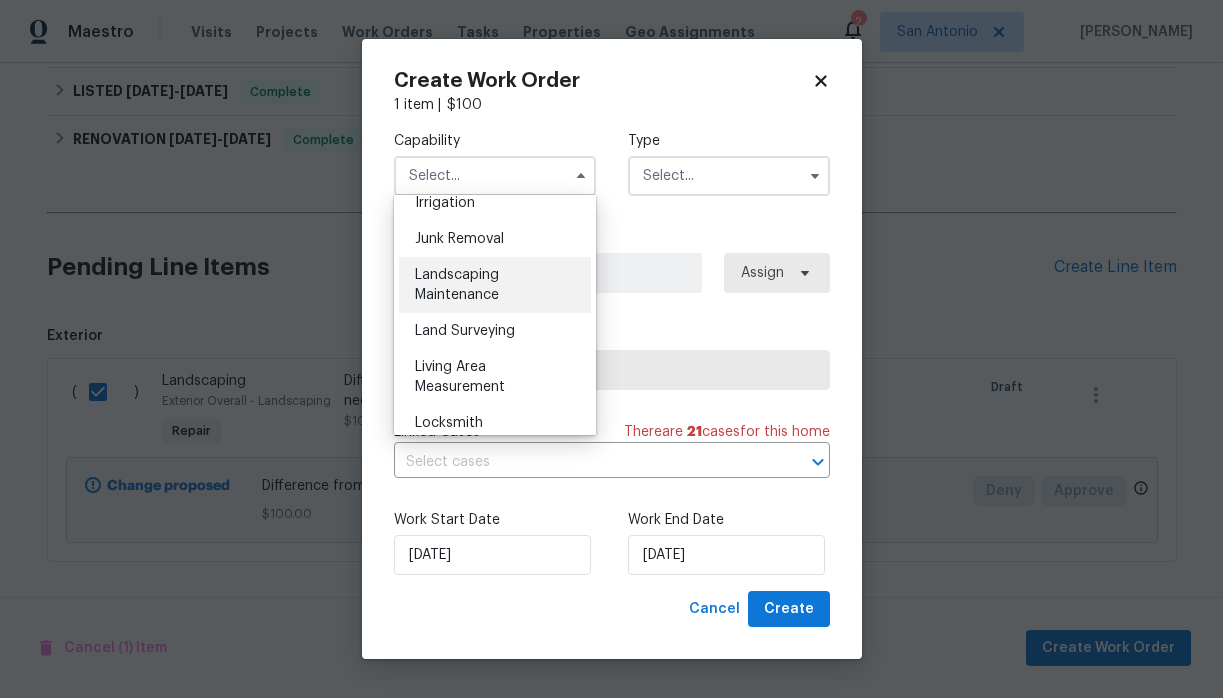 click on "Landscaping Maintenance" at bounding box center [457, 285] 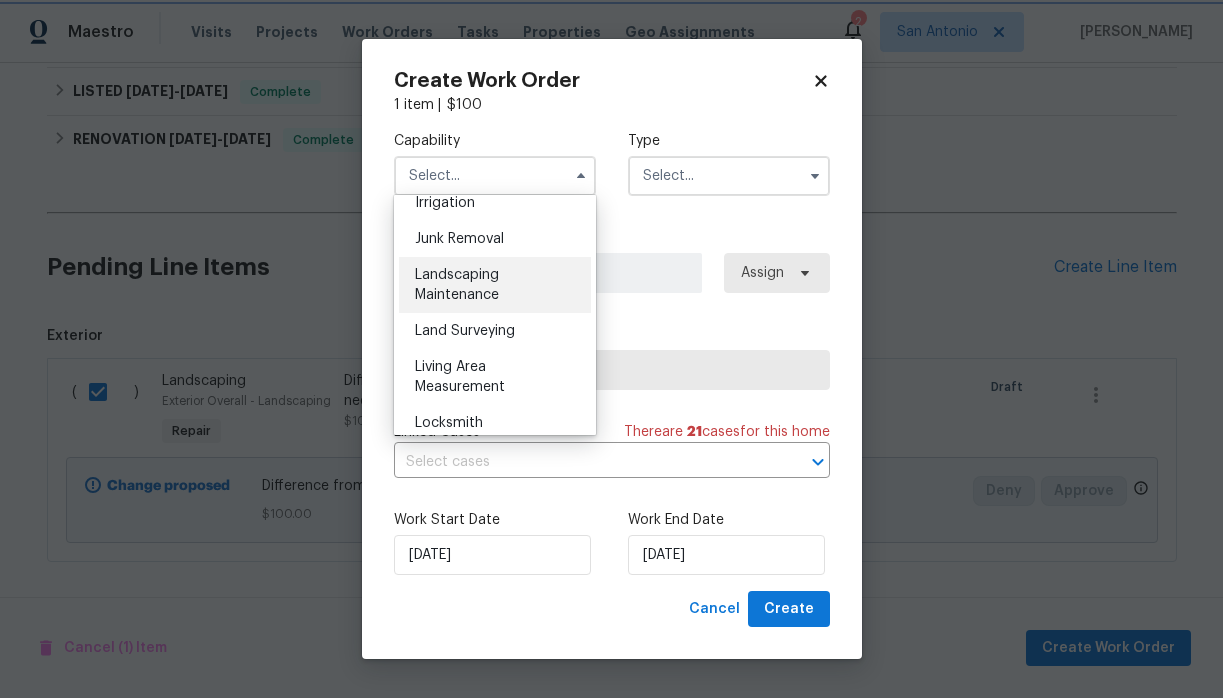 type on "Landscaping Maintenance" 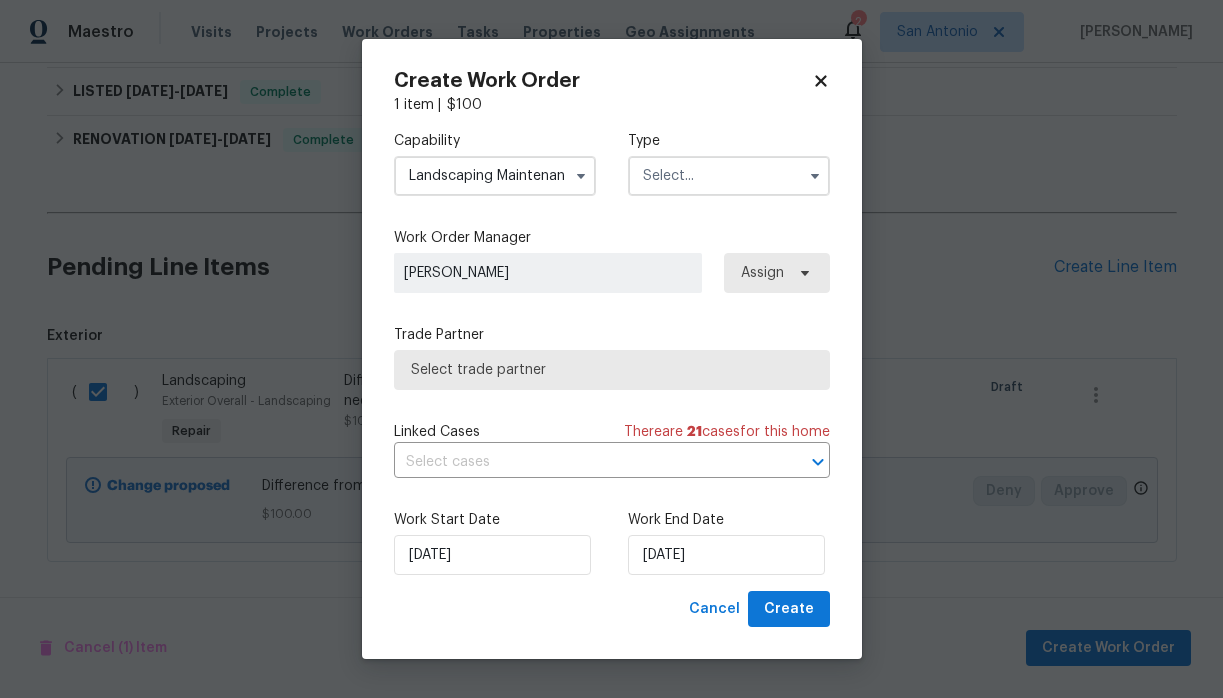 click at bounding box center (729, 176) 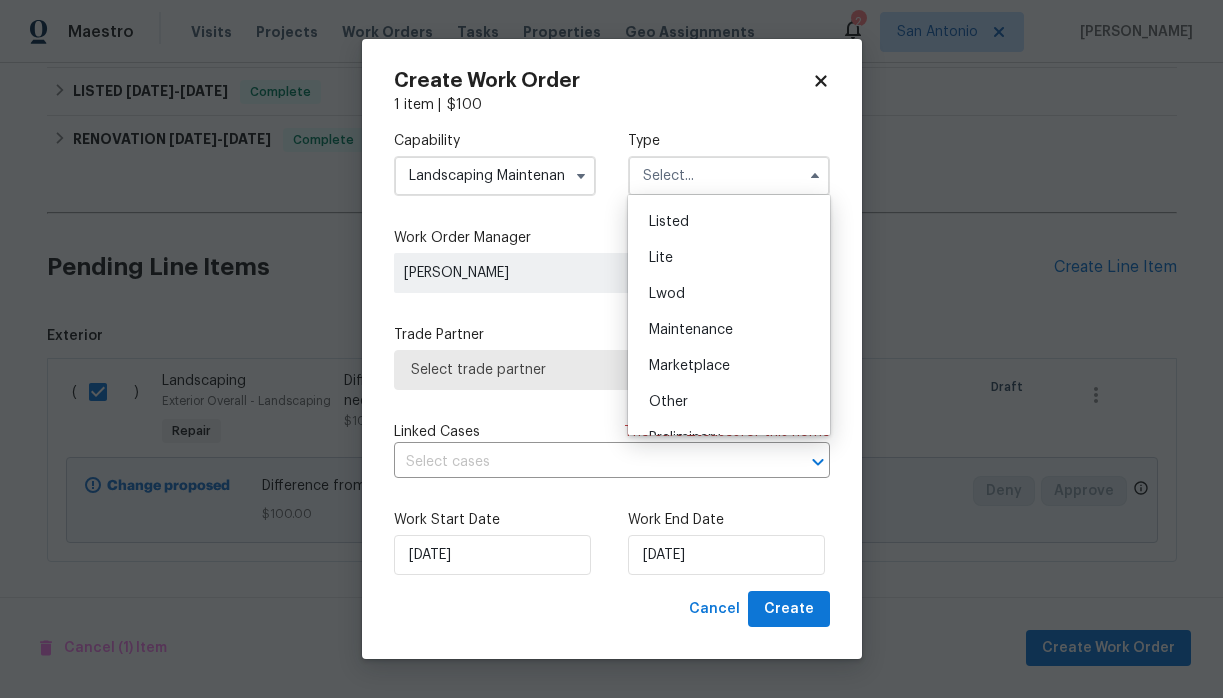 scroll, scrollTop: 205, scrollLeft: 0, axis: vertical 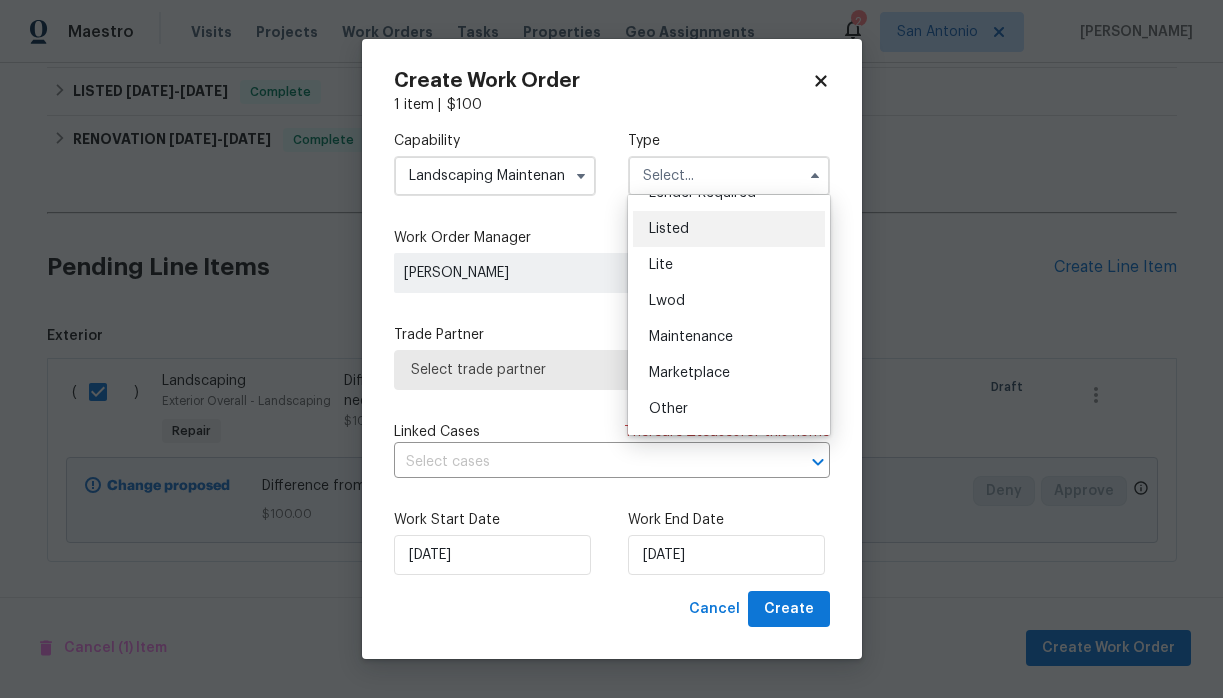 click on "Listed" at bounding box center [729, 229] 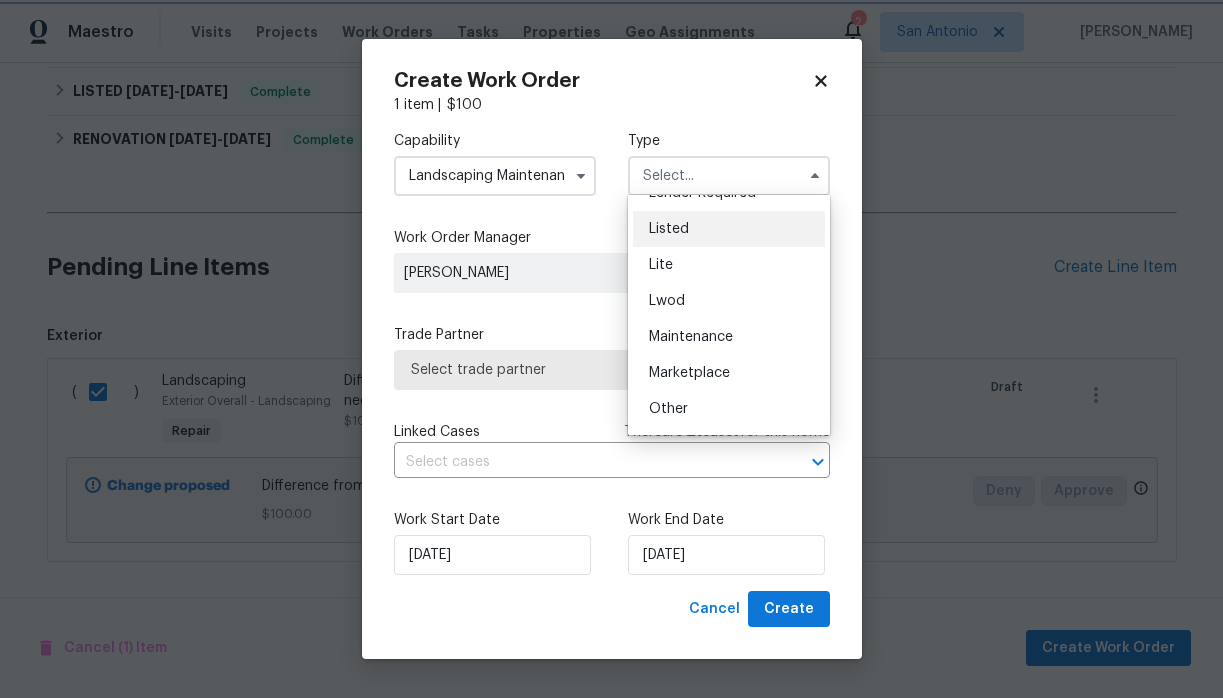 type on "Listed" 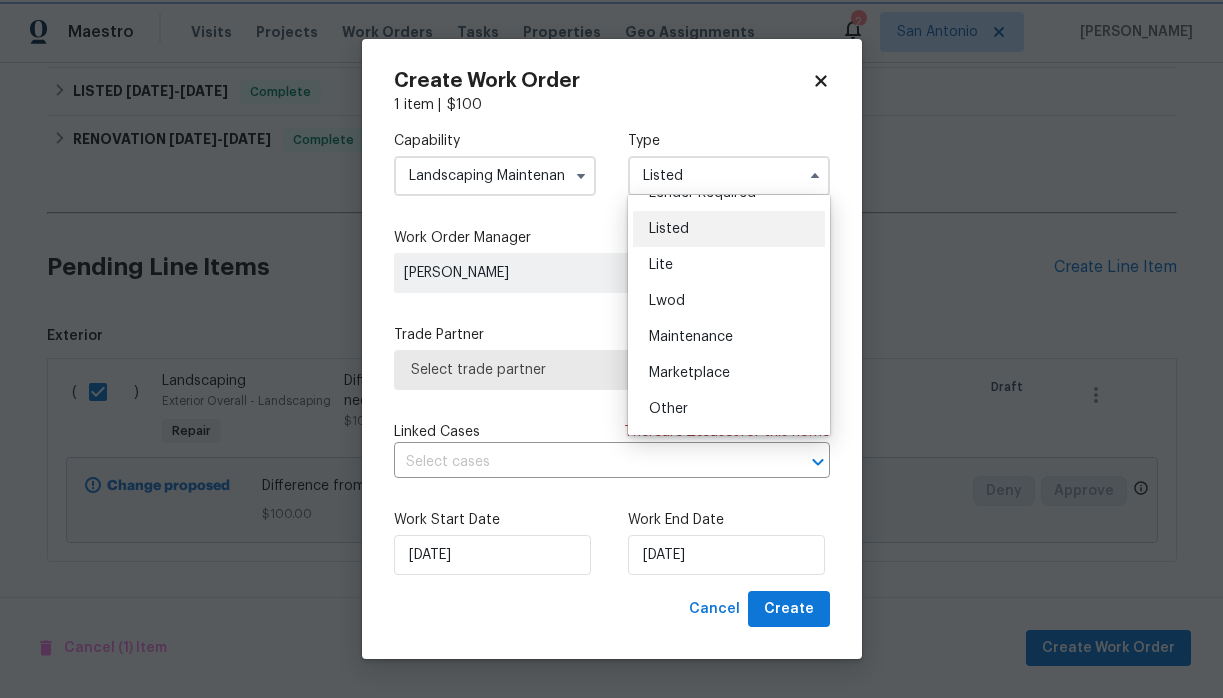 scroll, scrollTop: 0, scrollLeft: 0, axis: both 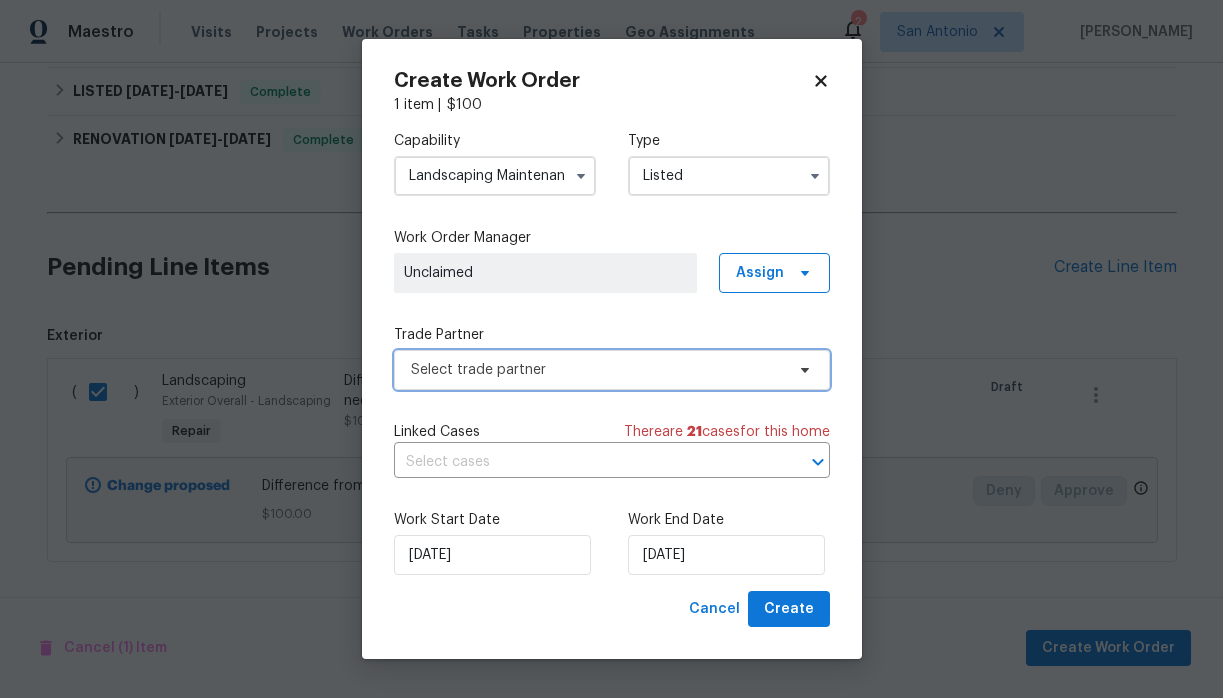 click on "Select trade partner" at bounding box center [597, 370] 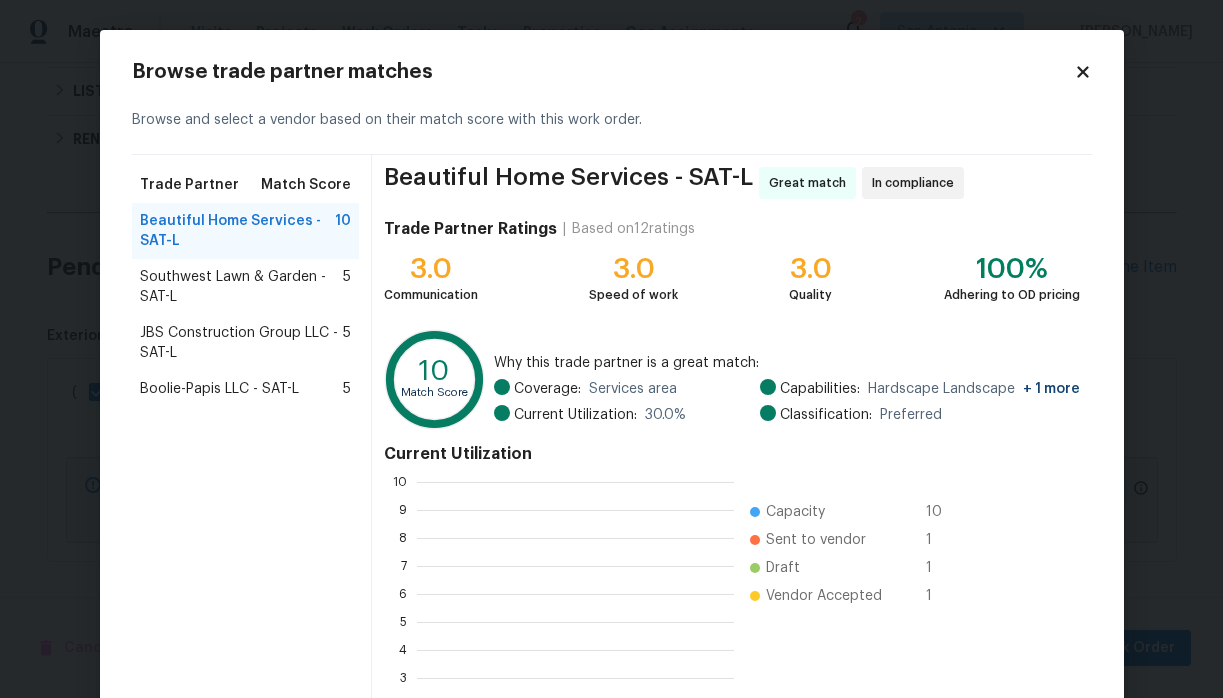 scroll, scrollTop: 2, scrollLeft: 2, axis: both 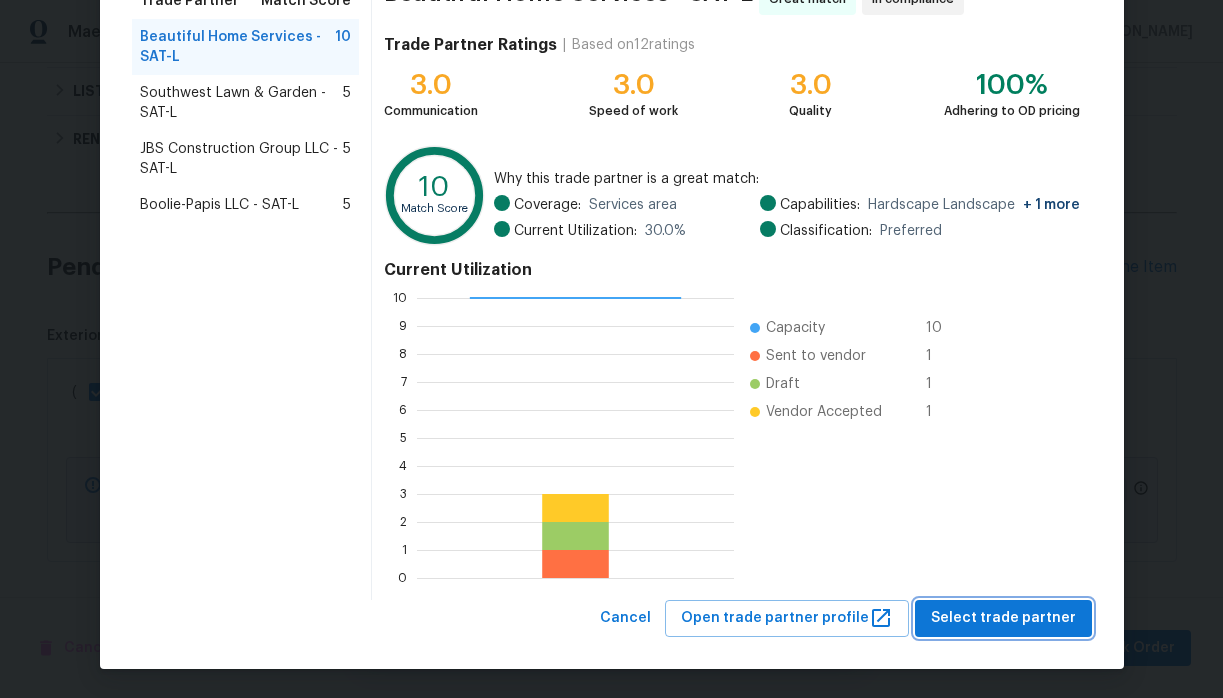 click on "Select trade partner" at bounding box center [1003, 618] 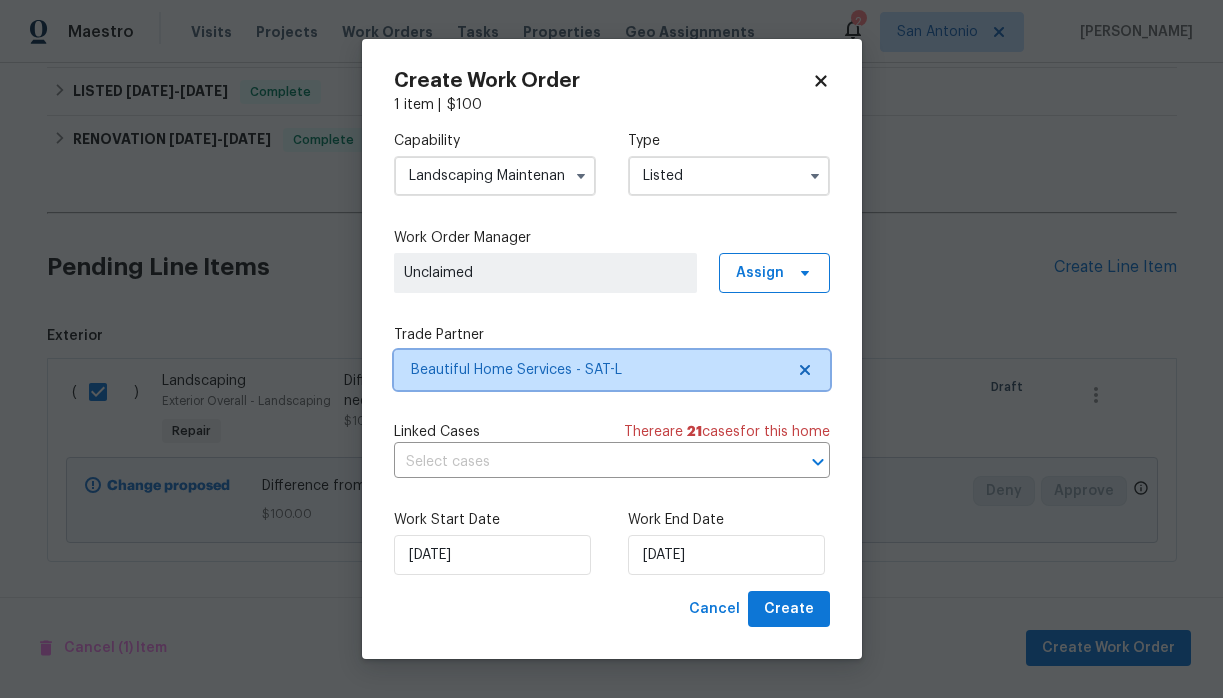 scroll, scrollTop: 0, scrollLeft: 0, axis: both 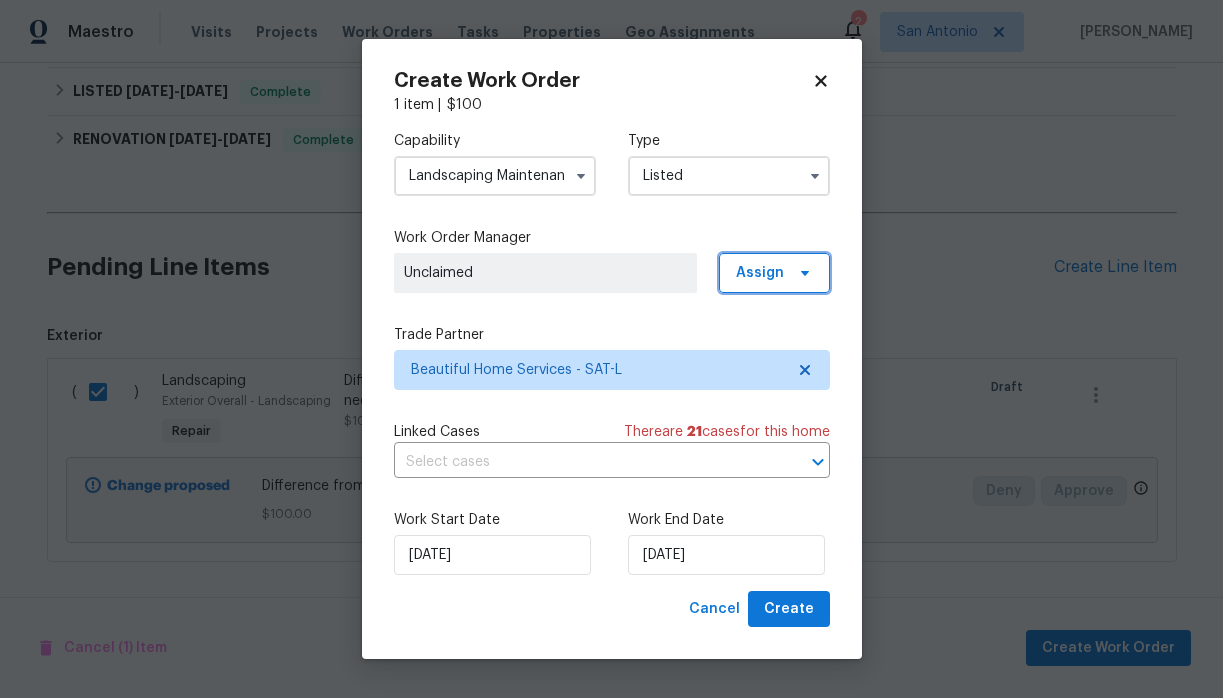 click on "Assign" at bounding box center (760, 273) 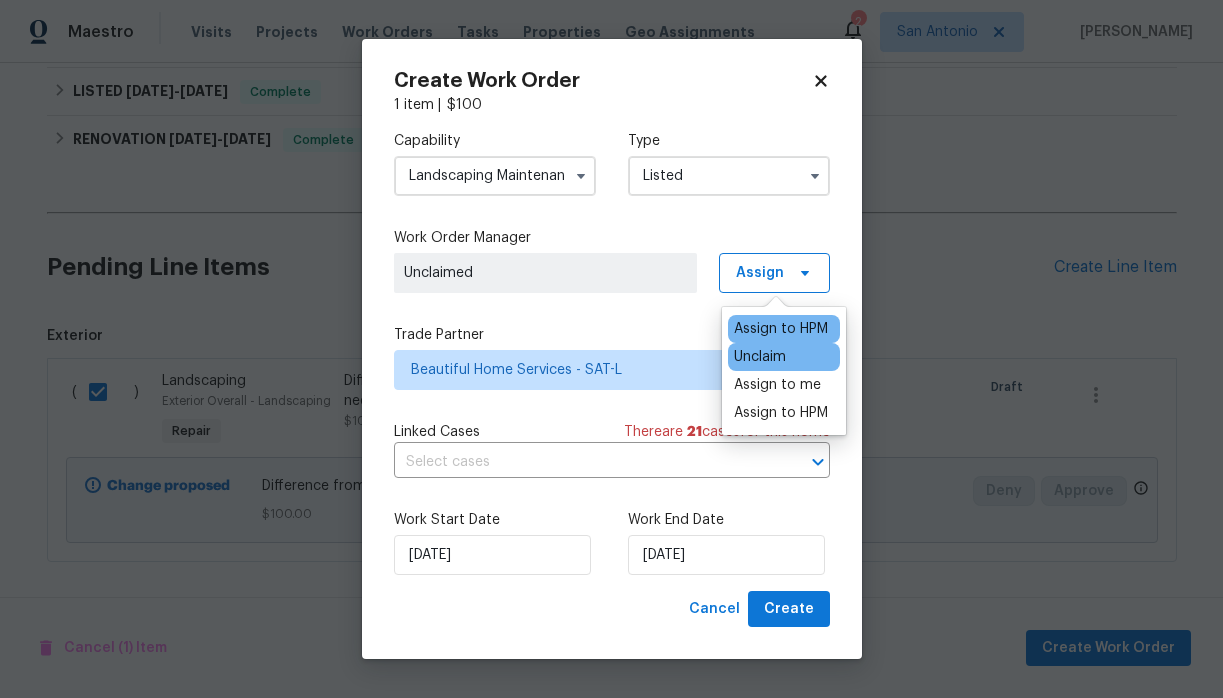 click on "Assign to HPM" at bounding box center [781, 329] 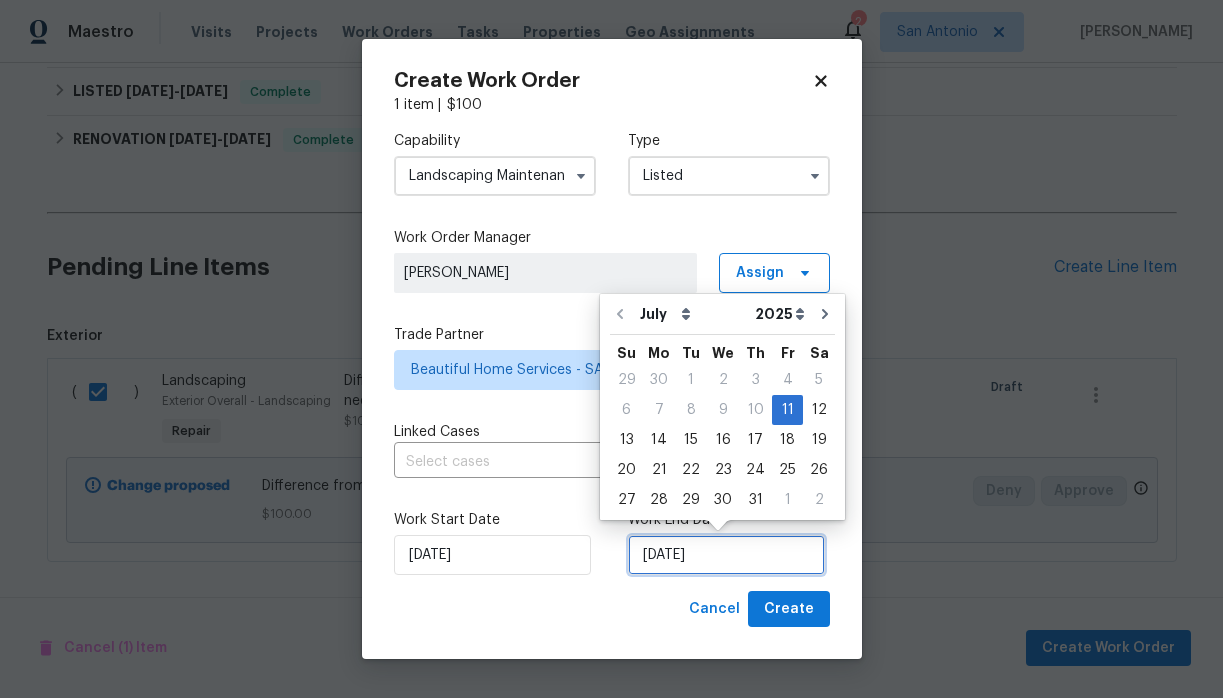click on "[DATE]" at bounding box center [726, 555] 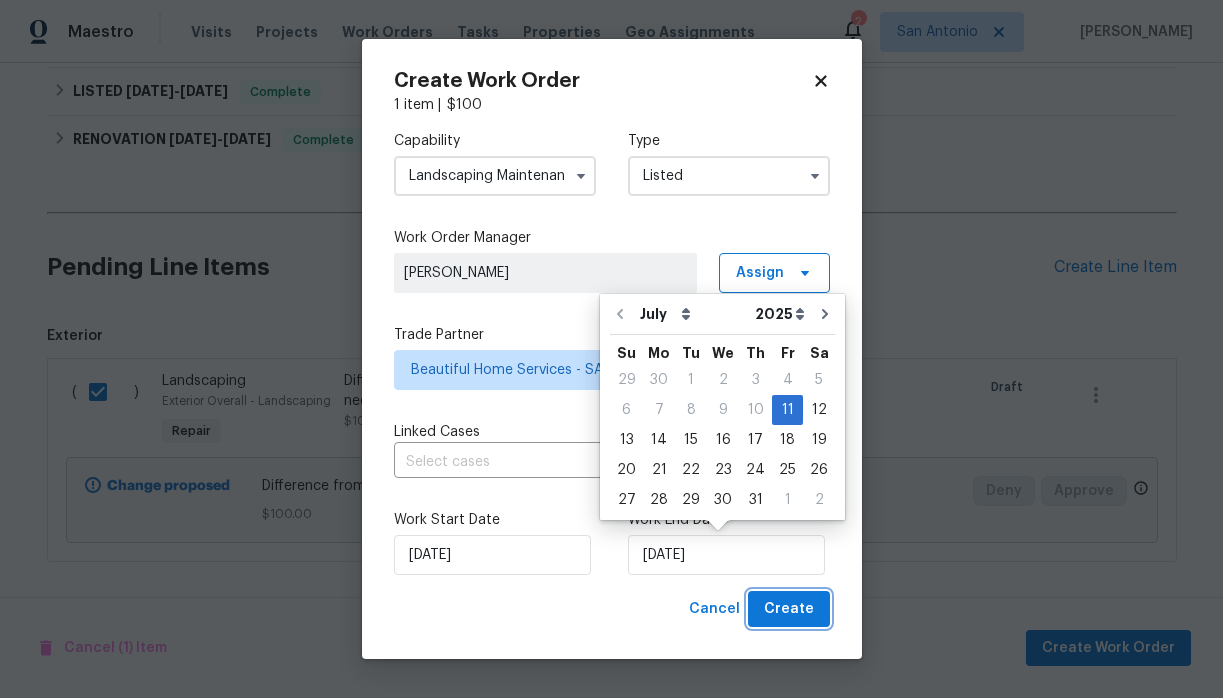 click on "Create" at bounding box center (789, 609) 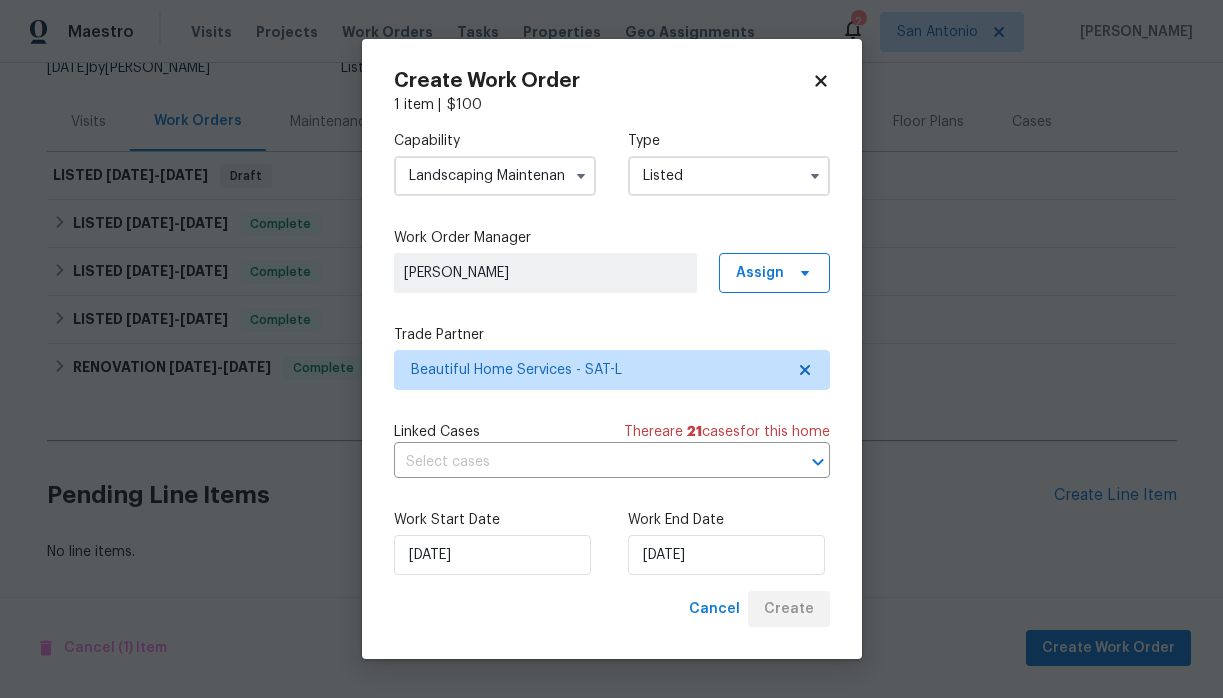 scroll, scrollTop: 211, scrollLeft: 0, axis: vertical 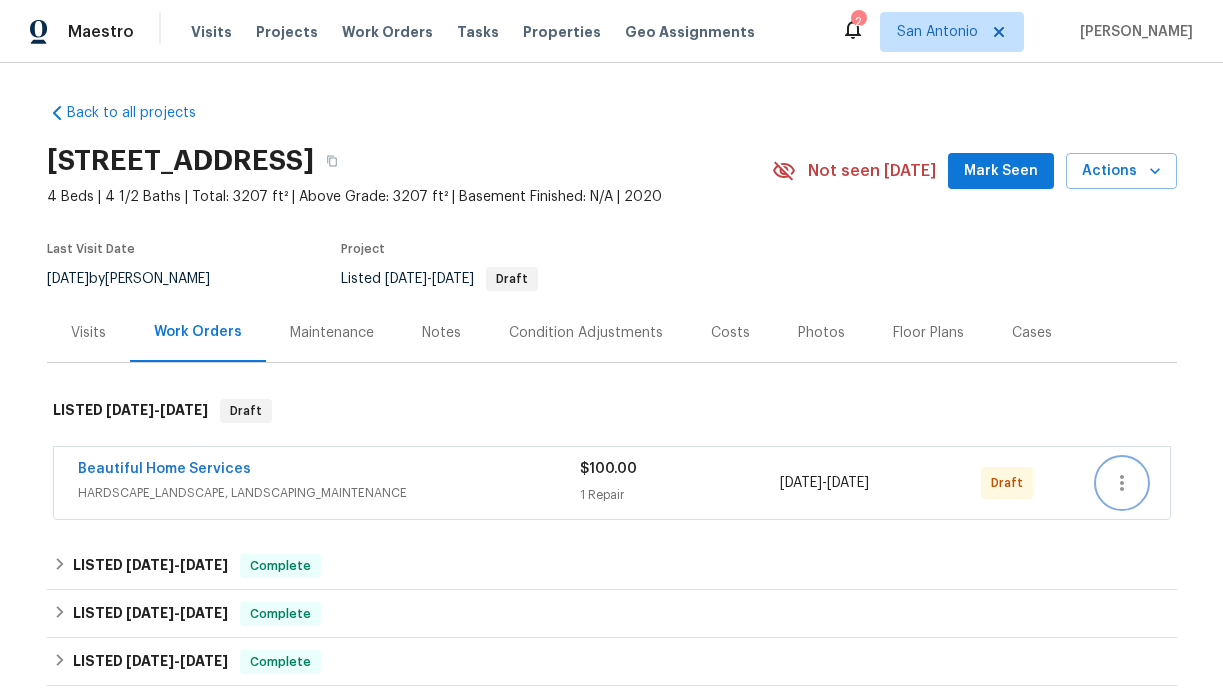 click 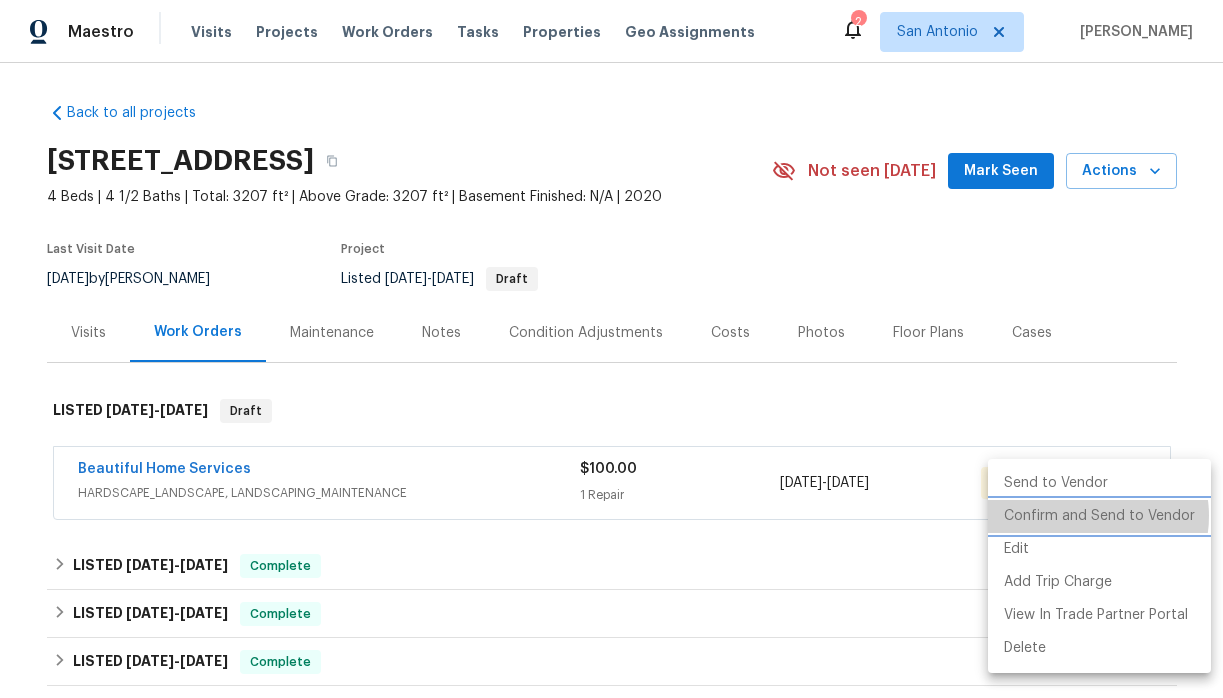 click on "Confirm and Send to Vendor" at bounding box center [1099, 516] 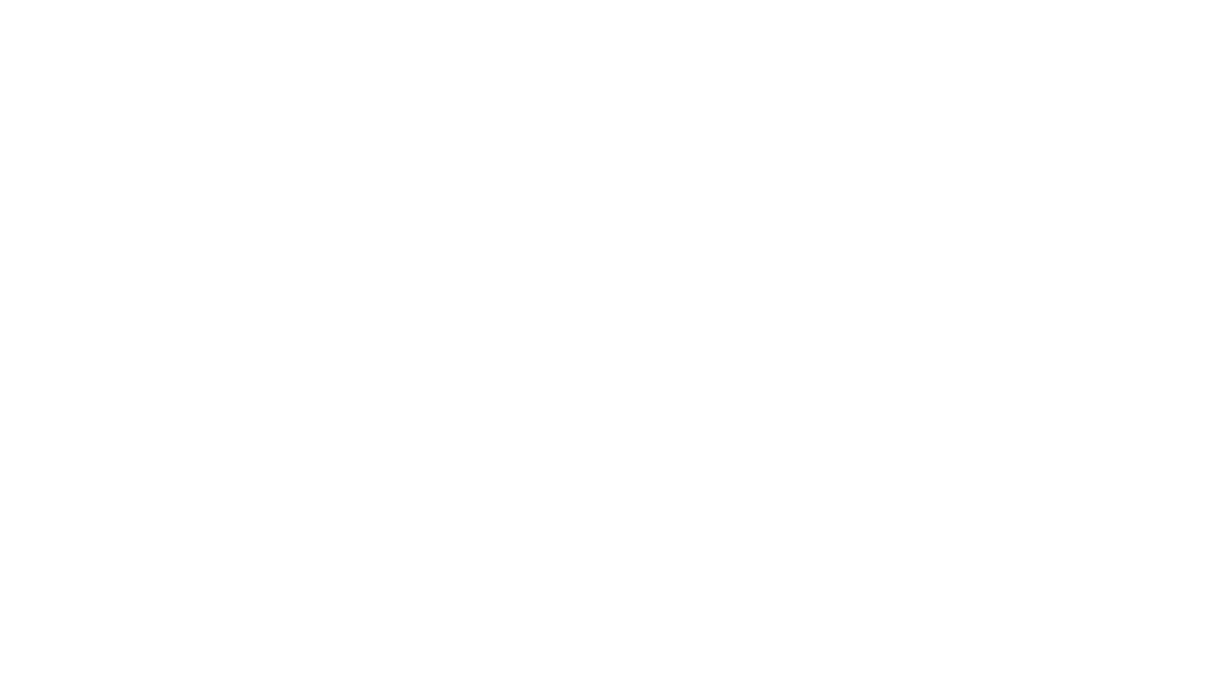 scroll, scrollTop: 0, scrollLeft: 0, axis: both 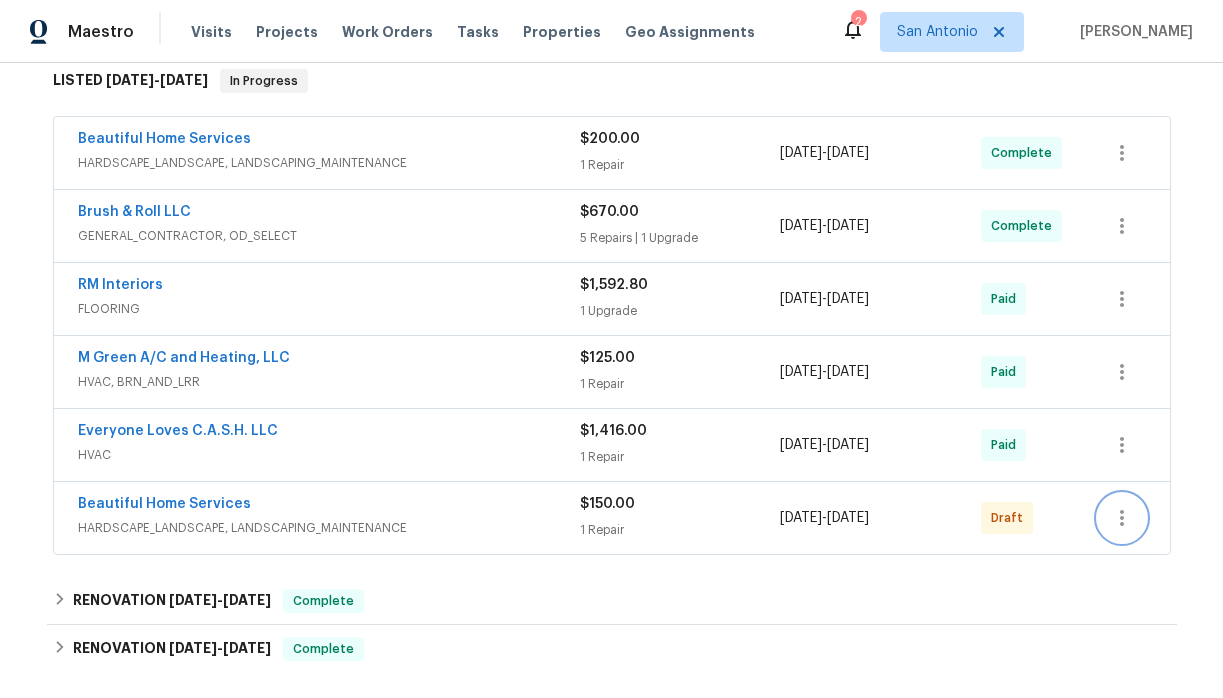 click 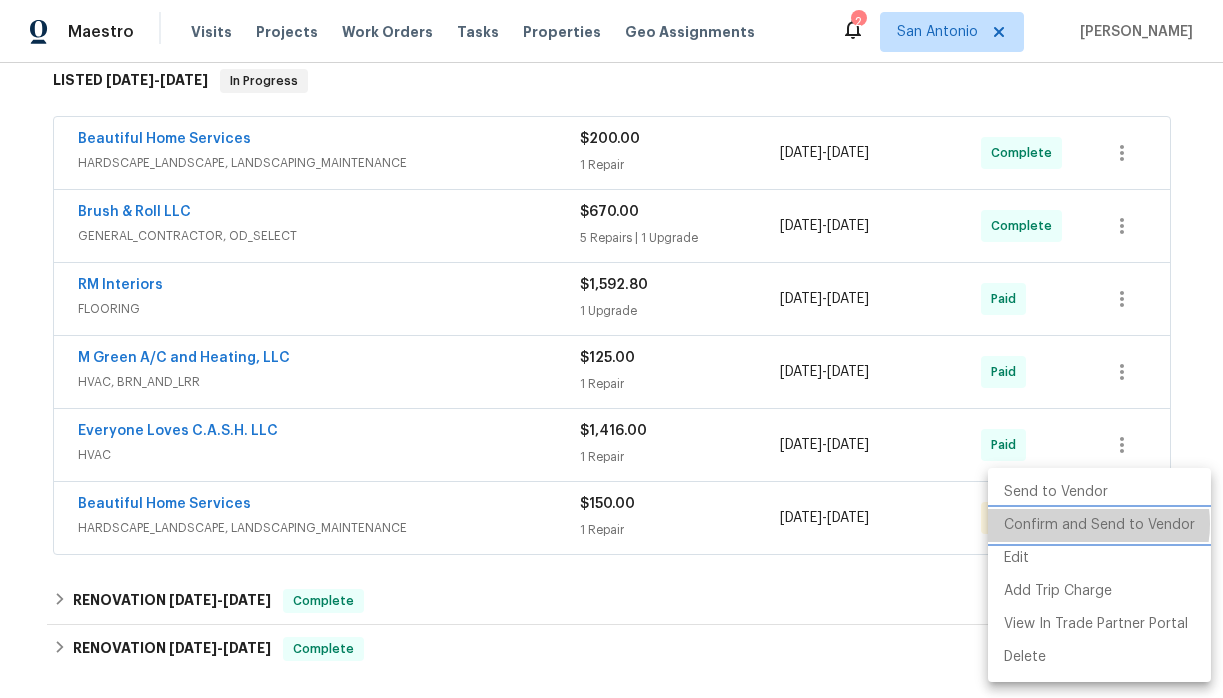 click on "Confirm and Send to Vendor" at bounding box center [1099, 525] 